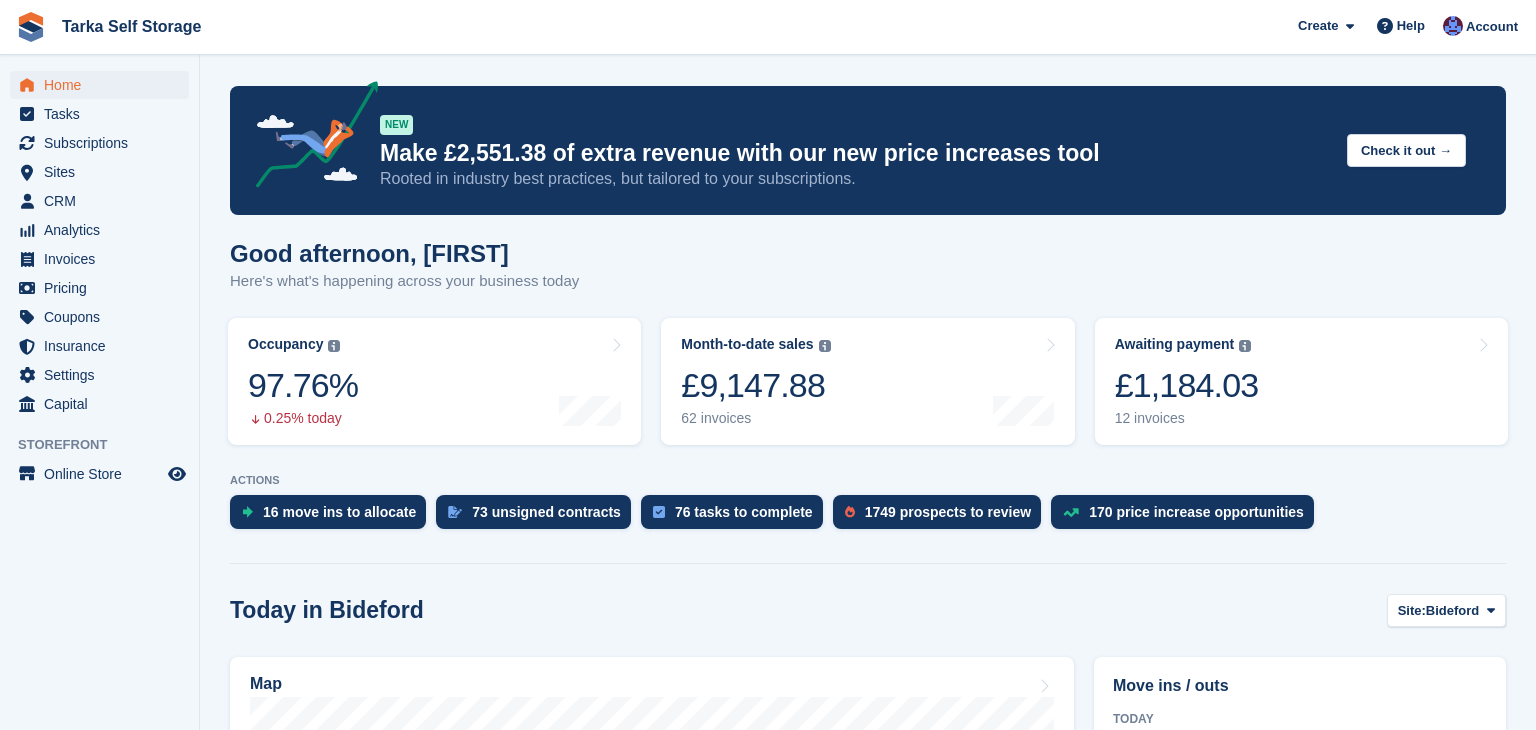 scroll, scrollTop: 0, scrollLeft: 0, axis: both 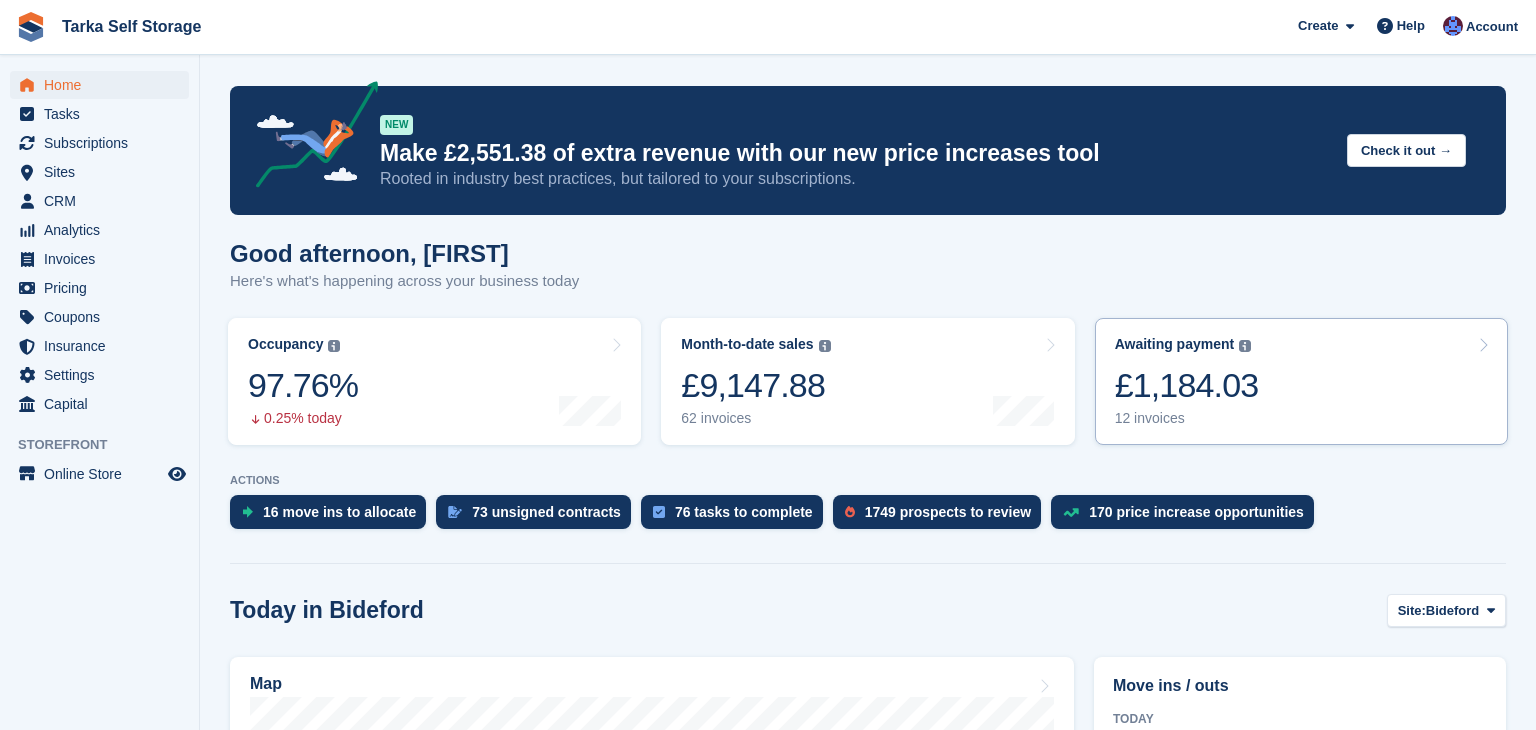 click on "£1,184.03" at bounding box center (1187, 385) 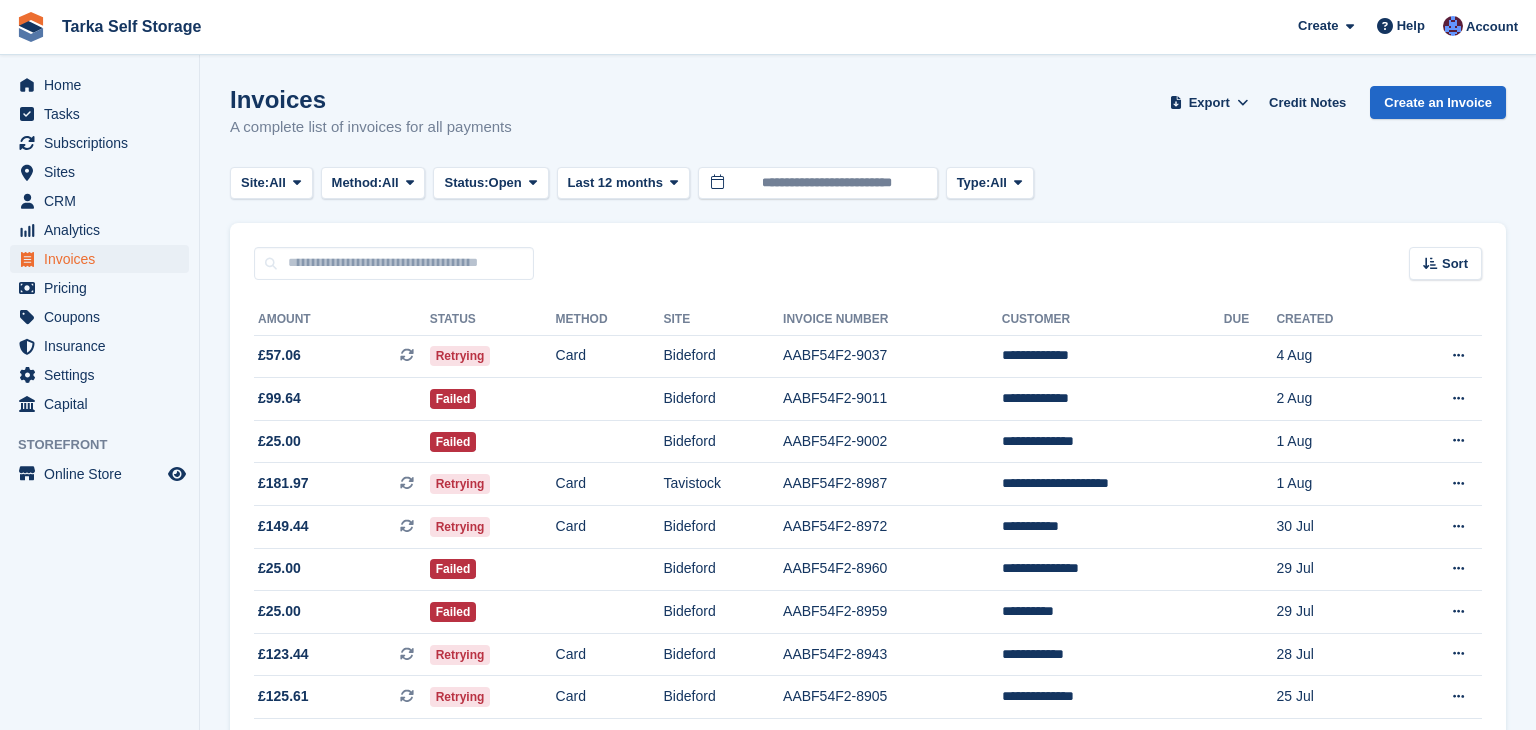 scroll, scrollTop: 0, scrollLeft: 0, axis: both 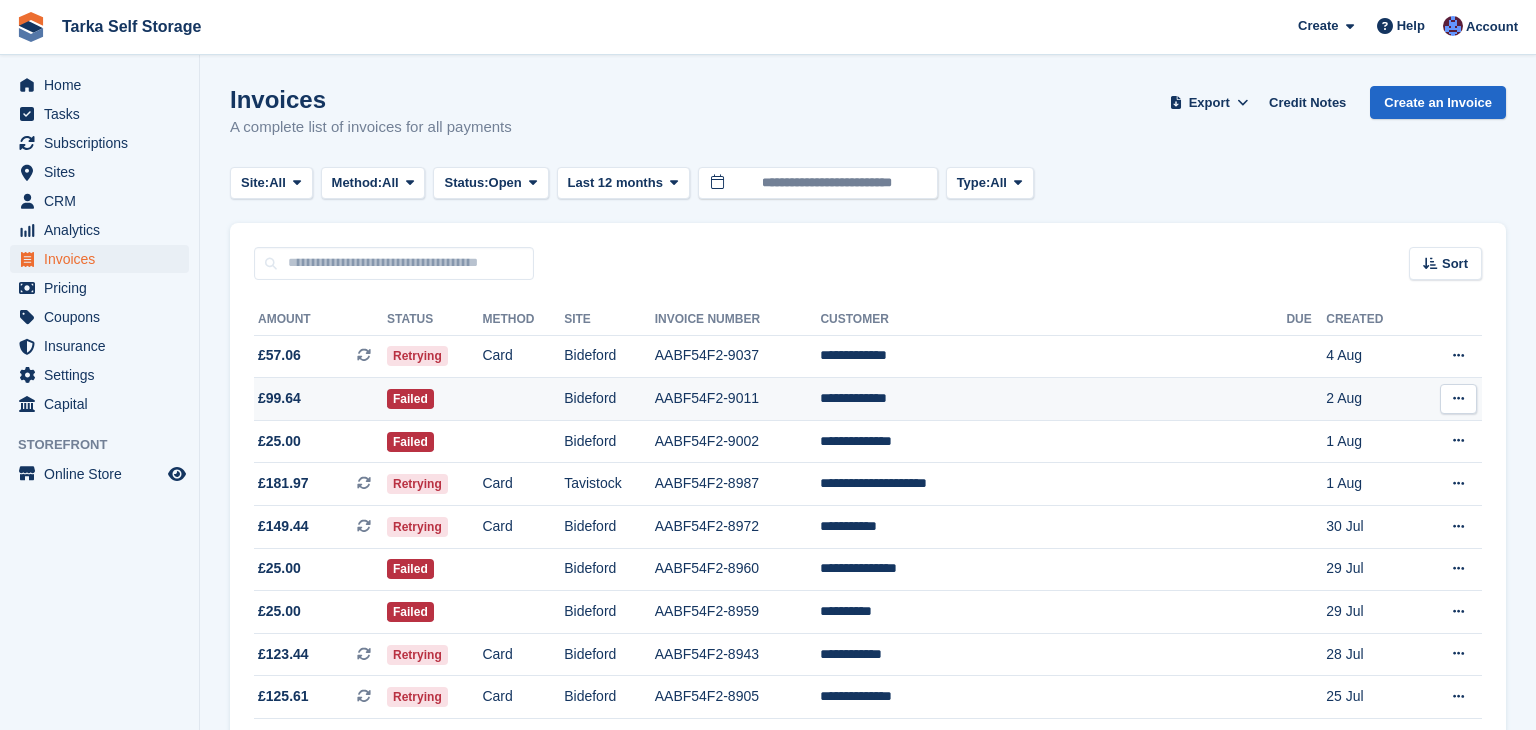 click on "AABF54F2-9011" at bounding box center (738, 399) 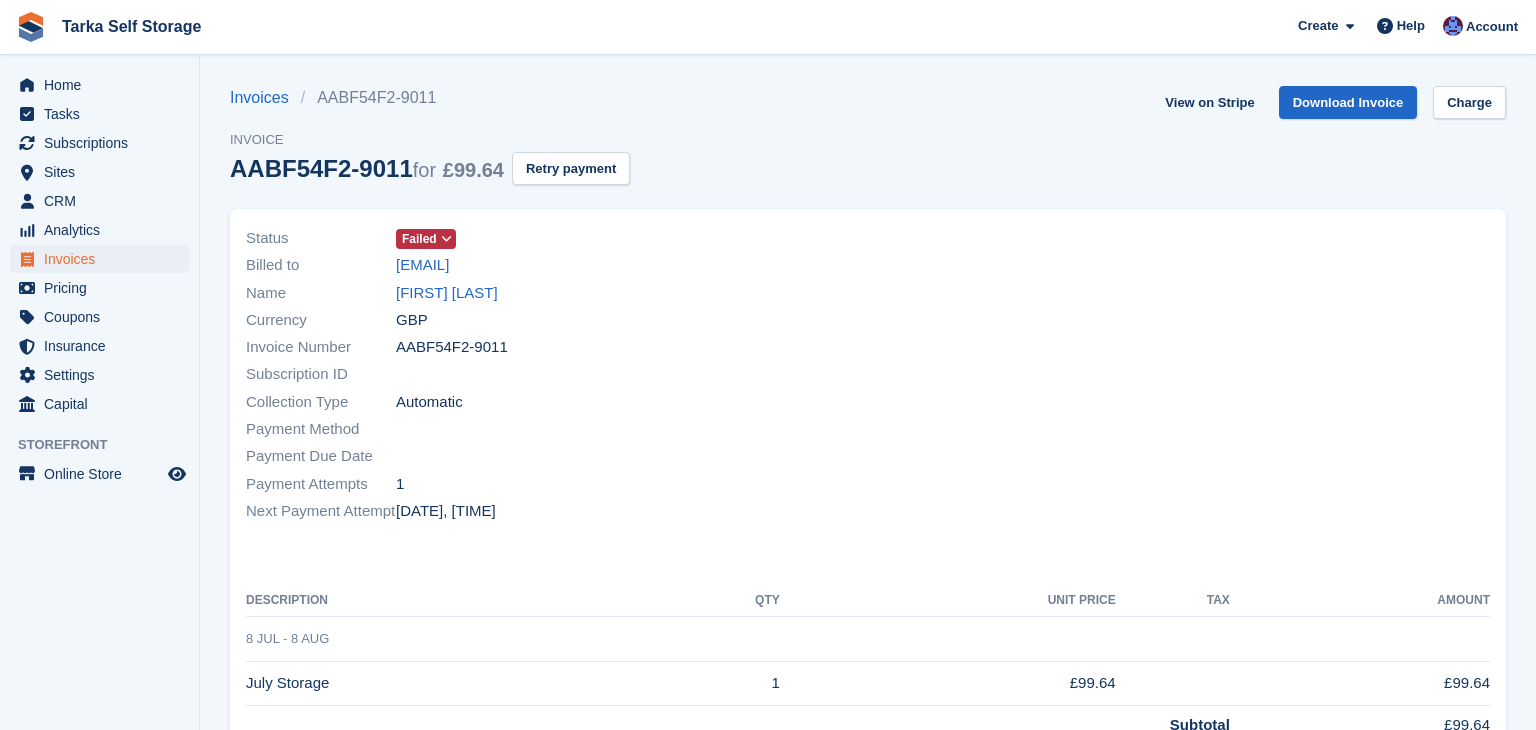 scroll, scrollTop: 0, scrollLeft: 0, axis: both 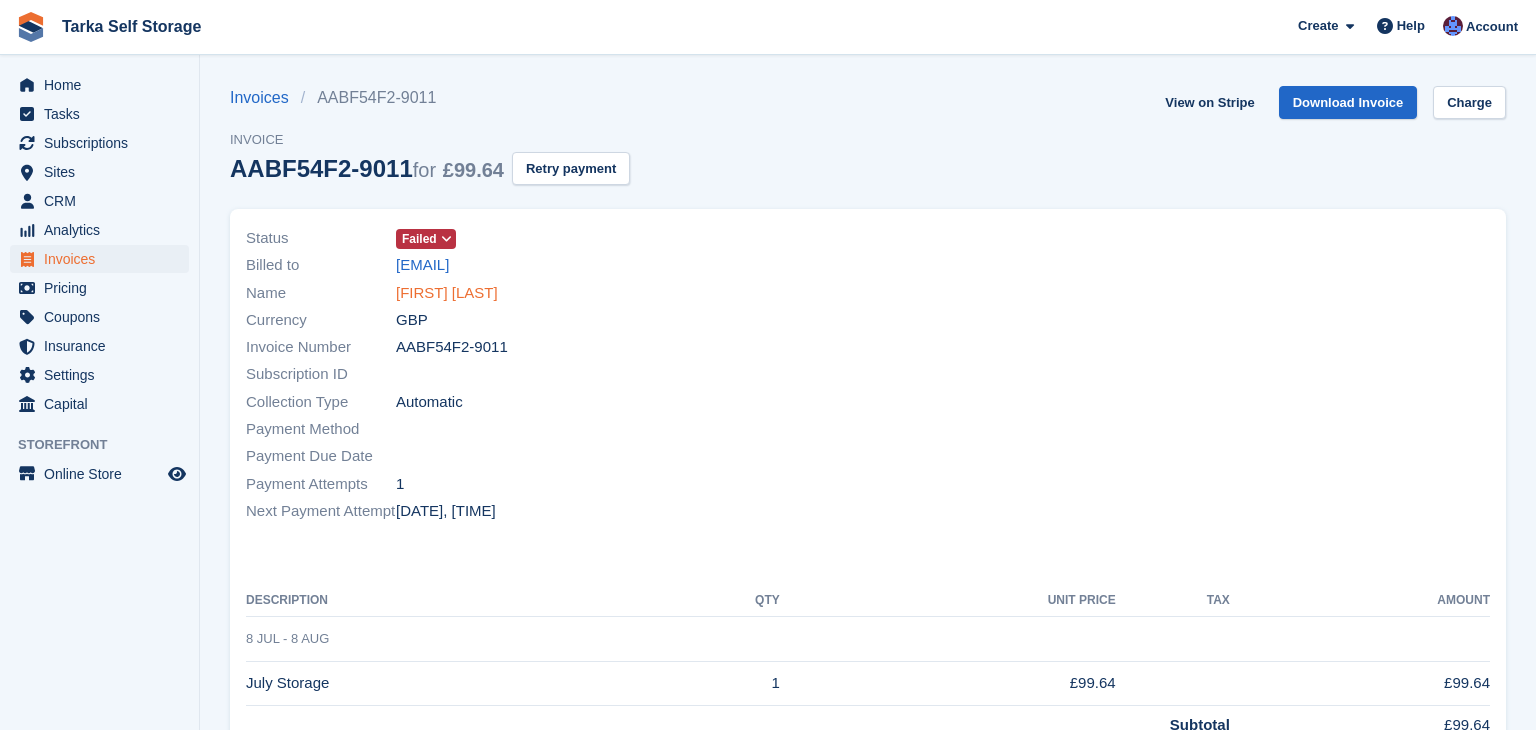 click on "Tabitha Hills" at bounding box center [447, 293] 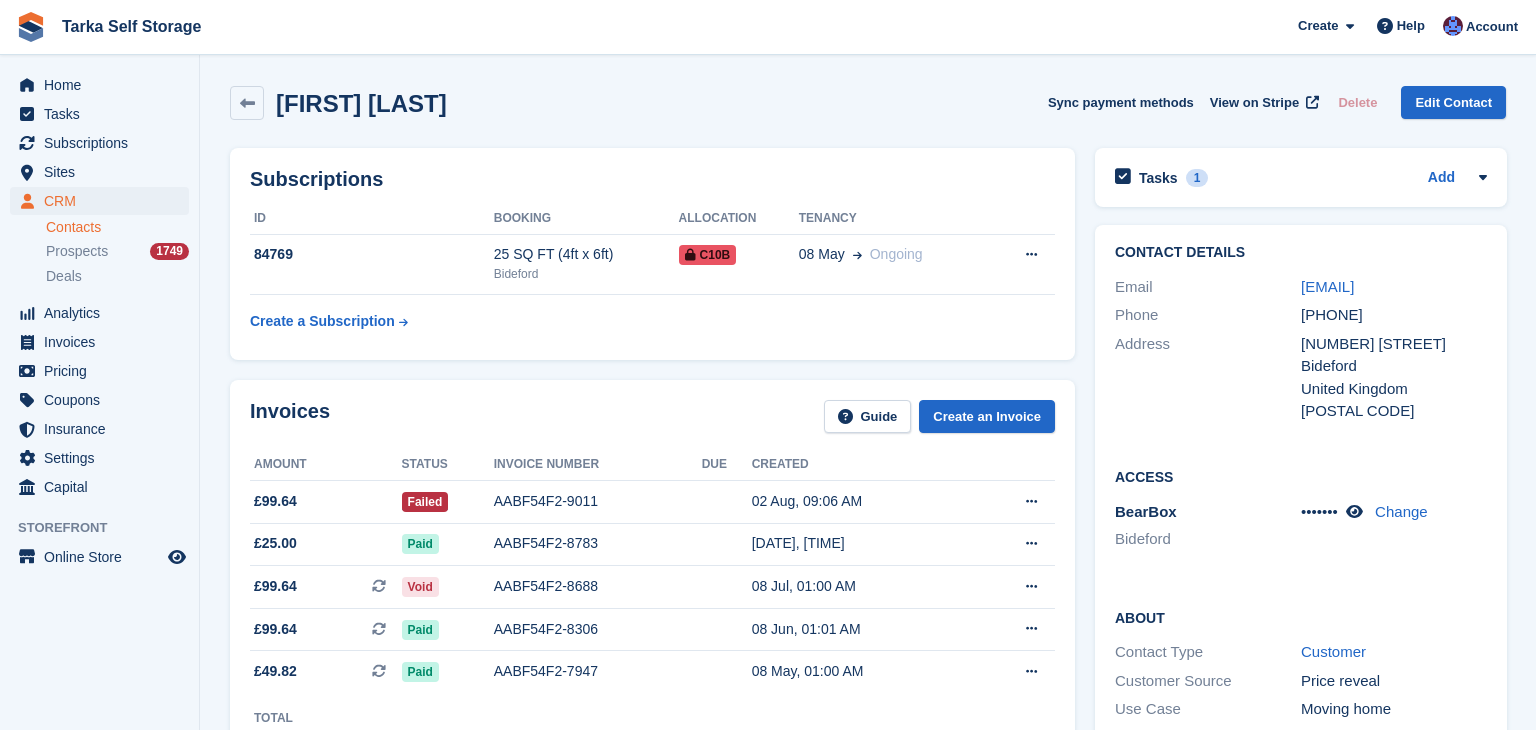 click on "ID
Booking
Allocation
Tenancy
84769
25 SQ FT (4ft x 6ft)
Bideford
C10b
08 May
Ongoing" at bounding box center [652, 272] 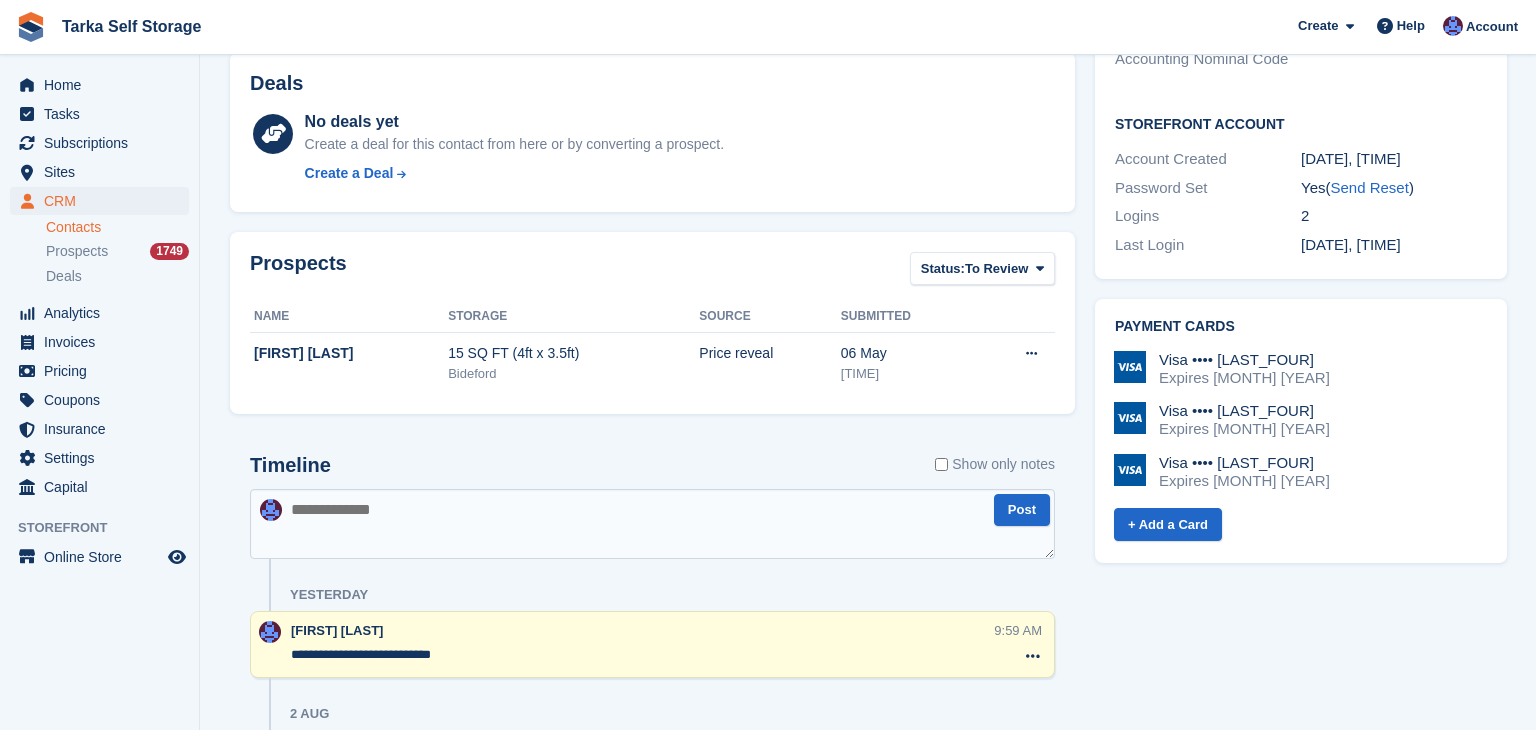 scroll, scrollTop: 760, scrollLeft: 0, axis: vertical 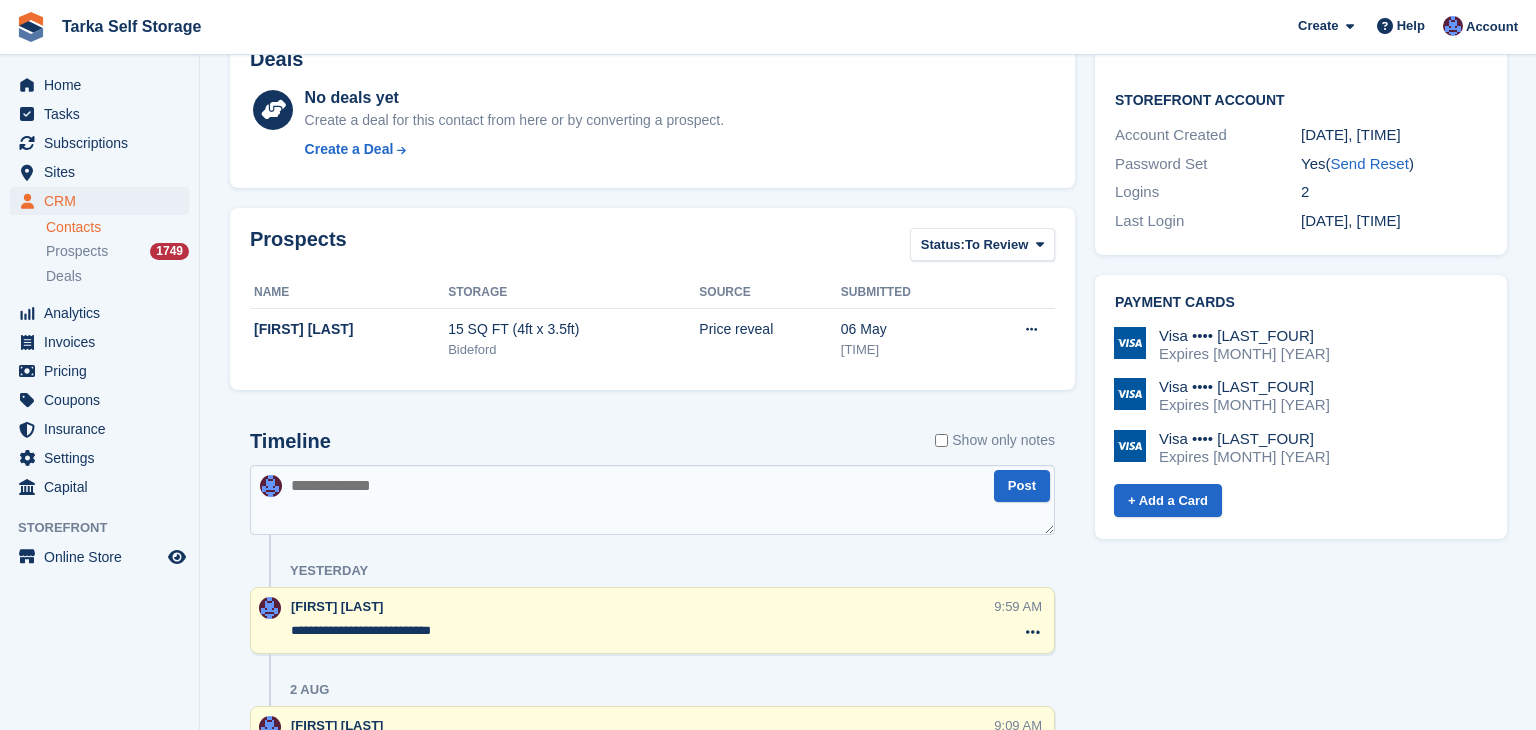 click at bounding box center [652, 500] 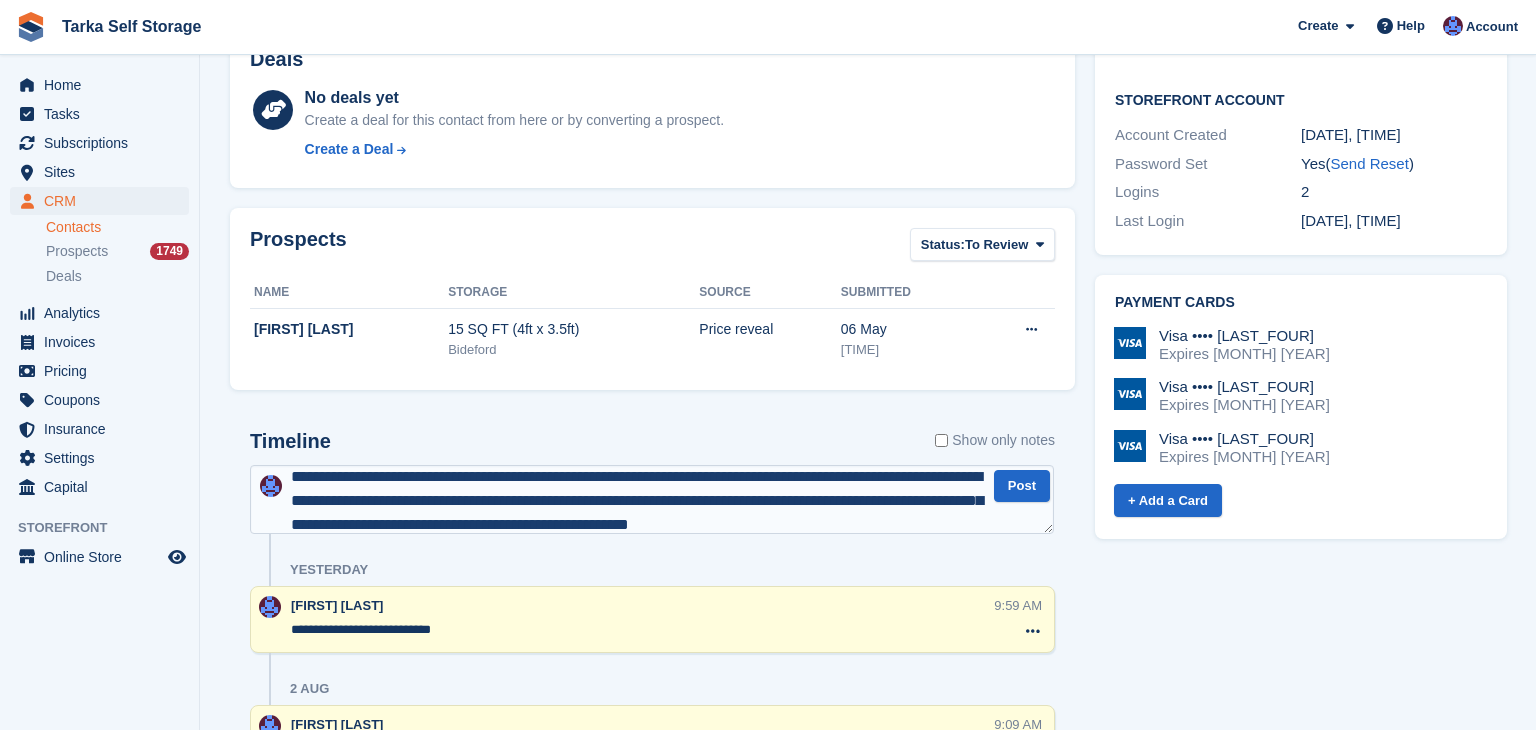 scroll, scrollTop: 33, scrollLeft: 0, axis: vertical 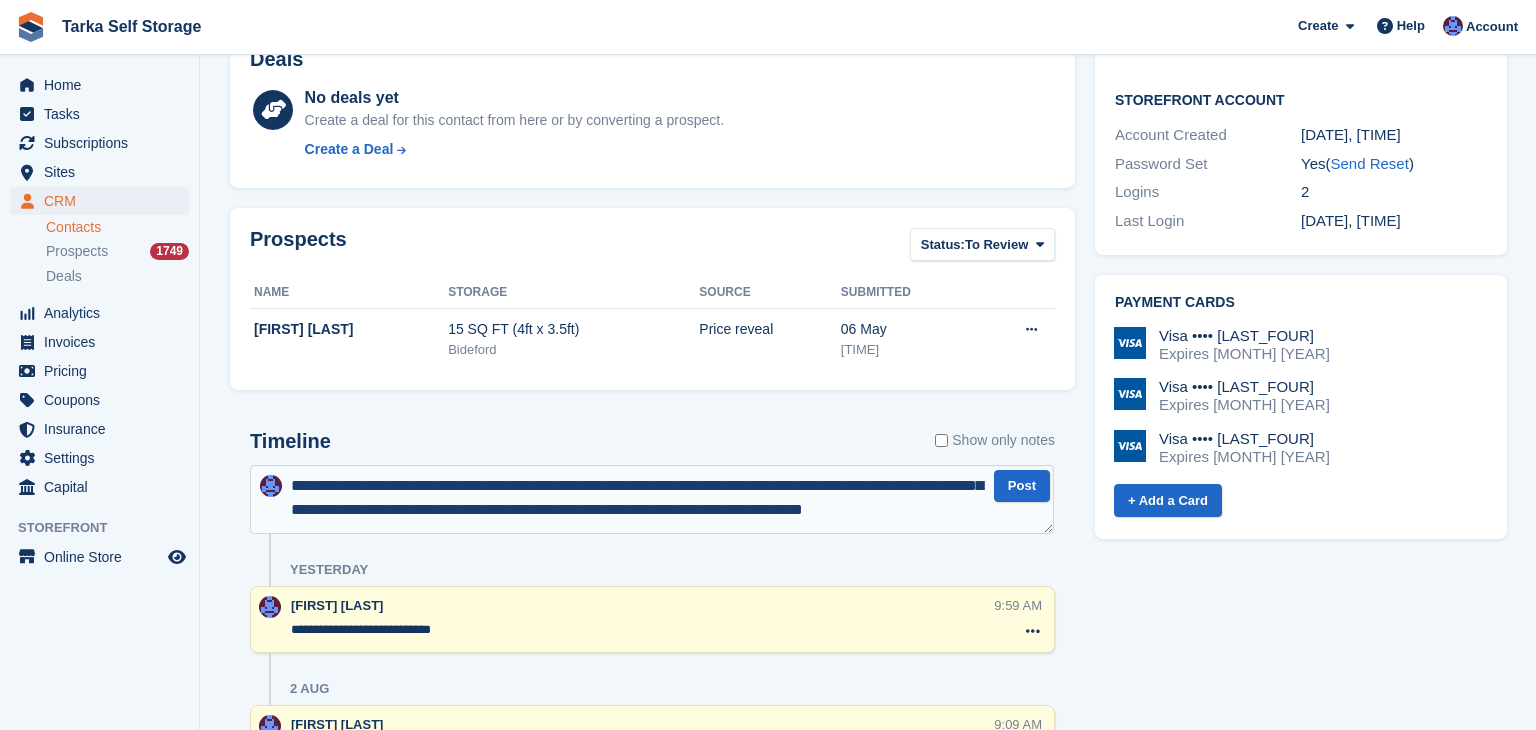 click on "**********" at bounding box center (652, 500) 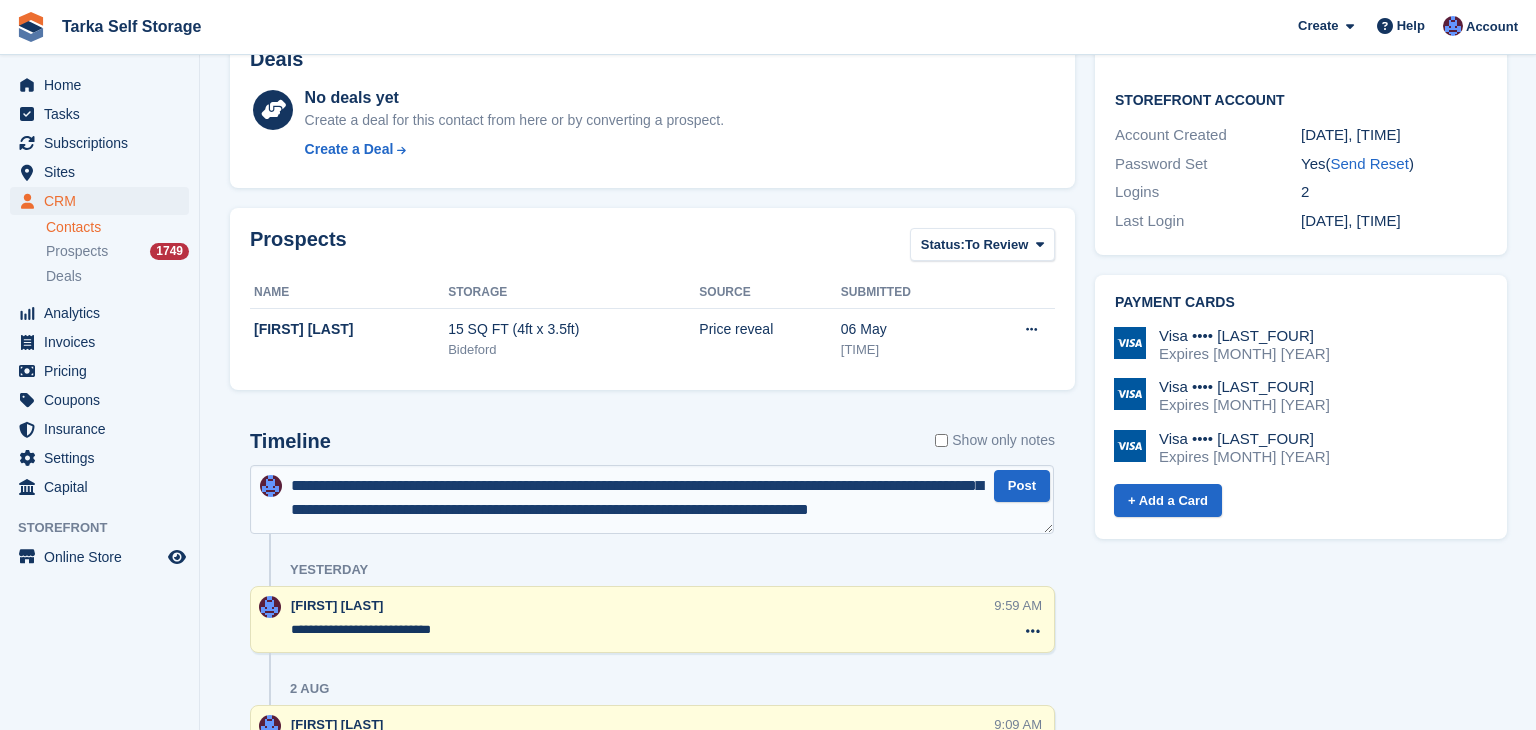 scroll, scrollTop: 10, scrollLeft: 0, axis: vertical 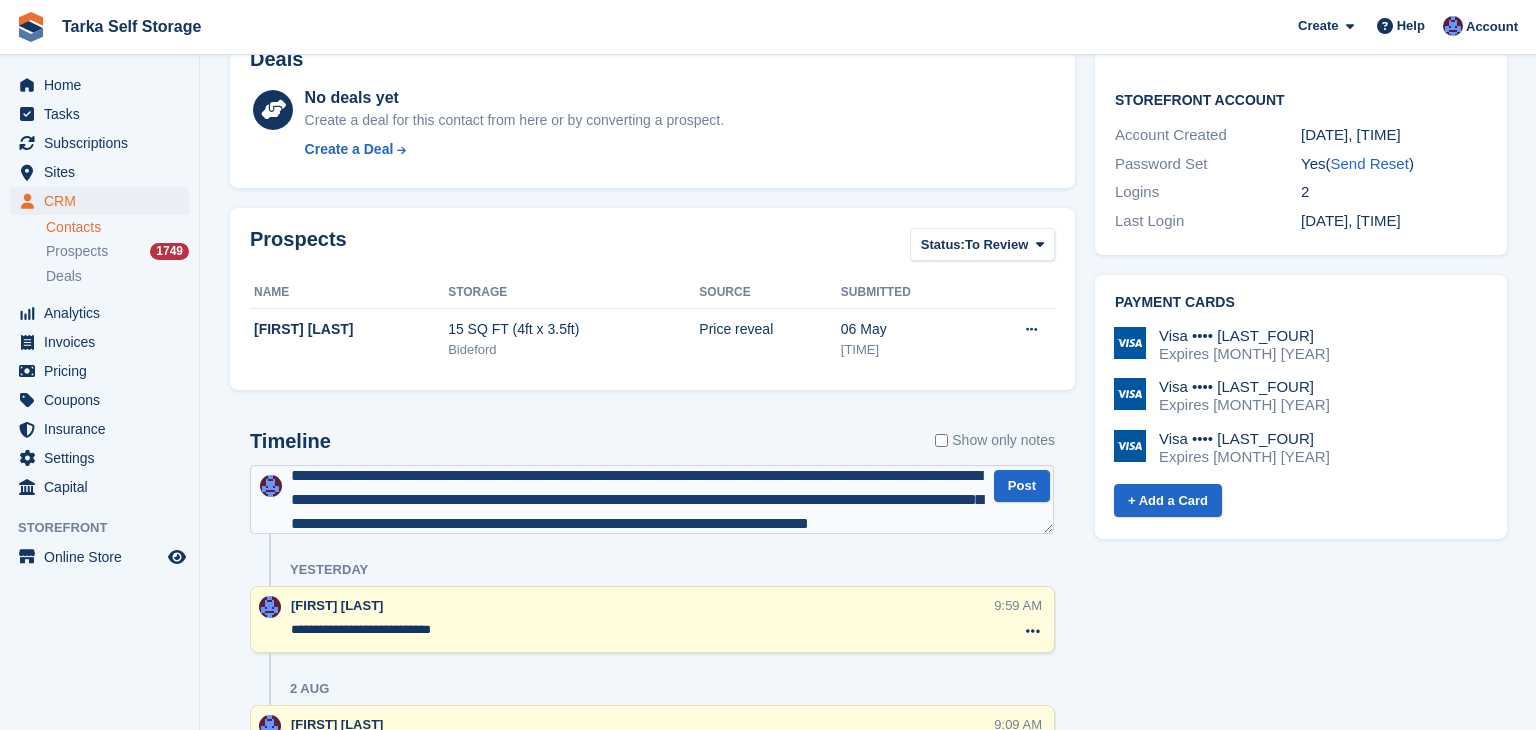 click on "**********" at bounding box center (652, 500) 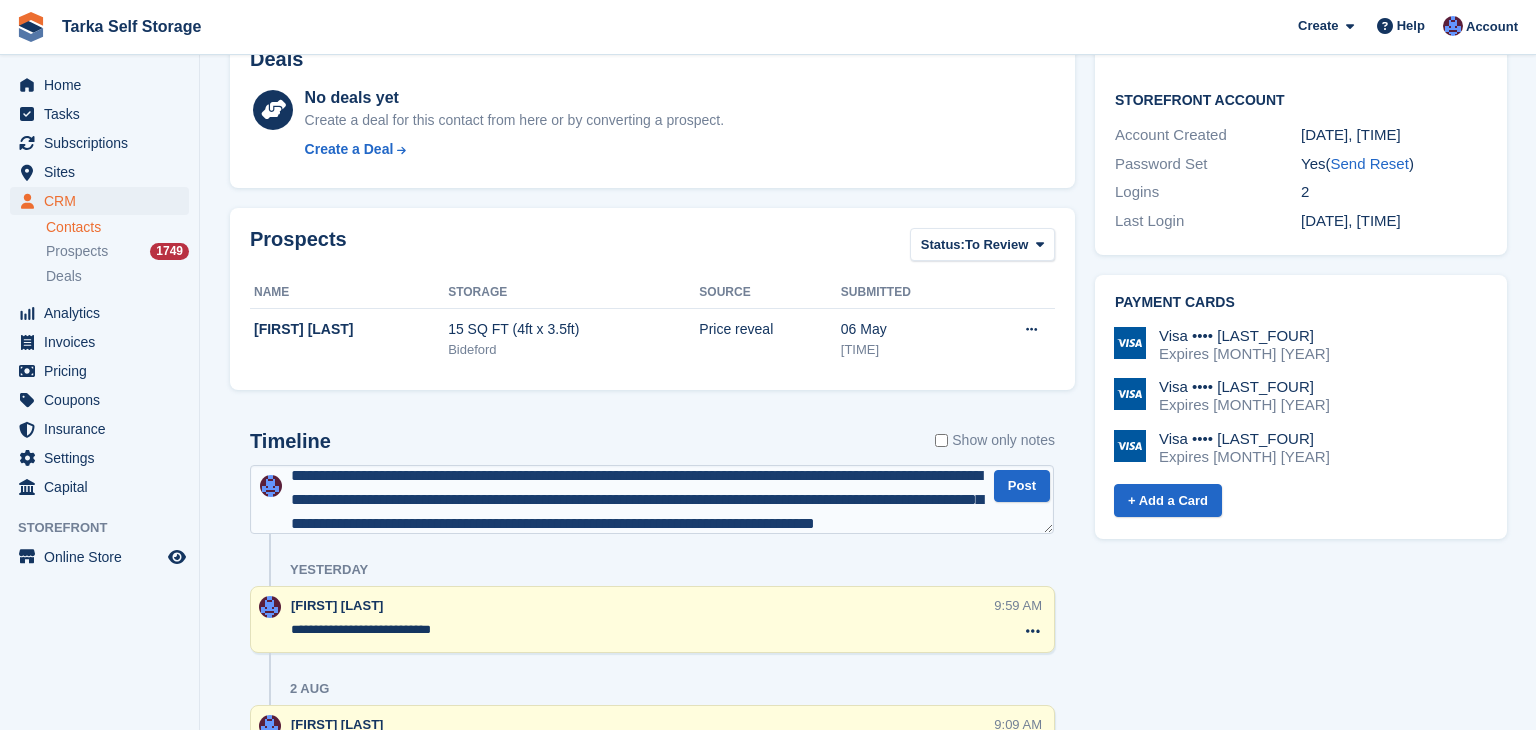 scroll, scrollTop: 33, scrollLeft: 0, axis: vertical 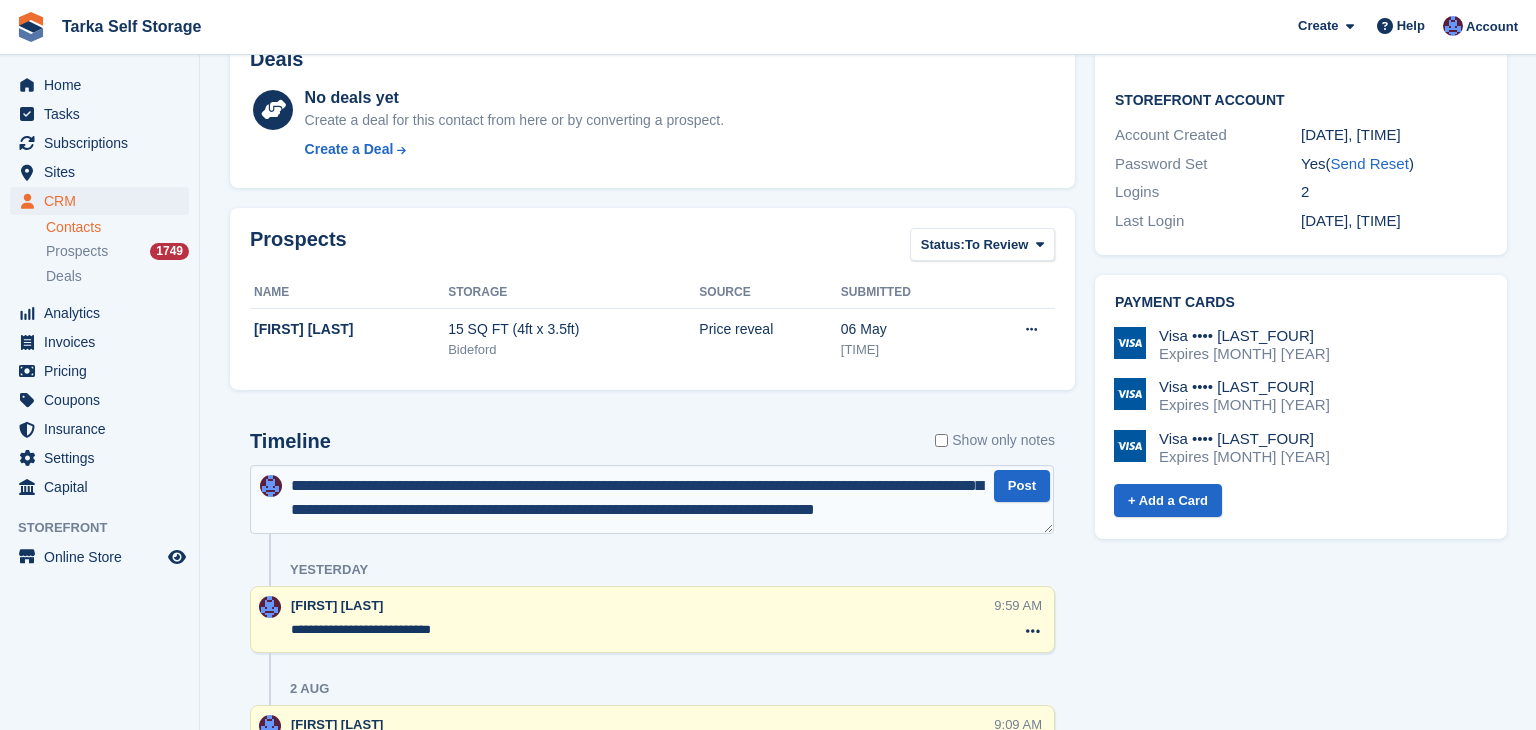 type 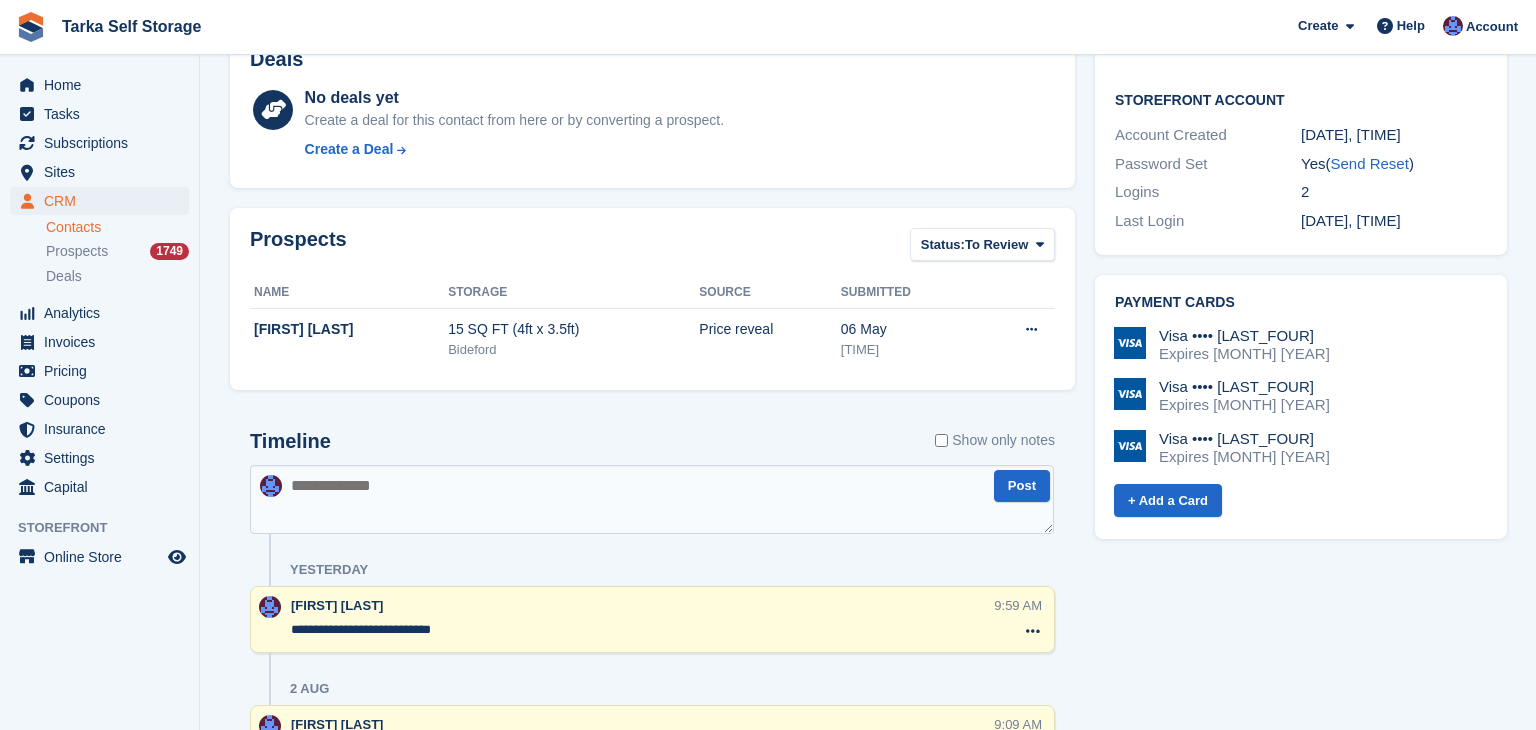 scroll, scrollTop: 0, scrollLeft: 0, axis: both 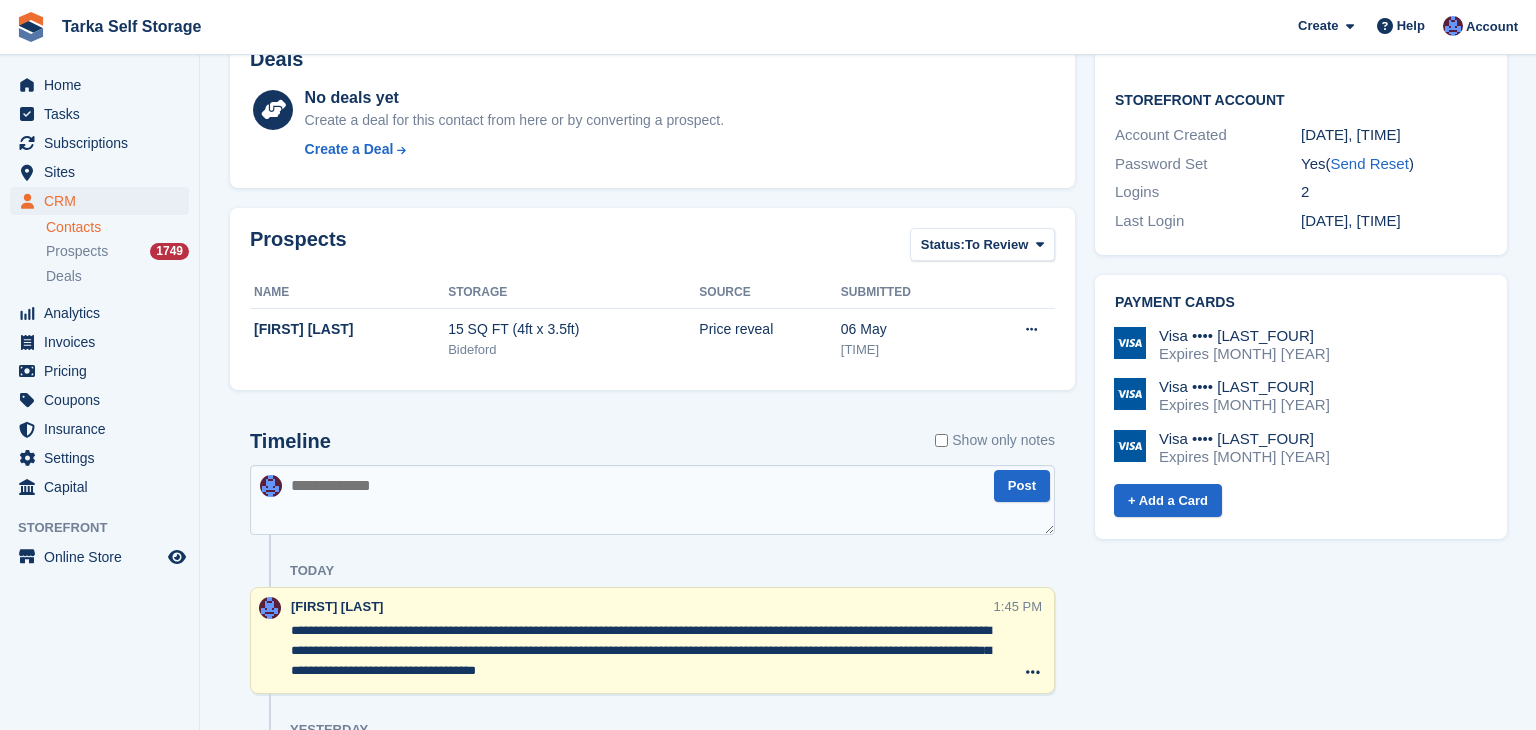 click at bounding box center [652, 500] 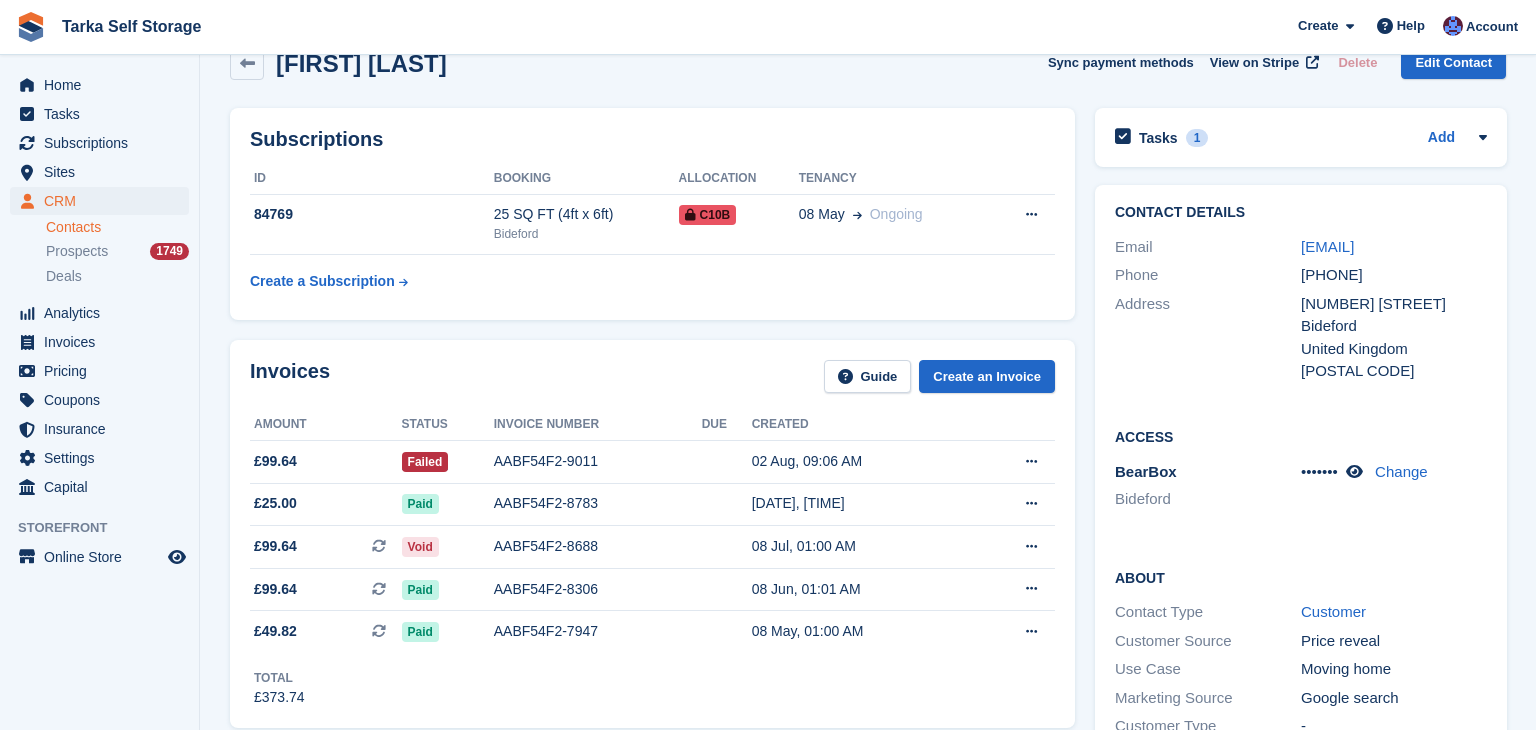 scroll, scrollTop: 0, scrollLeft: 0, axis: both 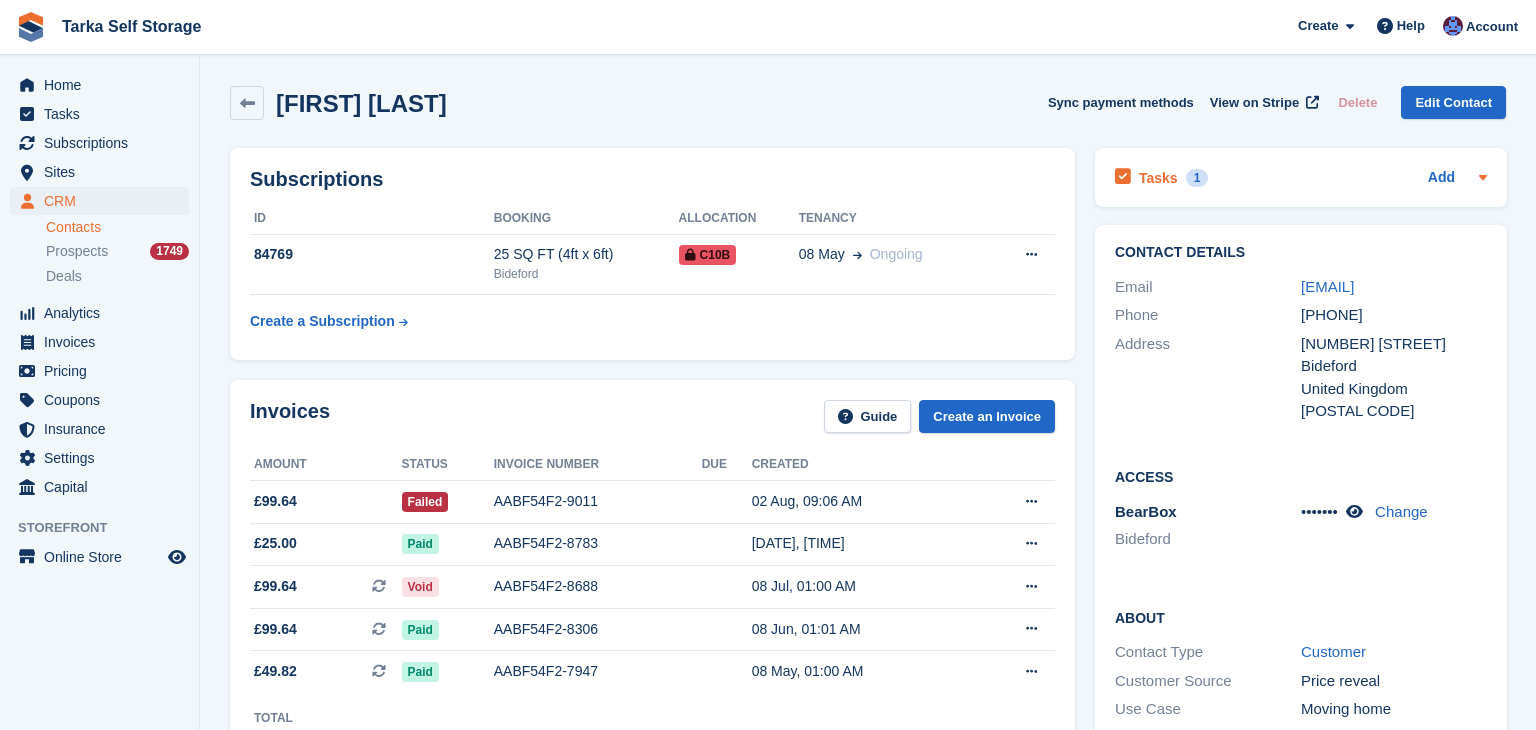 click on "Tasks" at bounding box center (1158, 178) 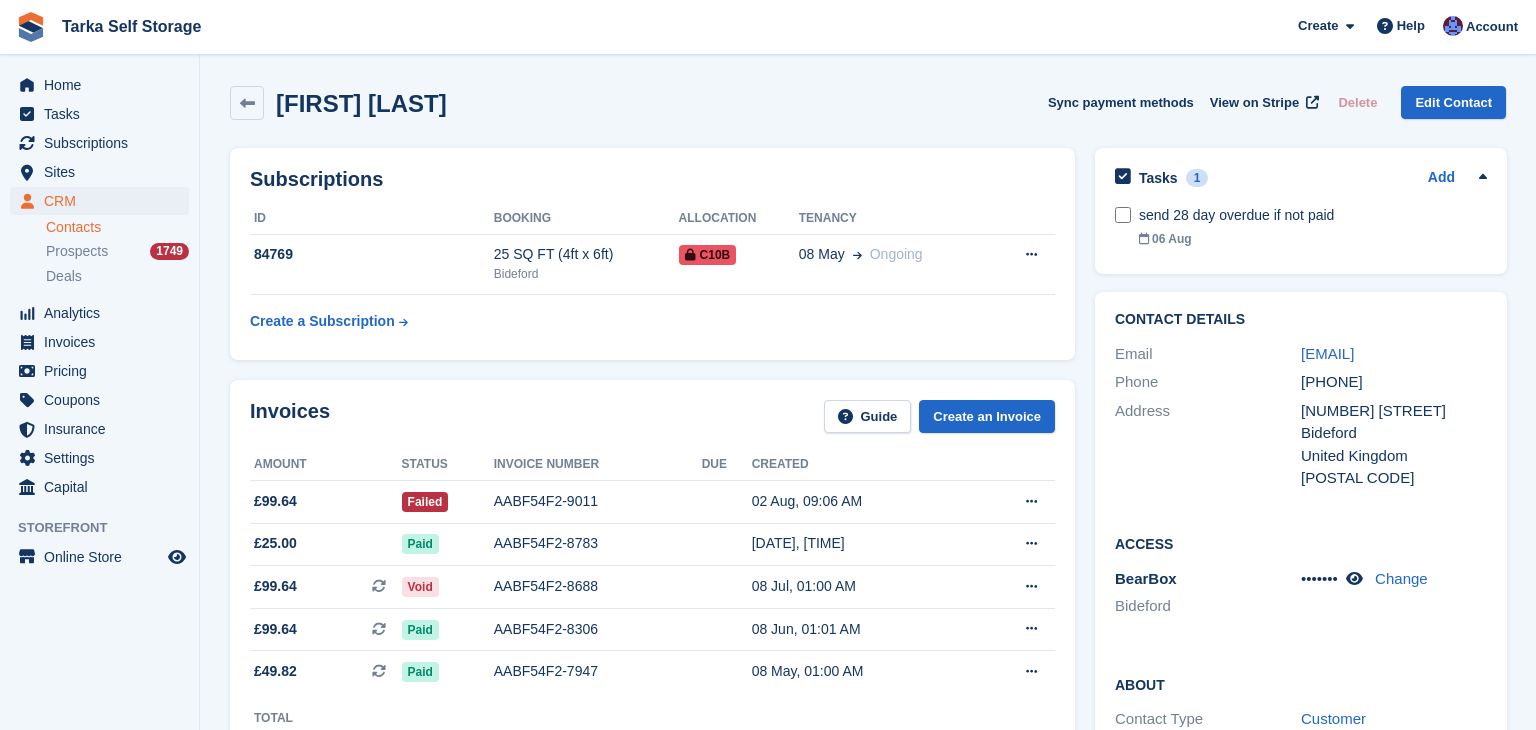 click on "Tabitha Hills
Sync payment methods
View on Stripe
Delete
Edit Contact" at bounding box center (868, 107) 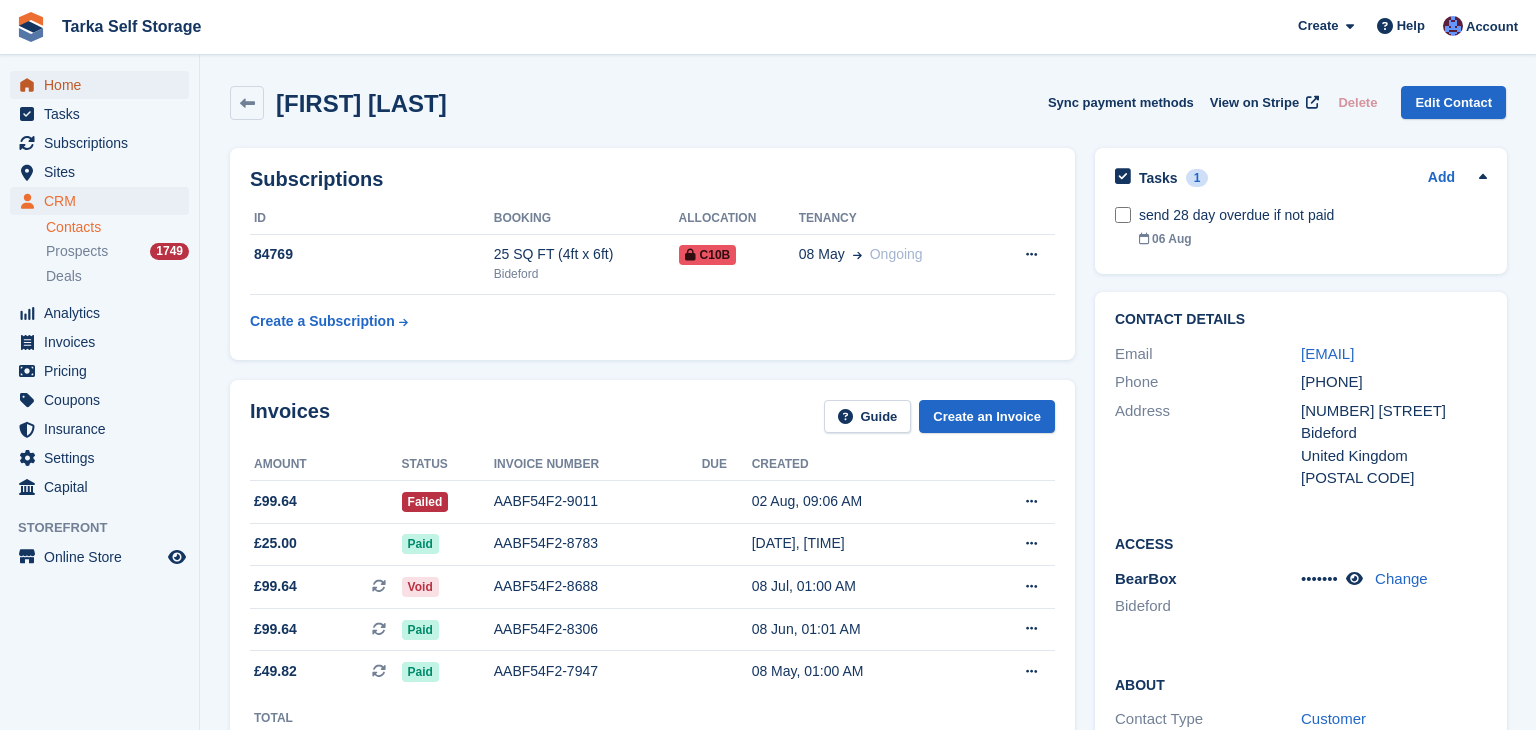 click on "Home" at bounding box center [104, 85] 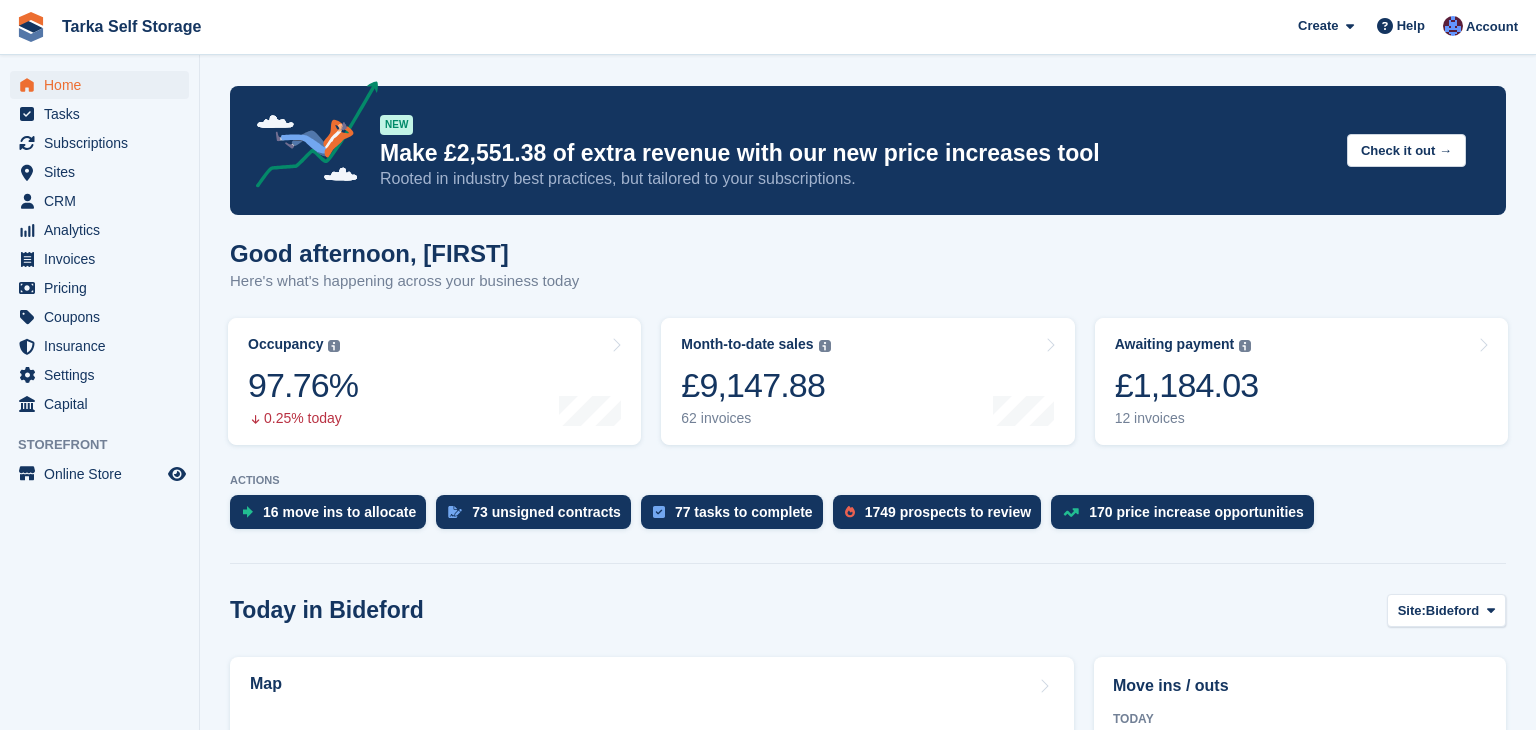scroll, scrollTop: 0, scrollLeft: 0, axis: both 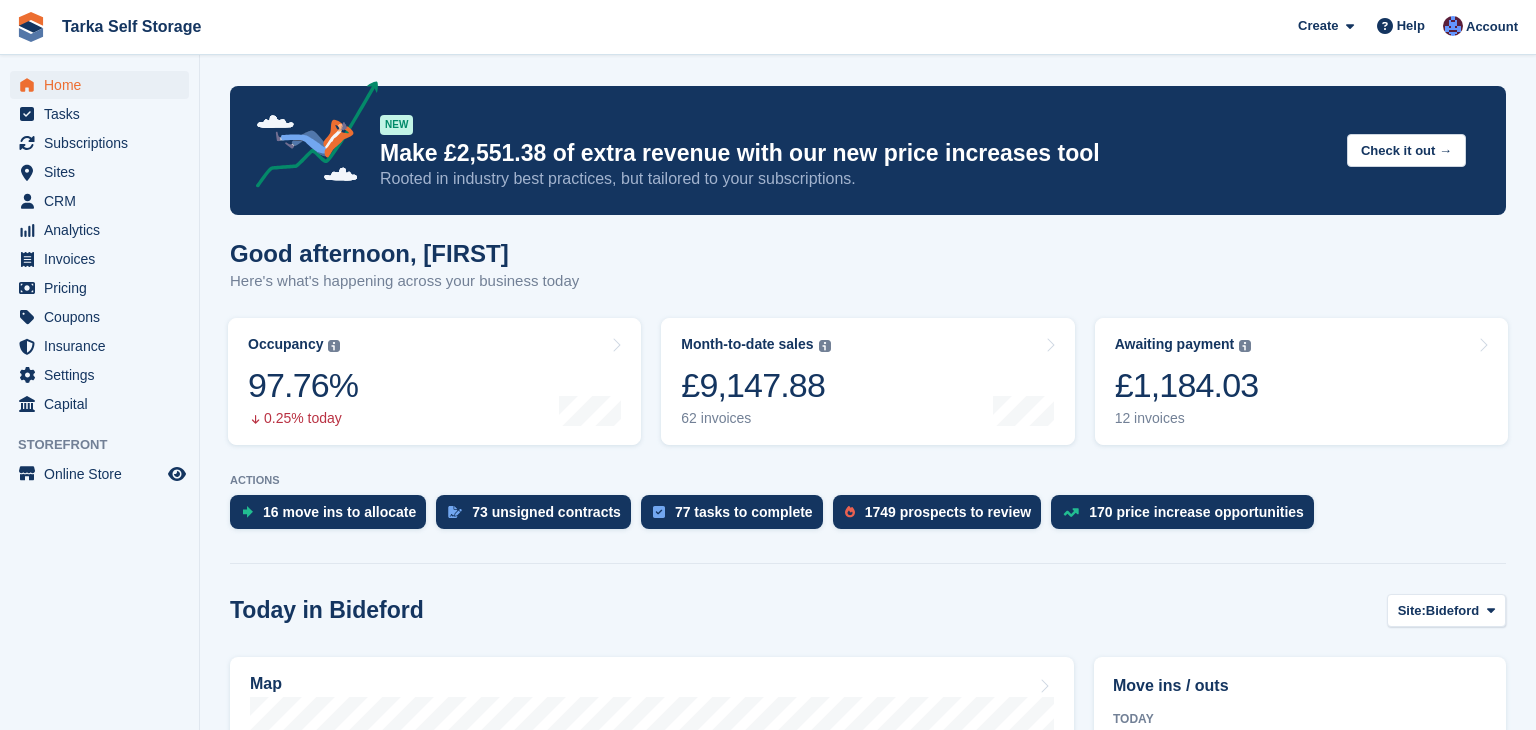 click on "Good afternoon, Helen
Here's what's happening across your business today" at bounding box center (868, 278) 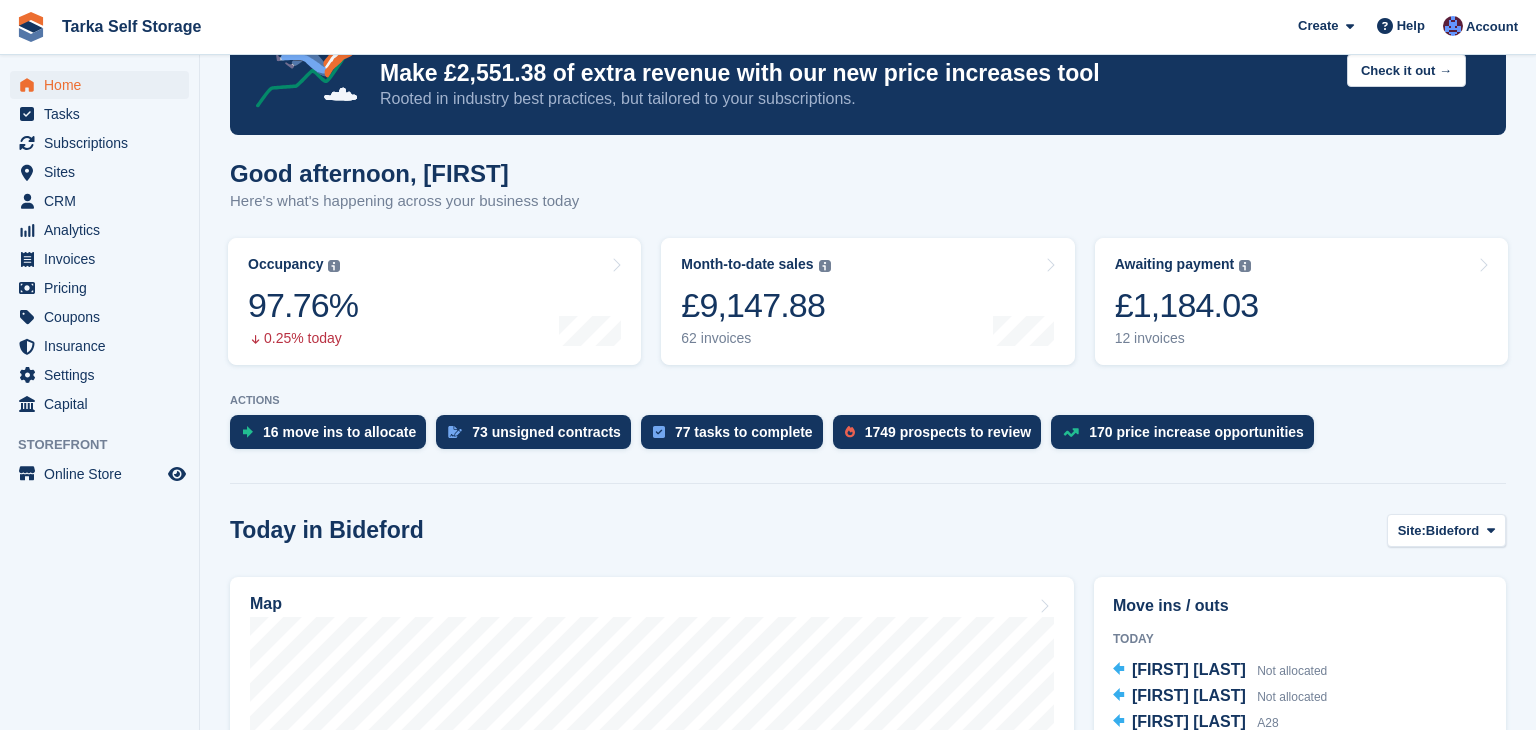 click on "Good afternoon, Helen
Here's what's happening across your business today" at bounding box center [868, 198] 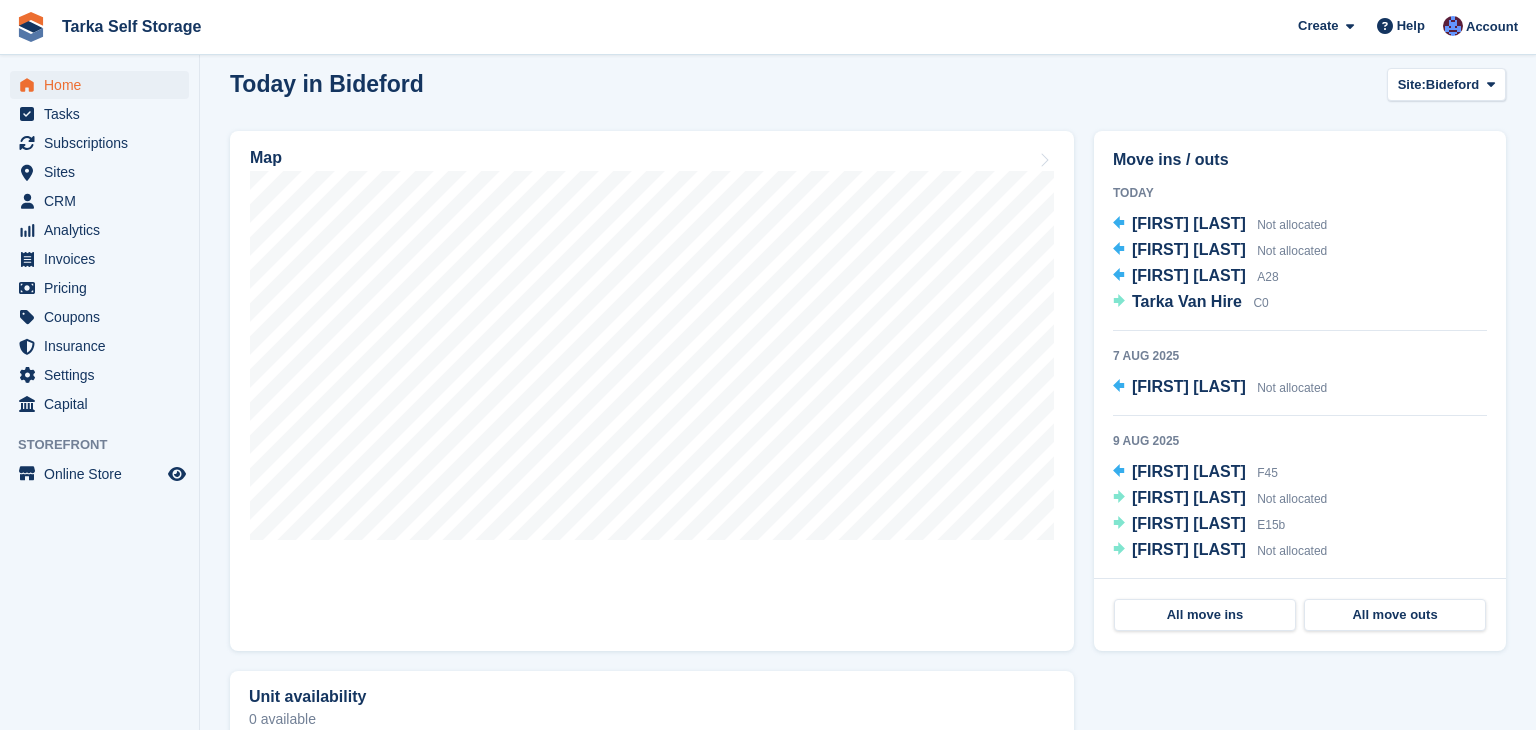 scroll, scrollTop: 560, scrollLeft: 0, axis: vertical 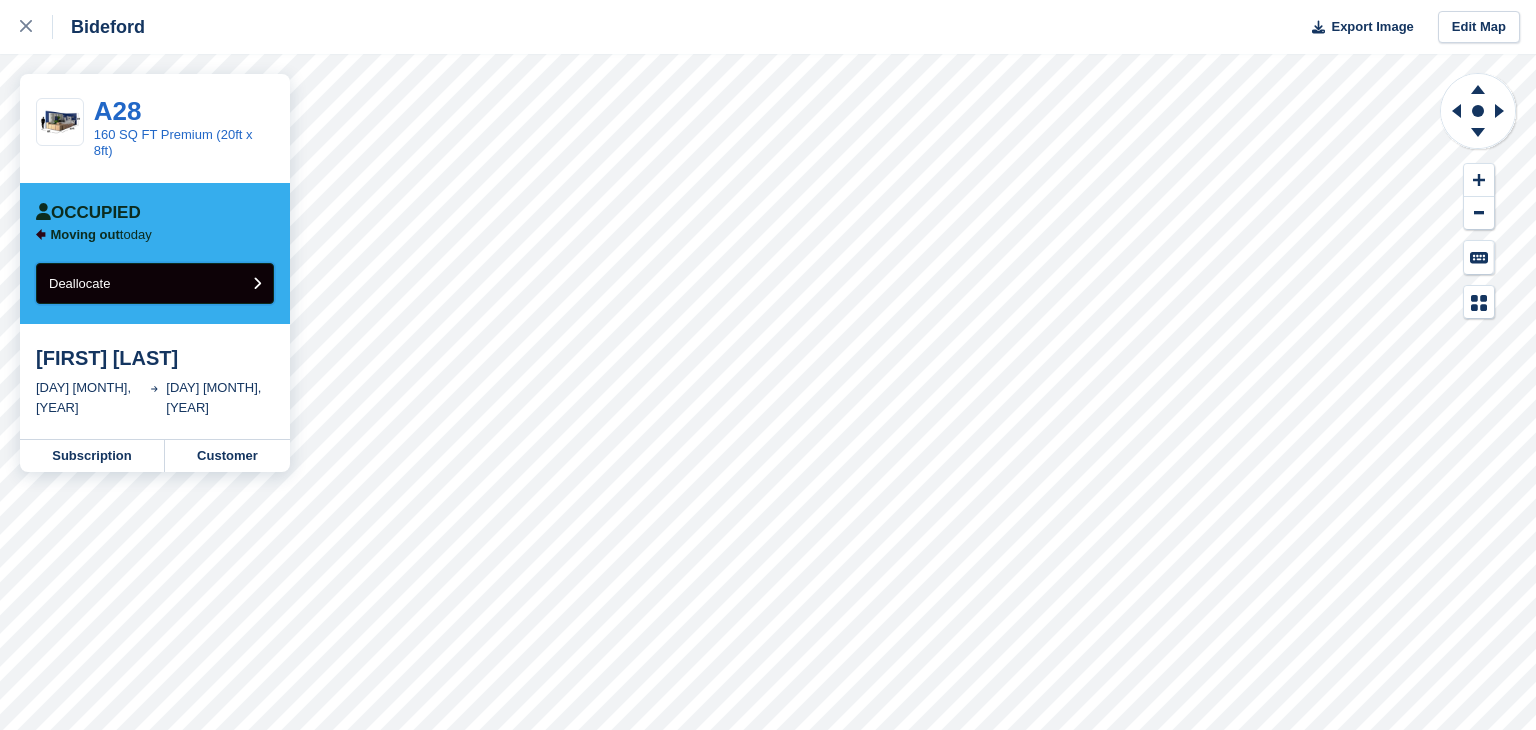 click on "Deallocate" at bounding box center (155, 283) 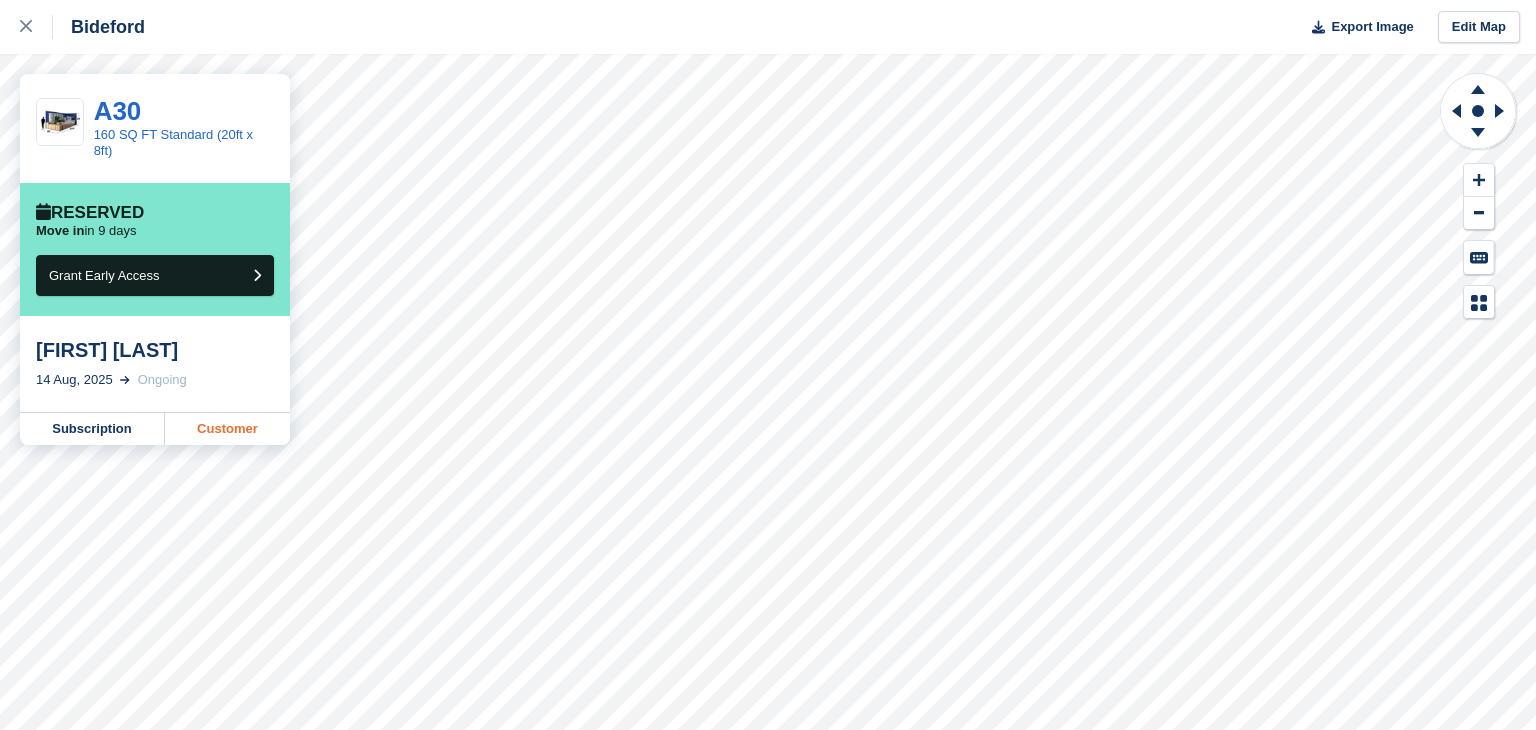 click on "Customer" at bounding box center [227, 429] 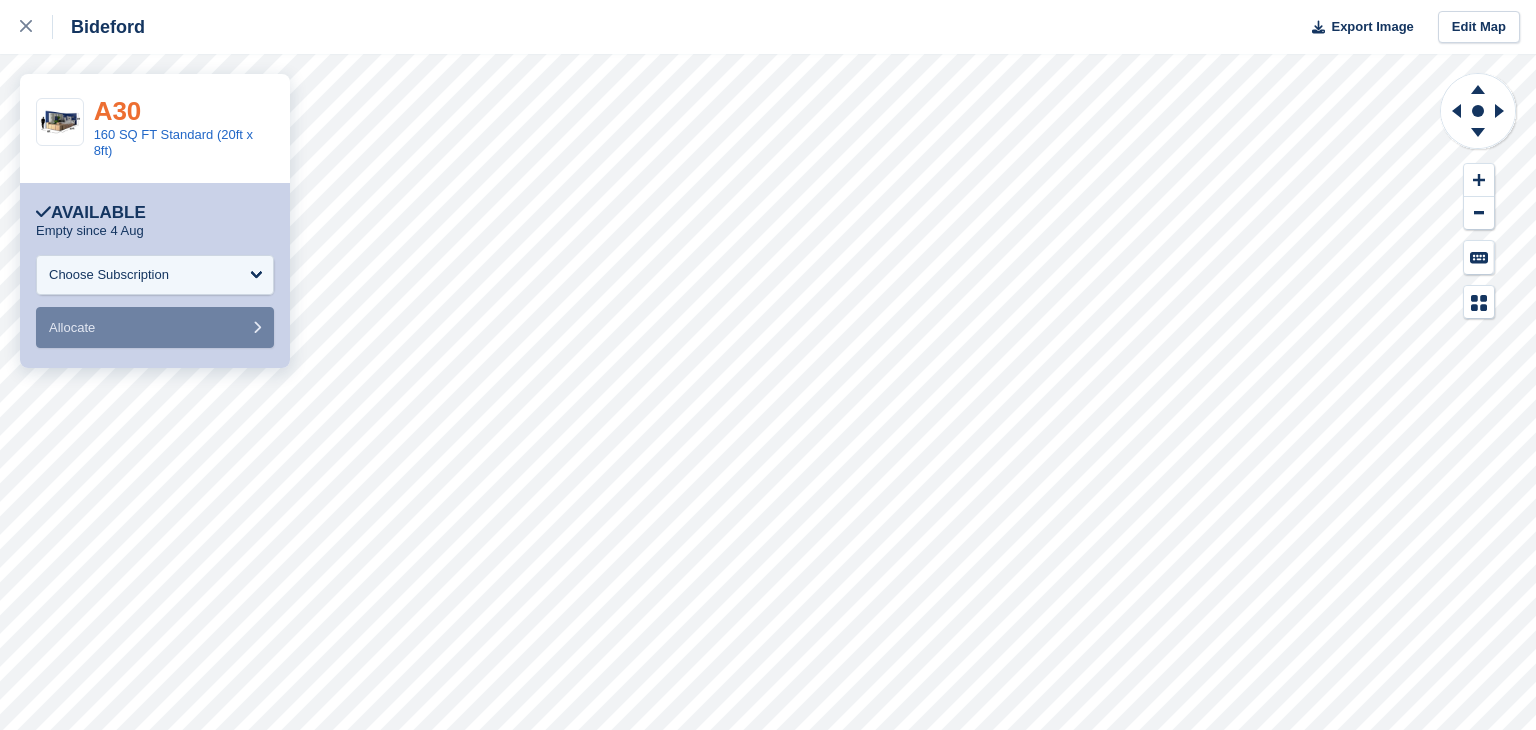 click on "A30" at bounding box center (118, 111) 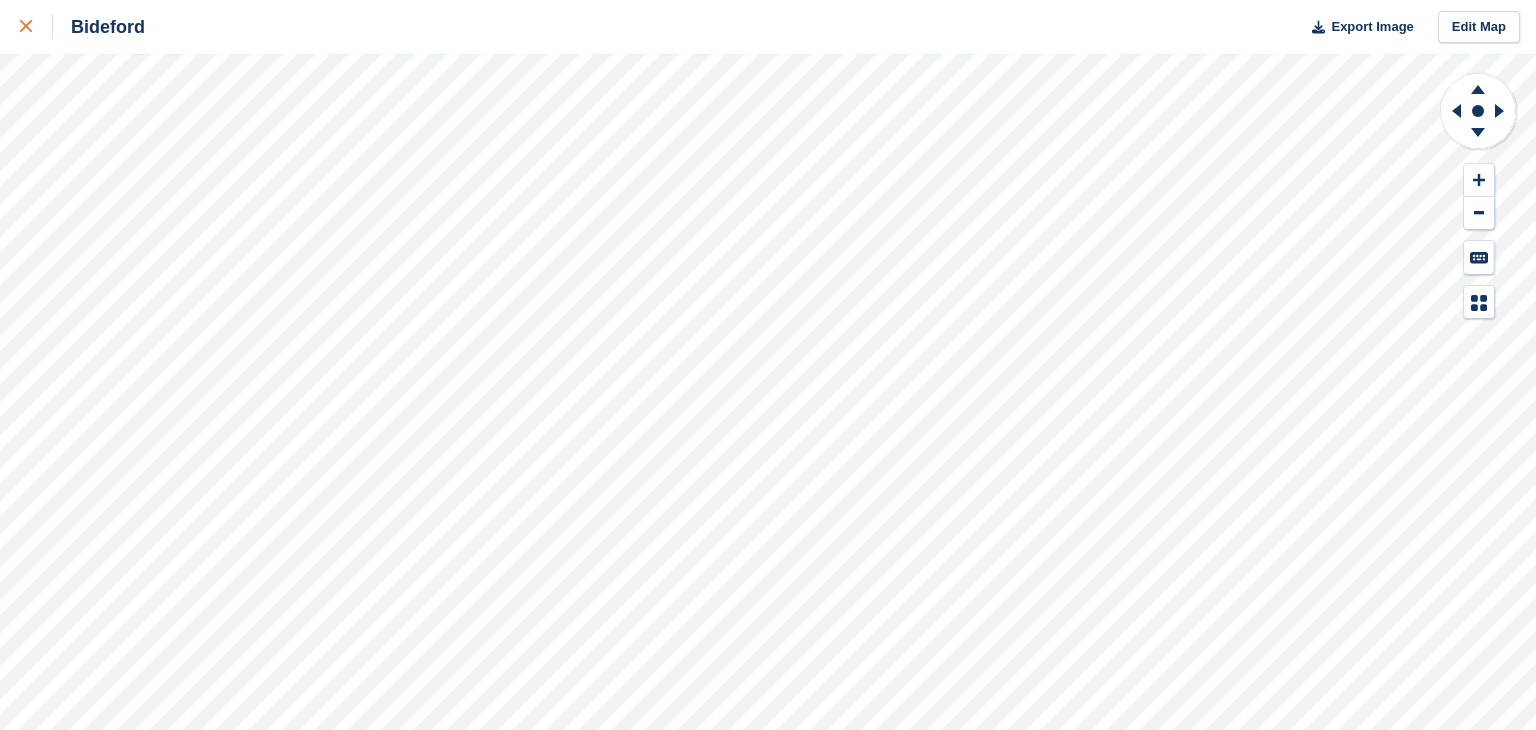 click at bounding box center [36, 27] 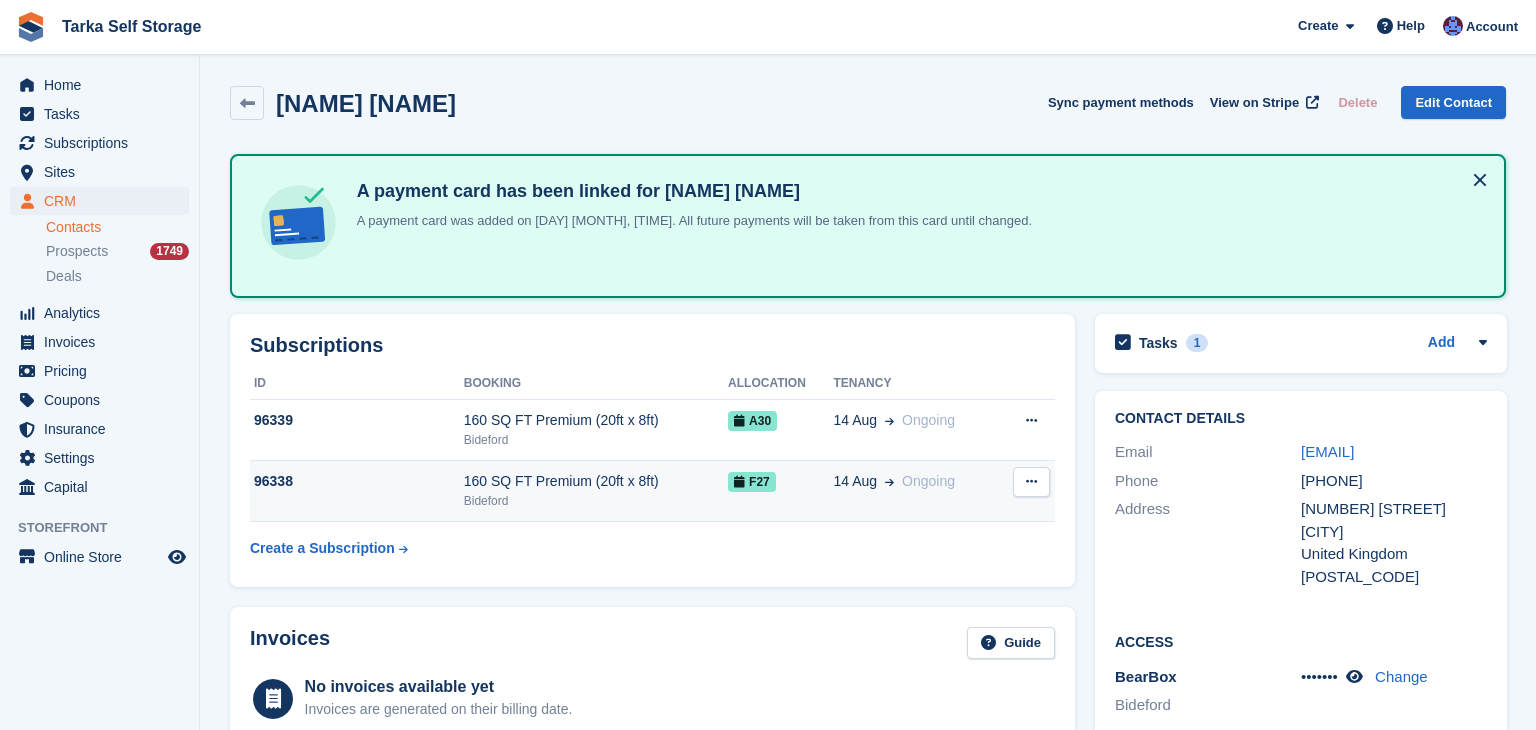 scroll, scrollTop: 0, scrollLeft: 0, axis: both 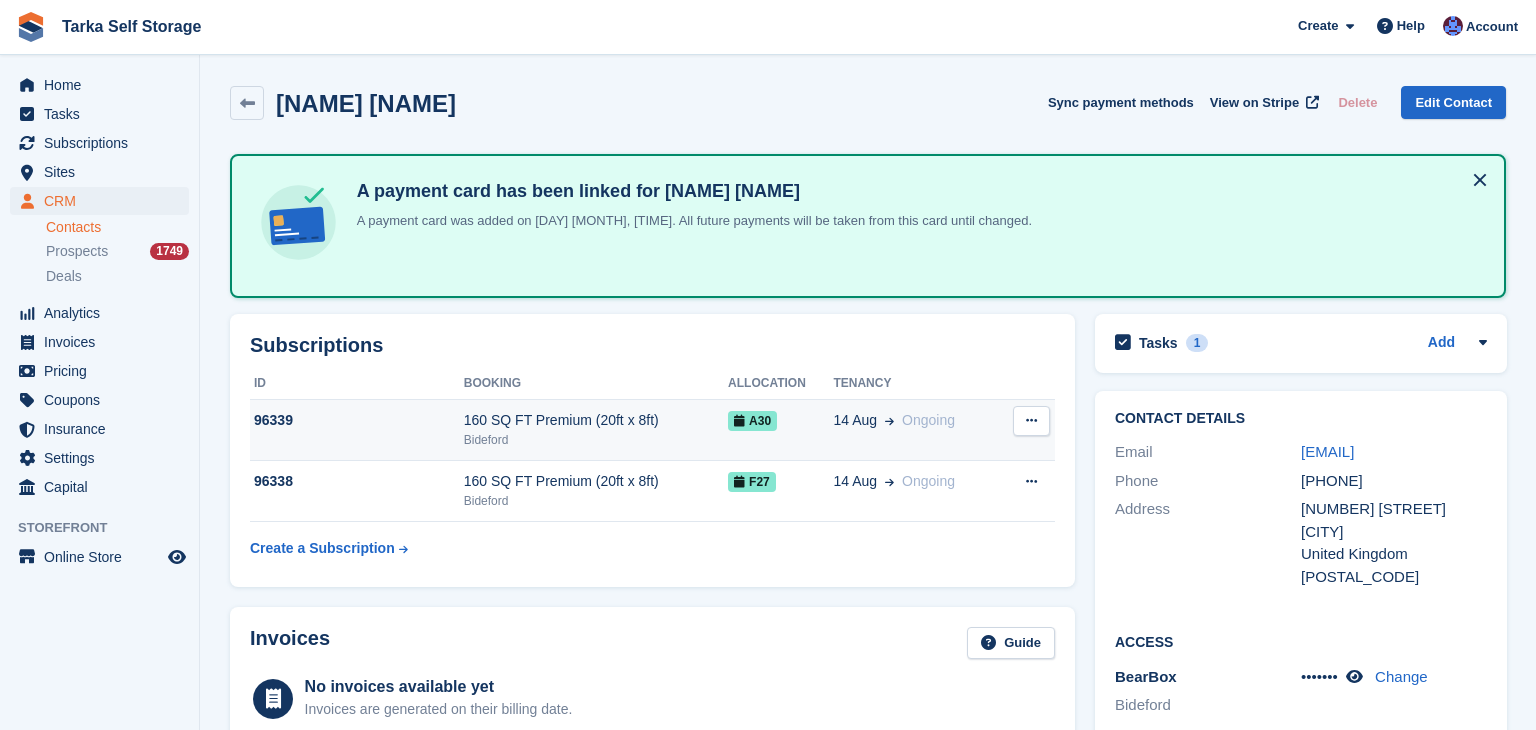 click at bounding box center (1031, 421) 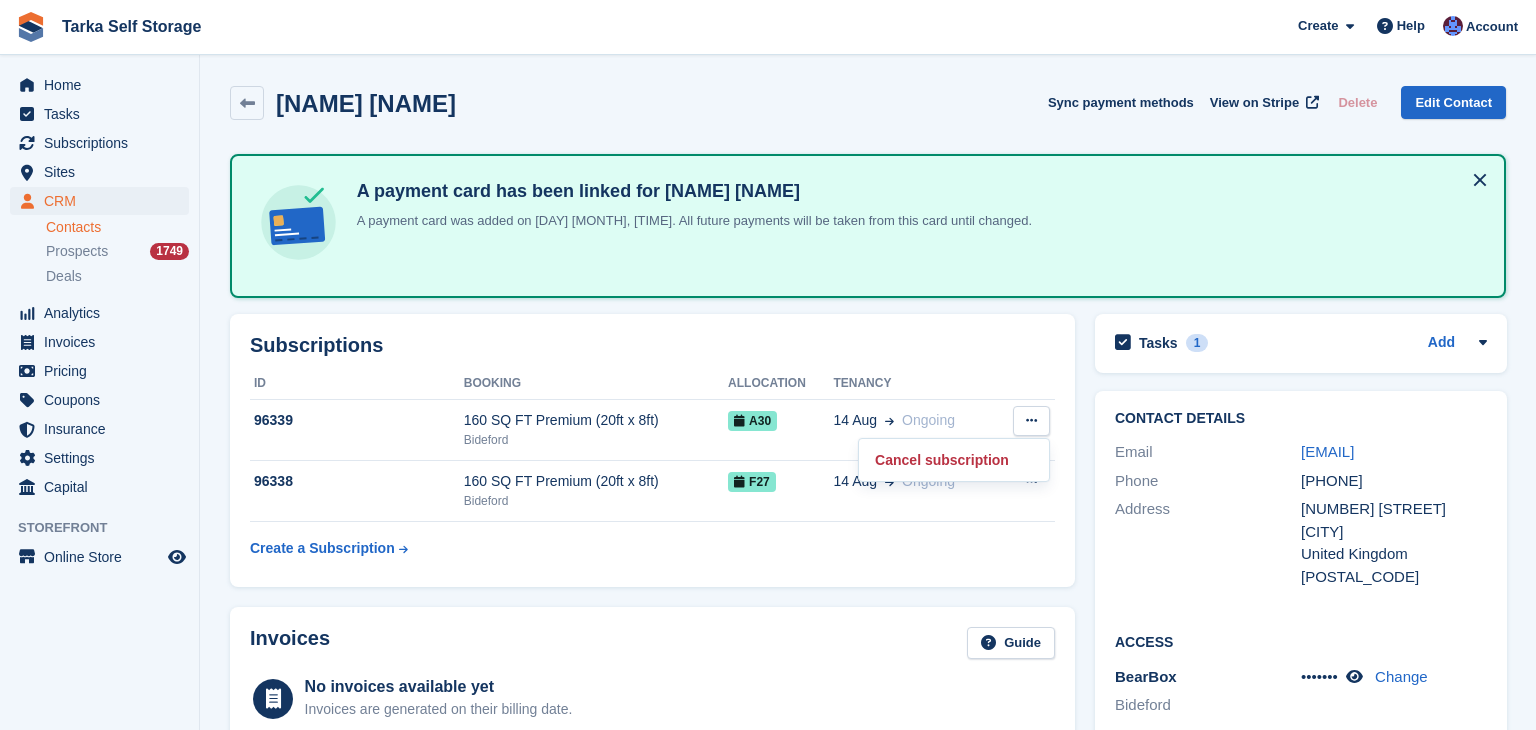 click on "Subscriptions" at bounding box center [652, 345] 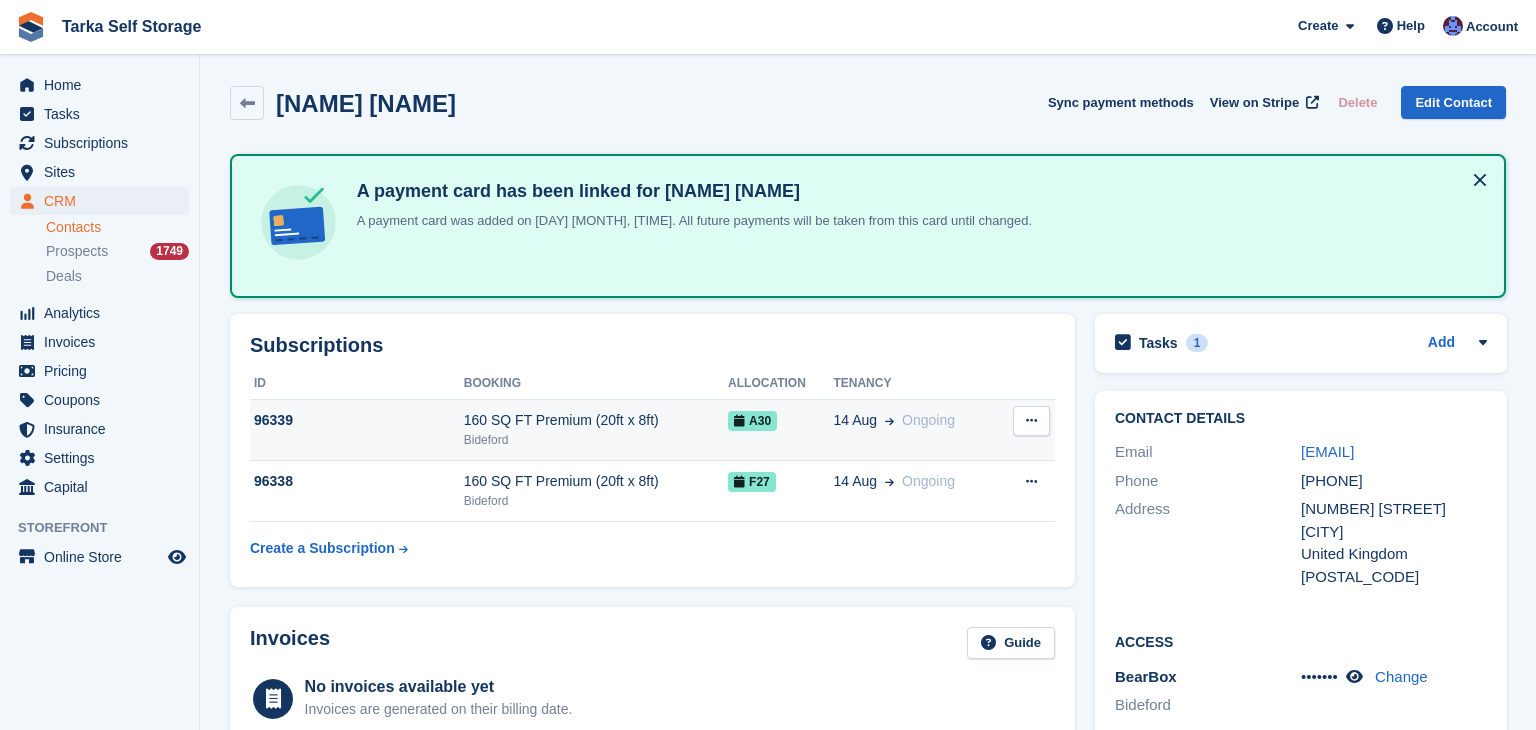 click on "Bideford" at bounding box center (596, 440) 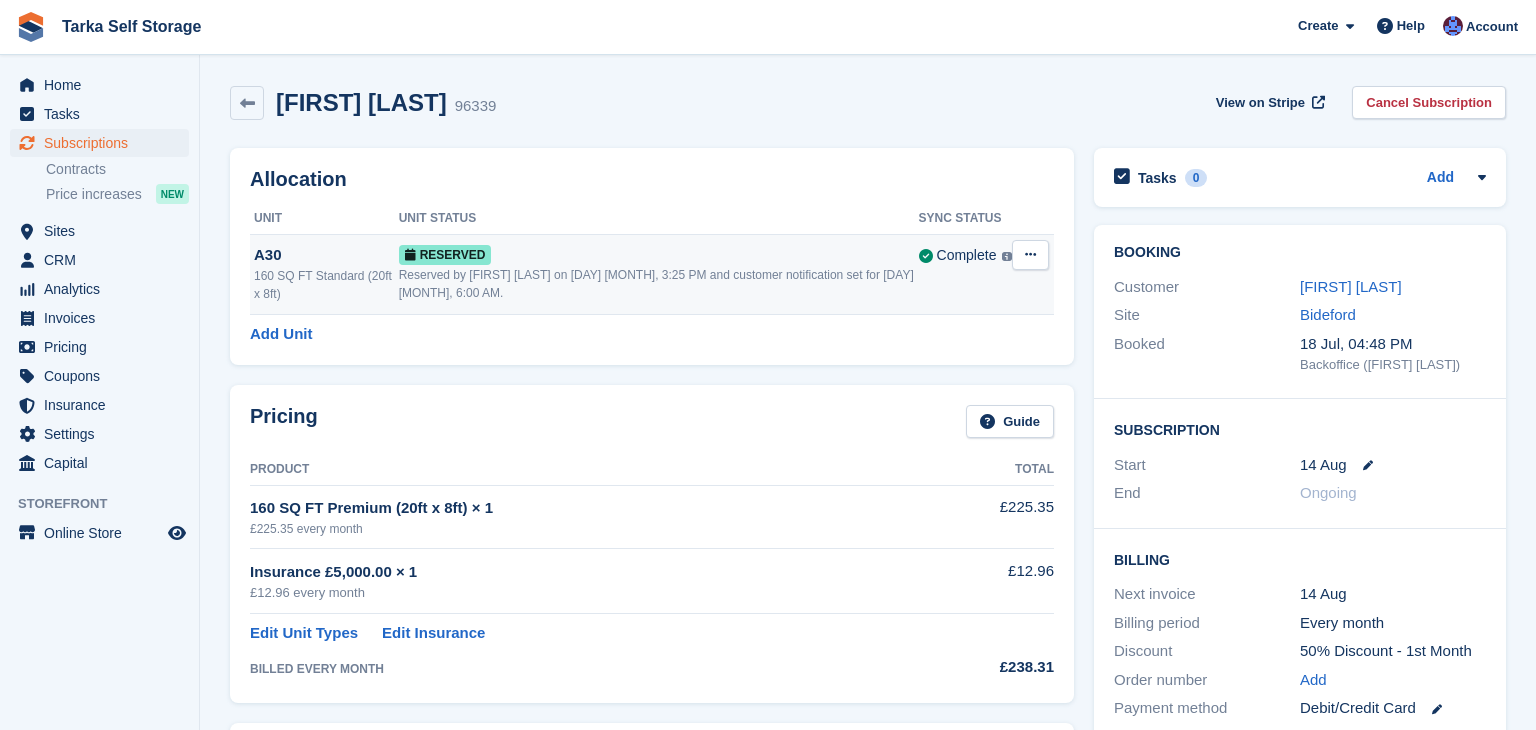 scroll, scrollTop: 0, scrollLeft: 0, axis: both 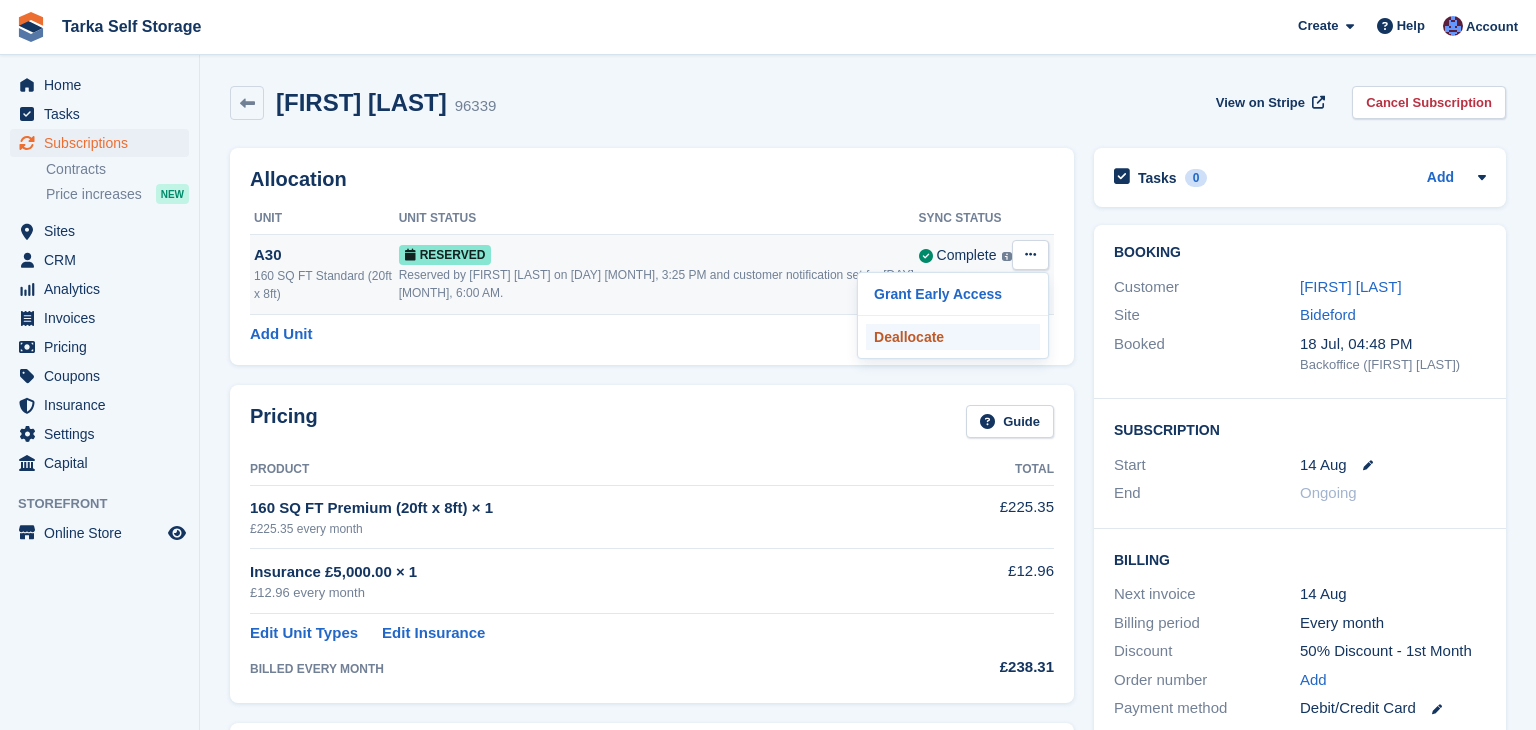 click on "Deallocate" at bounding box center (953, 337) 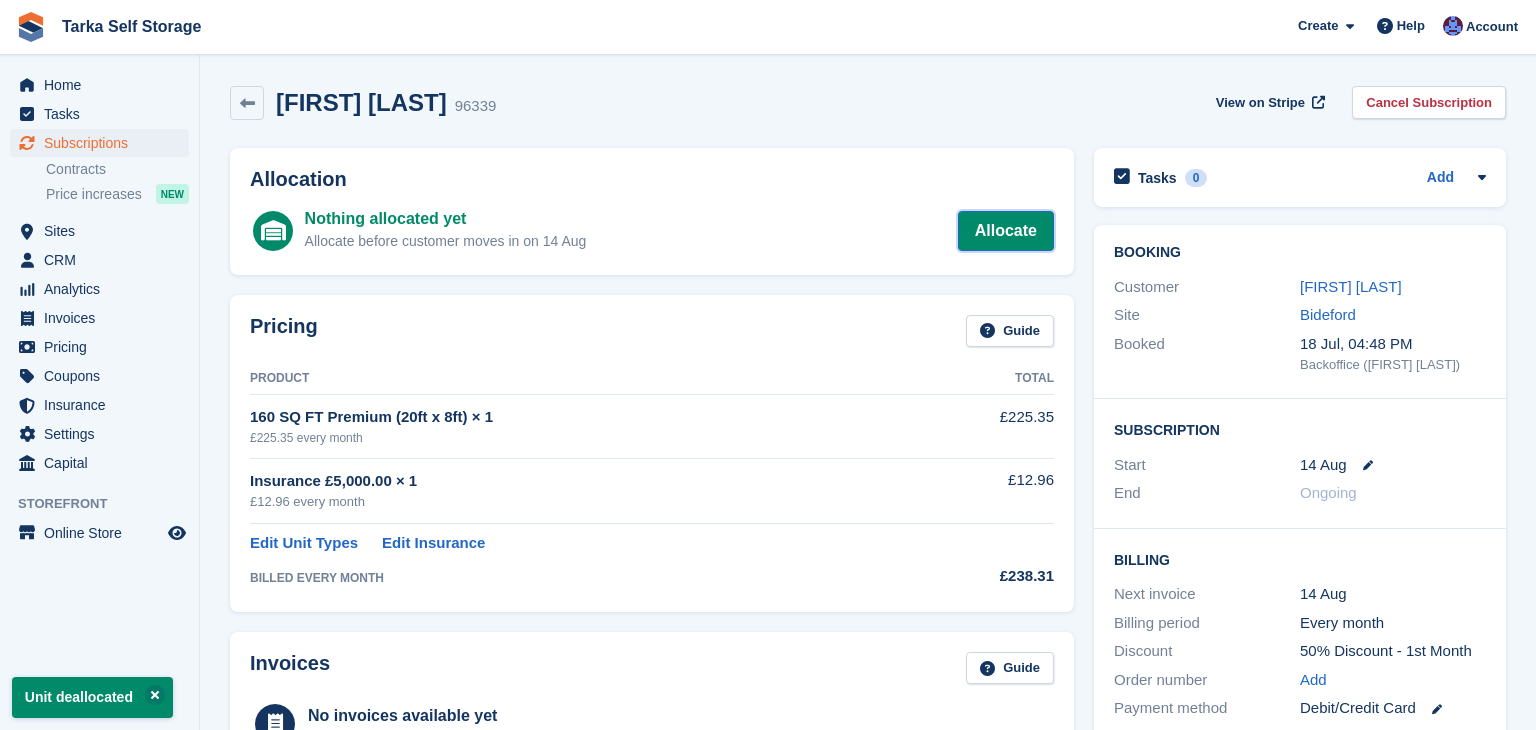 click on "Allocate" at bounding box center (1006, 231) 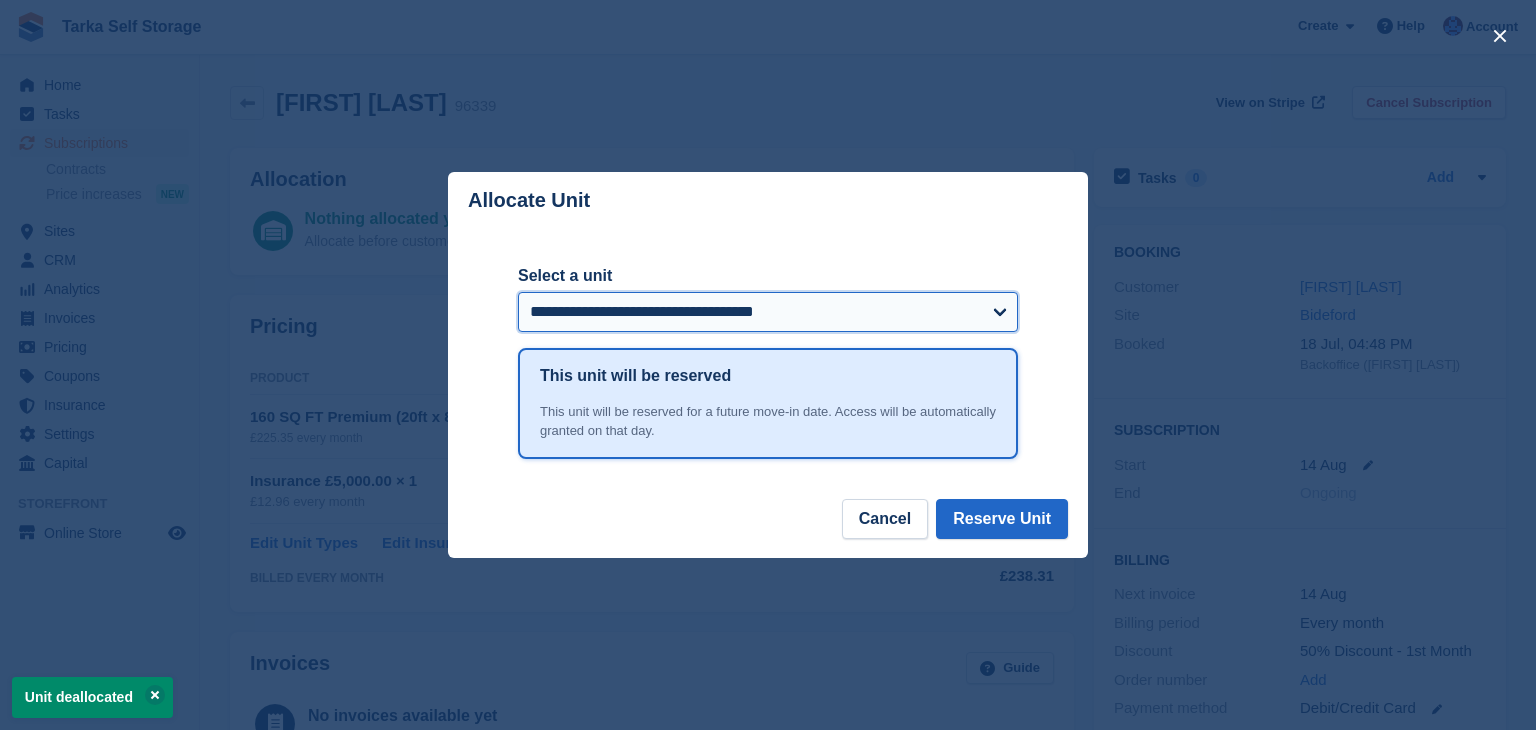 click on "**********" at bounding box center [768, 312] 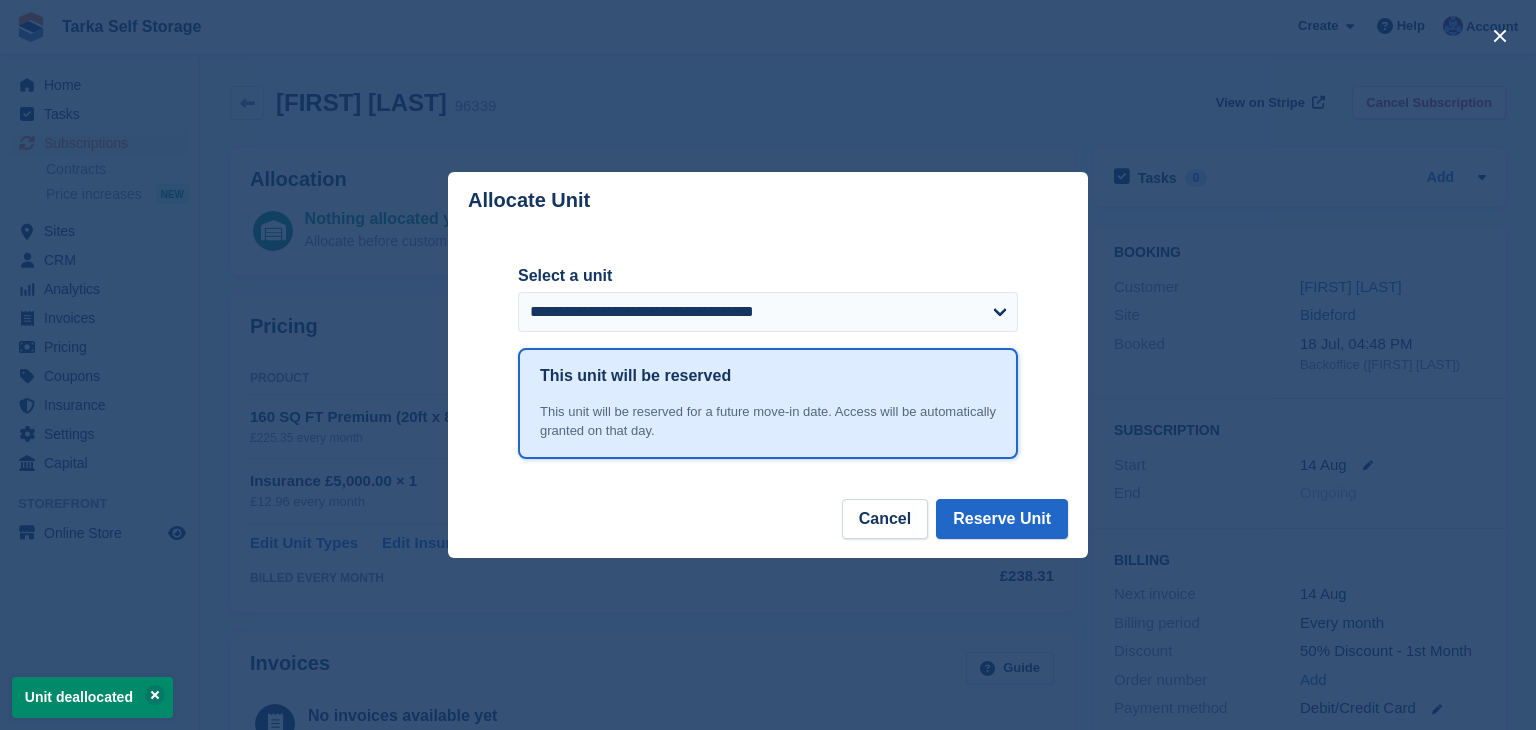 click on "Select a unit" at bounding box center (768, 276) 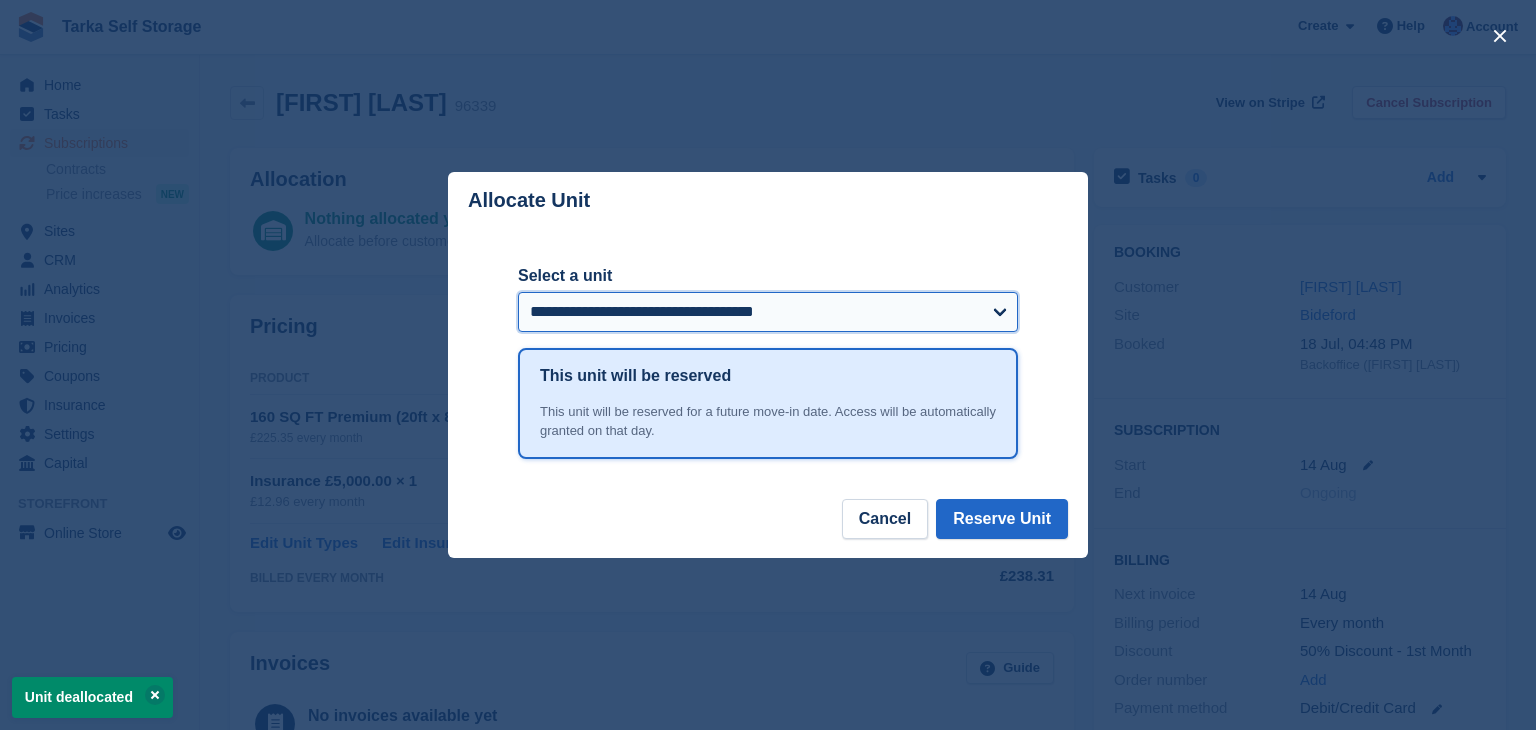 click on "**********" at bounding box center [768, 312] 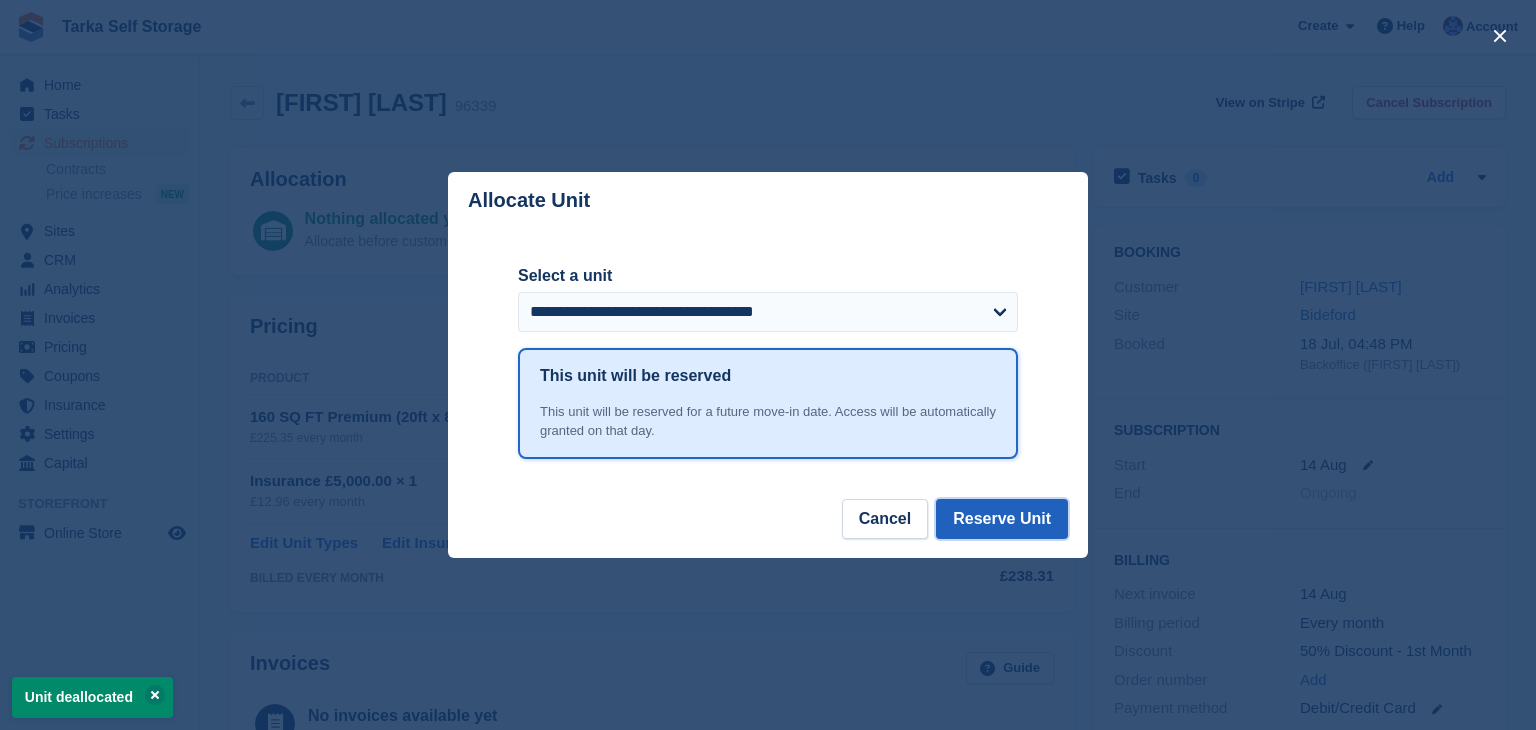 click on "Reserve Unit" at bounding box center [1002, 519] 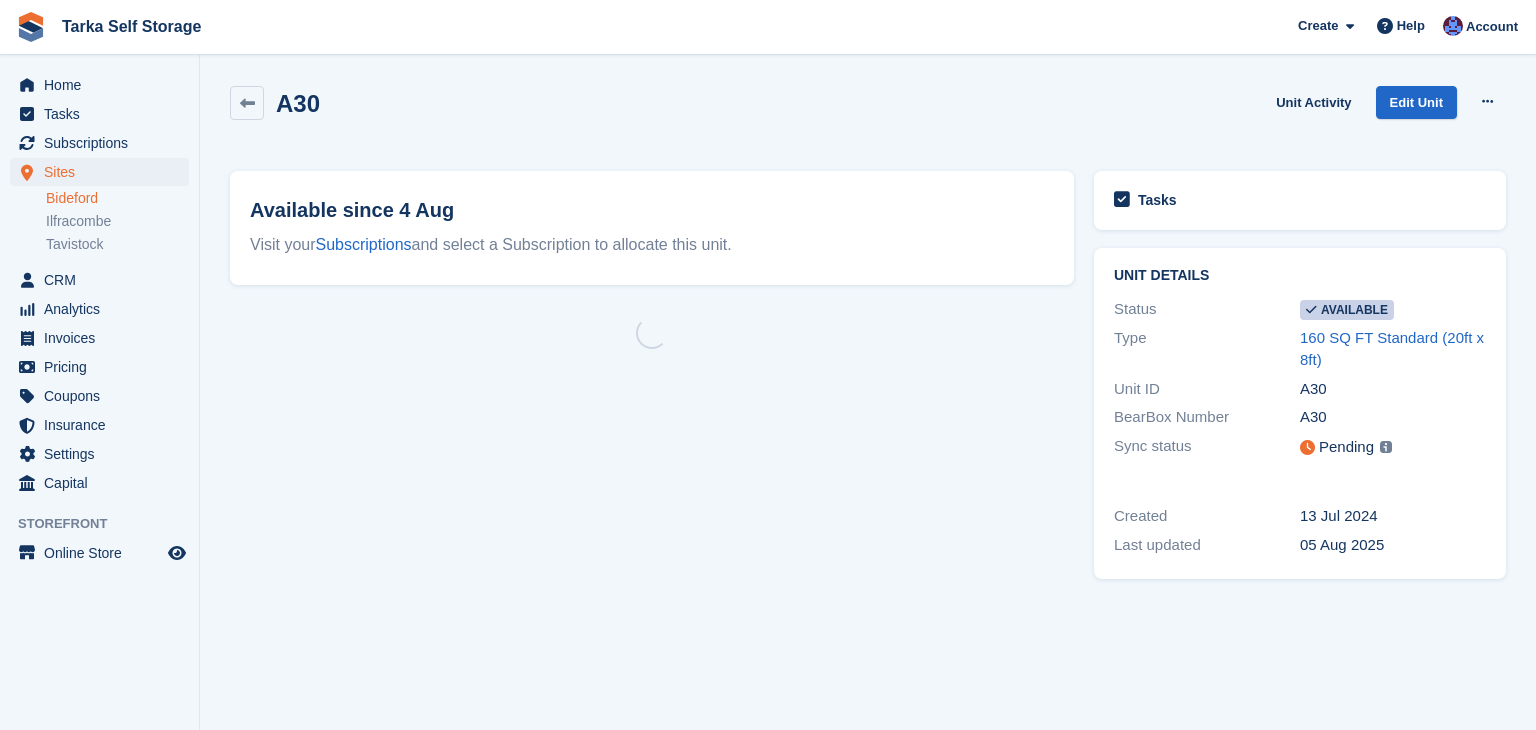 scroll, scrollTop: 0, scrollLeft: 0, axis: both 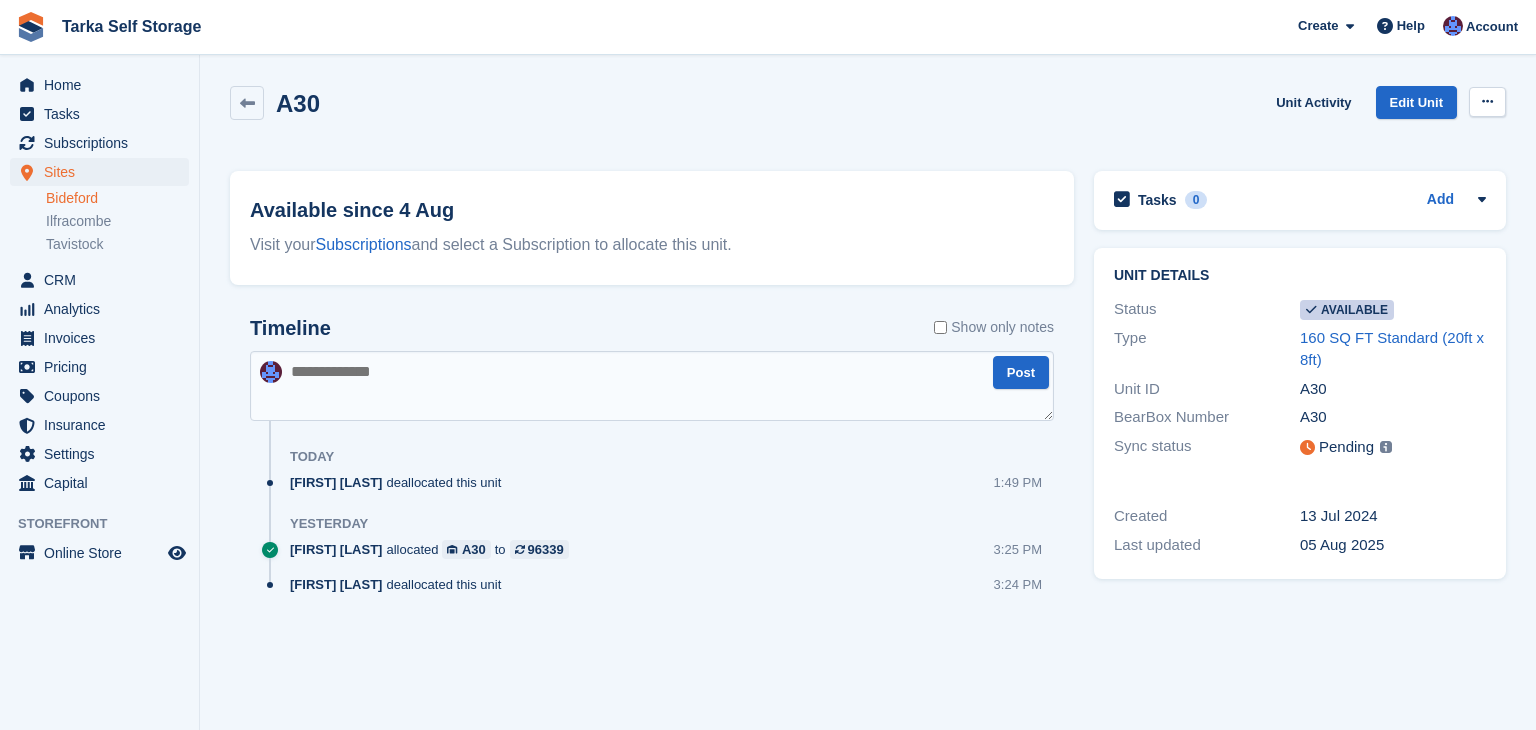 click at bounding box center [1487, 101] 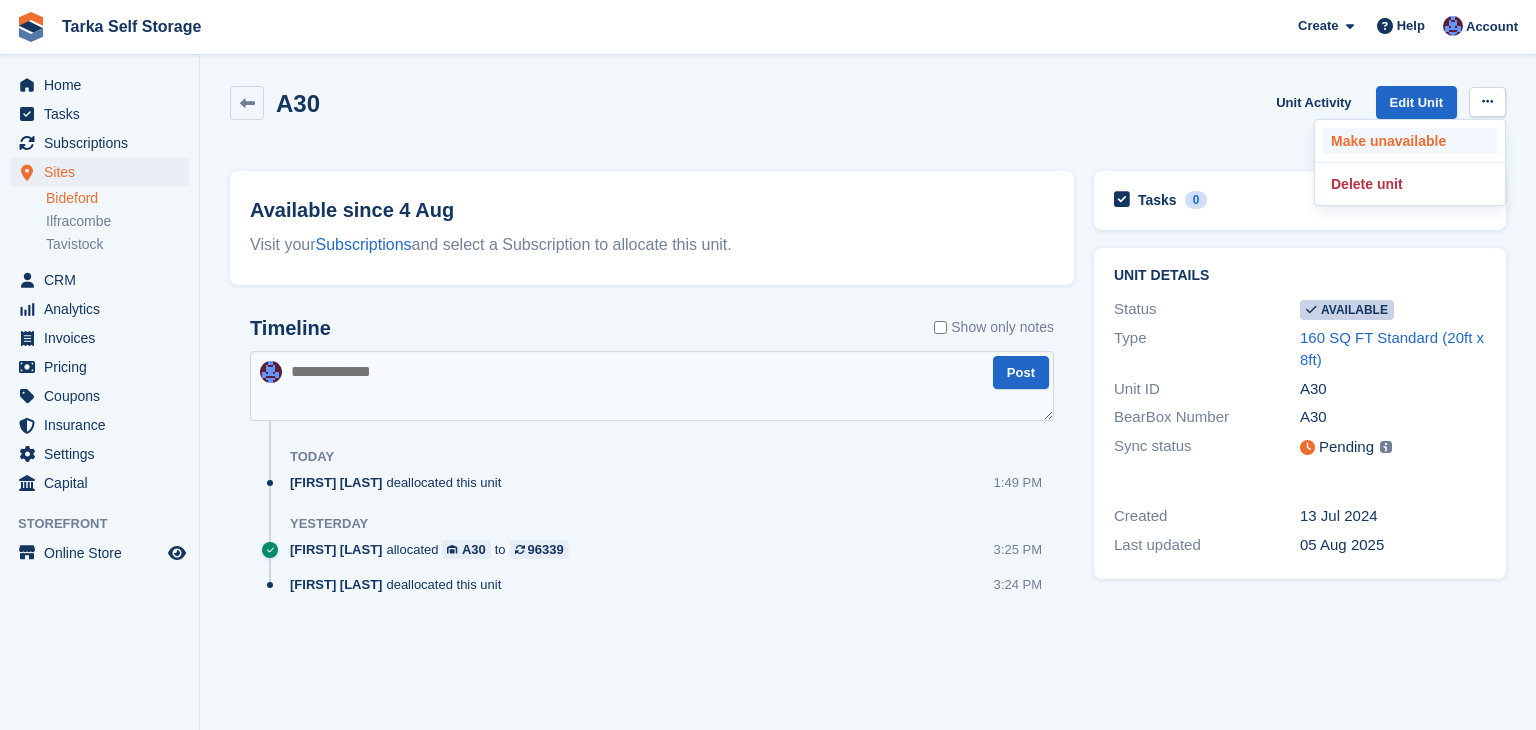 click on "Make unavailable" at bounding box center (1410, 141) 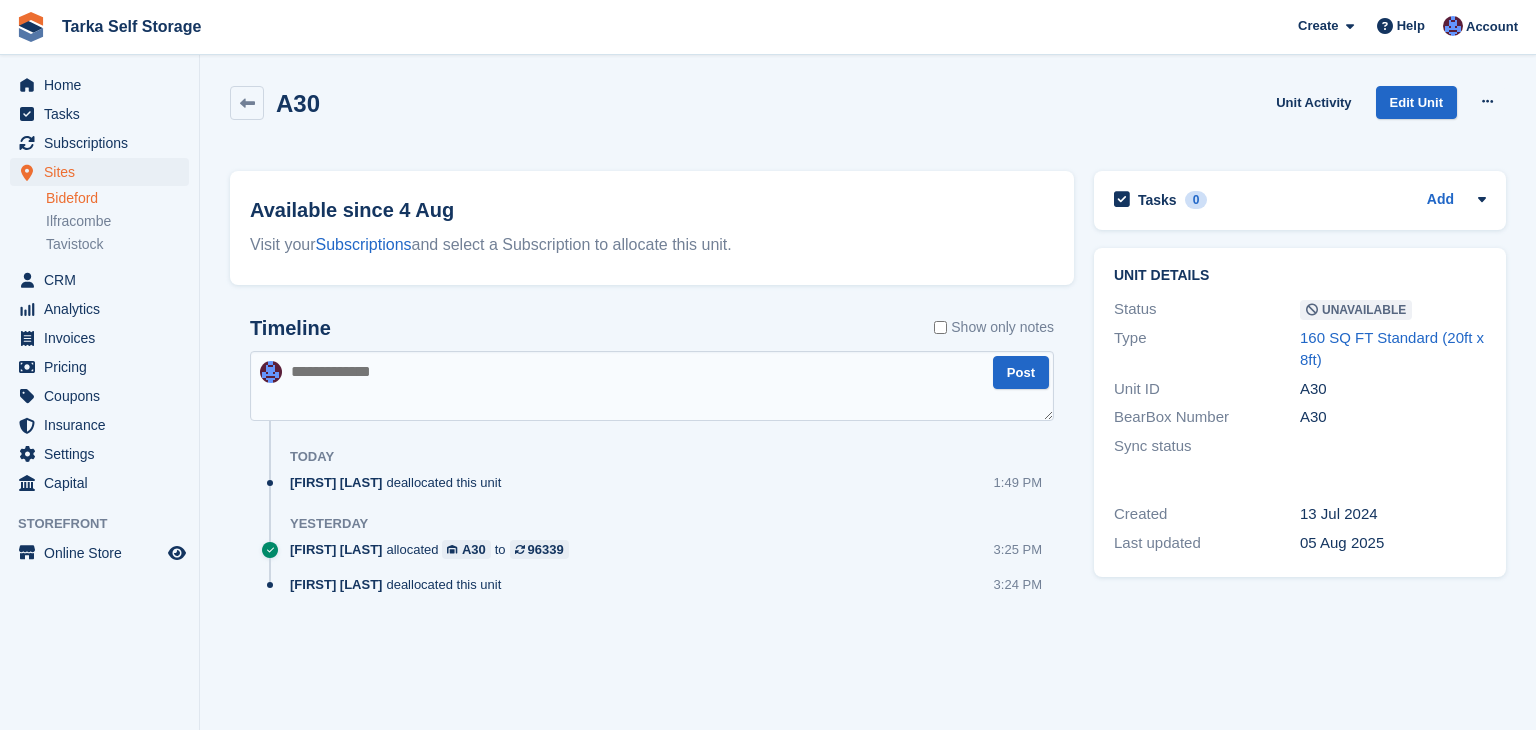 click on "A30
Unit Activity
Edit Unit
Make Available
Delete unit" at bounding box center [868, 114] 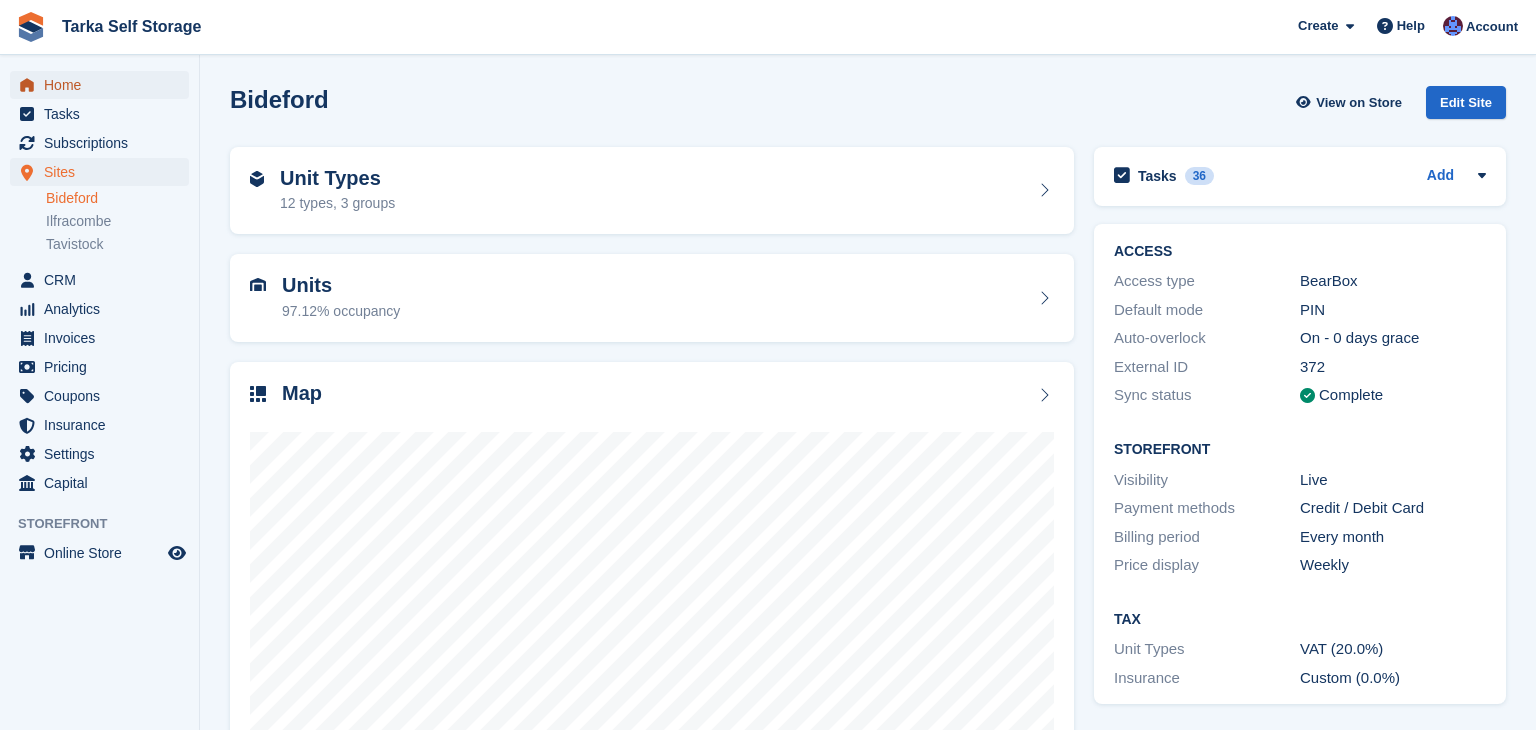 click on "Home" at bounding box center (104, 85) 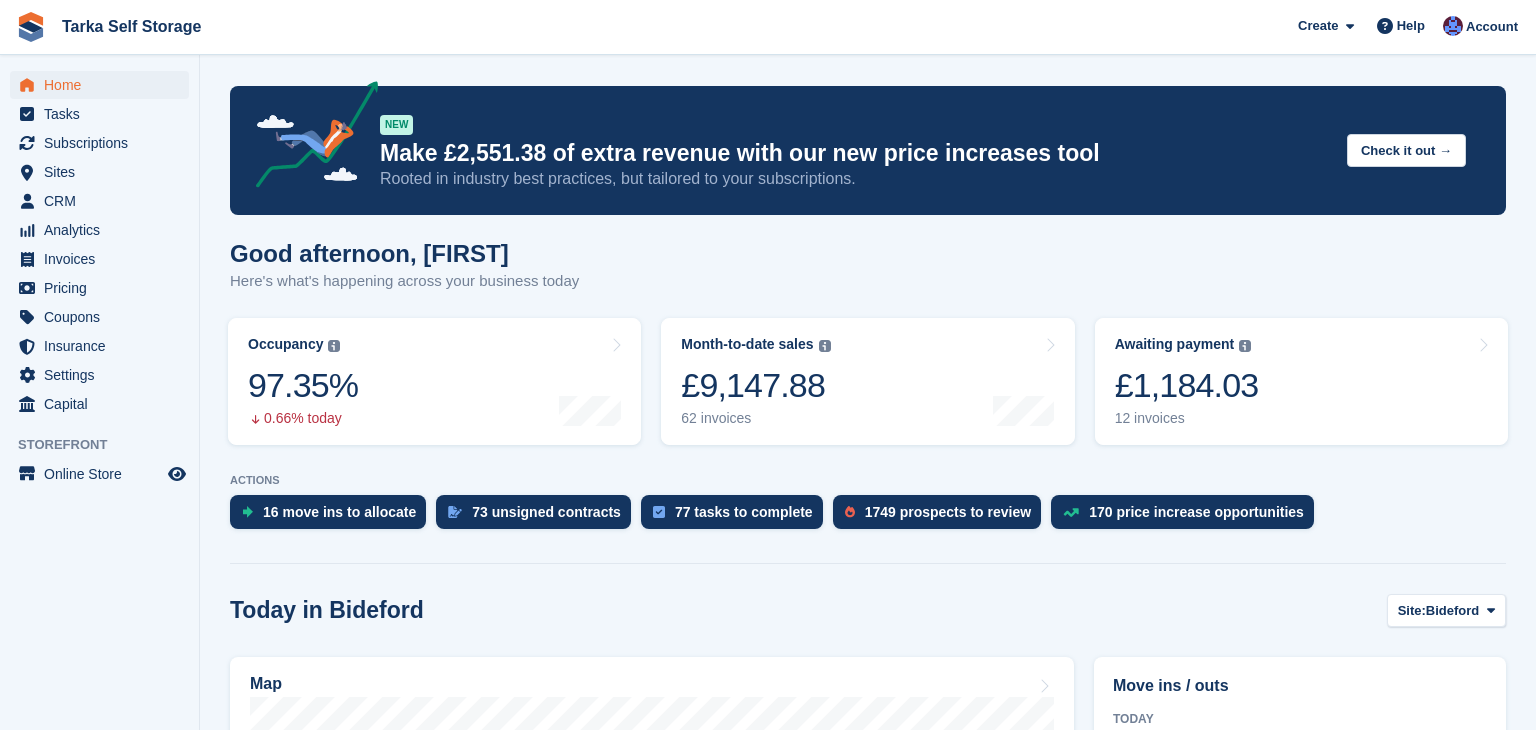 click on "Good afternoon, Helen
Here's what's happening across your business today" at bounding box center (868, 278) 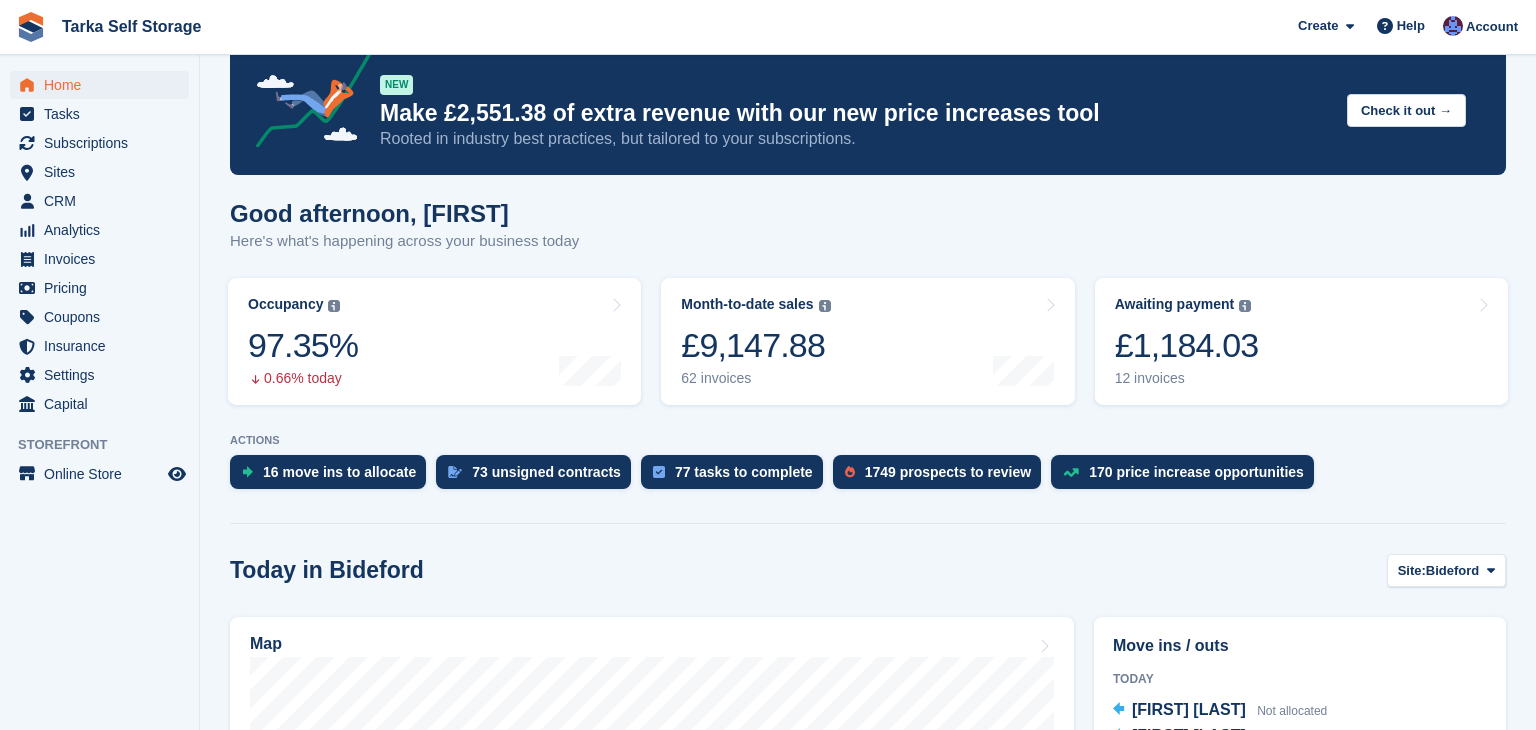 scroll, scrollTop: 0, scrollLeft: 0, axis: both 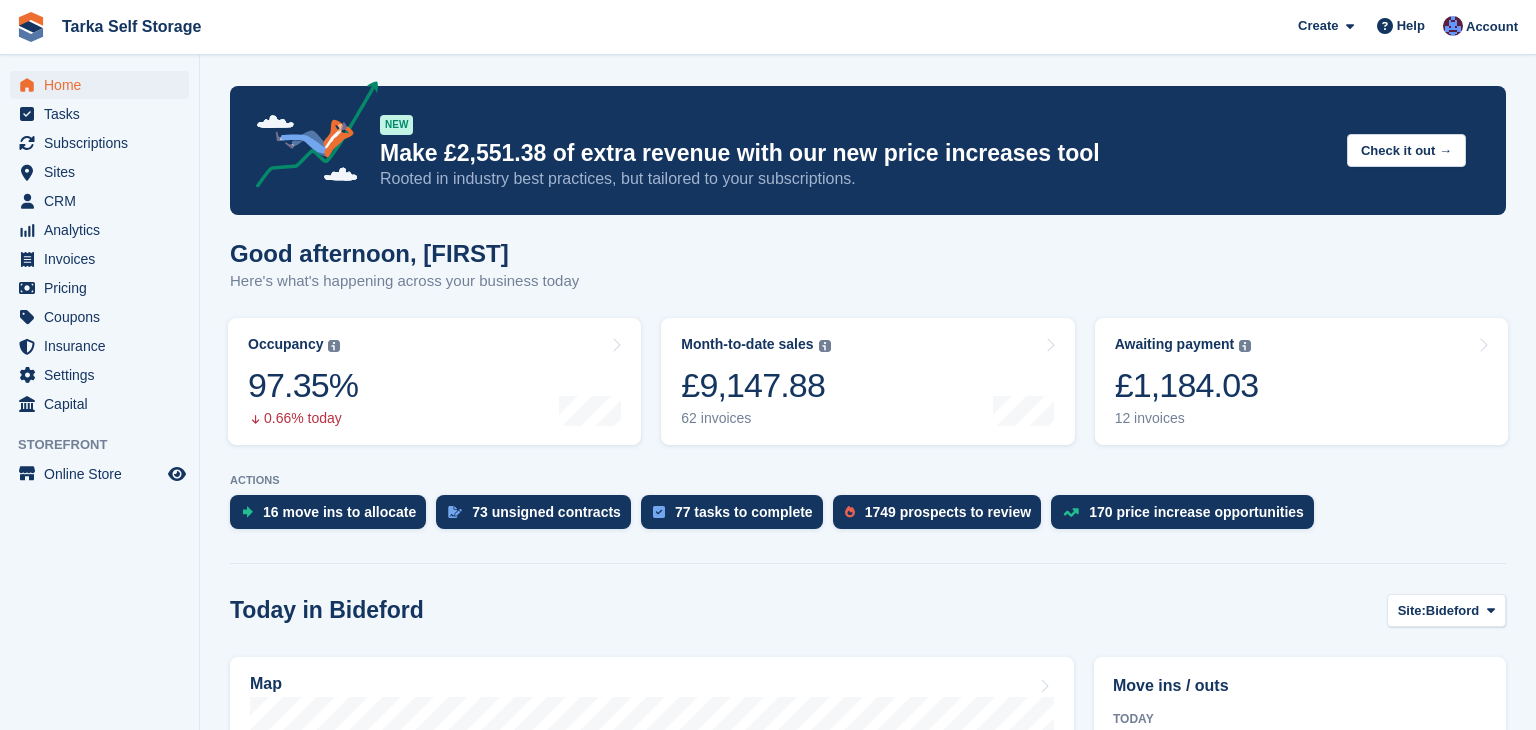 click on "Good afternoon, Helen
Here's what's happening across your business today" at bounding box center [868, 278] 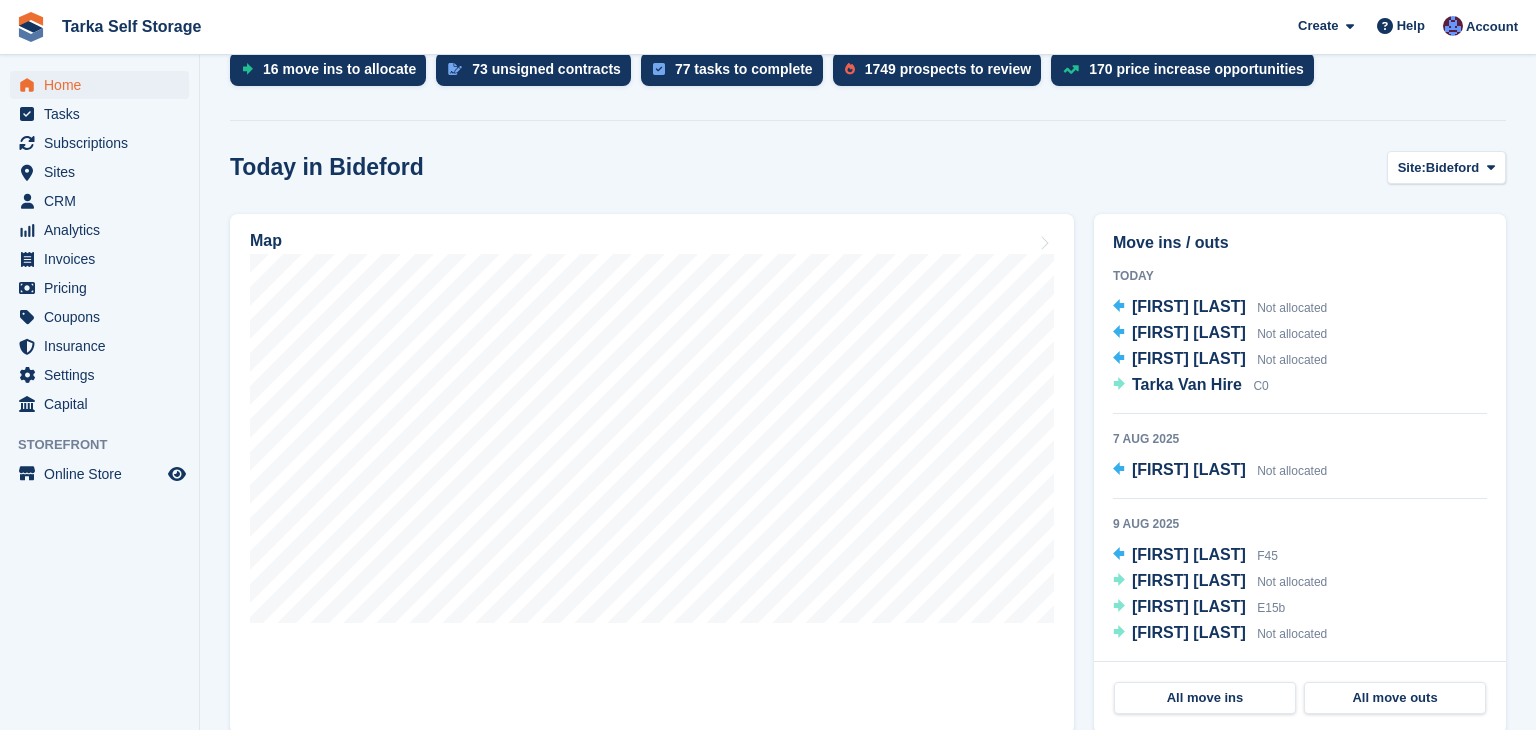 scroll, scrollTop: 440, scrollLeft: 0, axis: vertical 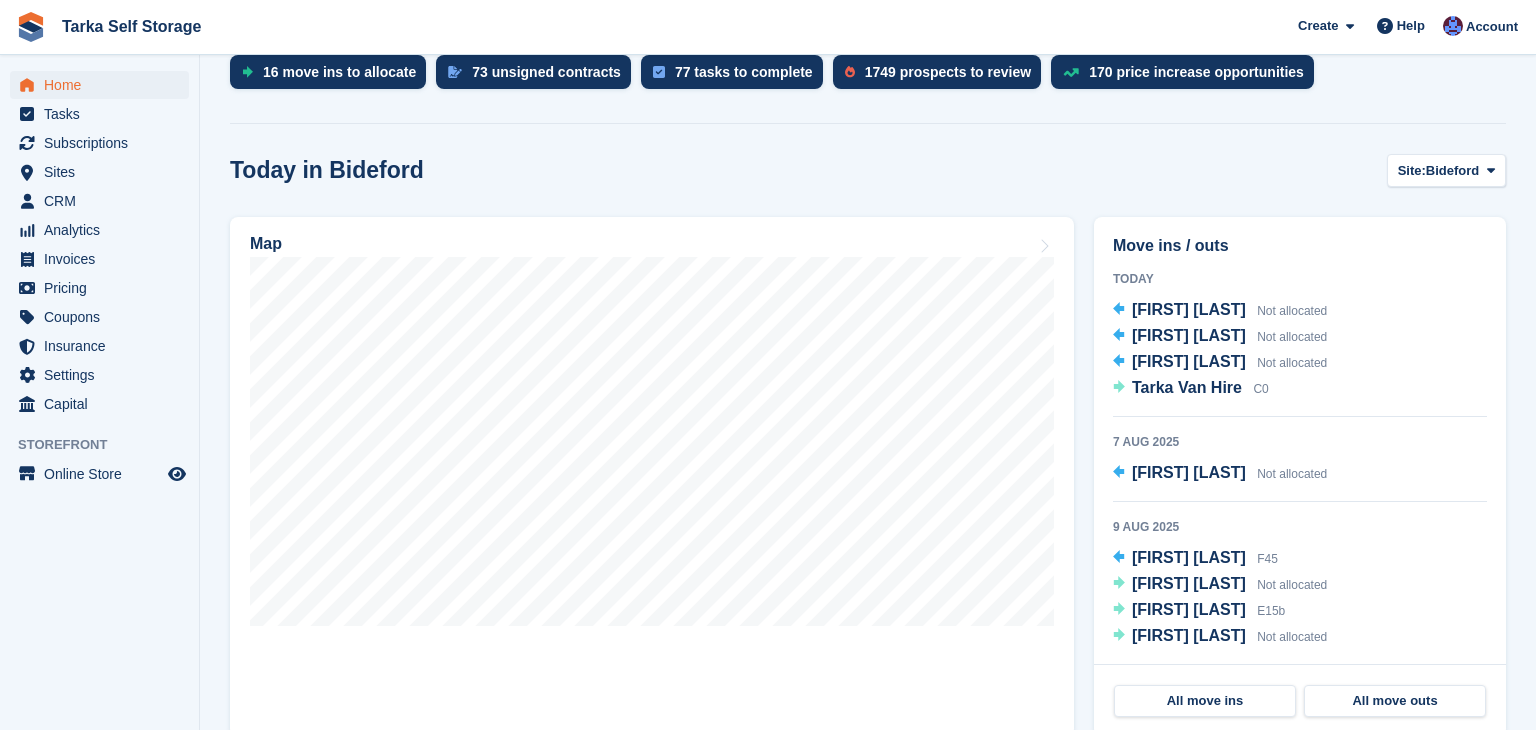 click on "Today in Bideford
Site:
Bideford
Bideford
Ilfracombe
Tavistock" at bounding box center (868, 170) 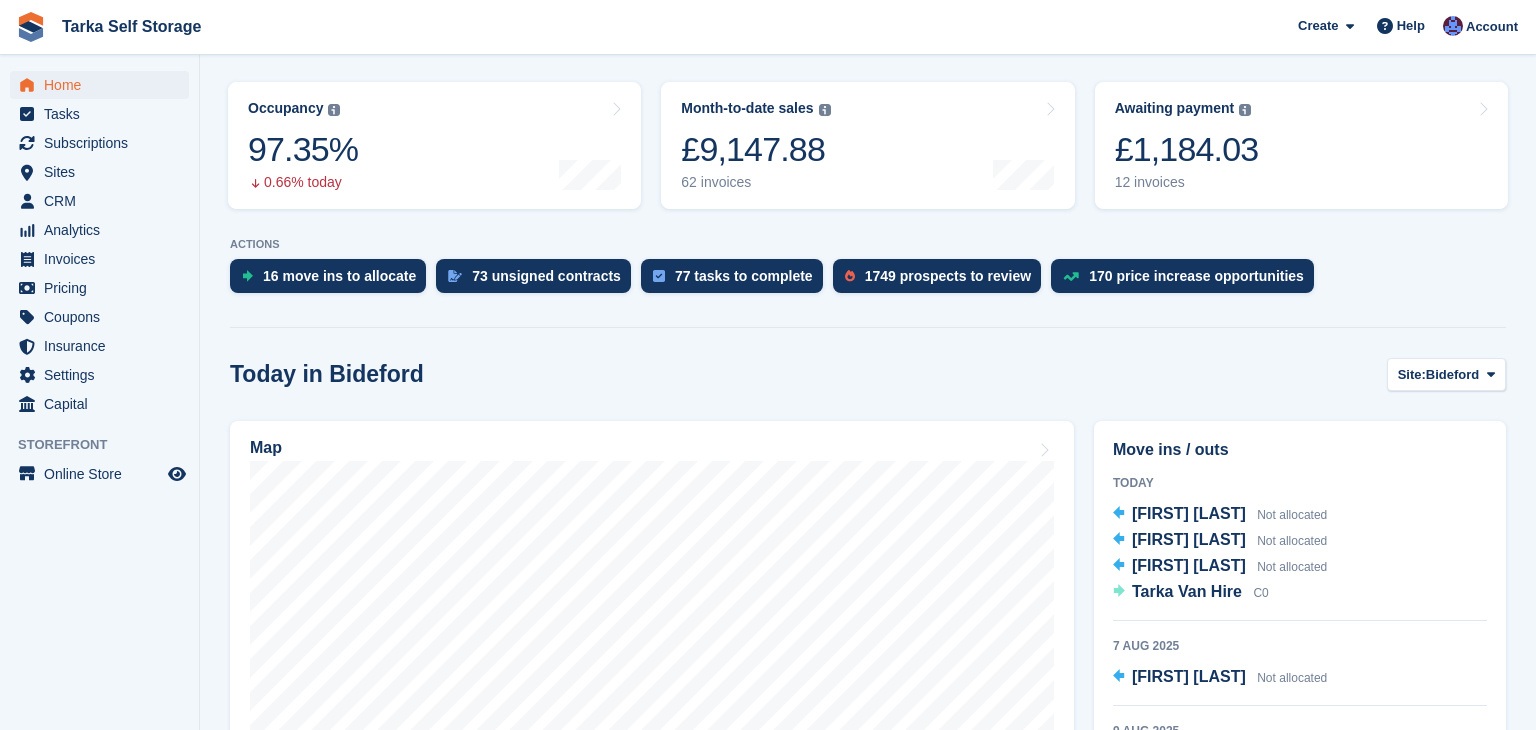 scroll, scrollTop: 240, scrollLeft: 0, axis: vertical 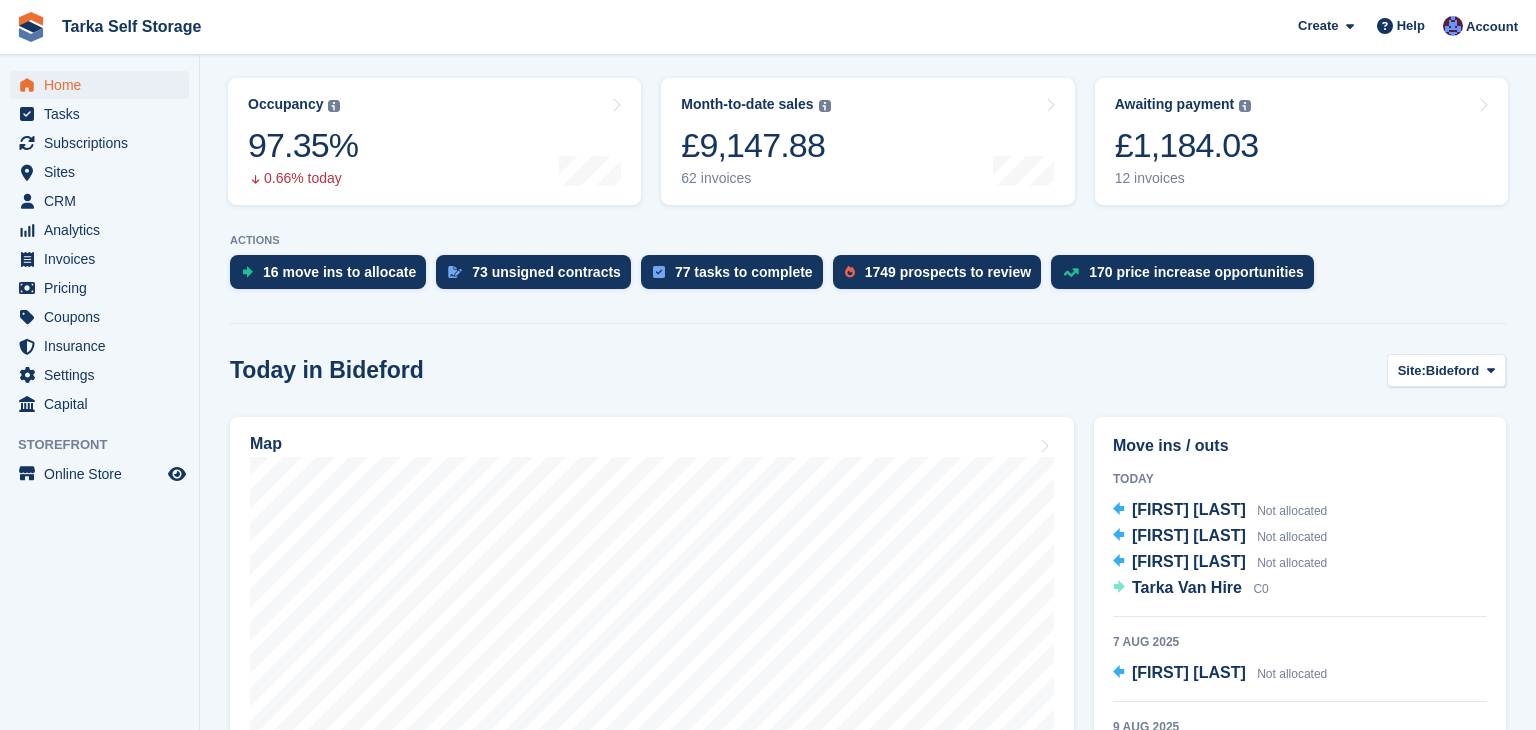 click on "Today in Bideford
Site:
Bideford
Bideford
Ilfracombe
Tavistock" at bounding box center (868, 370) 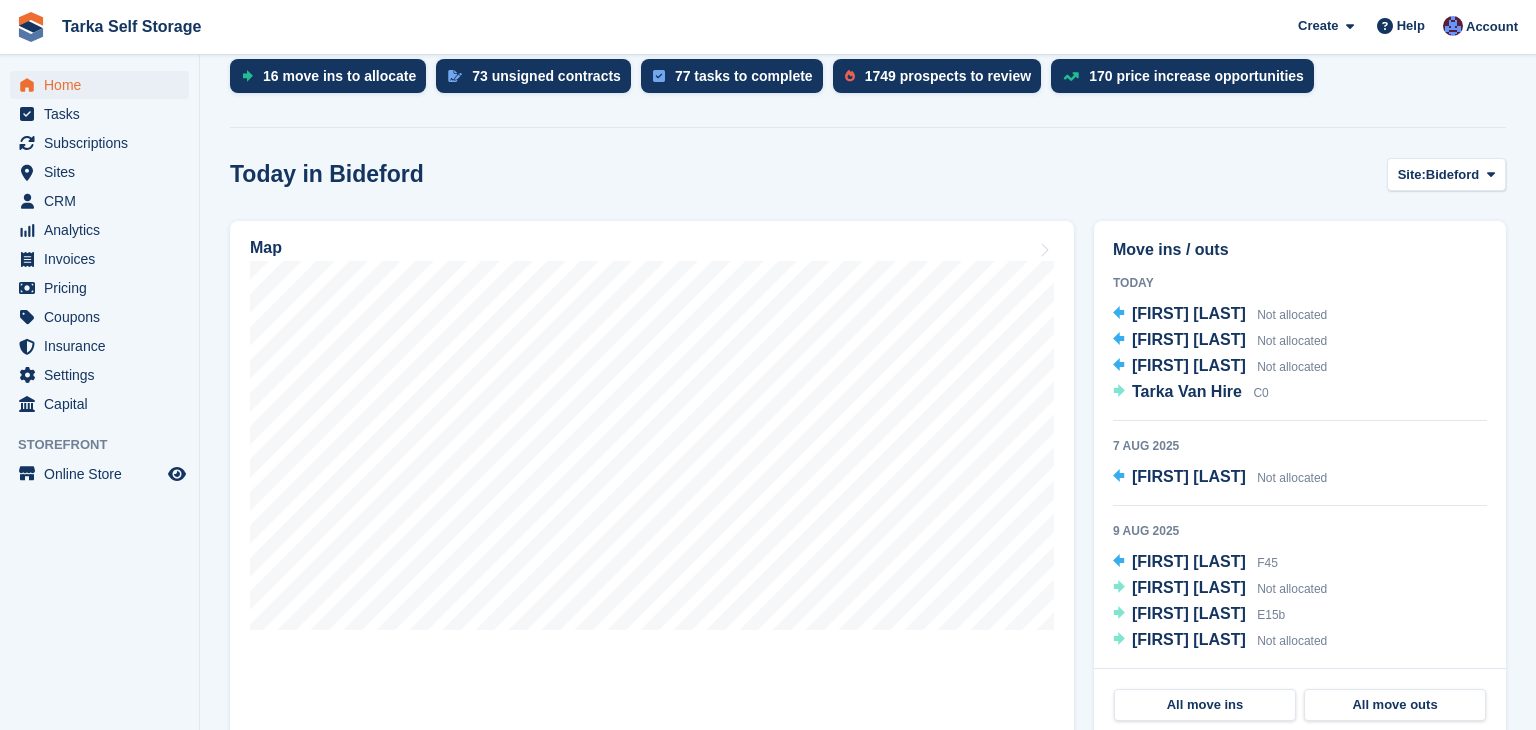 scroll, scrollTop: 400, scrollLeft: 0, axis: vertical 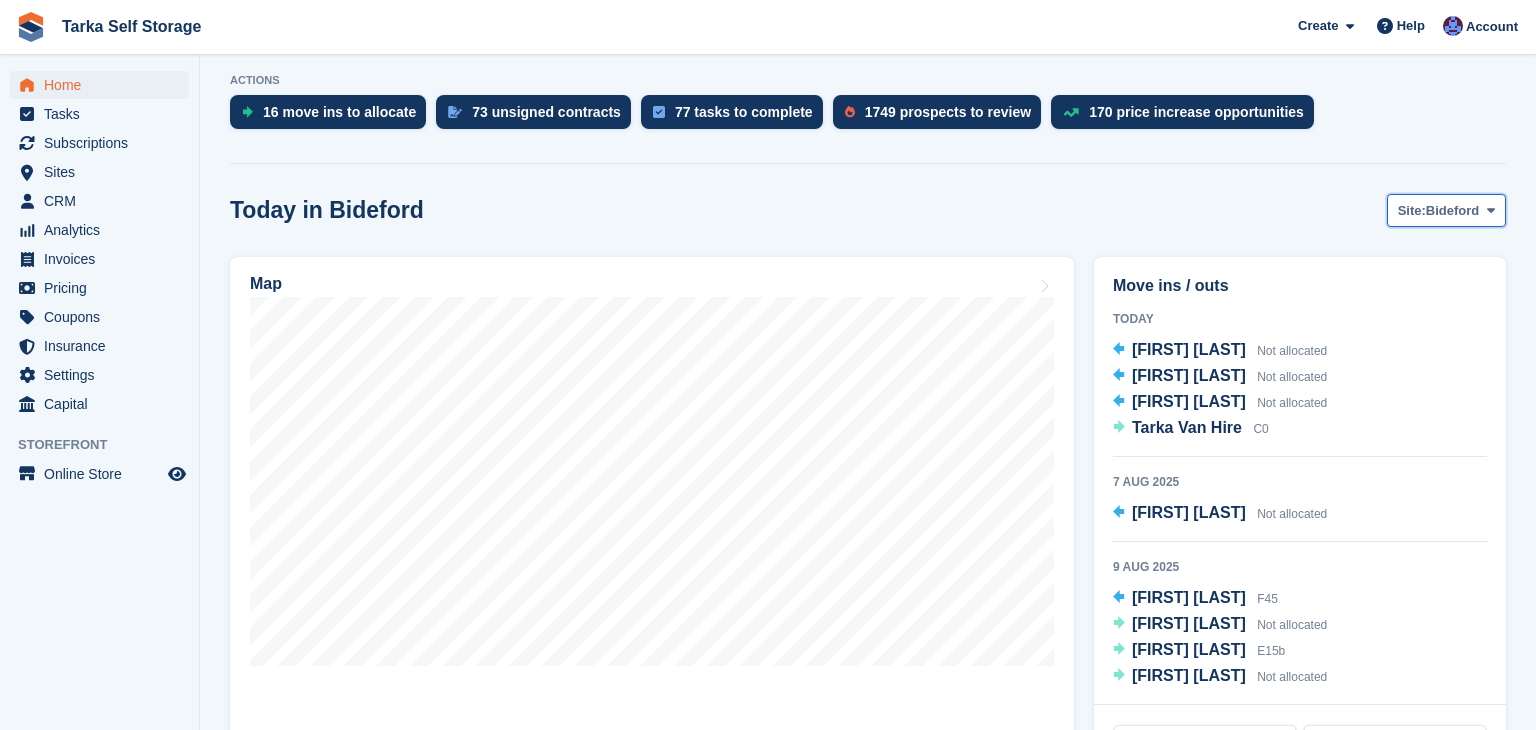click on "Bideford" at bounding box center (1452, 211) 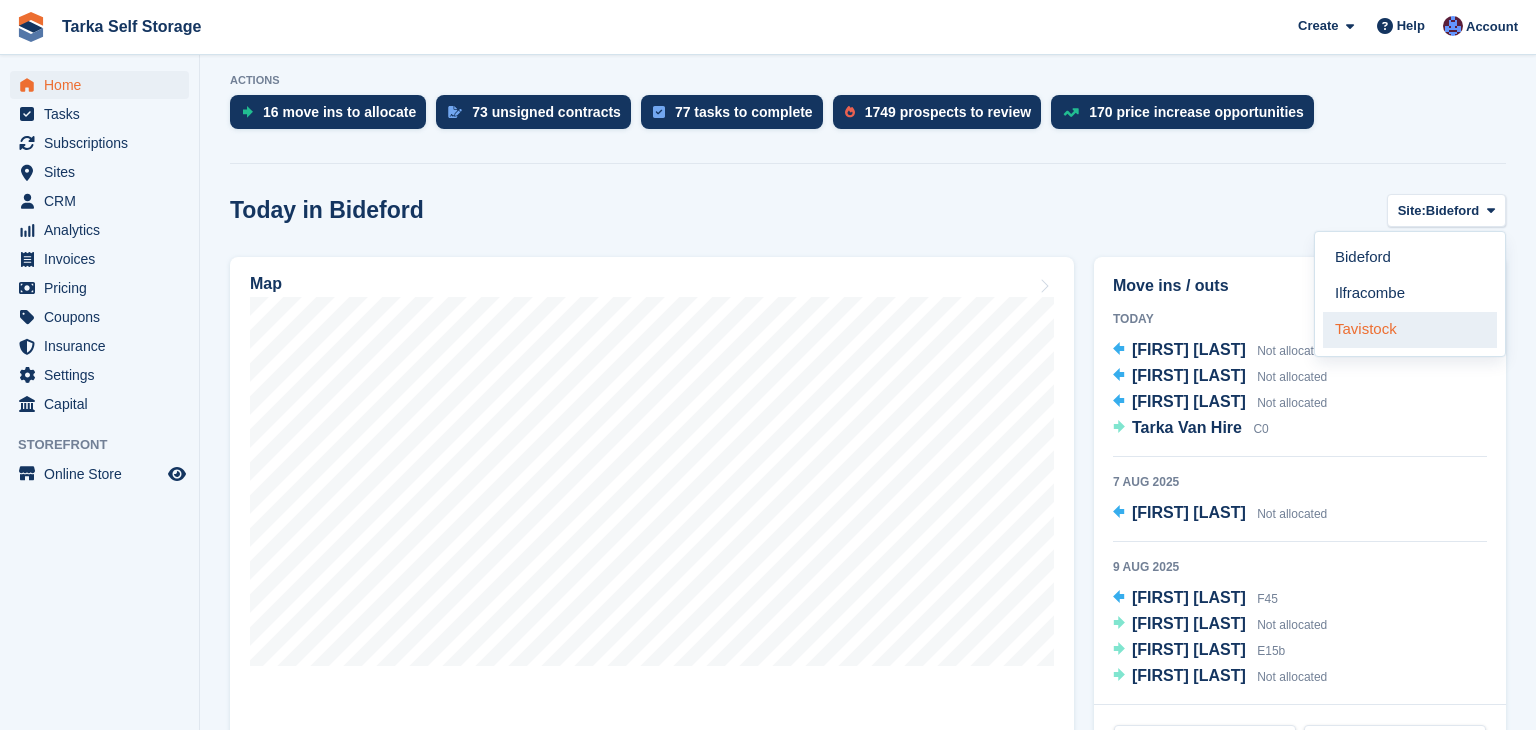 click on "Tavistock" at bounding box center (1410, 330) 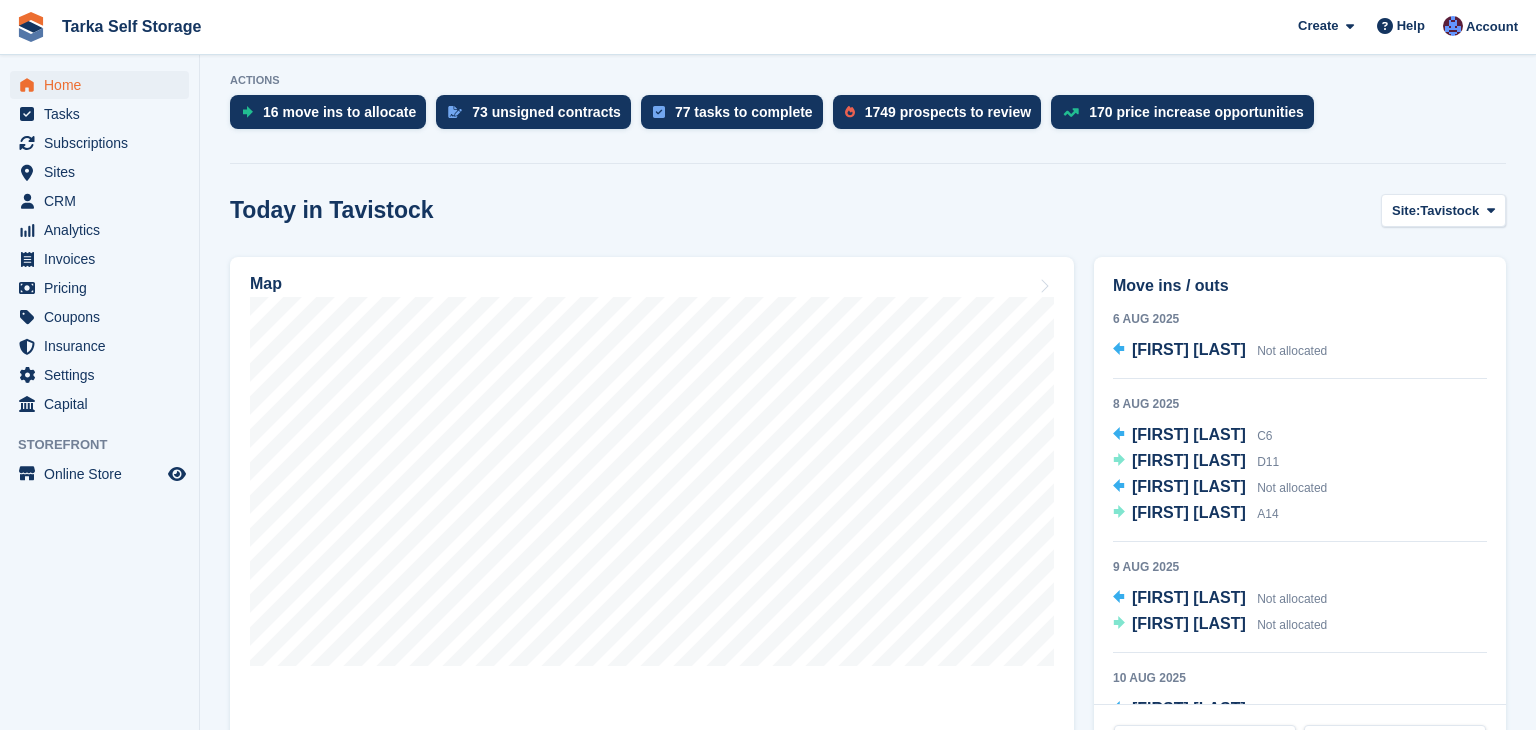click on "Today in Tavistock
Site:
Tavistock
Bideford
Ilfracombe
Tavistock" at bounding box center [868, 210] 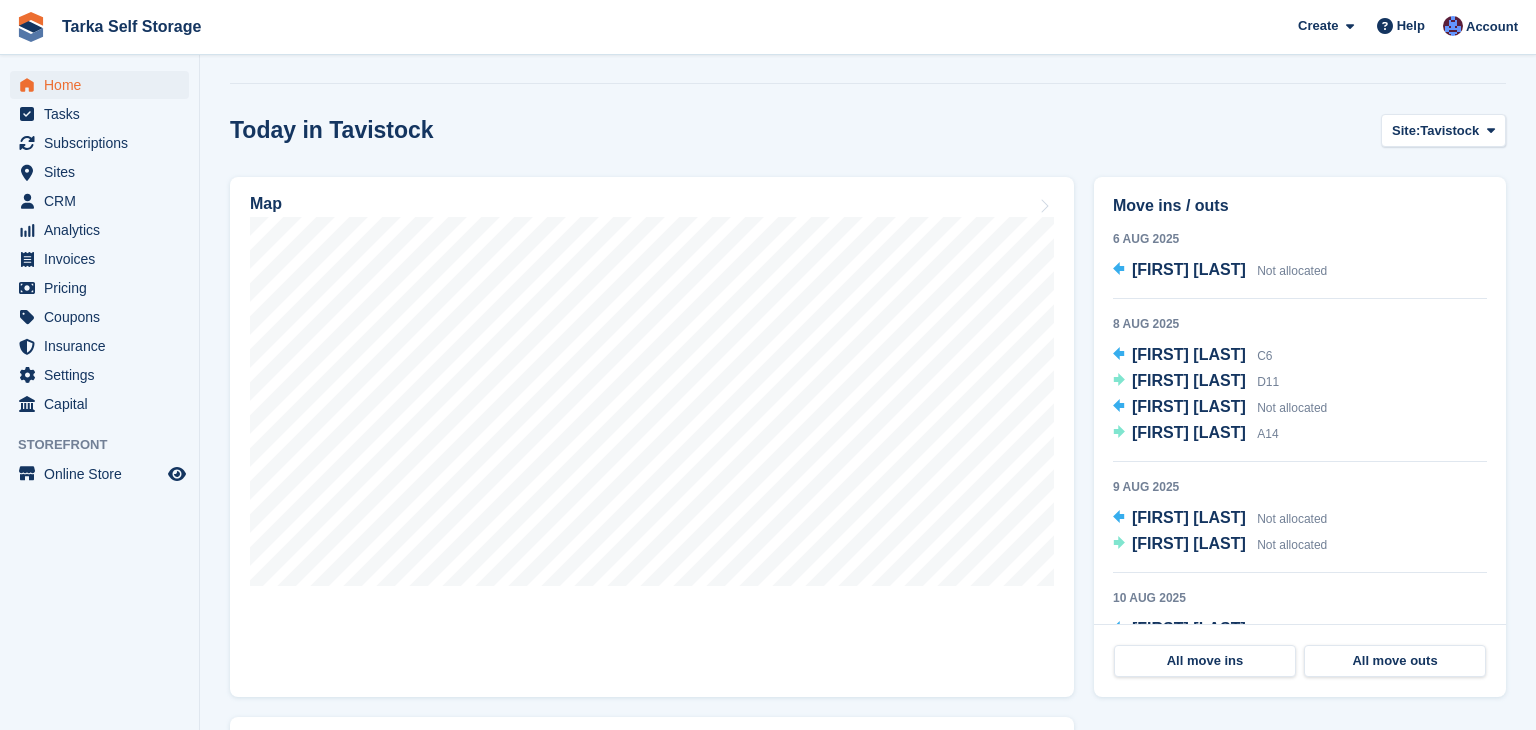 scroll, scrollTop: 520, scrollLeft: 0, axis: vertical 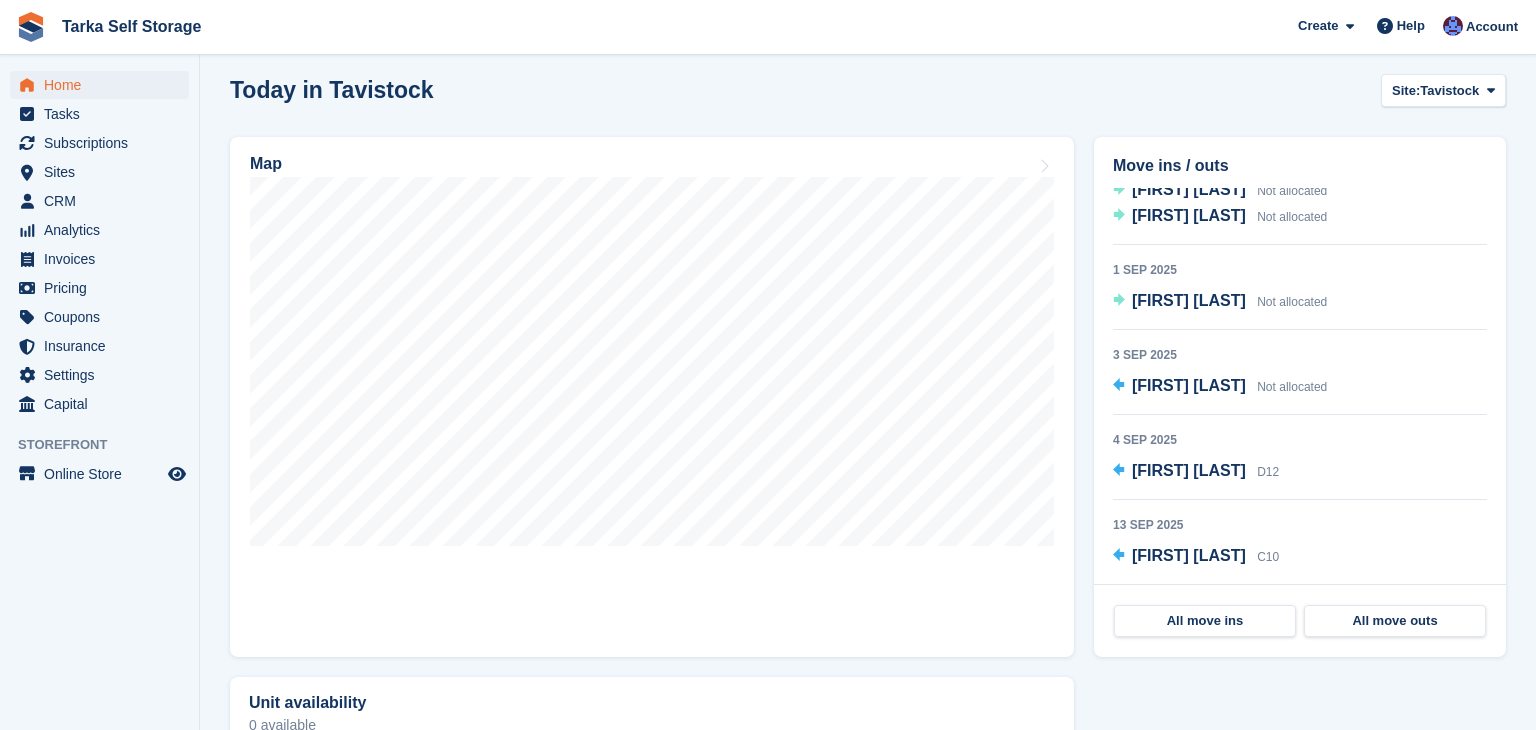 click on "1 Sep 2025
Jane Edwards
Not allocated" at bounding box center [1300, 294] 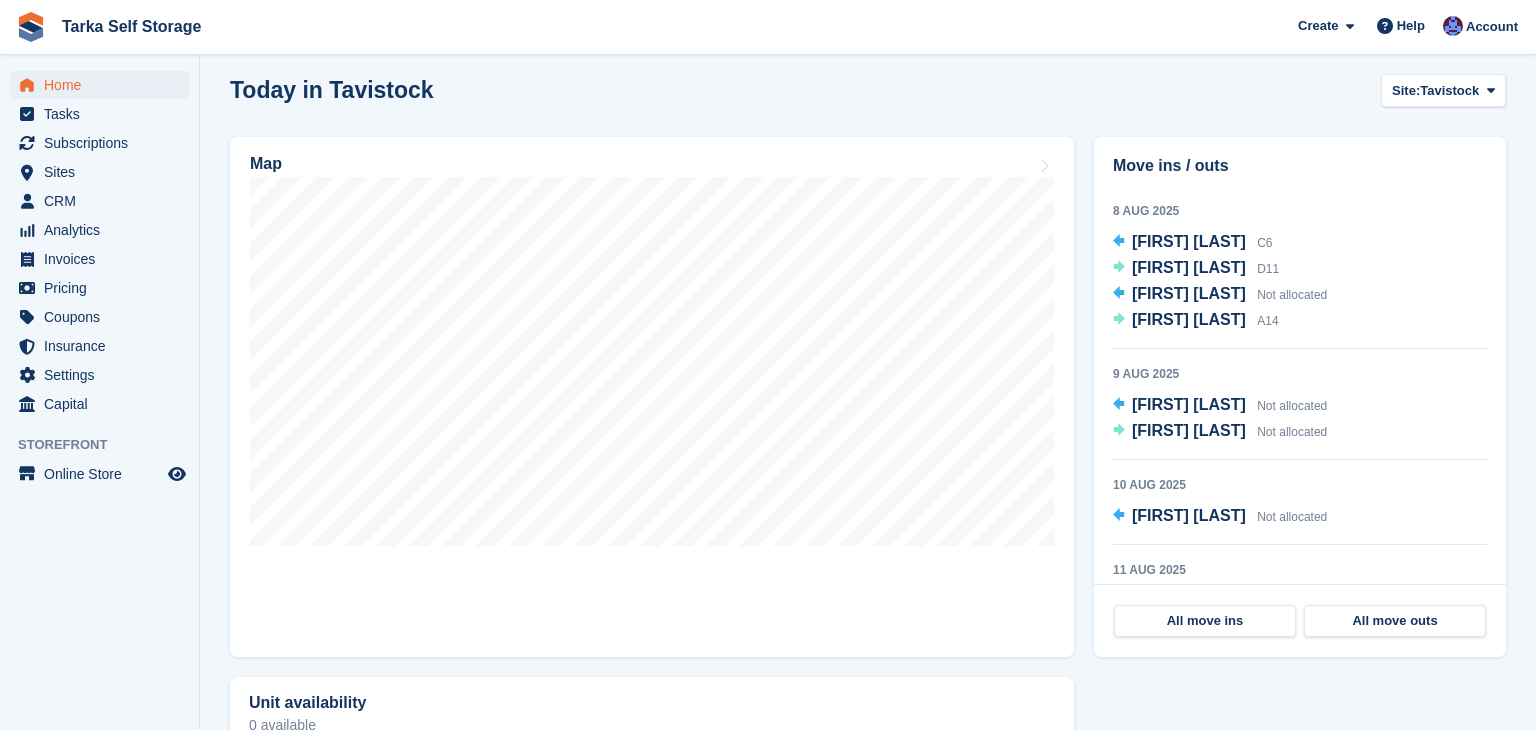 scroll, scrollTop: 0, scrollLeft: 0, axis: both 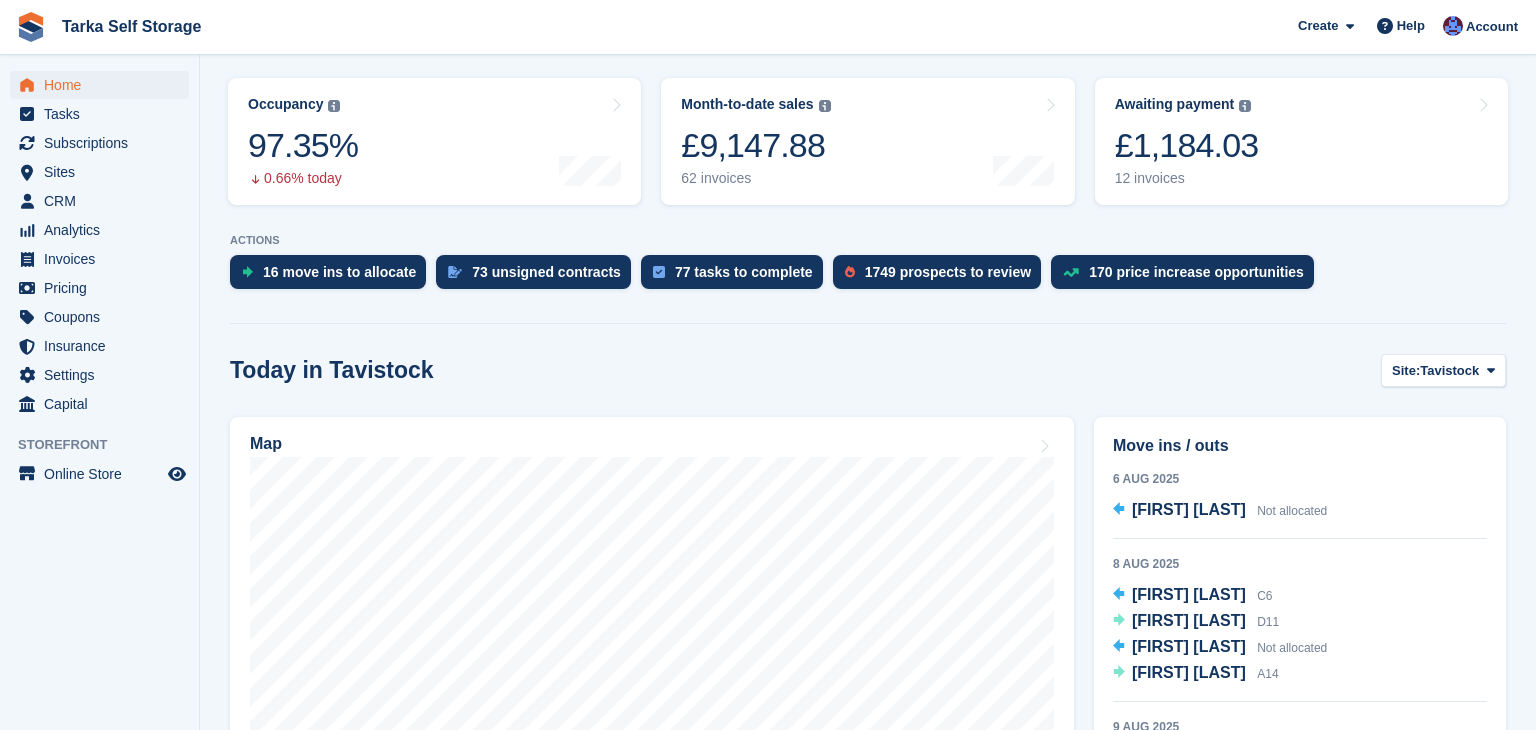 click on "Today in Tavistock
Site:
Tavistock
Bideford
Ilfracombe
Tavistock" at bounding box center (868, 370) 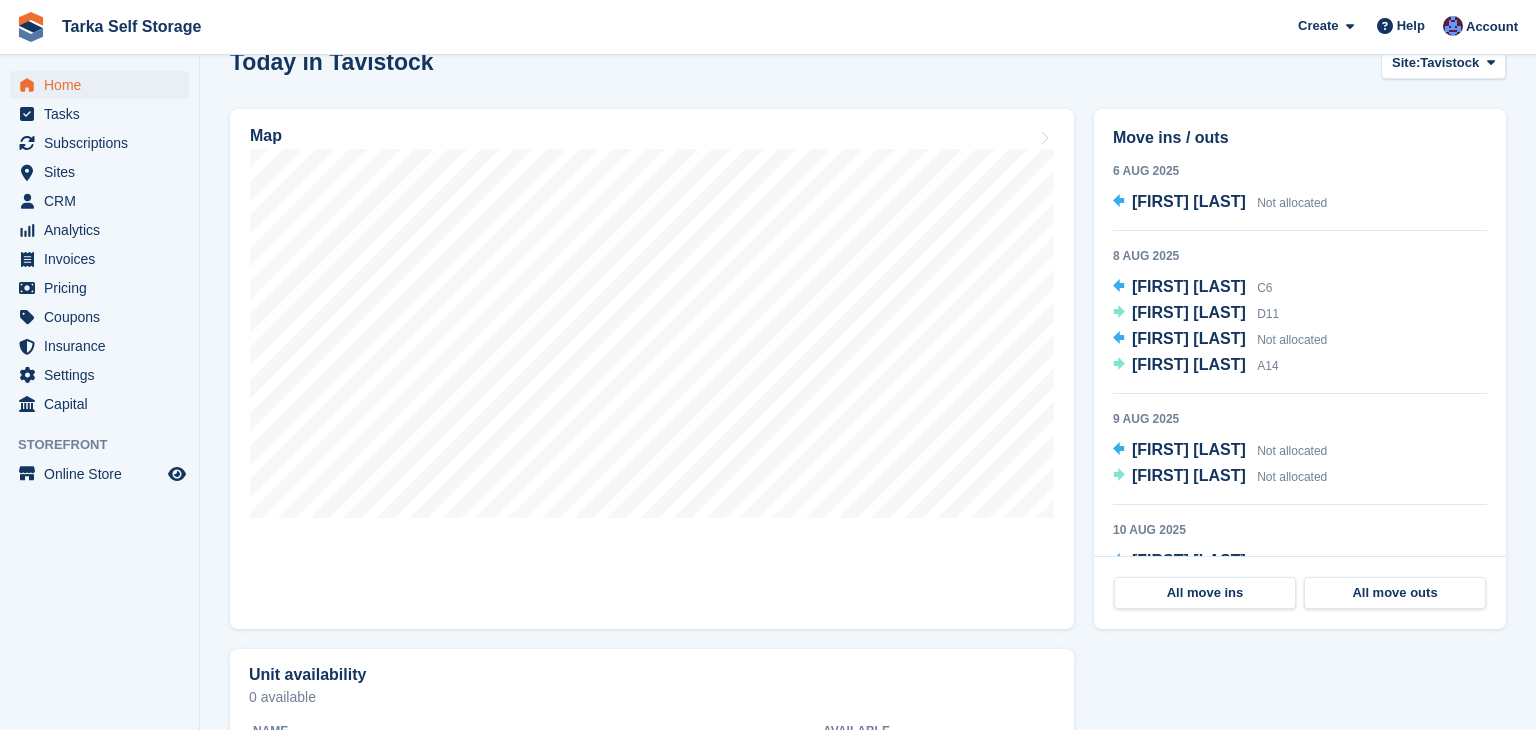 scroll, scrollTop: 560, scrollLeft: 0, axis: vertical 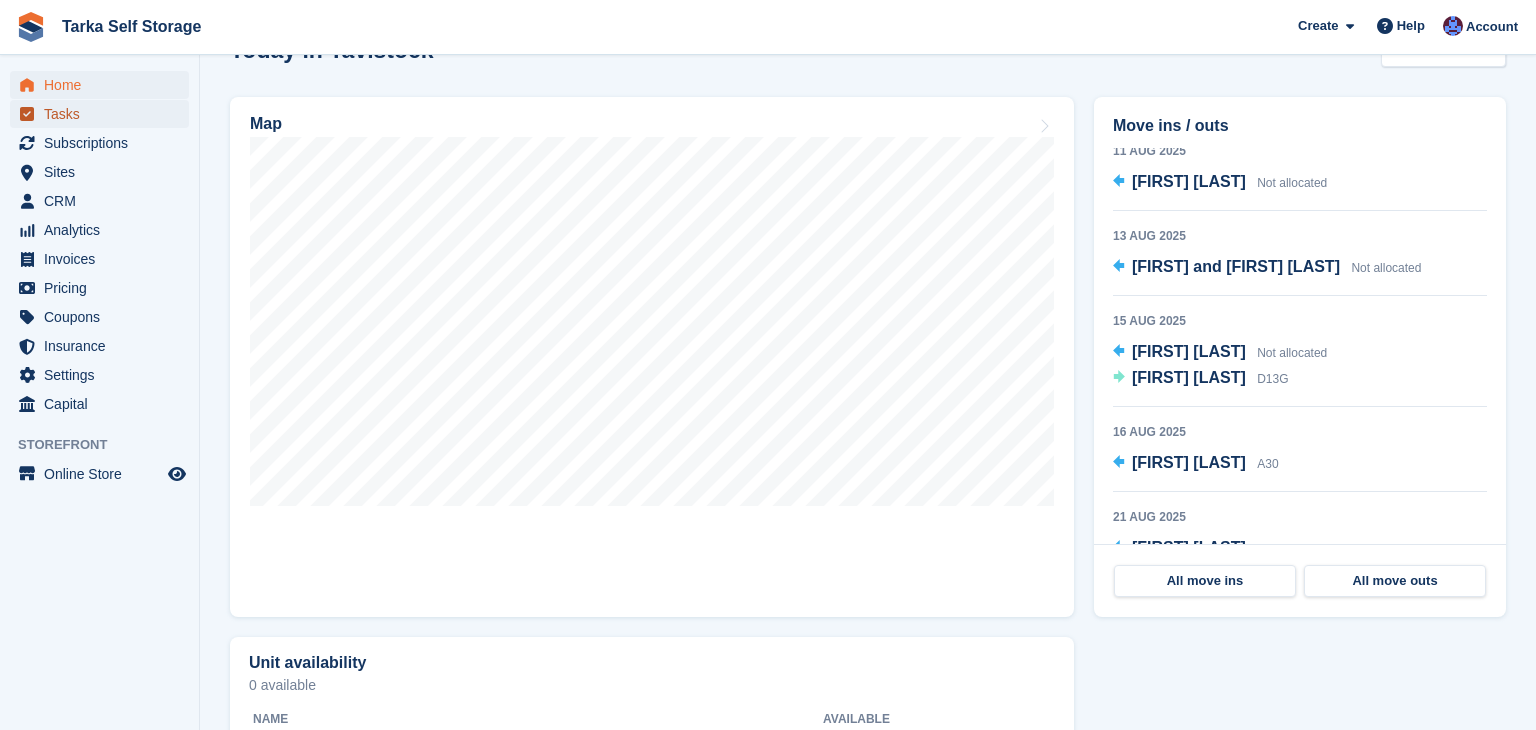 click on "Tasks" at bounding box center (104, 114) 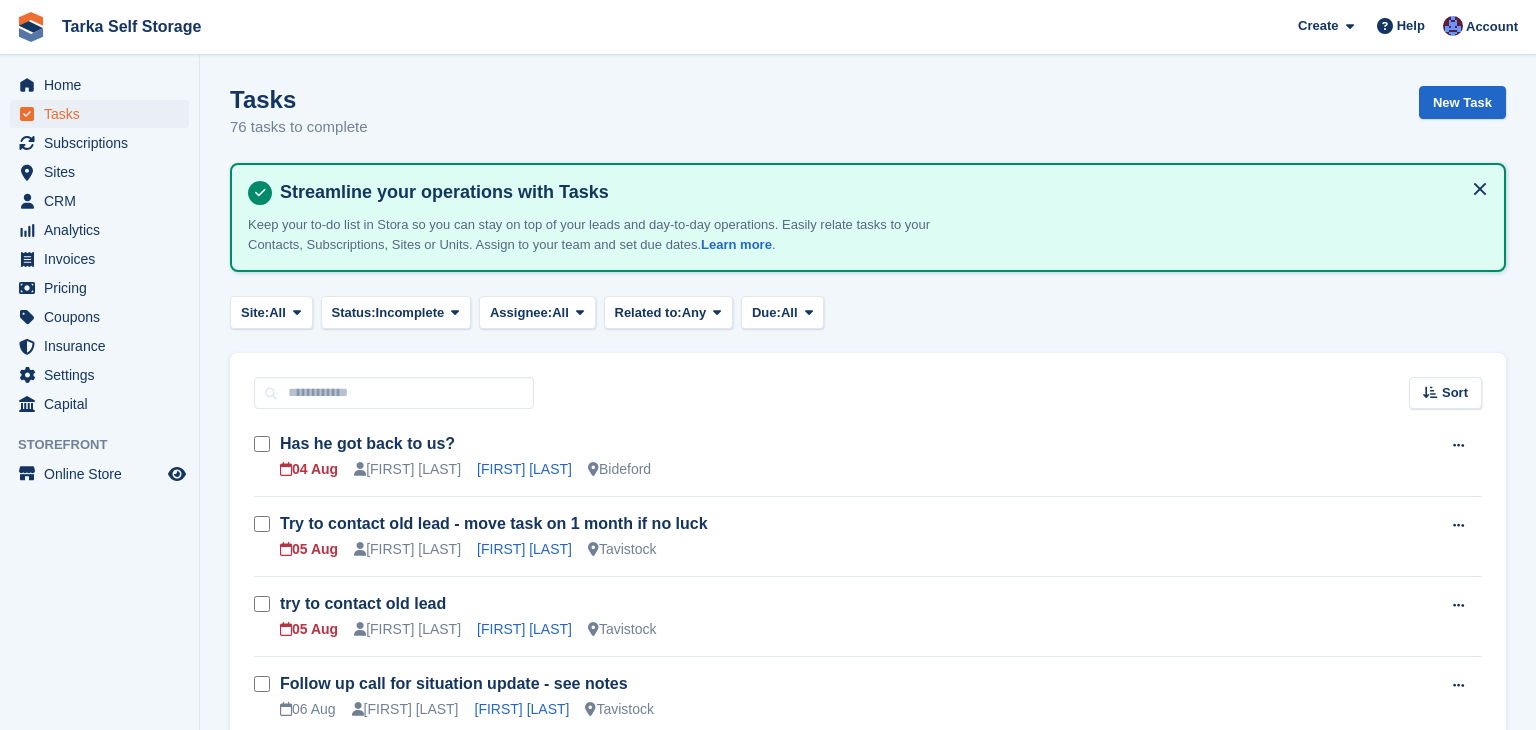scroll, scrollTop: 0, scrollLeft: 0, axis: both 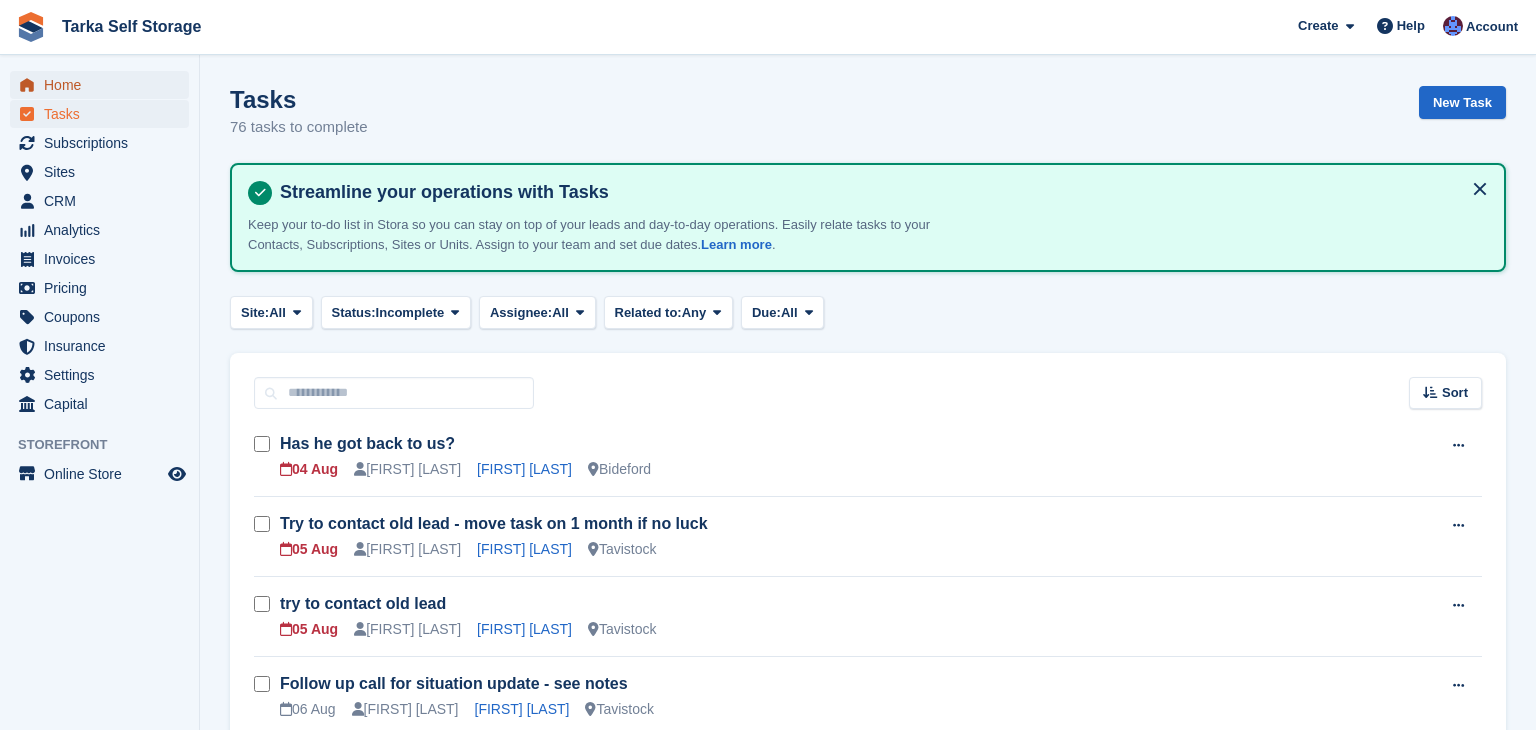 click on "Home" at bounding box center [104, 85] 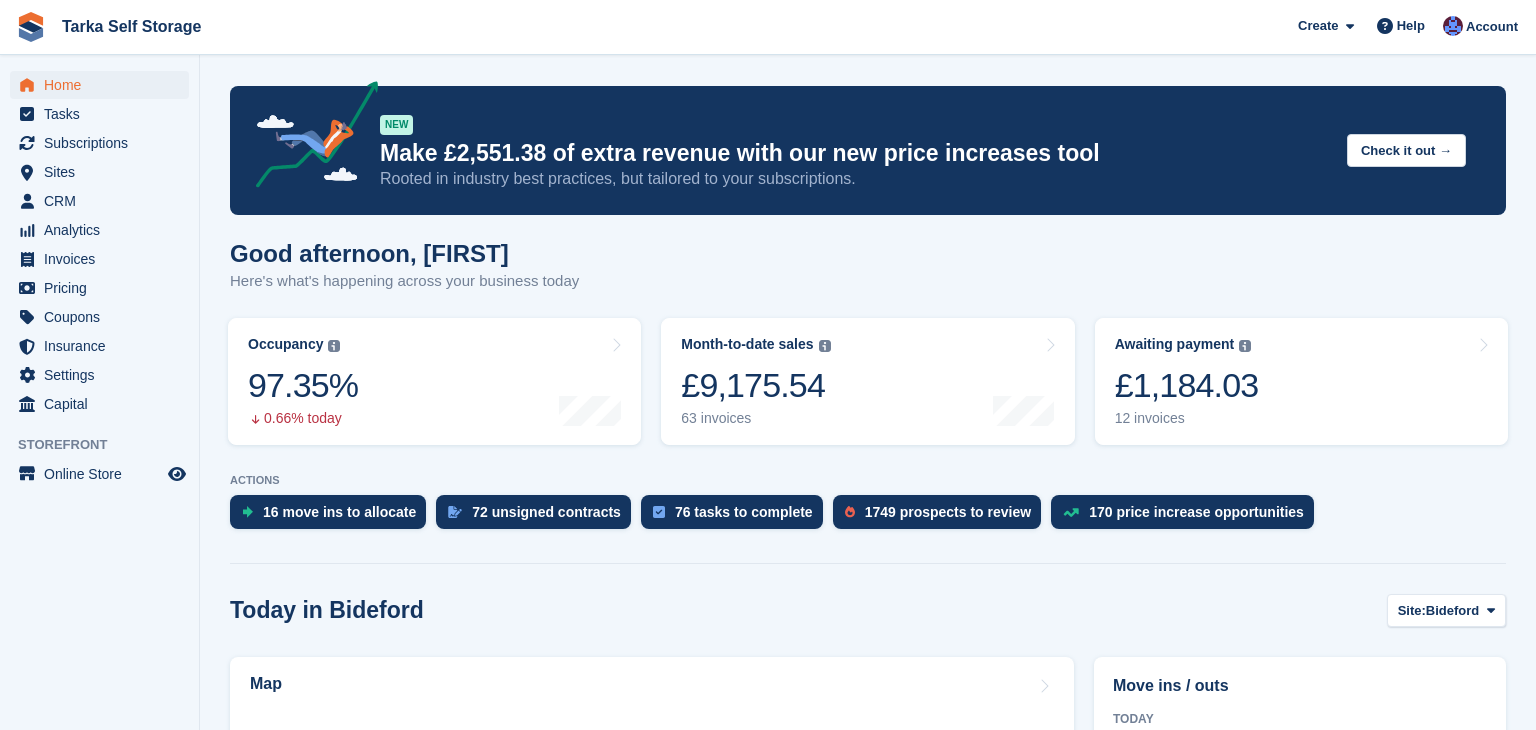 scroll, scrollTop: 0, scrollLeft: 0, axis: both 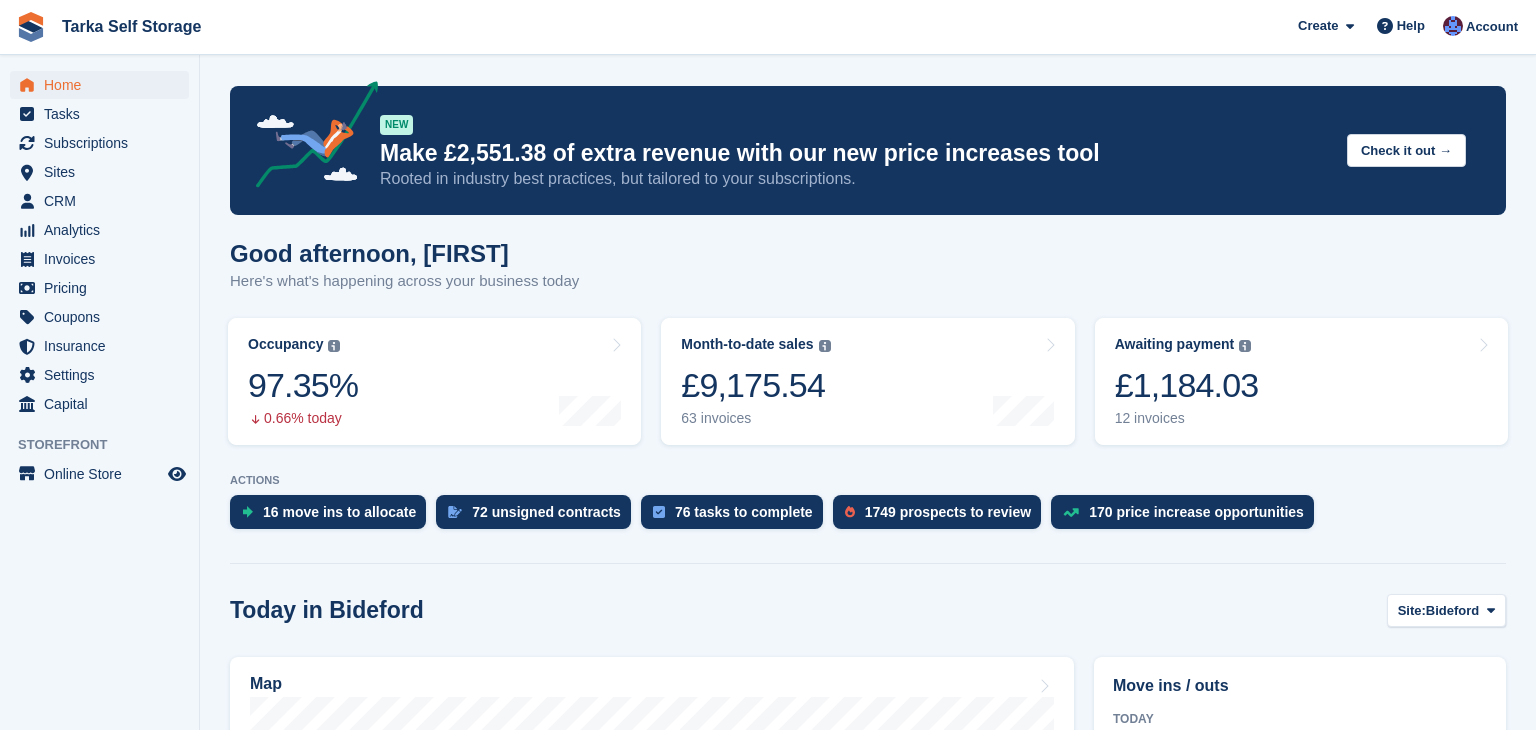 click on "Today in Bideford
Site:
Bideford
Bideford
Ilfracombe
Tavistock" at bounding box center [868, 610] 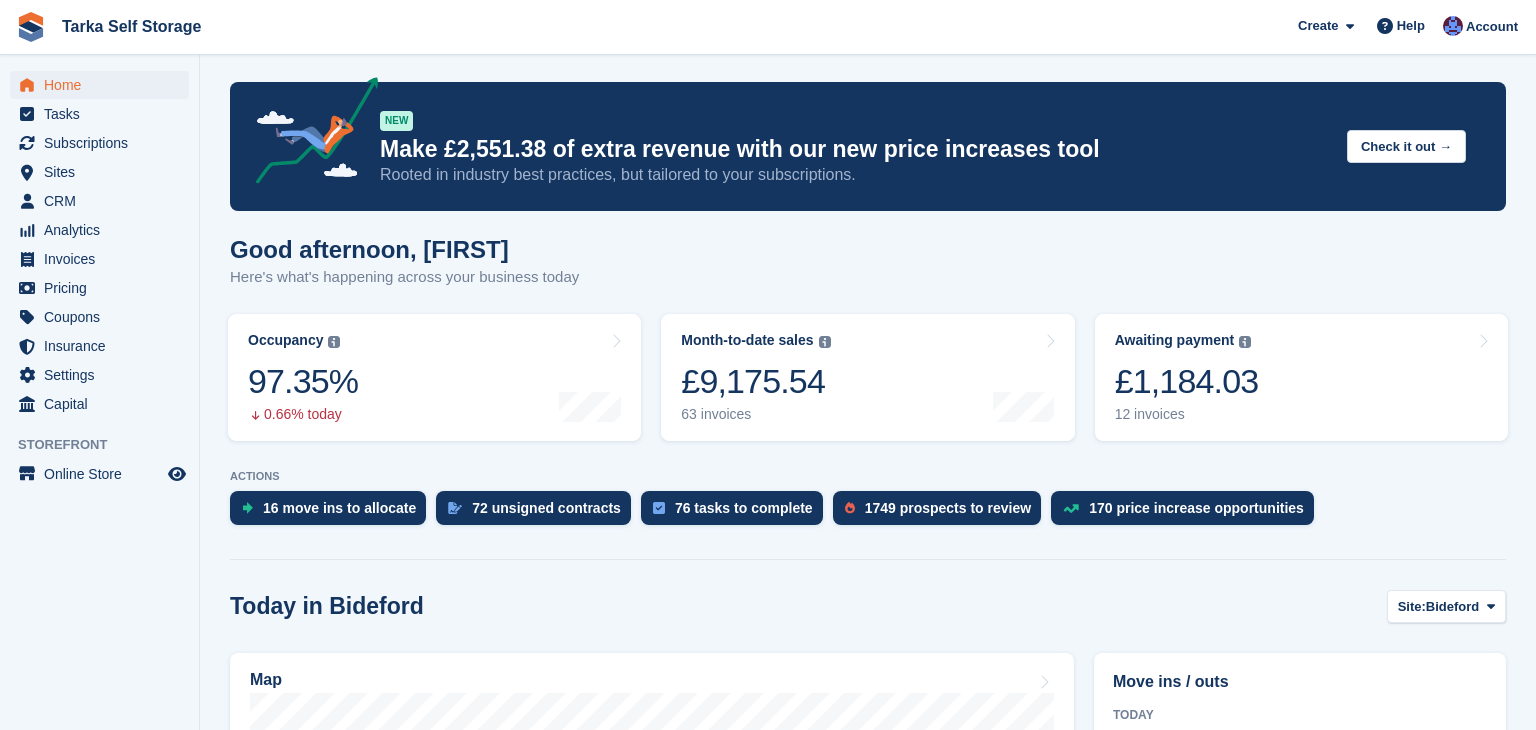 scroll, scrollTop: 0, scrollLeft: 0, axis: both 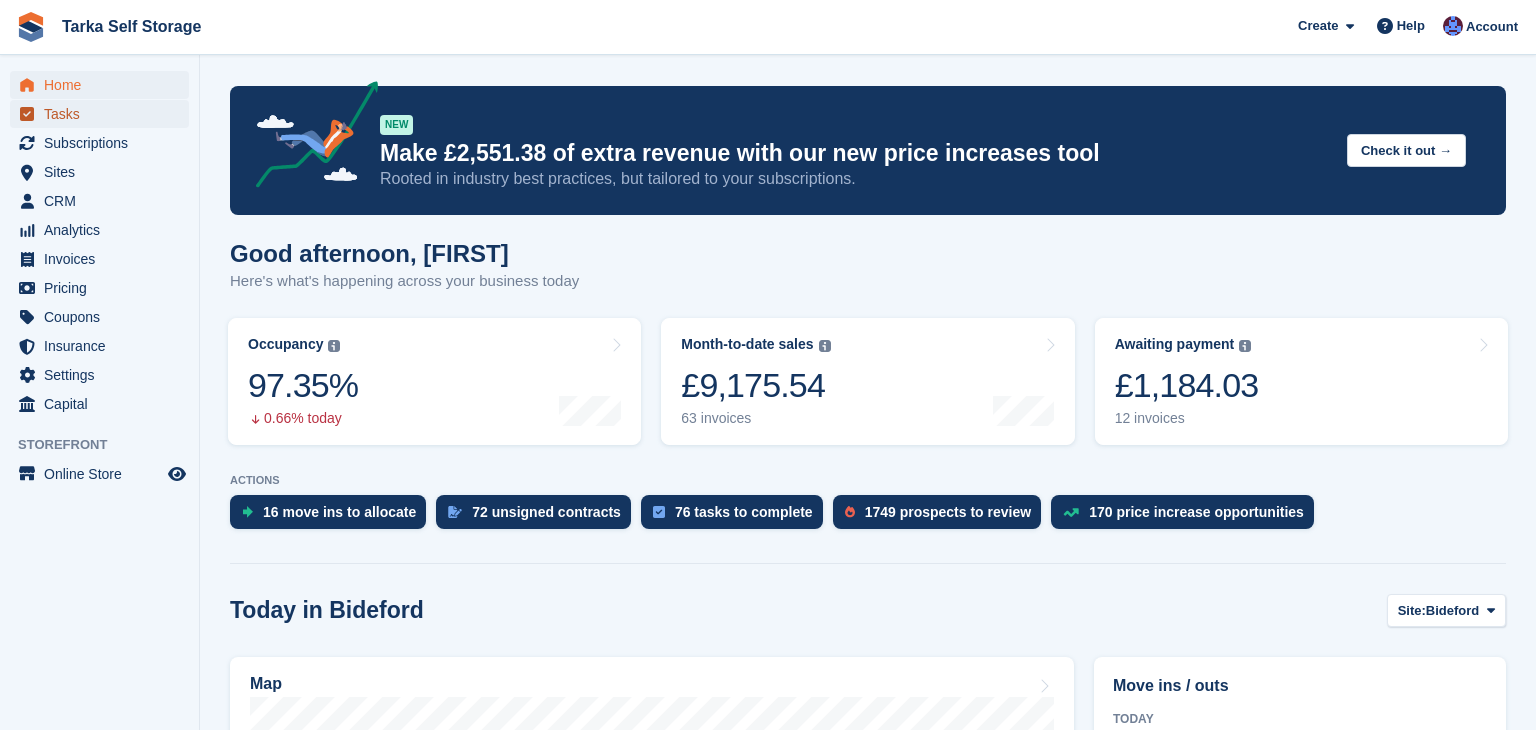 click on "Tasks" at bounding box center (104, 114) 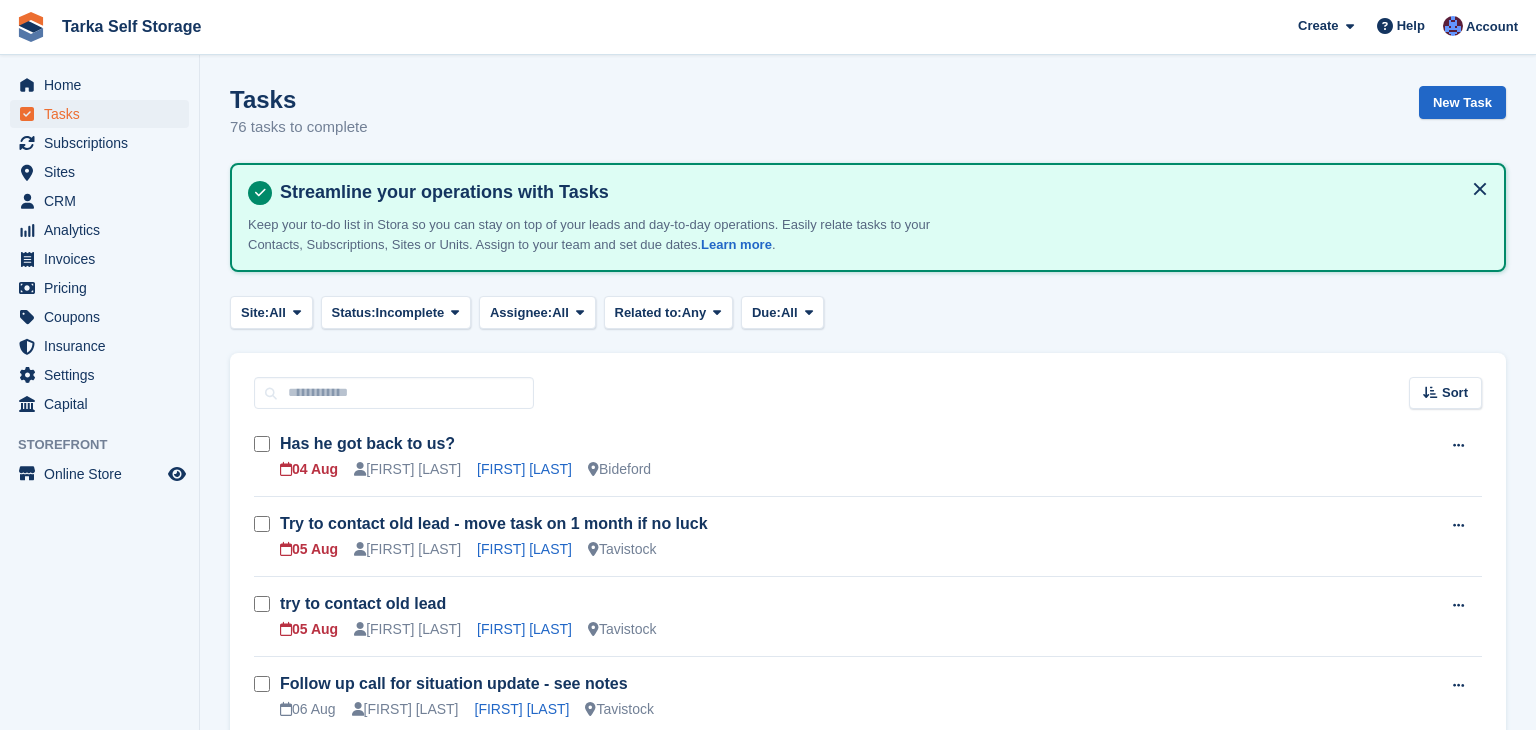 scroll, scrollTop: 0, scrollLeft: 0, axis: both 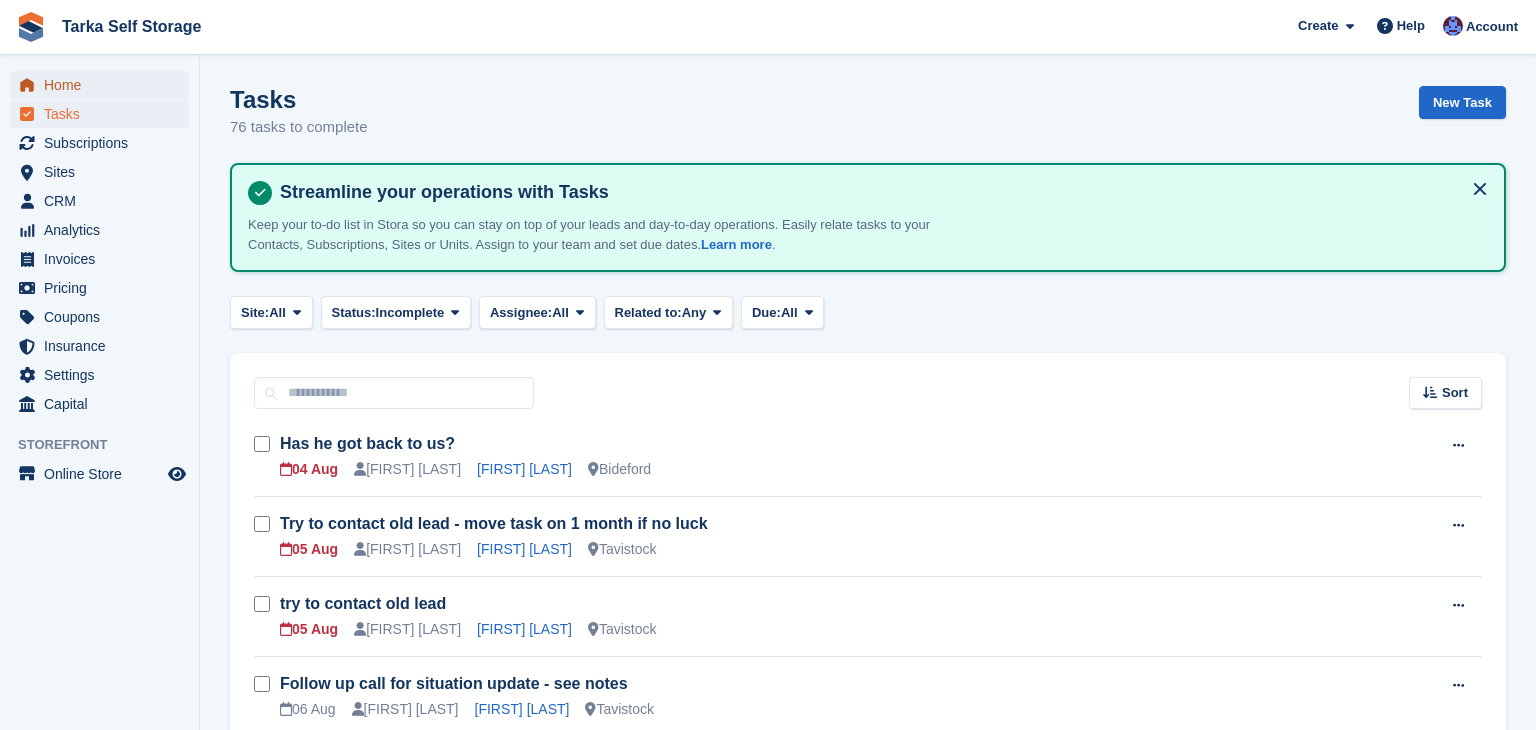 click on "Home" at bounding box center (104, 85) 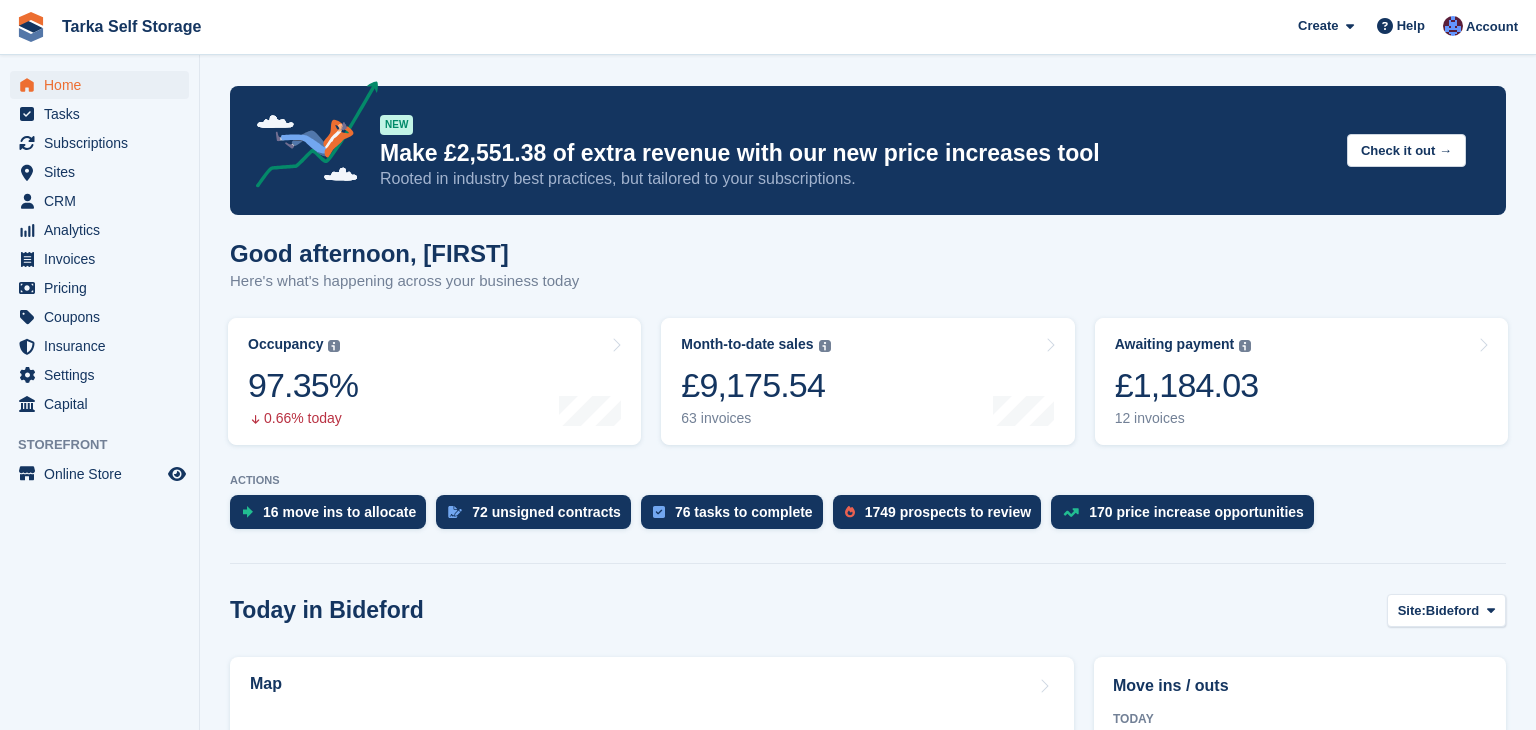 scroll, scrollTop: 0, scrollLeft: 0, axis: both 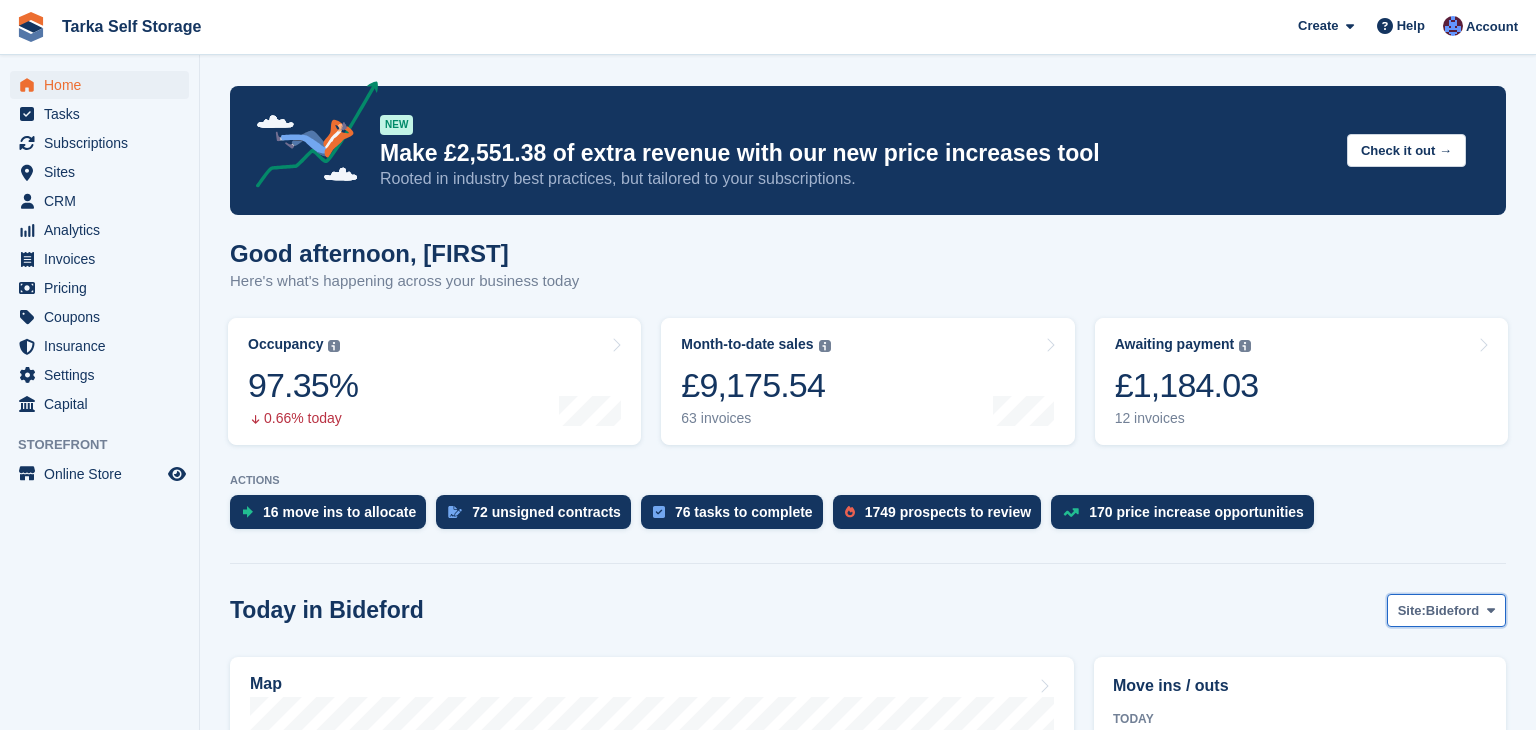 click on "Bideford" at bounding box center [1452, 611] 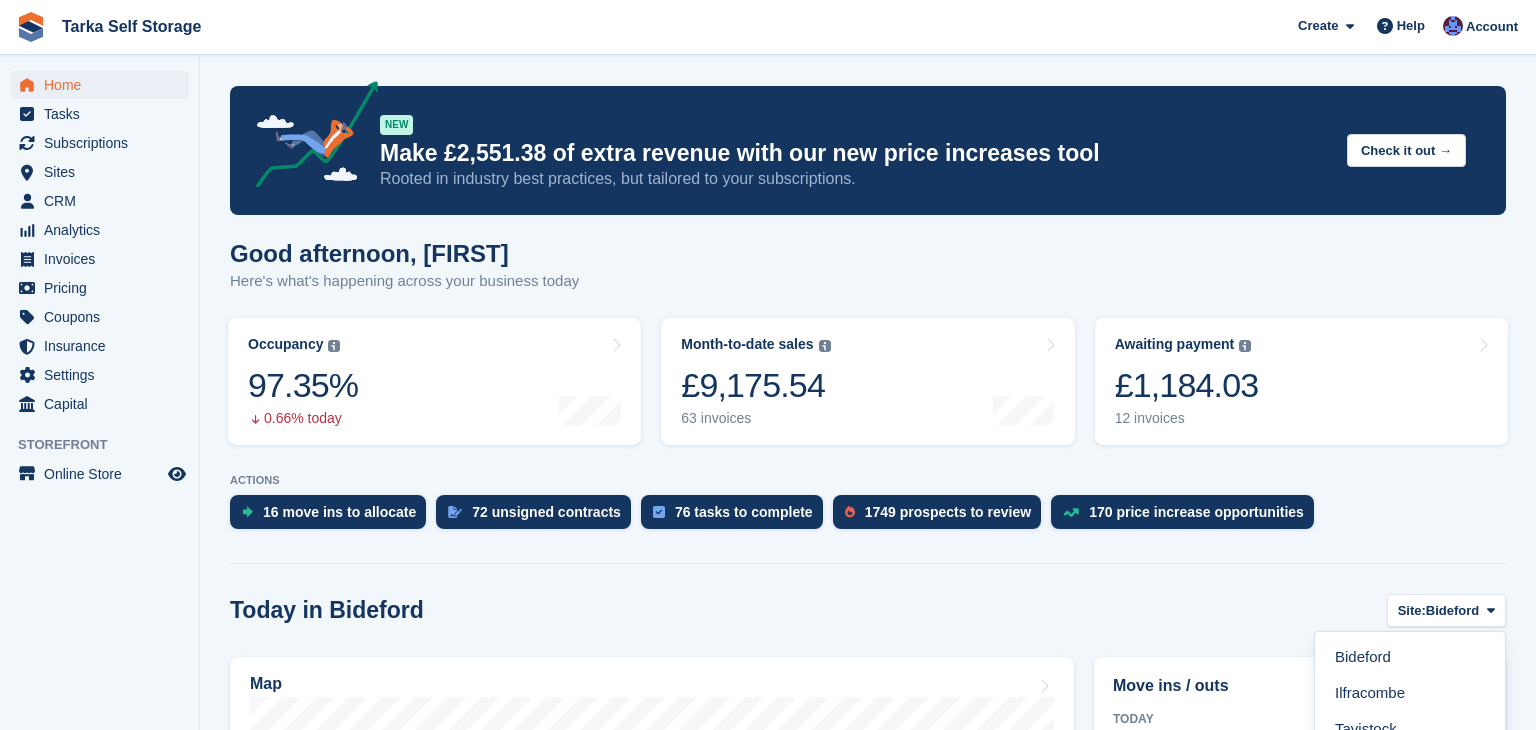 click on "ACTIONS
16
move ins to allocate
72
unsigned contracts
76
tasks to complete
1749
prospects to review
170
price increase opportunities" at bounding box center (868, 506) 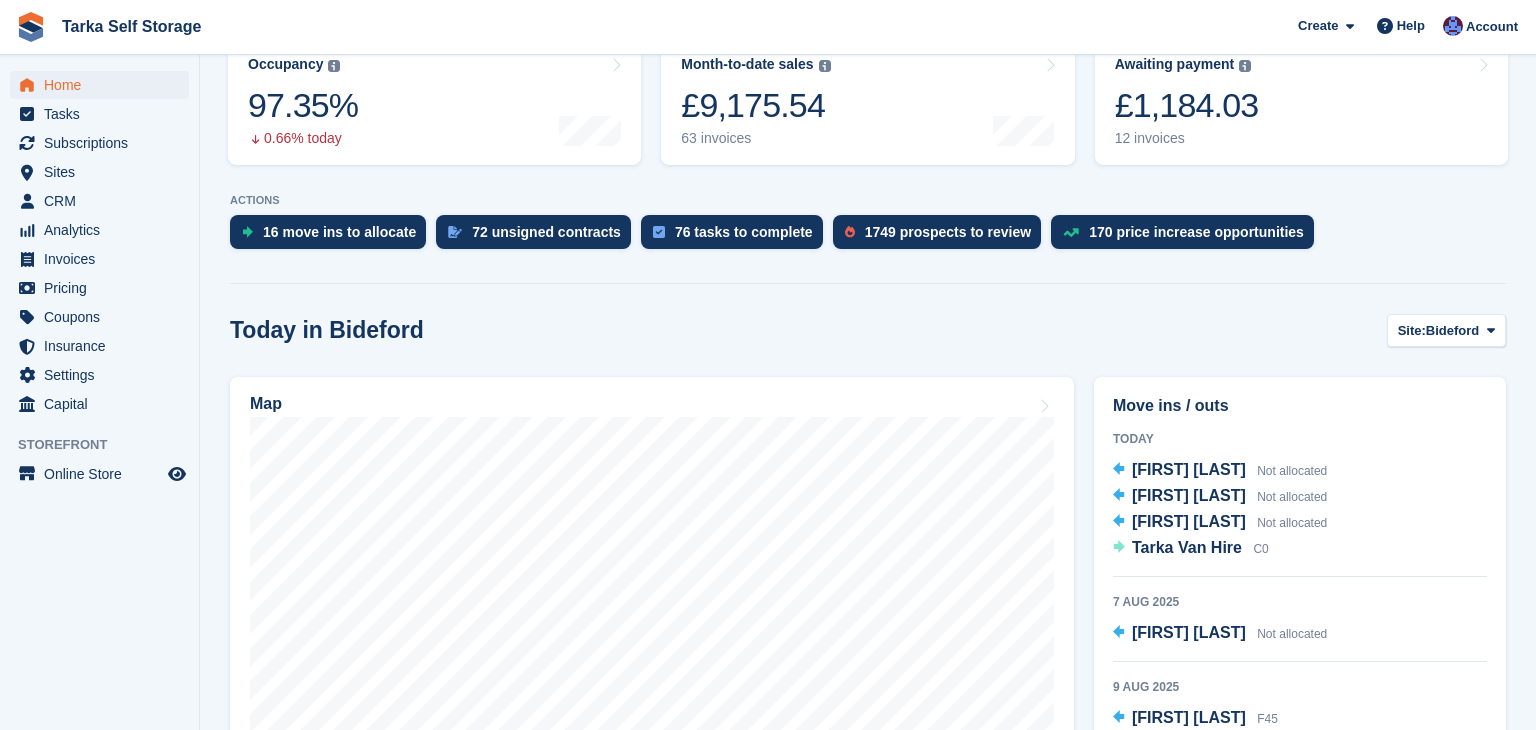scroll, scrollTop: 320, scrollLeft: 0, axis: vertical 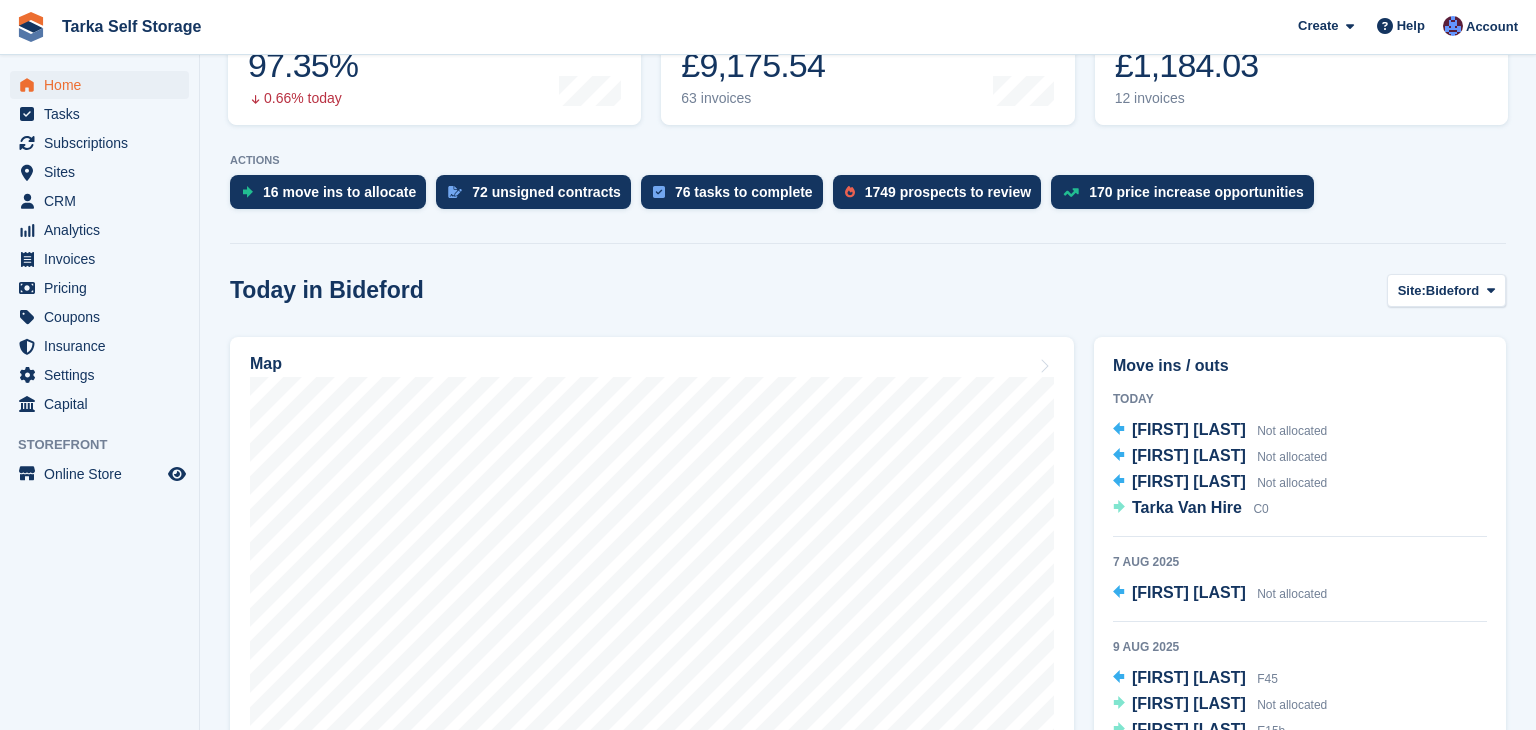 click on "Today
Pete Moyes
Not allocated
Donna Money
Not allocated
Heather Baguley
Not allocated
Tarka Van Hire
C0" at bounding box center (1300, 462) 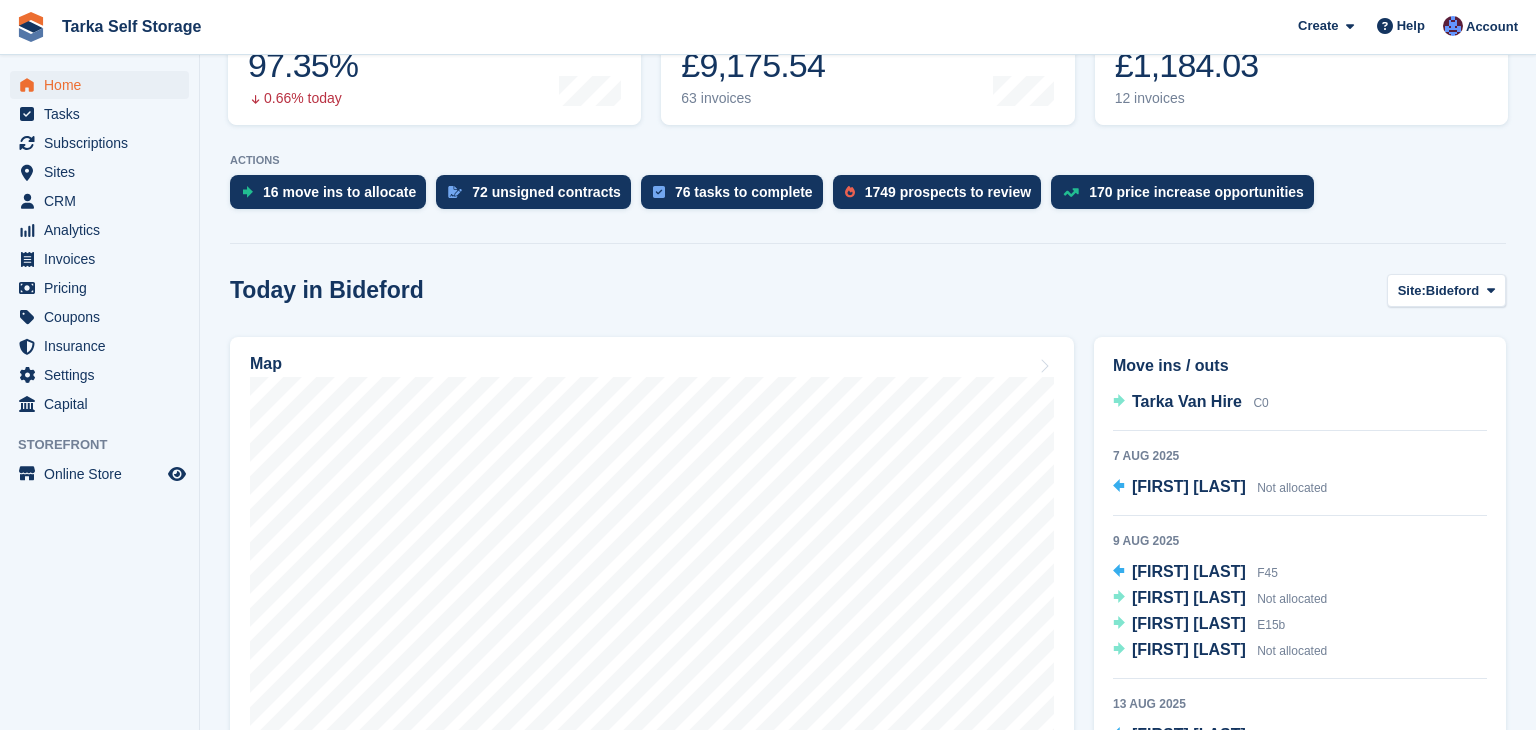 scroll, scrollTop: 17, scrollLeft: 0, axis: vertical 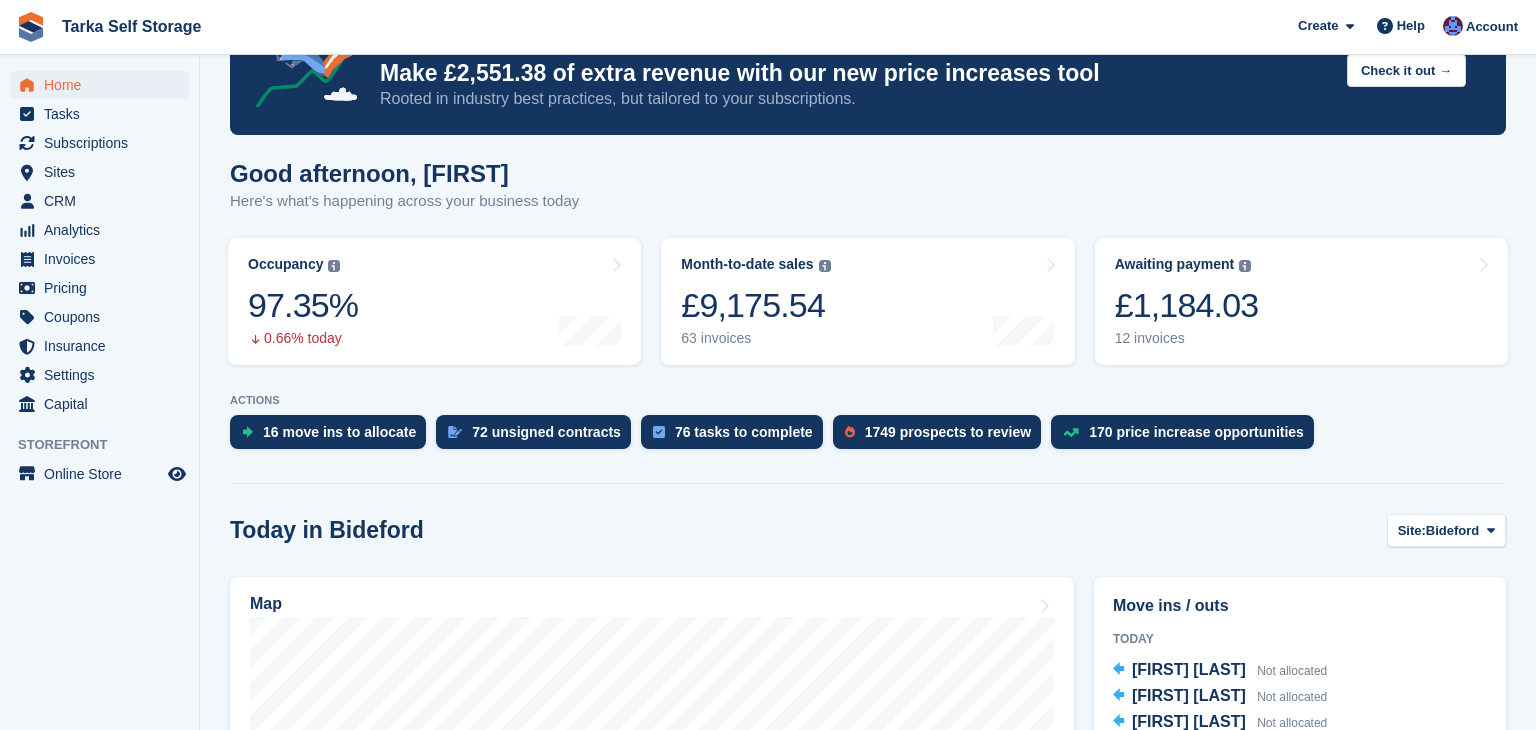 click on "NEW
Make £2,551.38 of extra revenue with our new price increases tool
Rooted in industry best practices, but tailored to your subscriptions.
Check it out →
Good afternoon, Helen
Here's what's happening across your business today
Occupancy
The percentage of all currently allocated units in terms of area. Includes units with occupied, repo or overlocked status. Trendline shows changes across last 30 days.
97.35%
0.66% today" at bounding box center [868, 971] 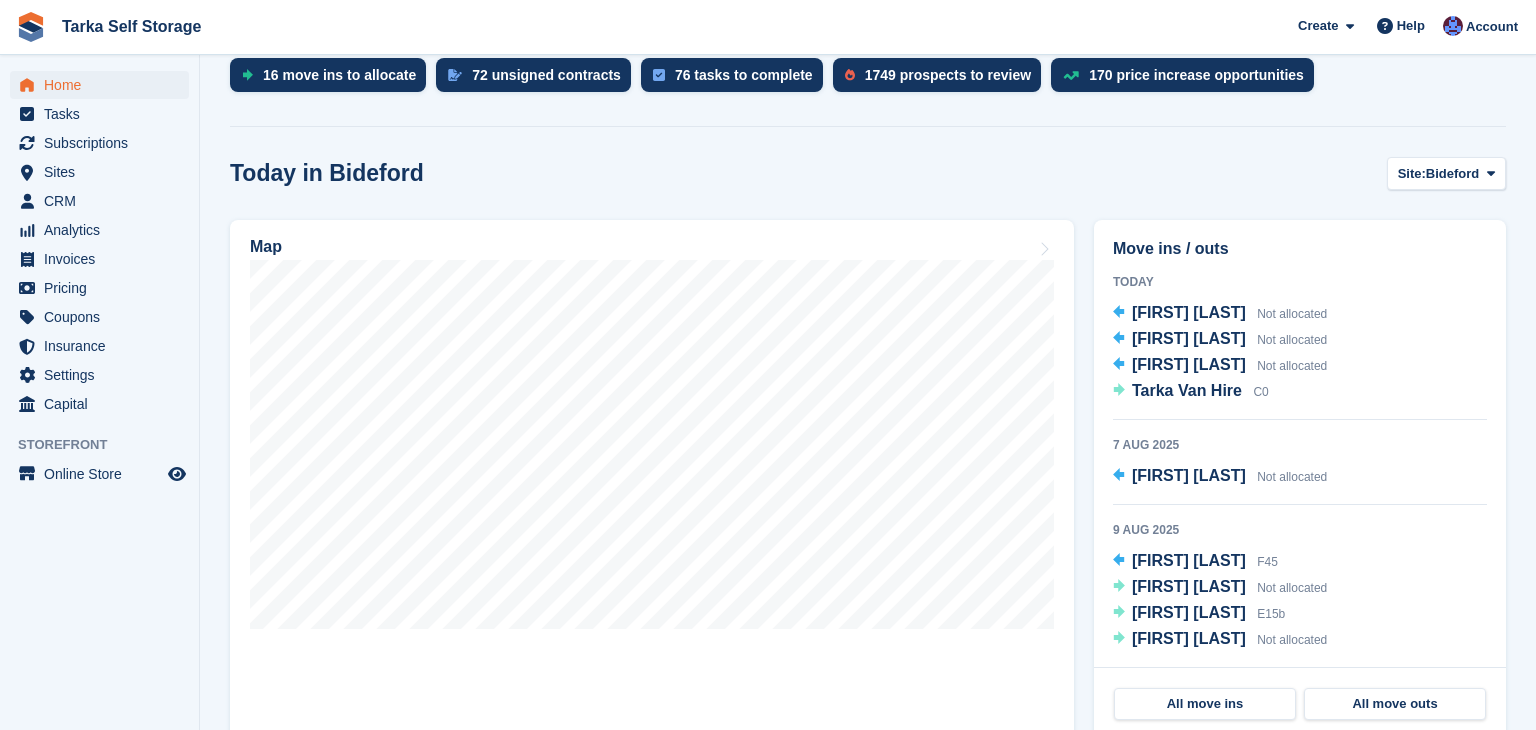 scroll, scrollTop: 440, scrollLeft: 0, axis: vertical 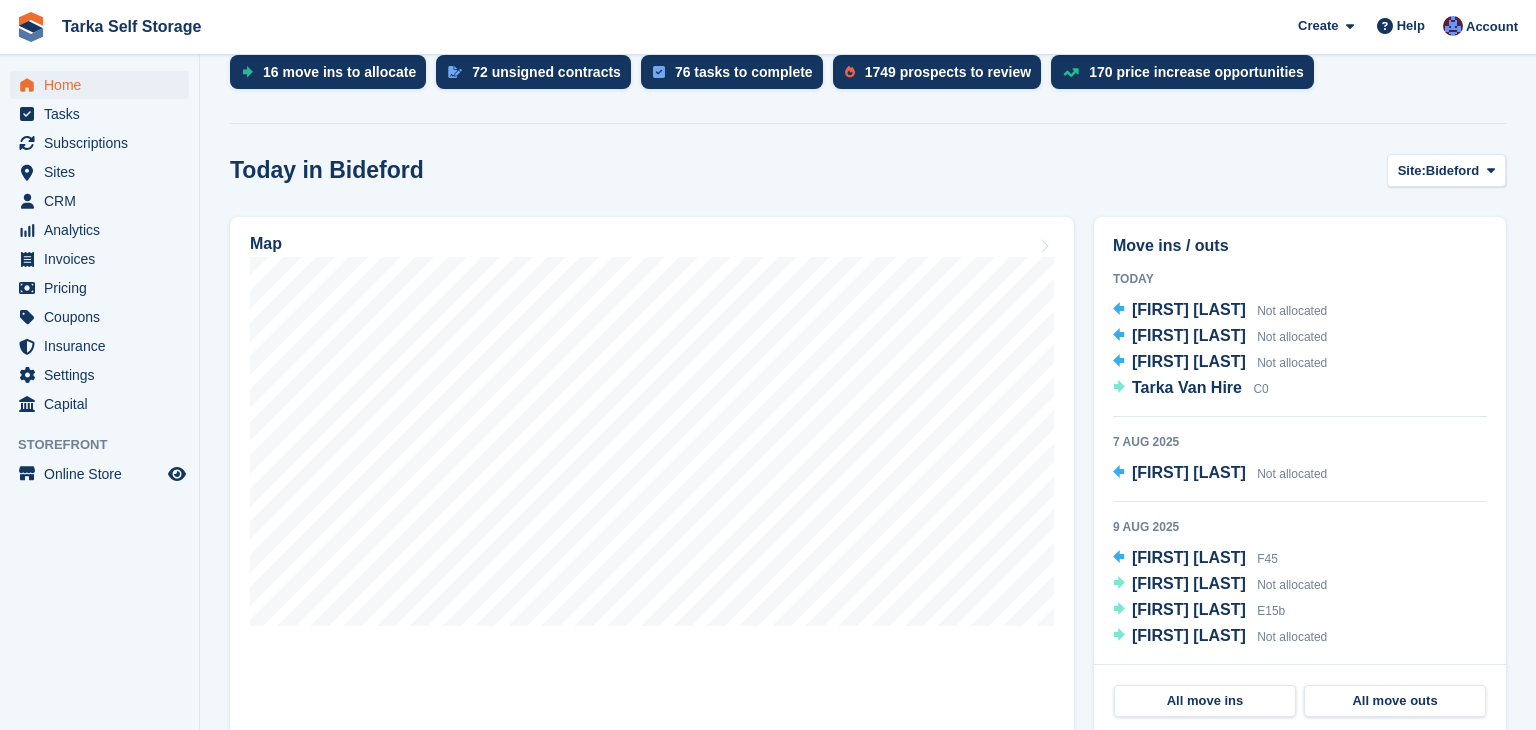 click on "Today
Pete Moyes
Not allocated
Donna Money
Not allocated
Heather Baguley
Not allocated
Tarka Van Hire
C0" at bounding box center (1300, 342) 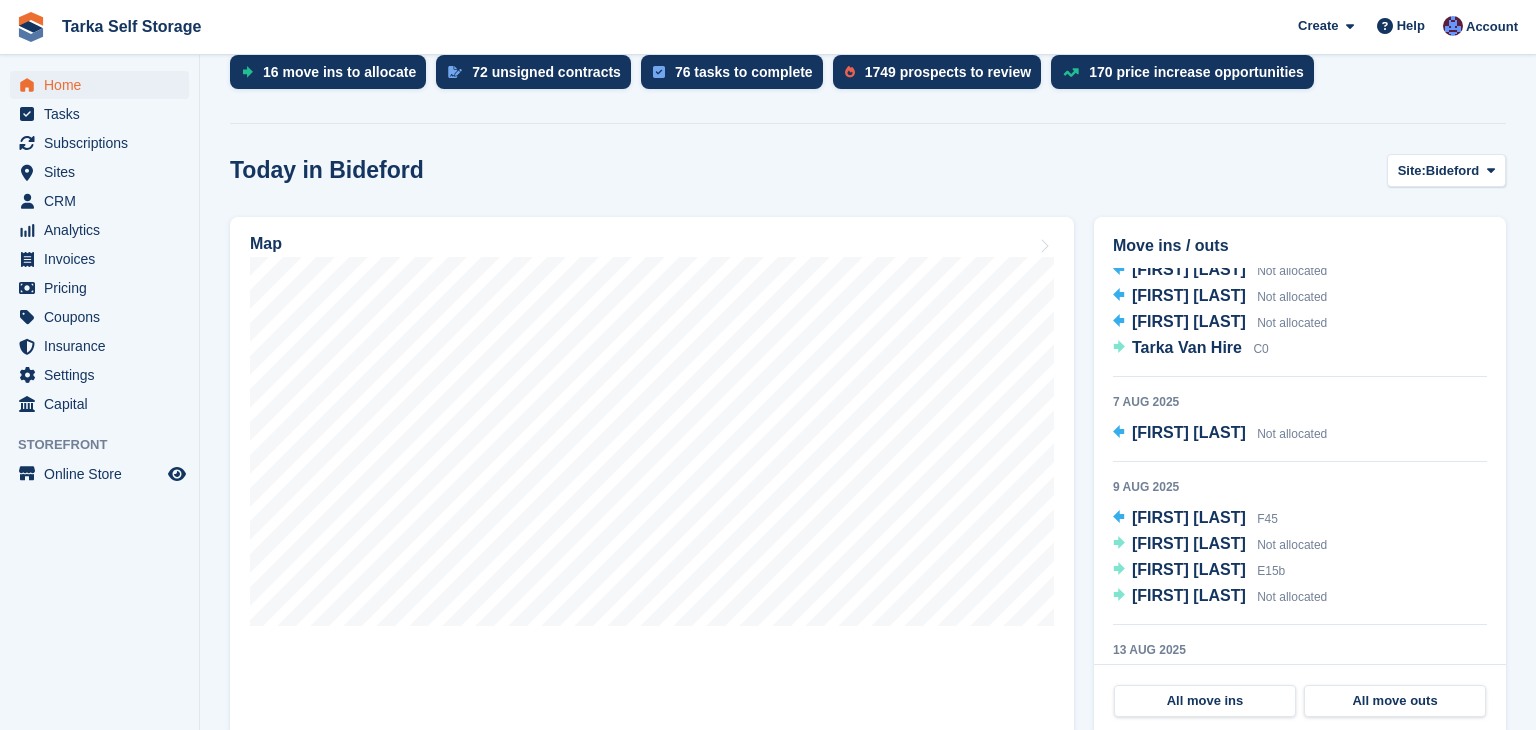 scroll, scrollTop: 0, scrollLeft: 0, axis: both 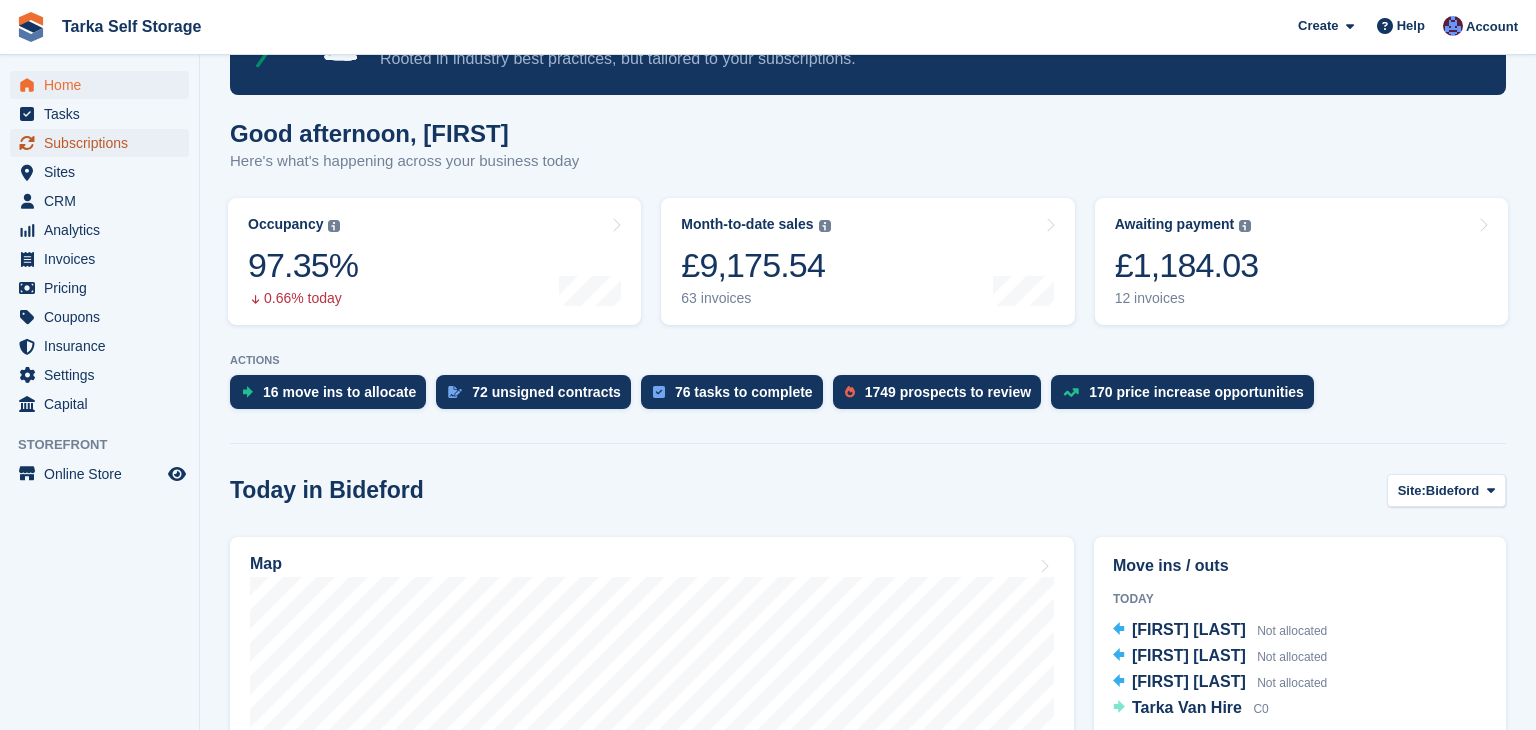 click on "Subscriptions" at bounding box center (104, 143) 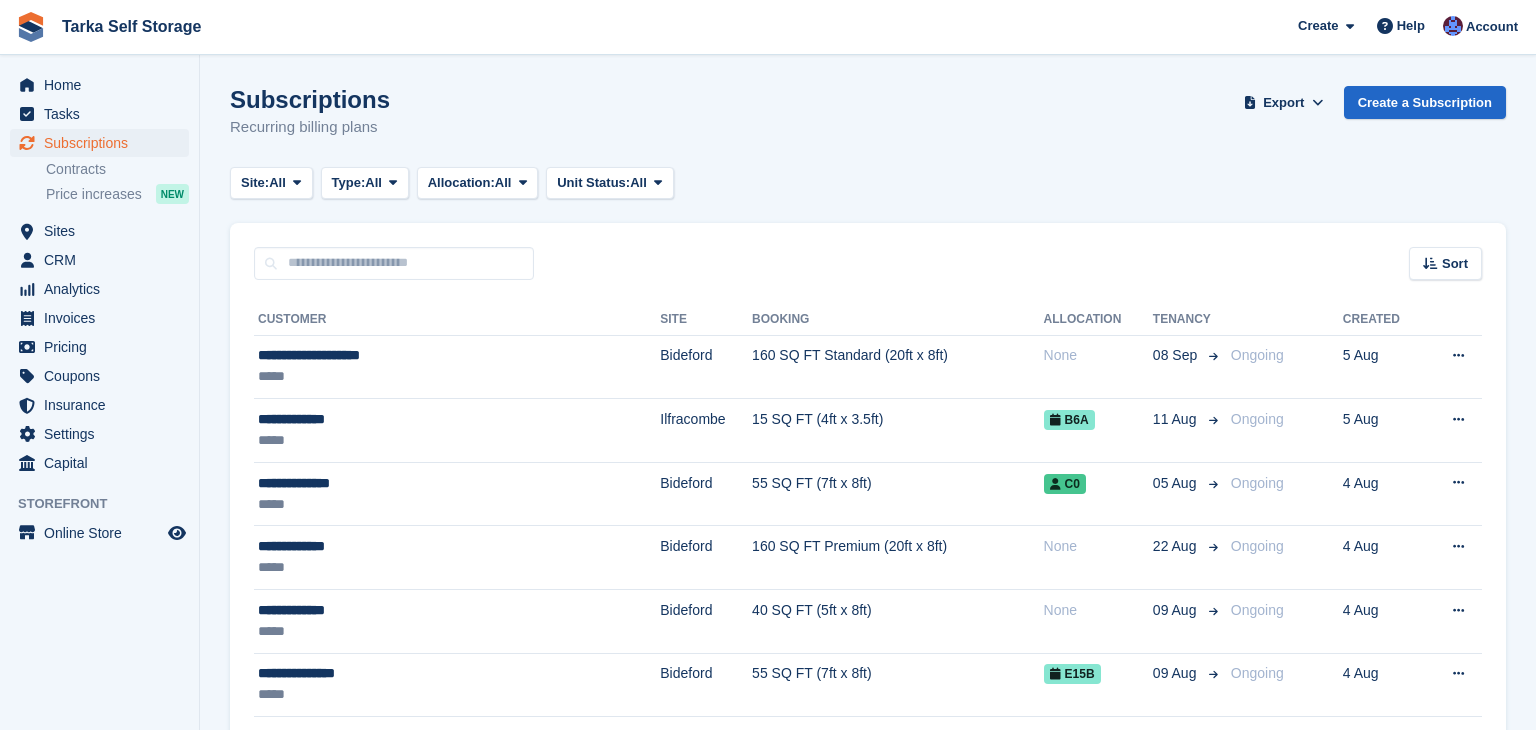 scroll, scrollTop: 0, scrollLeft: 0, axis: both 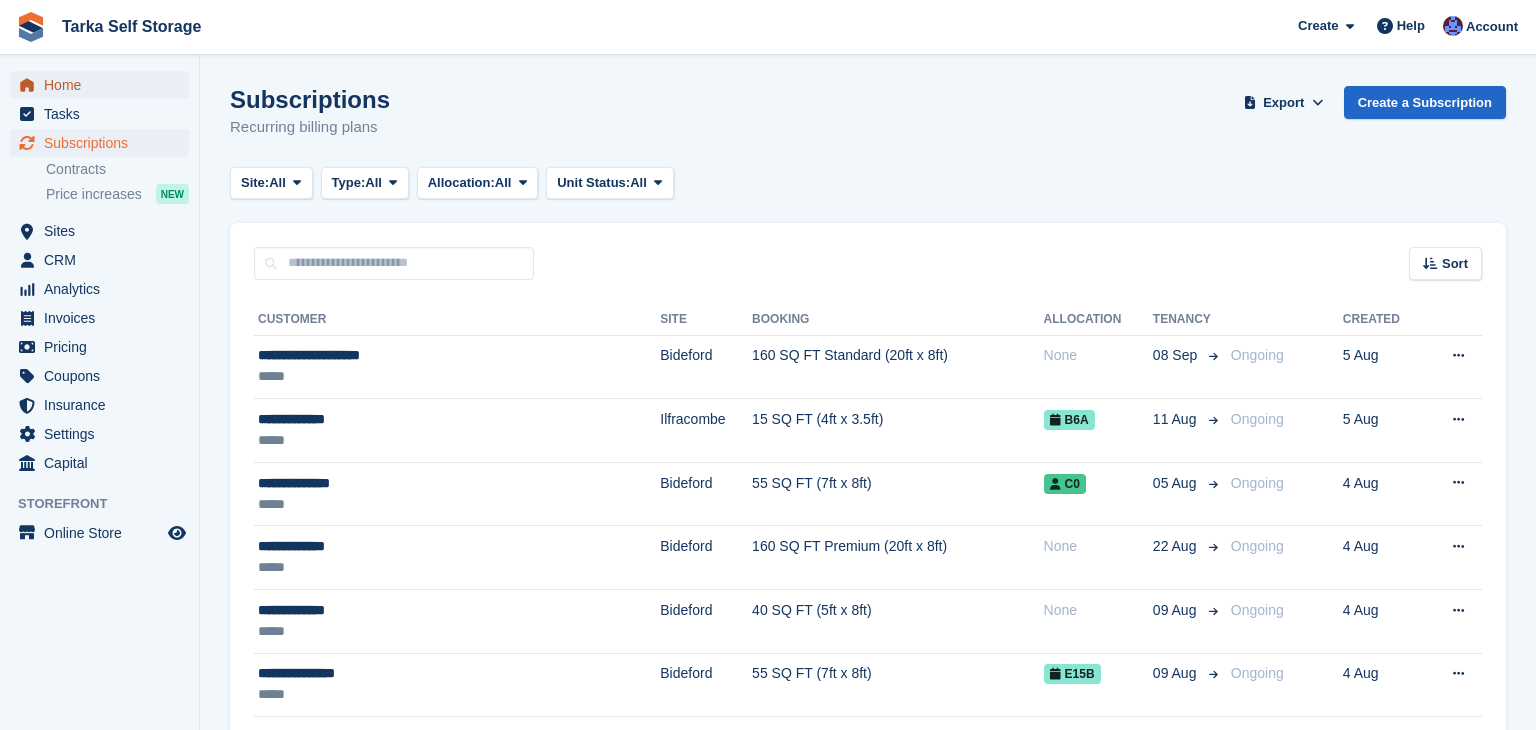 click on "Home" at bounding box center [104, 85] 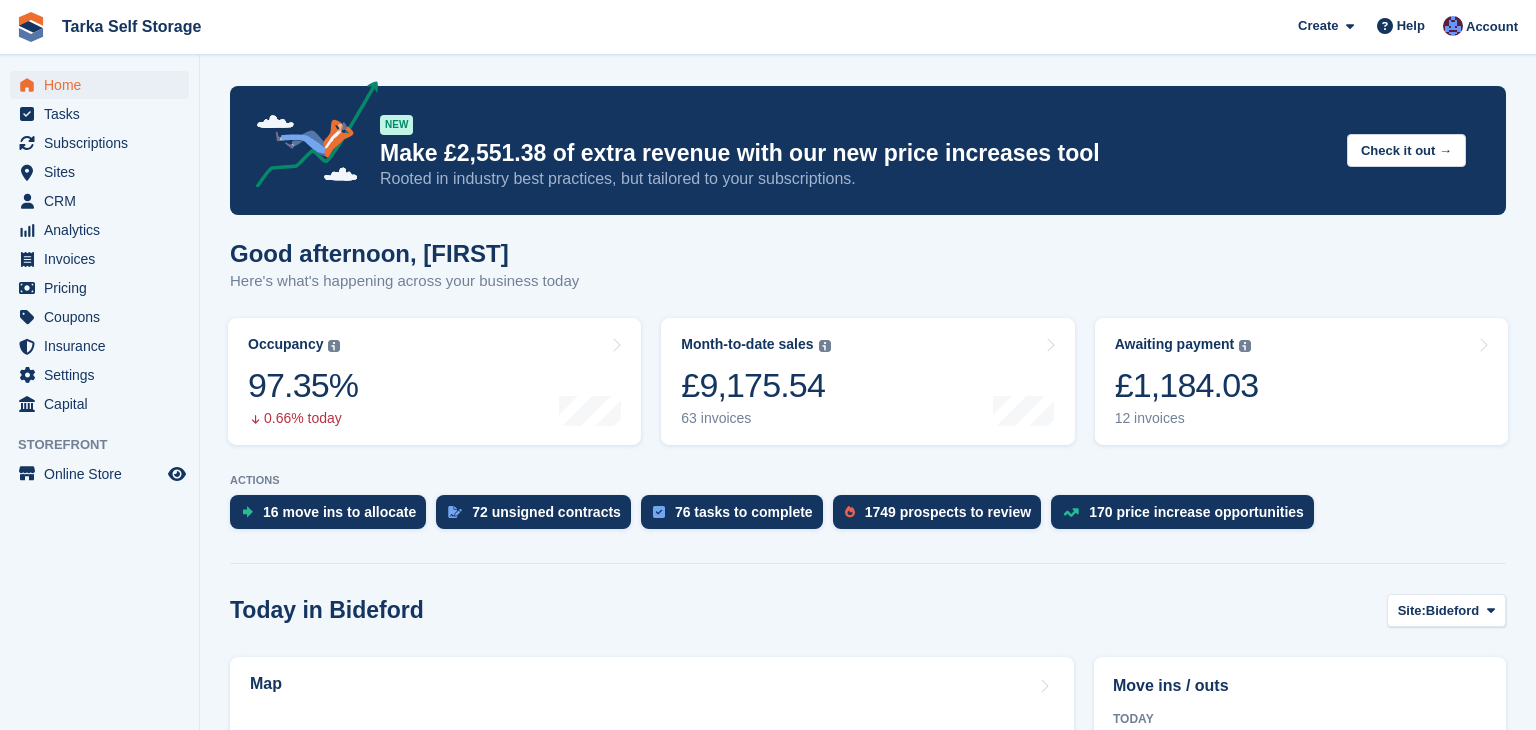 scroll, scrollTop: 0, scrollLeft: 0, axis: both 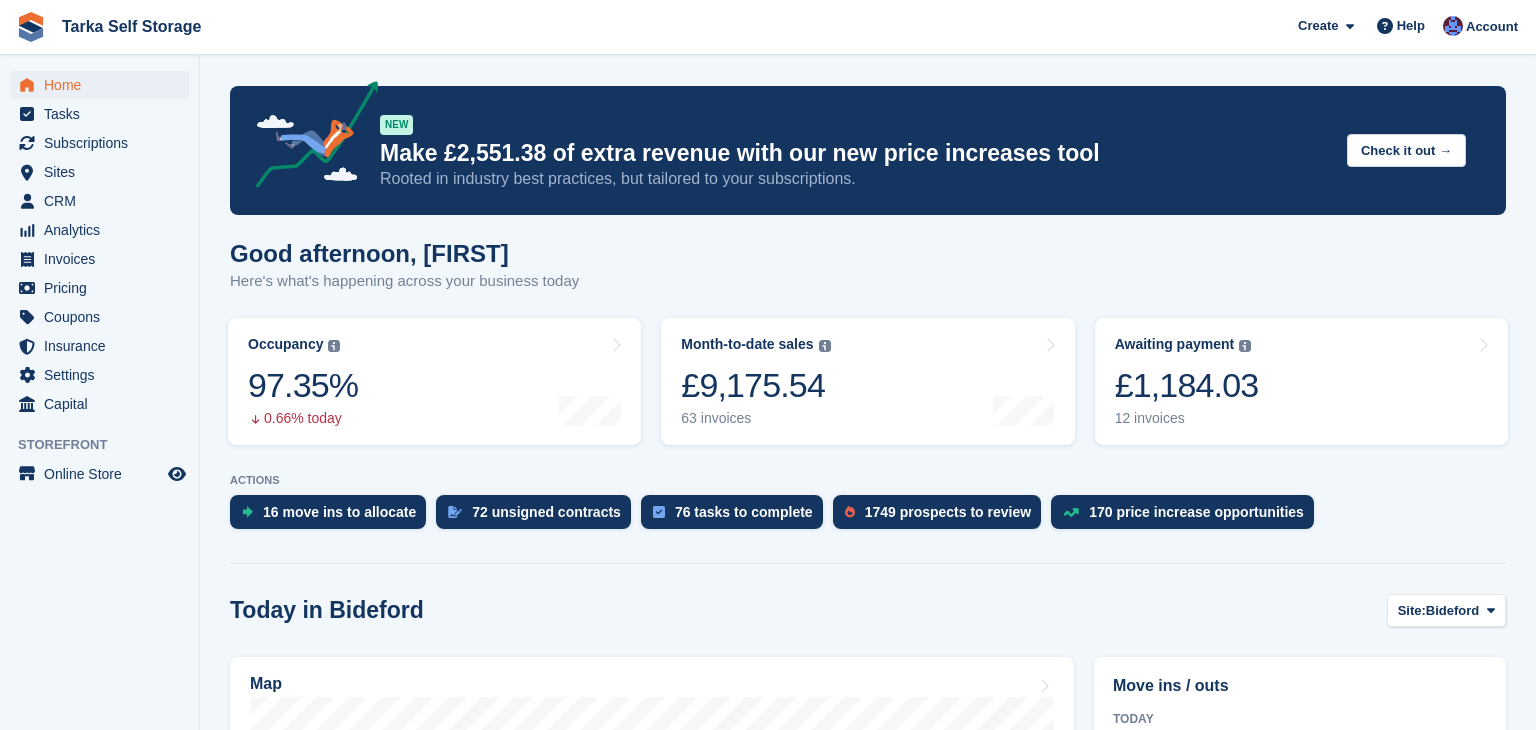 click on "Today in Bideford
Site:
Bideford
Bideford
Ilfracombe
Tavistock" at bounding box center [868, 610] 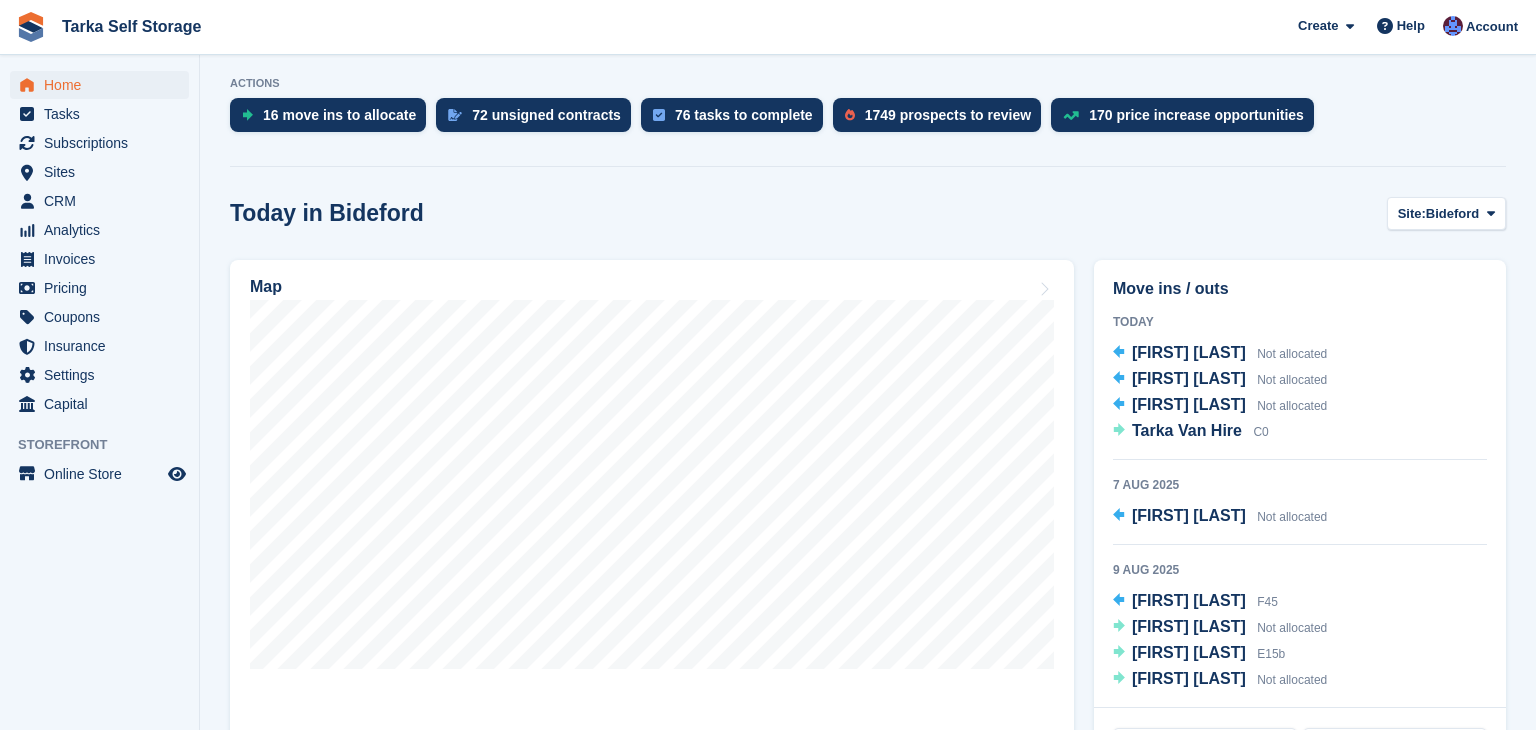 scroll, scrollTop: 400, scrollLeft: 0, axis: vertical 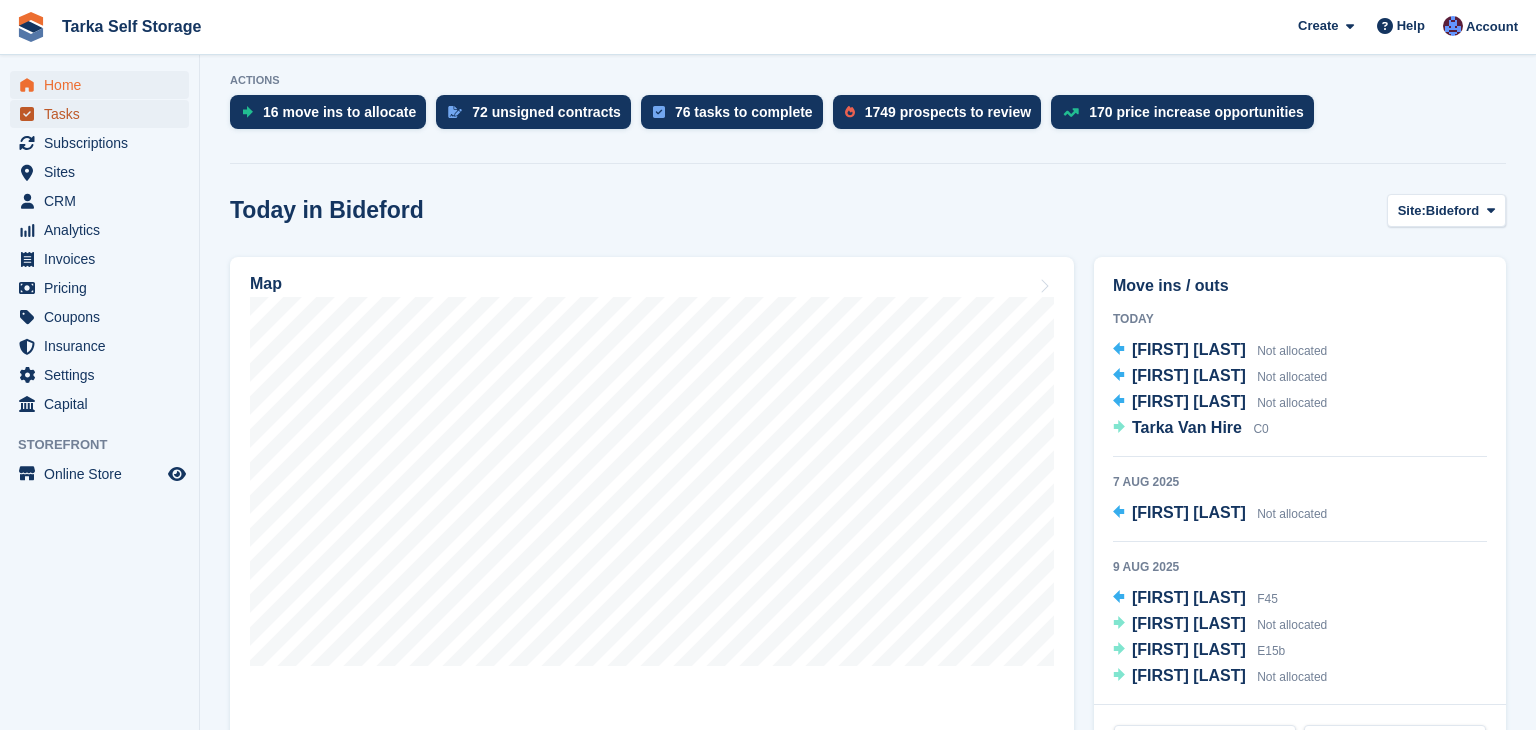 click on "Tasks" at bounding box center (104, 114) 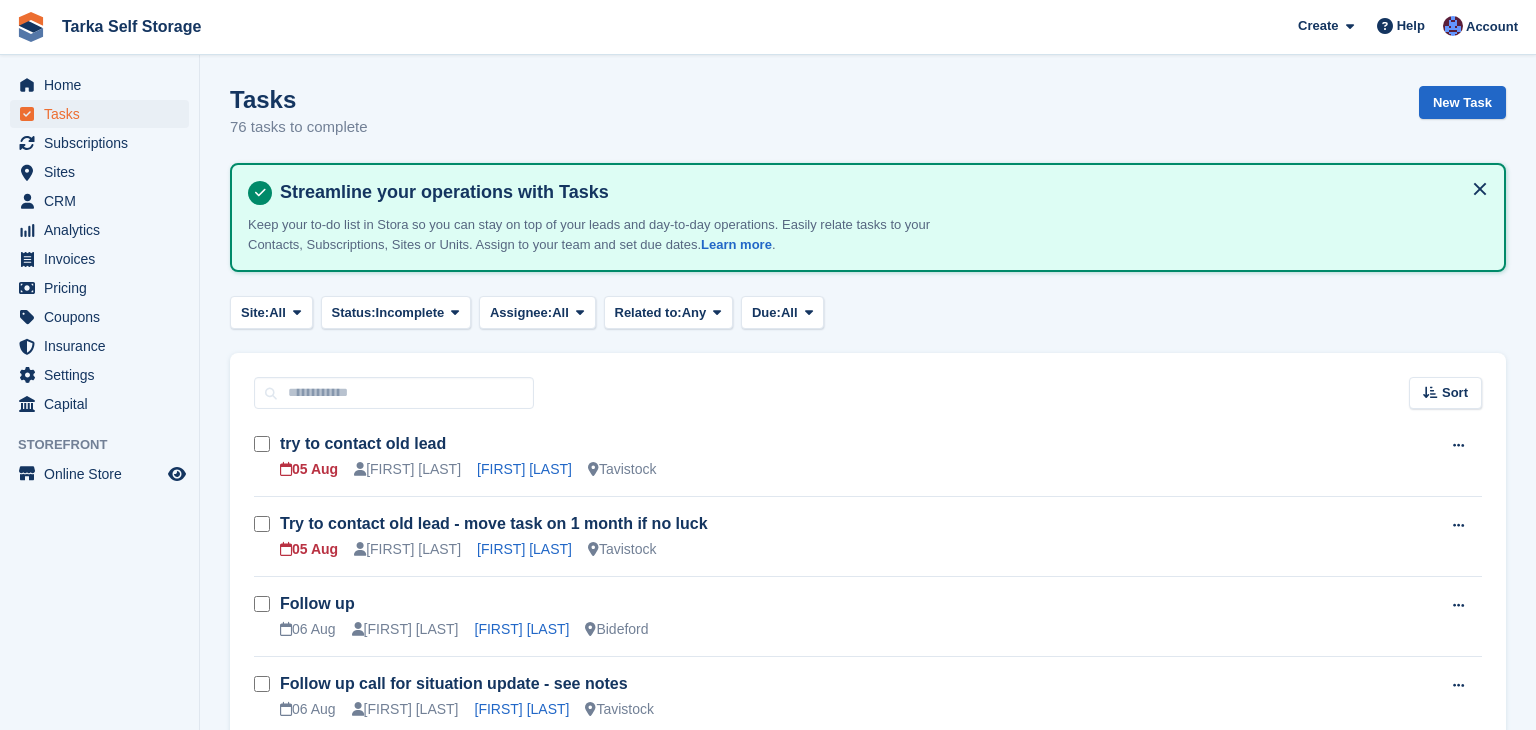 scroll, scrollTop: 0, scrollLeft: 0, axis: both 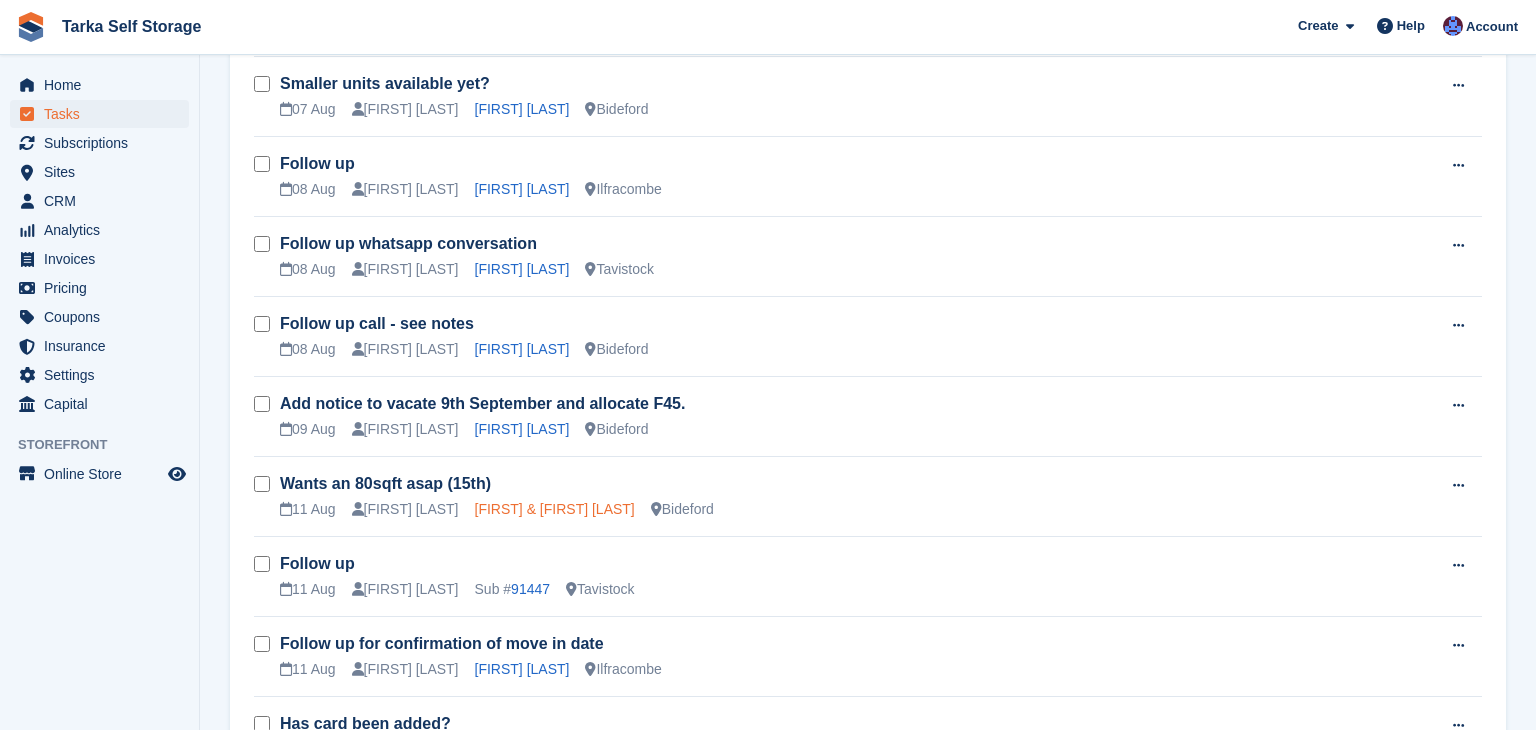 click on "Liam & Sarah White" at bounding box center (555, 509) 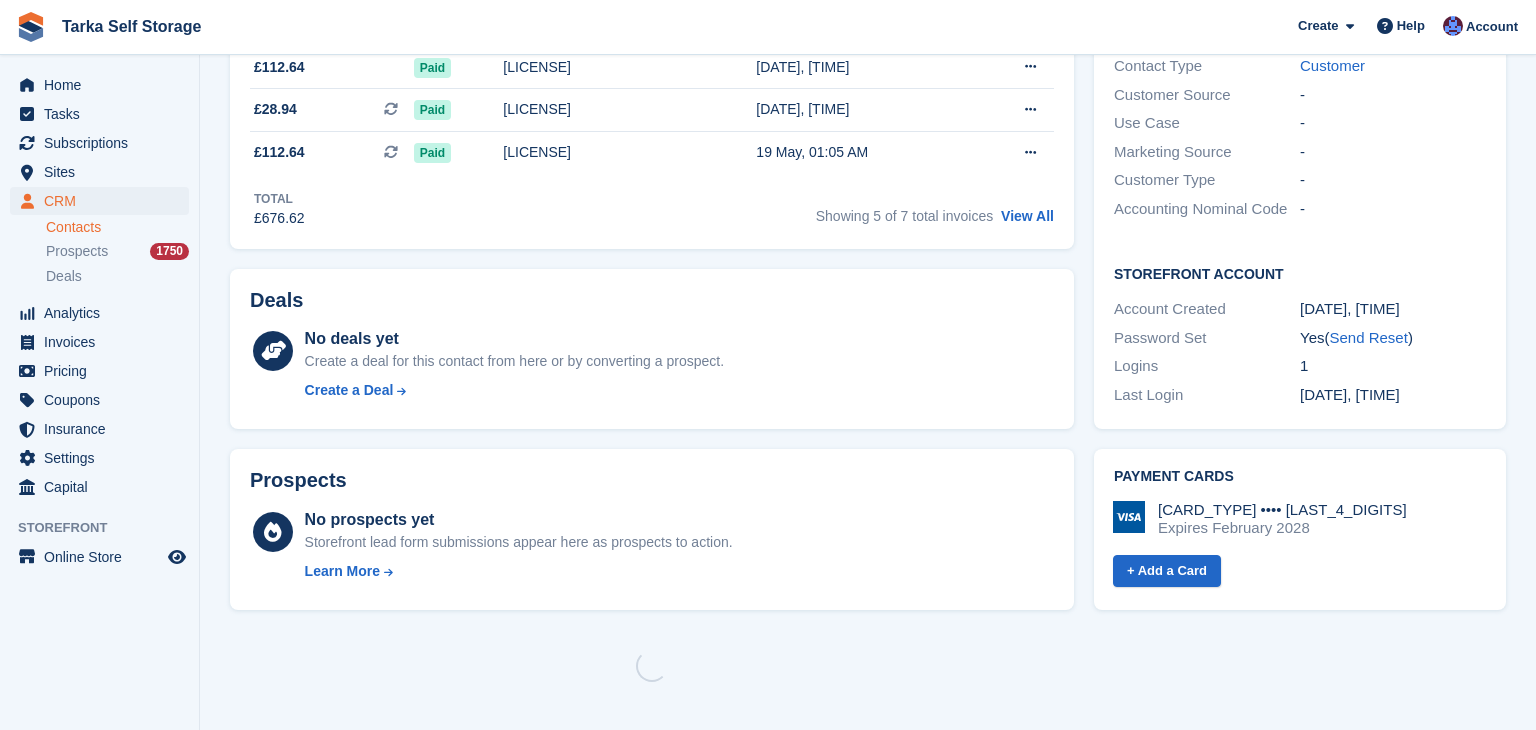 scroll, scrollTop: 0, scrollLeft: 0, axis: both 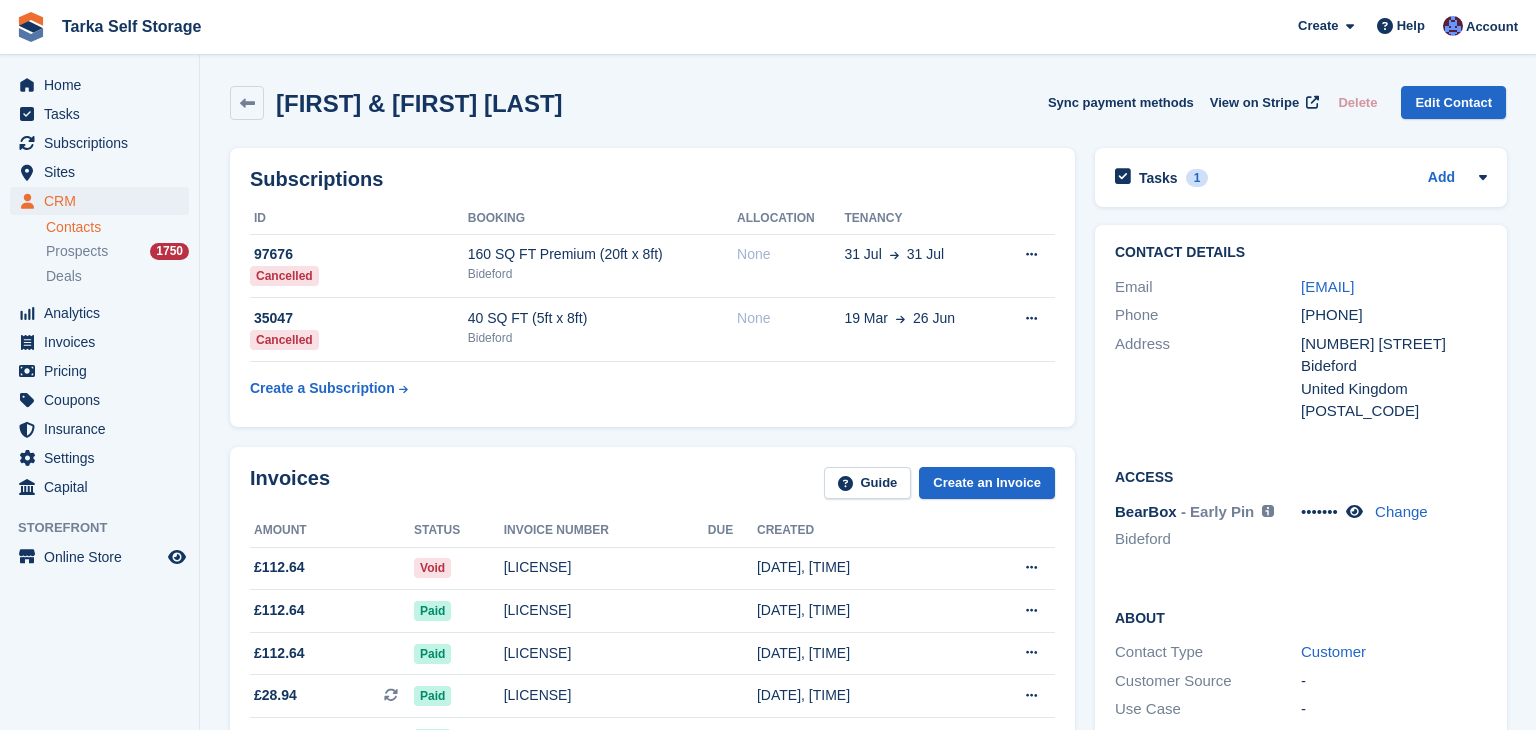 click on "Liam & Sarah White
Sync payment methods
View on Stripe
Delete
Edit Contact" at bounding box center [868, 103] 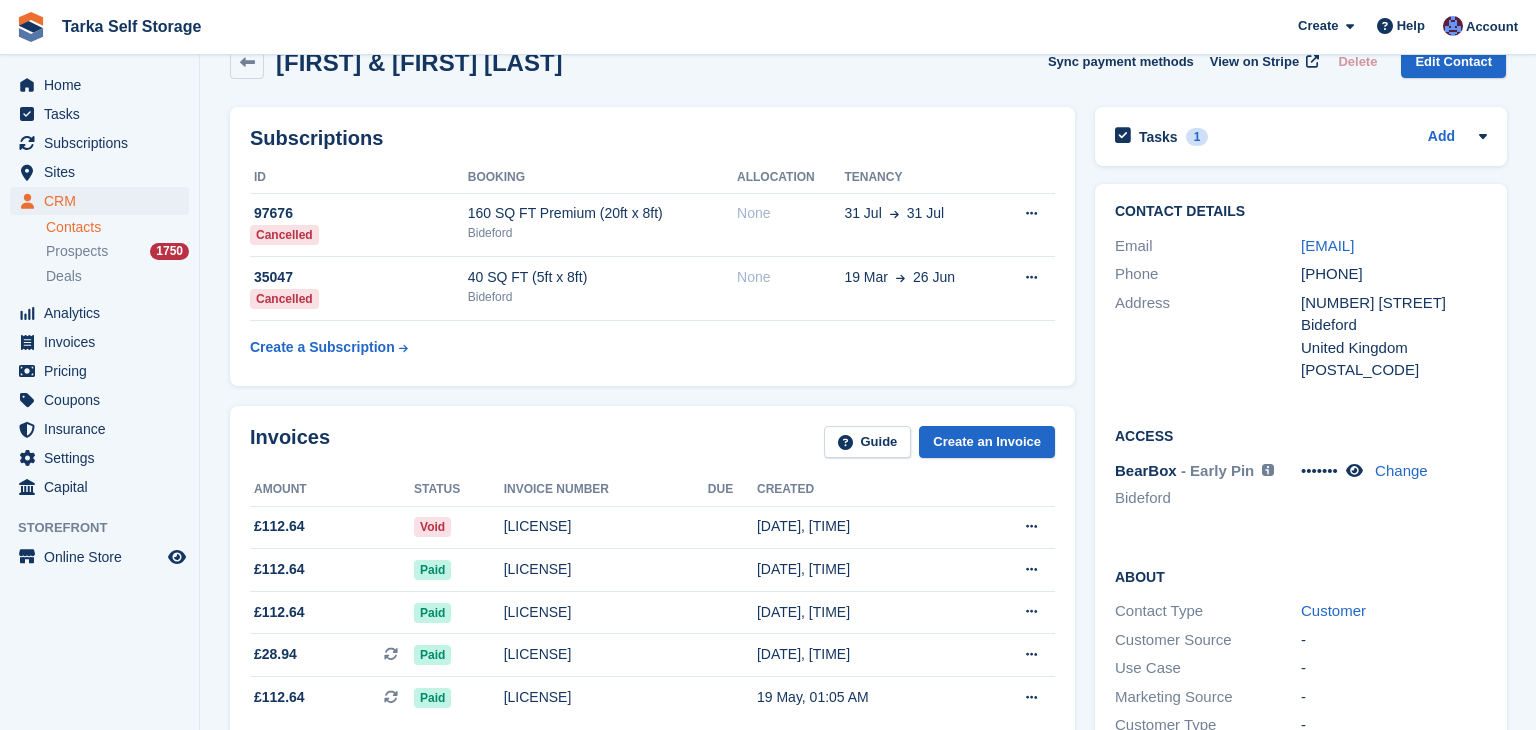 scroll, scrollTop: 0, scrollLeft: 0, axis: both 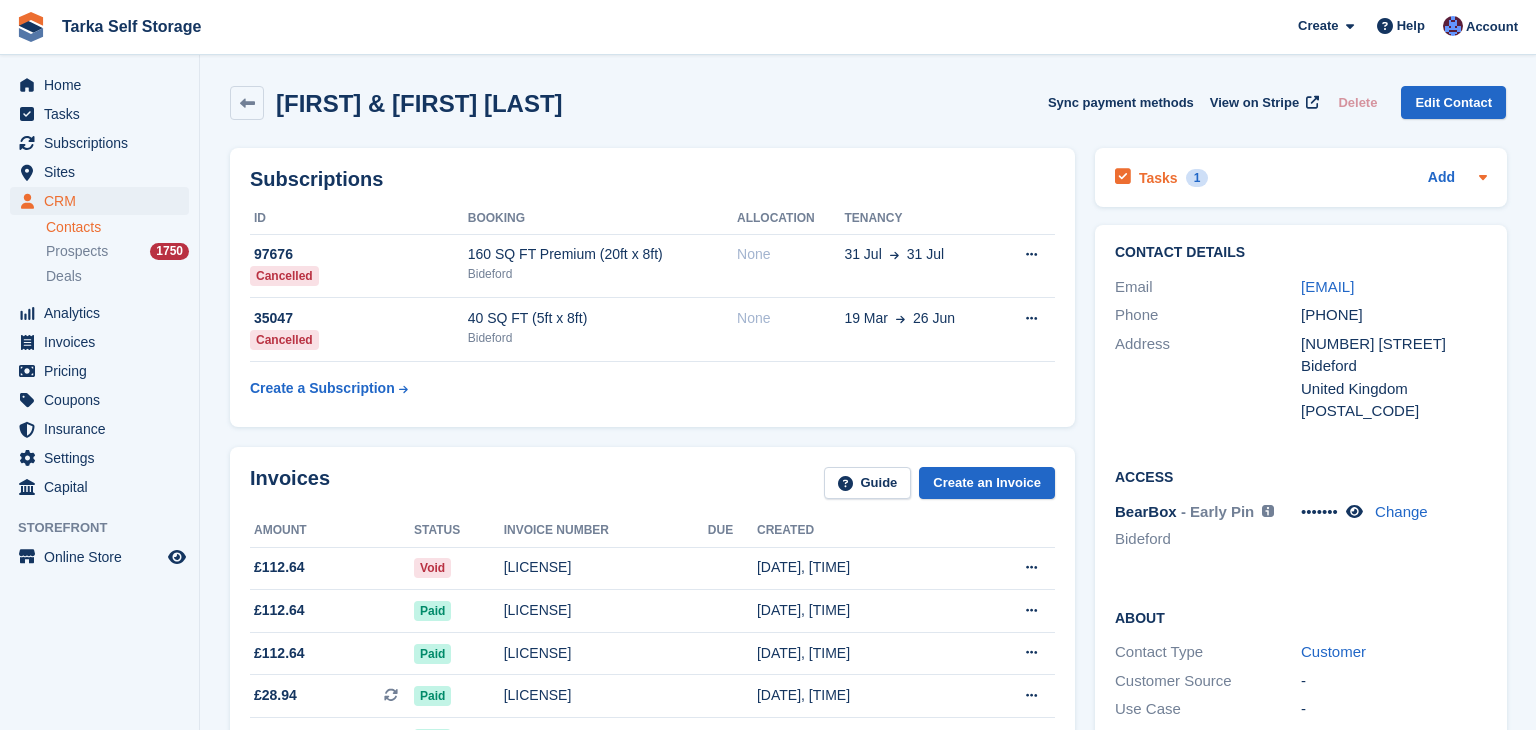 click on "Tasks" at bounding box center (1158, 178) 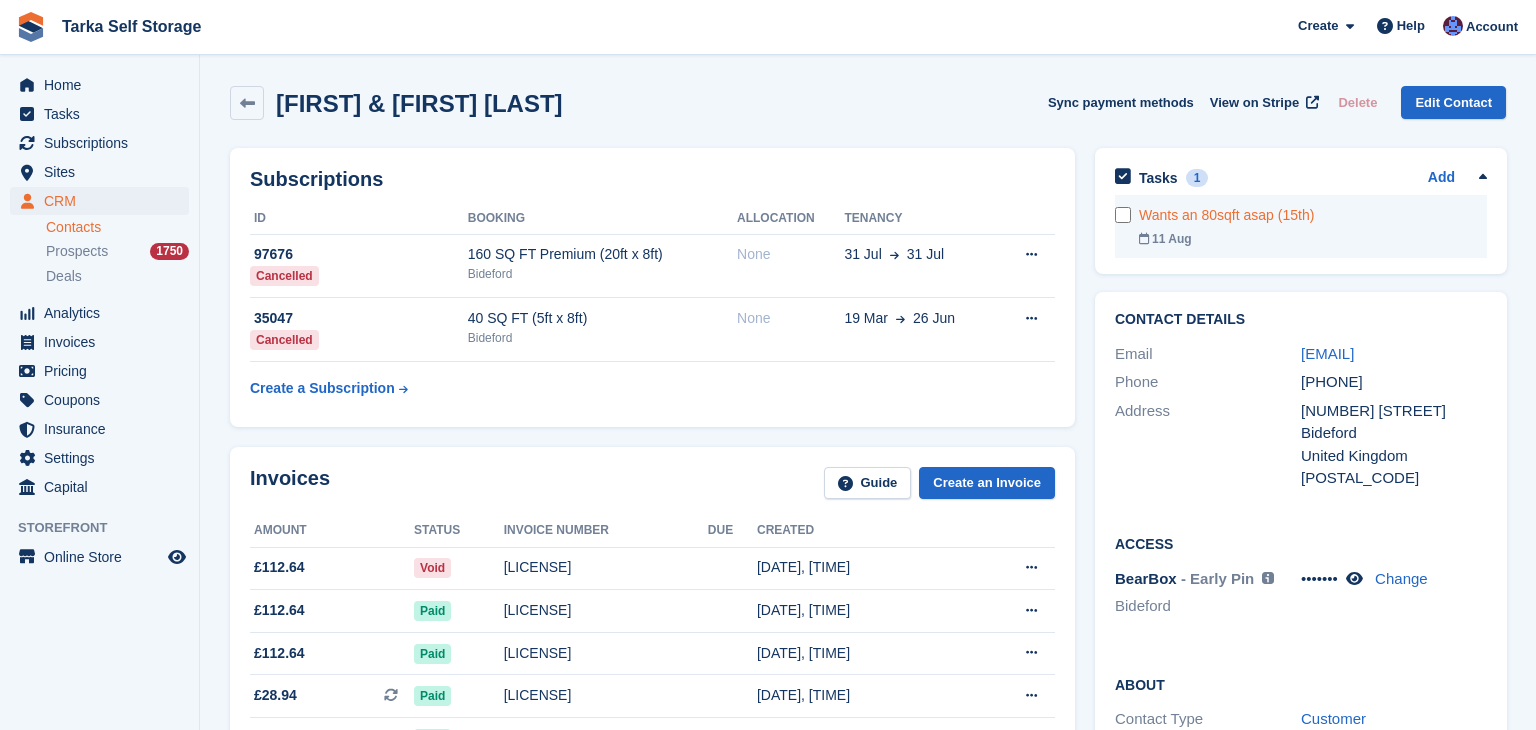 click at bounding box center (1127, 215) 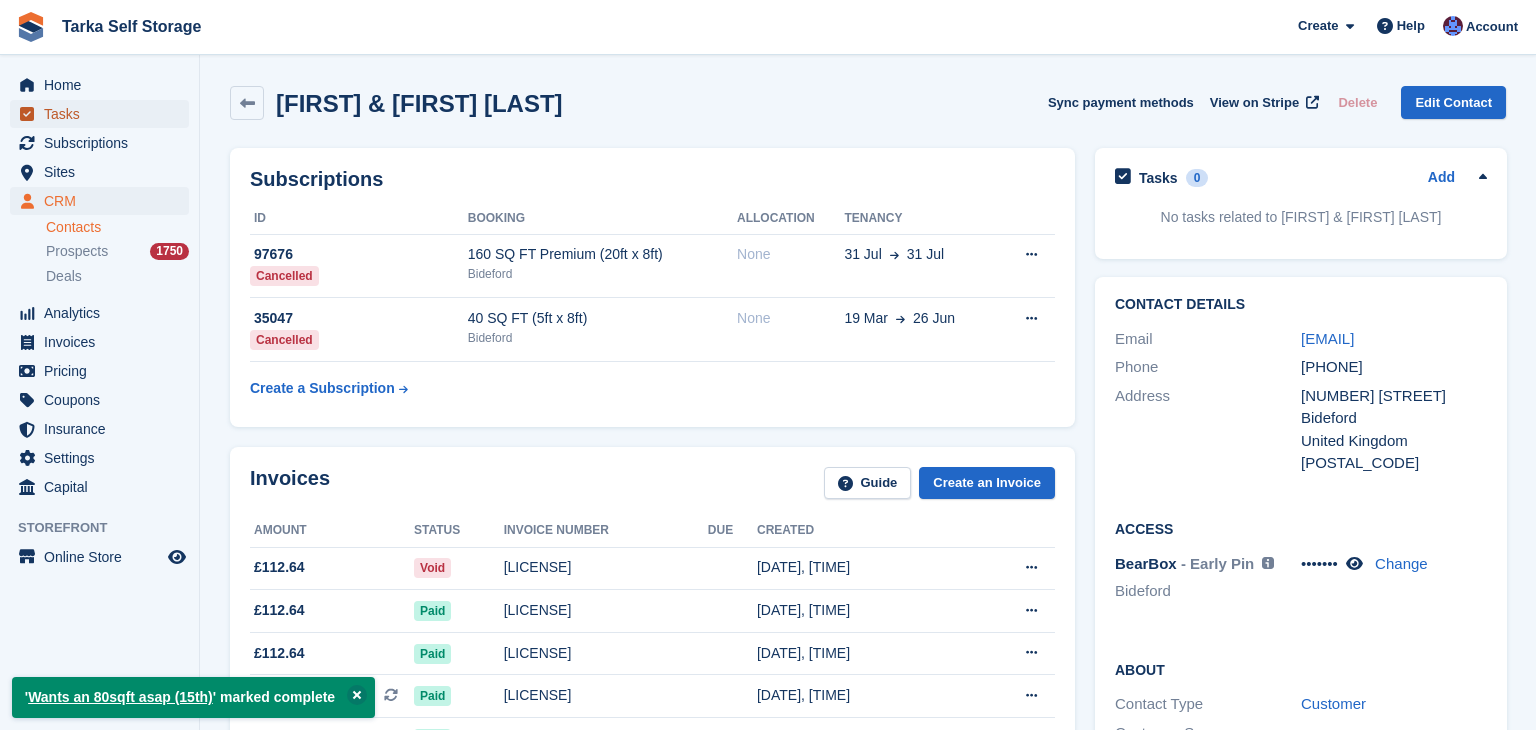 click on "Tasks" at bounding box center (104, 114) 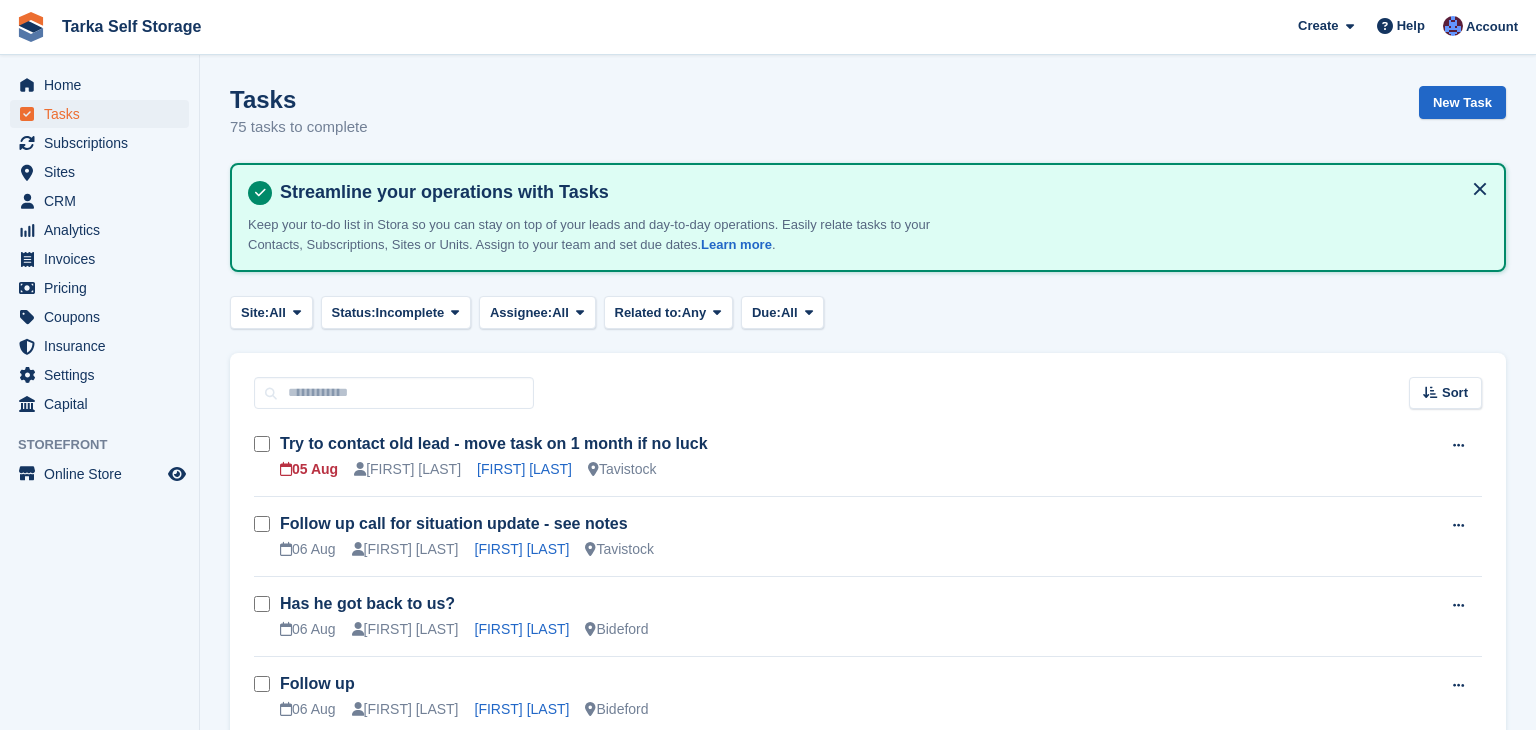 click on "Tasks
75 tasks to complete
New Task
Streamline your operations with Tasks
Keep your to-do list in Stora so you can stay on top of your leads and day-to-day operations. Easily relate tasks to your Contacts, Subscriptions, Sites or Units. Assign to your team and set due dates.  Learn more .
Site:
All
All
Bideford
Ilfracombe
Tavistock
None
Status:
Incomplete
All
Complete
Incomplete
Assignee:
All
All
None" at bounding box center [868, 2282] 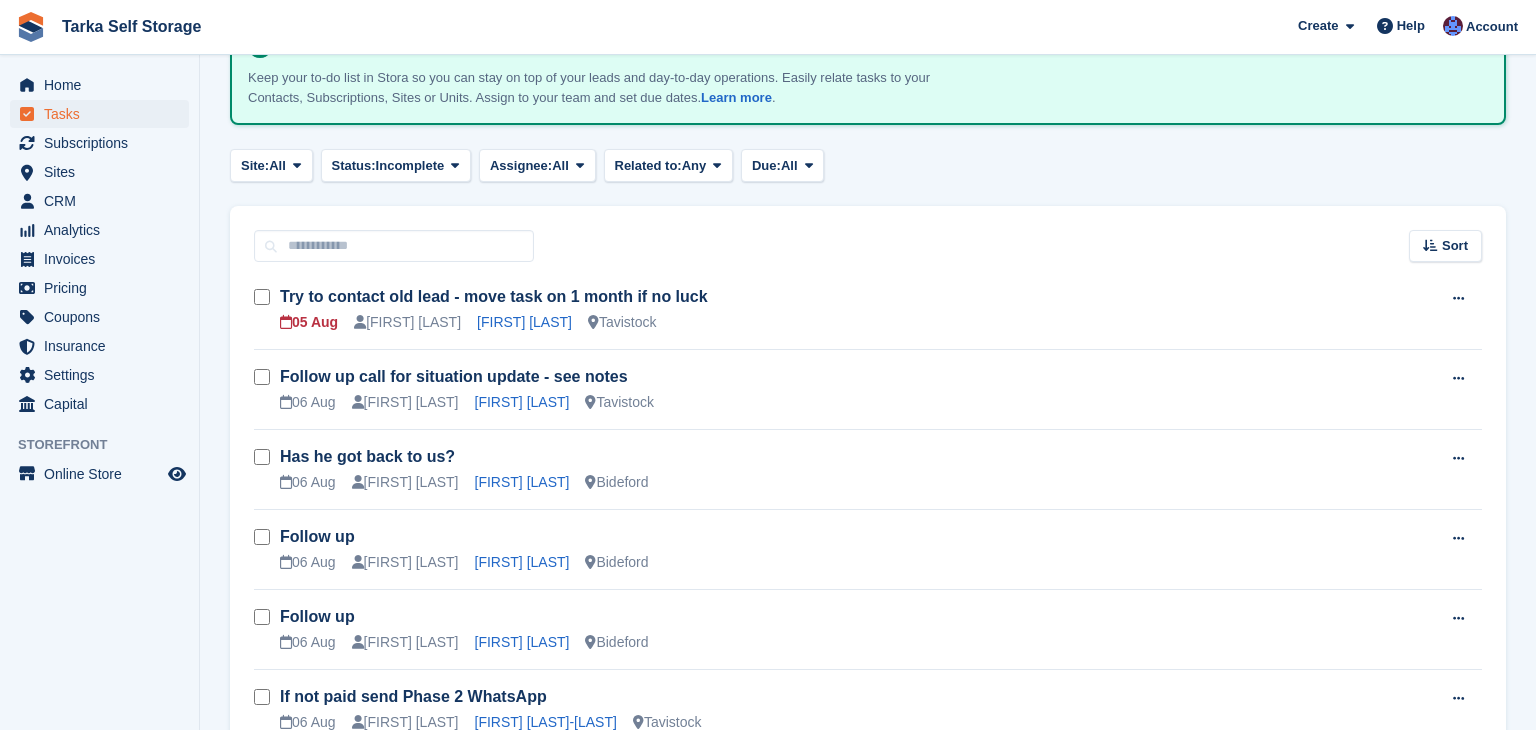 scroll, scrollTop: 0, scrollLeft: 0, axis: both 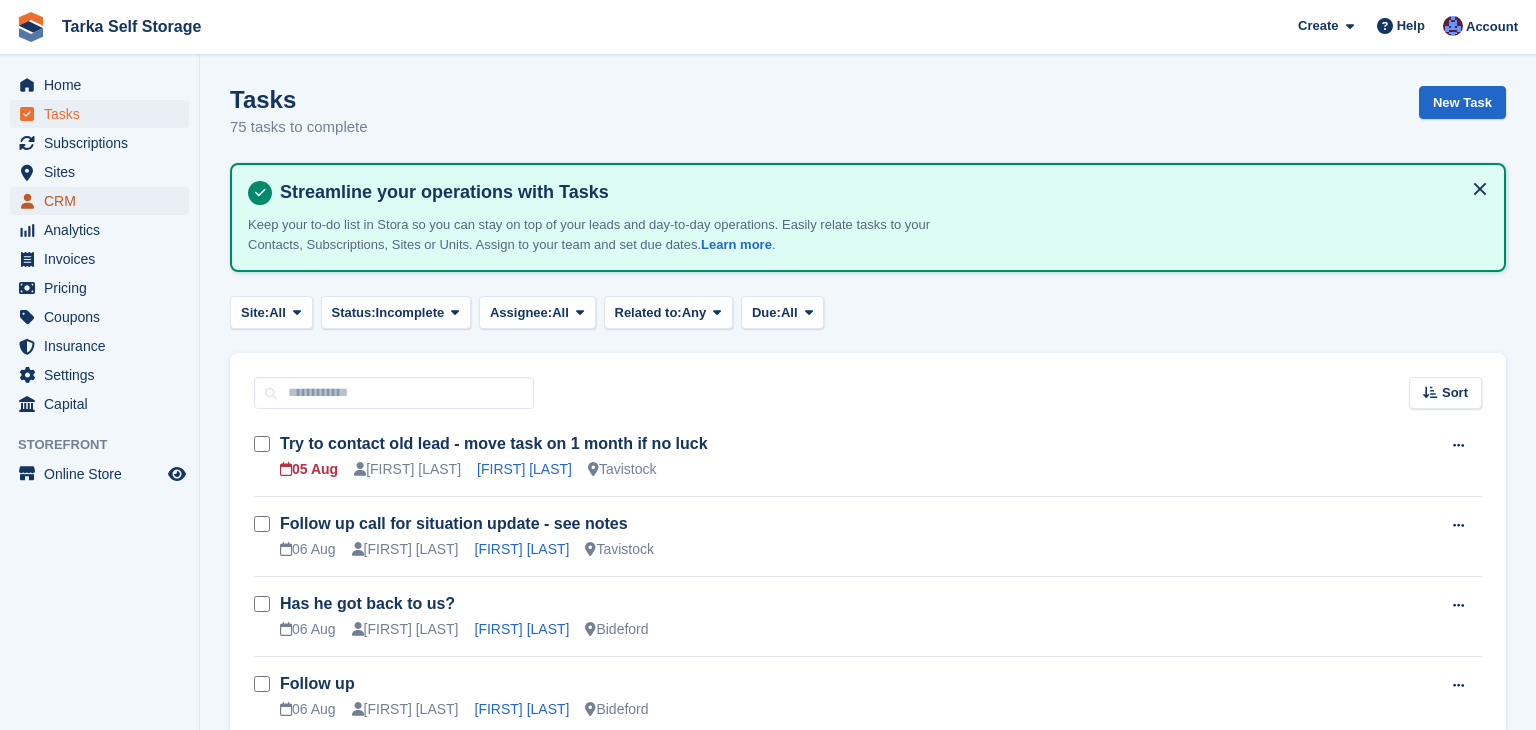 click on "CRM" at bounding box center [104, 201] 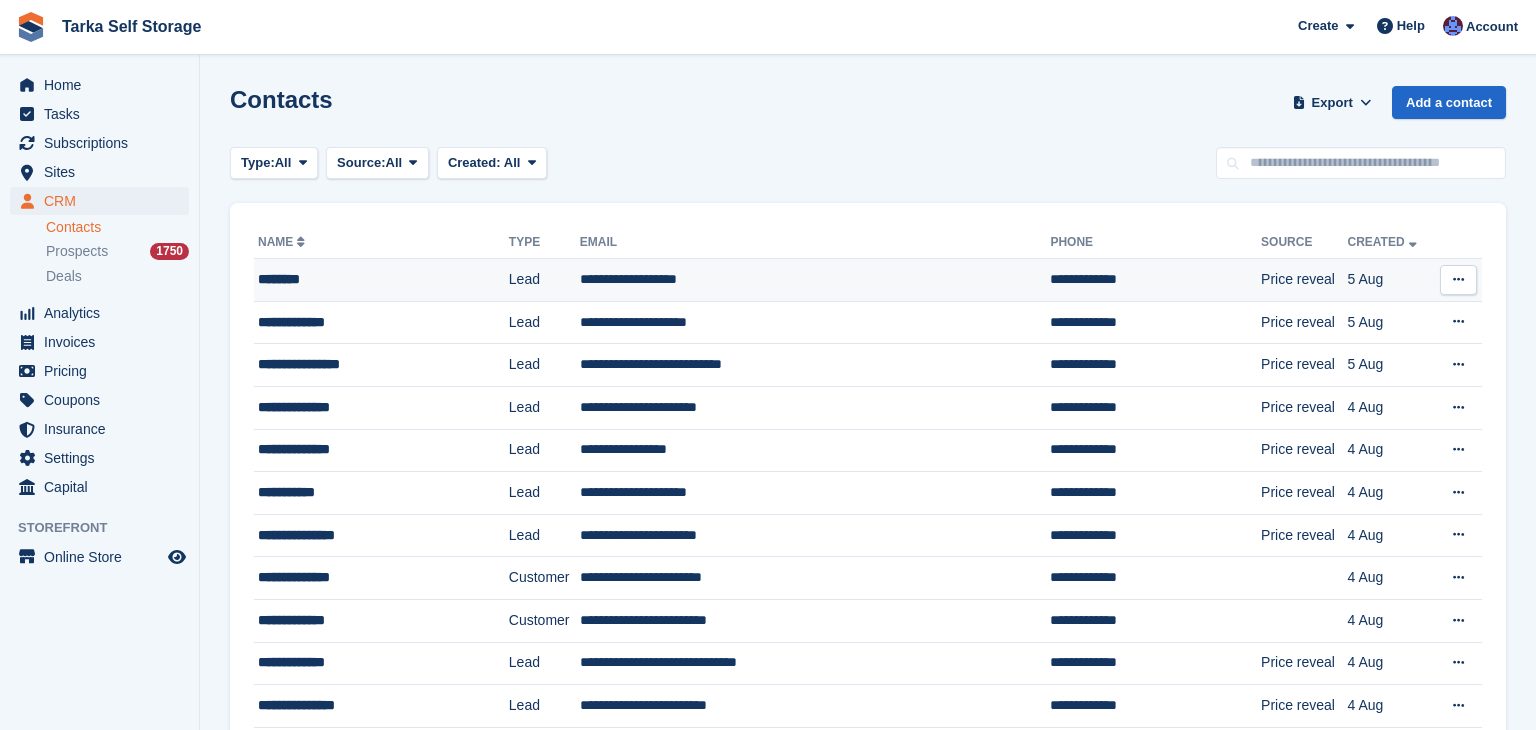 click at bounding box center (1458, 280) 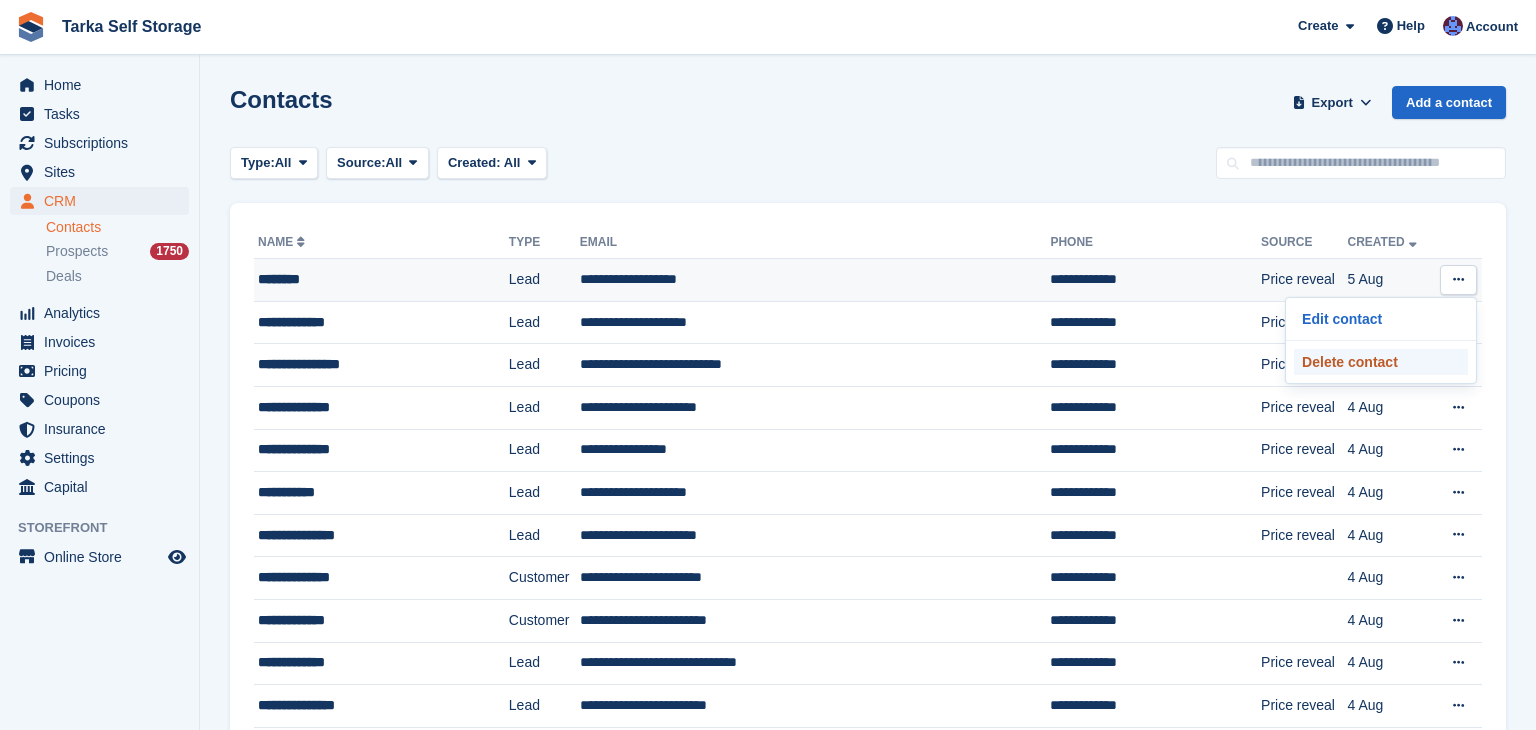 click on "Delete contact" at bounding box center [1381, 362] 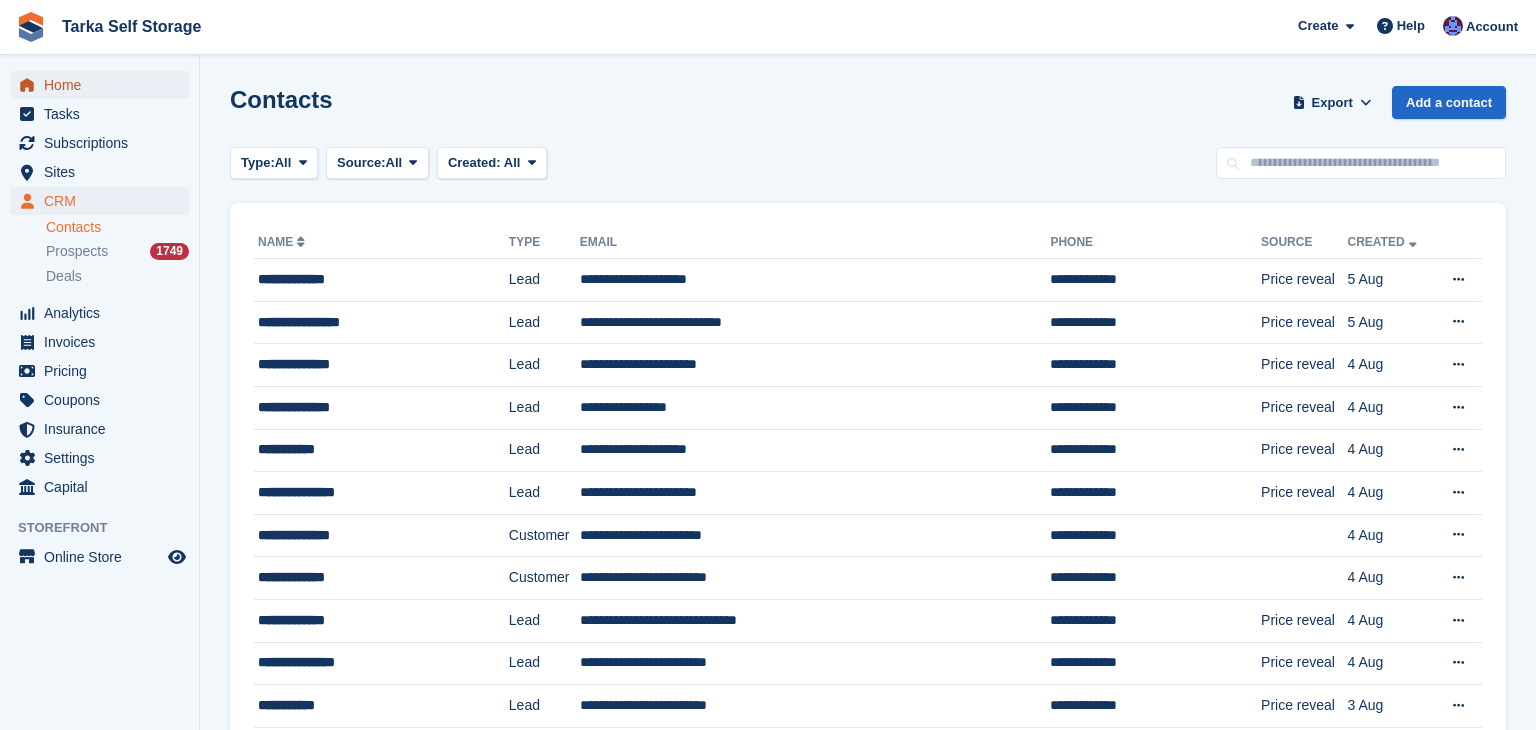 click on "Home" at bounding box center [104, 85] 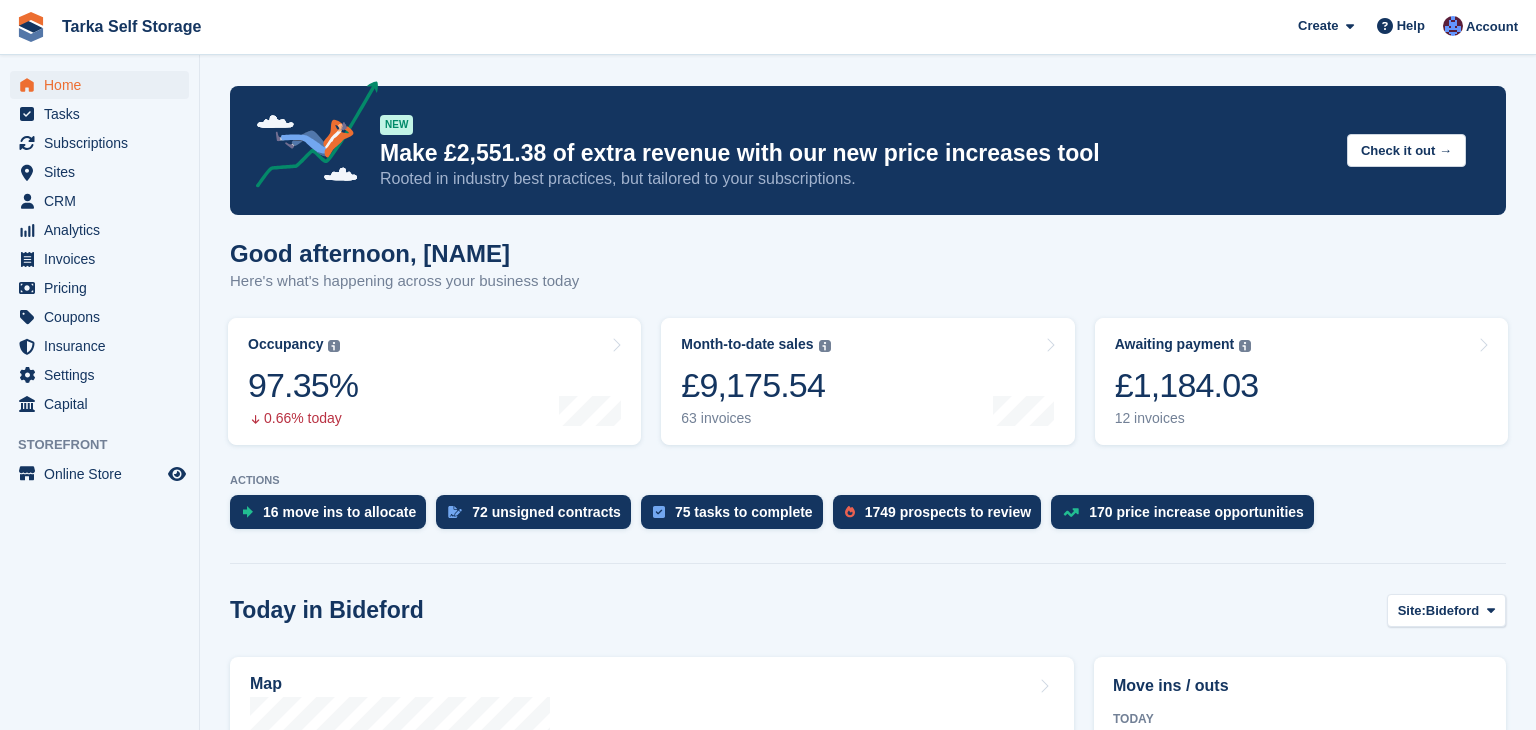 scroll, scrollTop: 0, scrollLeft: 0, axis: both 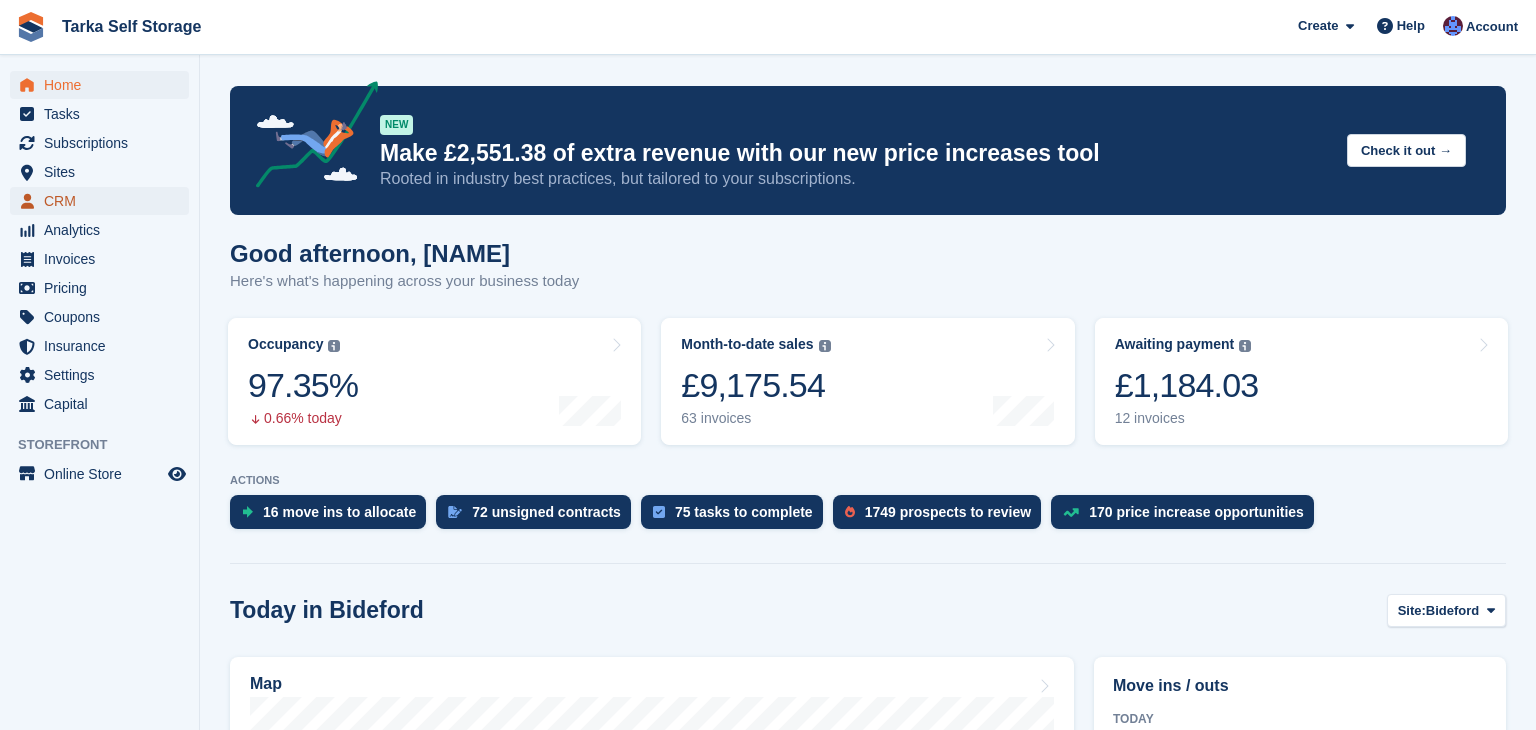 click on "CRM" at bounding box center [104, 201] 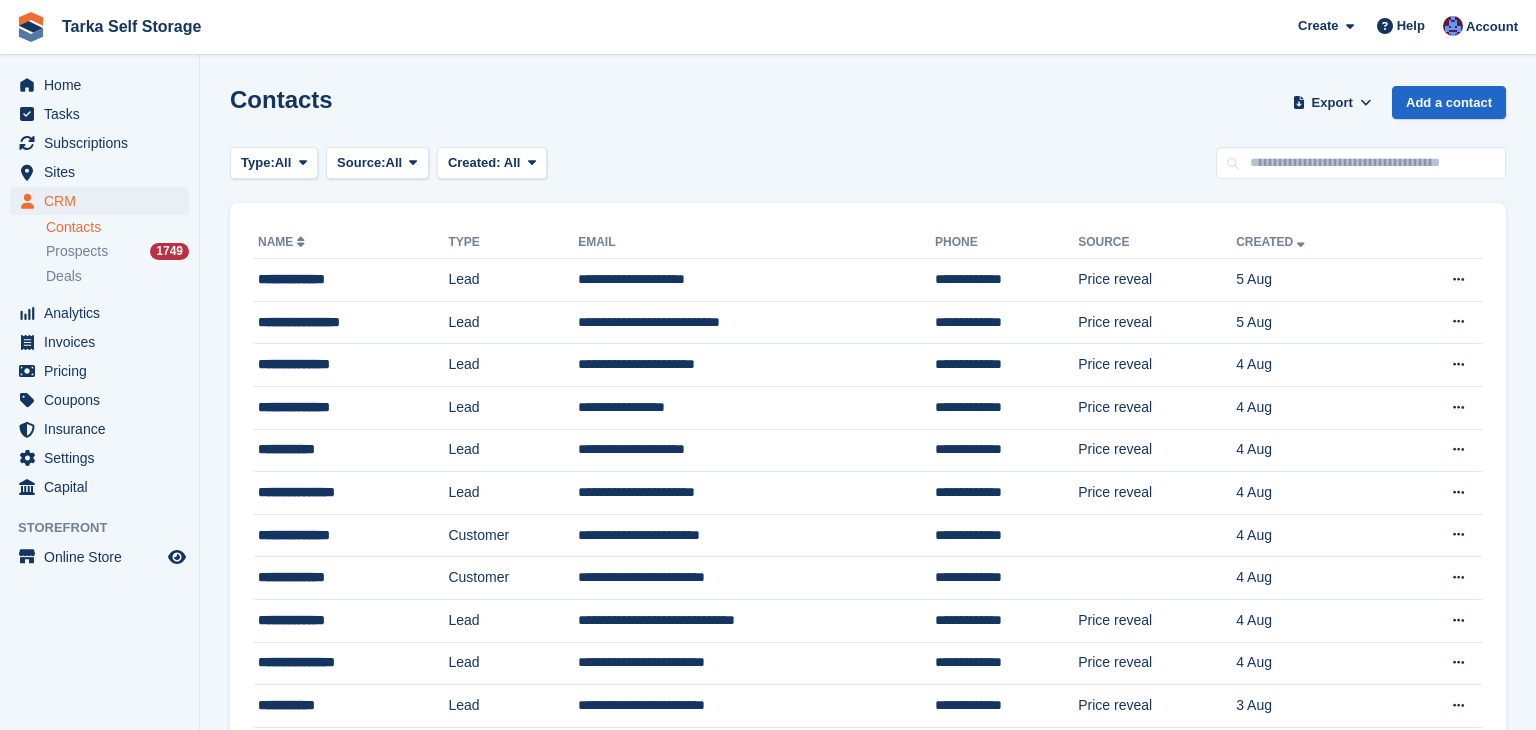 scroll, scrollTop: 0, scrollLeft: 0, axis: both 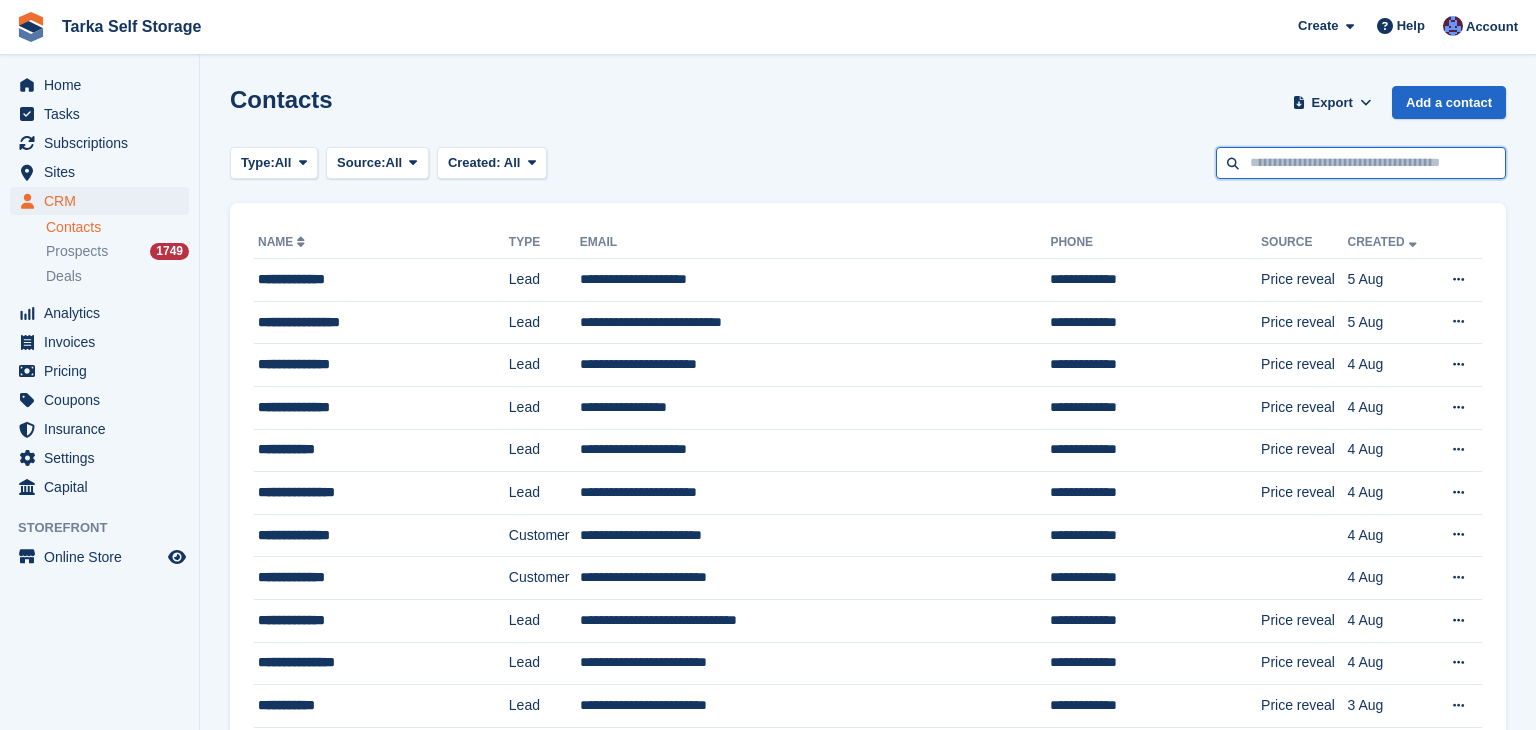 click at bounding box center [1361, 163] 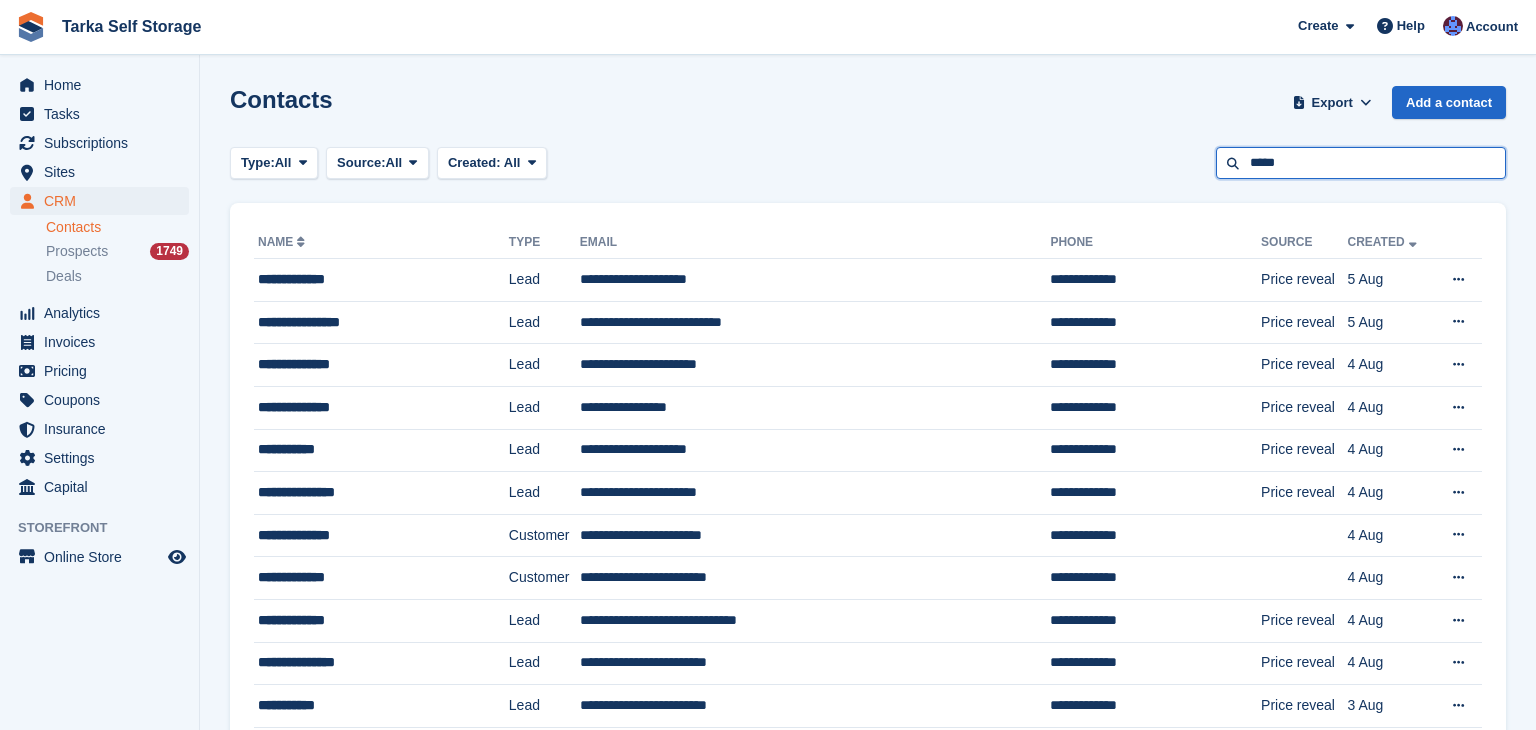 type on "*****" 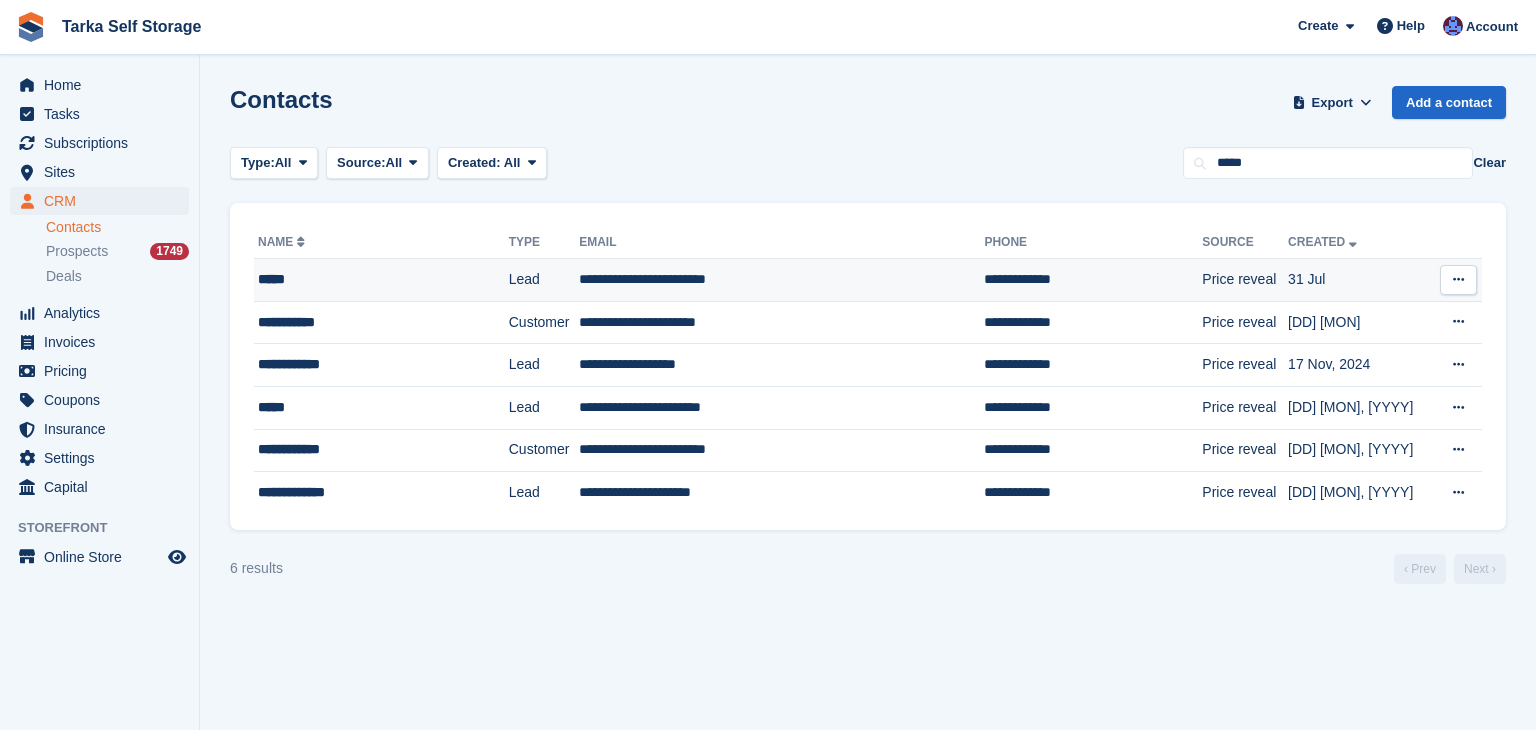 click on "**********" at bounding box center [781, 280] 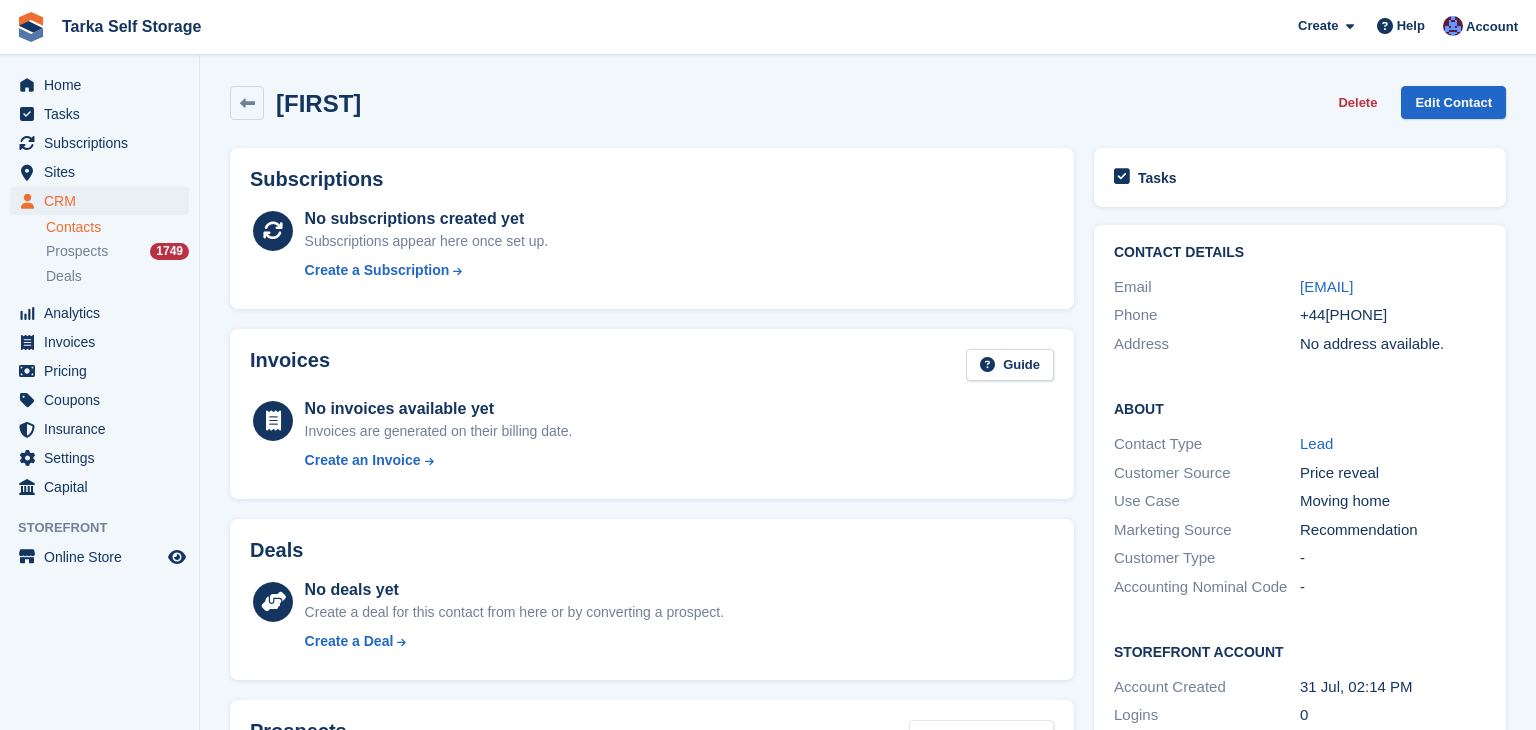 scroll, scrollTop: 0, scrollLeft: 0, axis: both 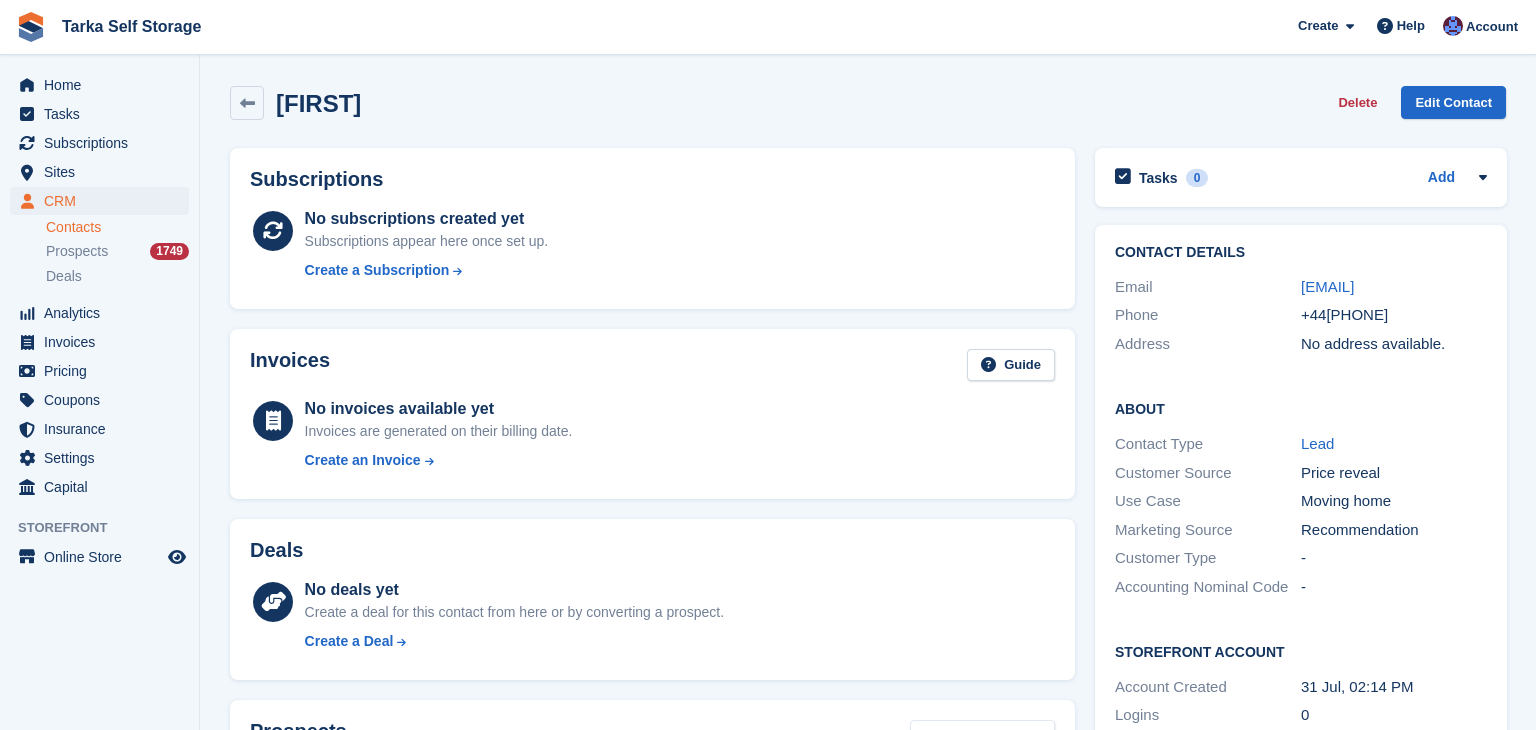 click on "Invoices
Guide
No invoices available yet
Invoices are generated on their billing date.
Create an Invoice" at bounding box center [652, 414] 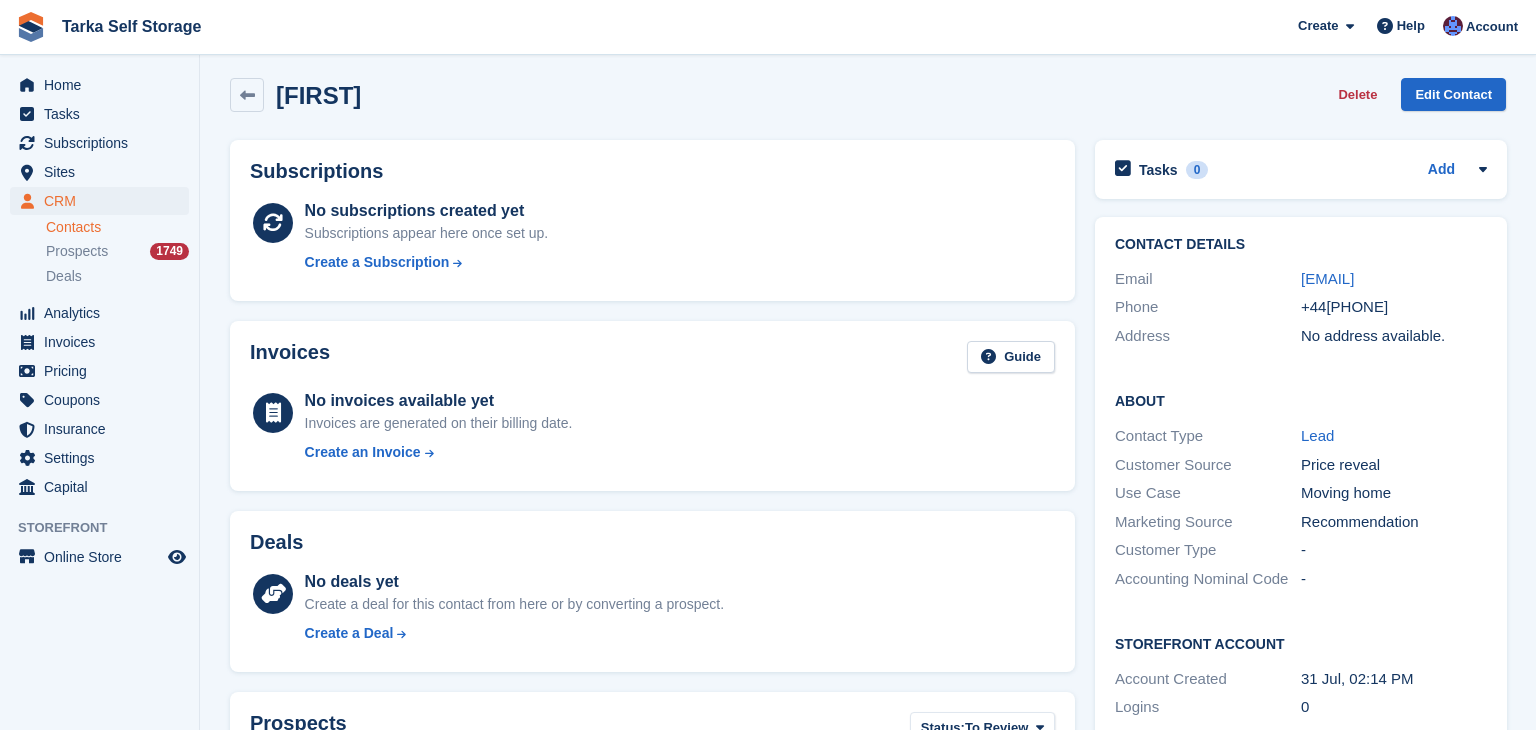 scroll, scrollTop: 0, scrollLeft: 0, axis: both 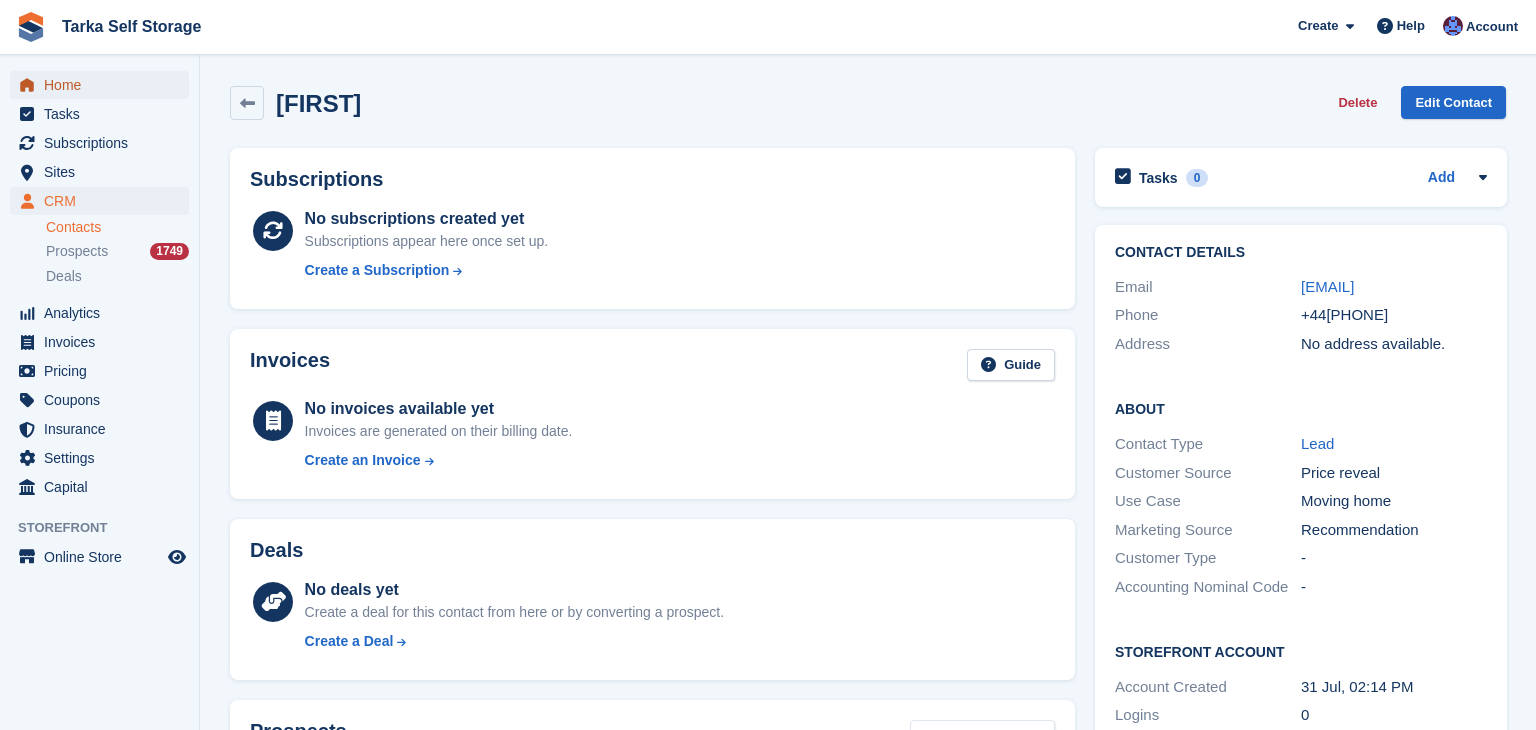 click on "Home" at bounding box center [104, 85] 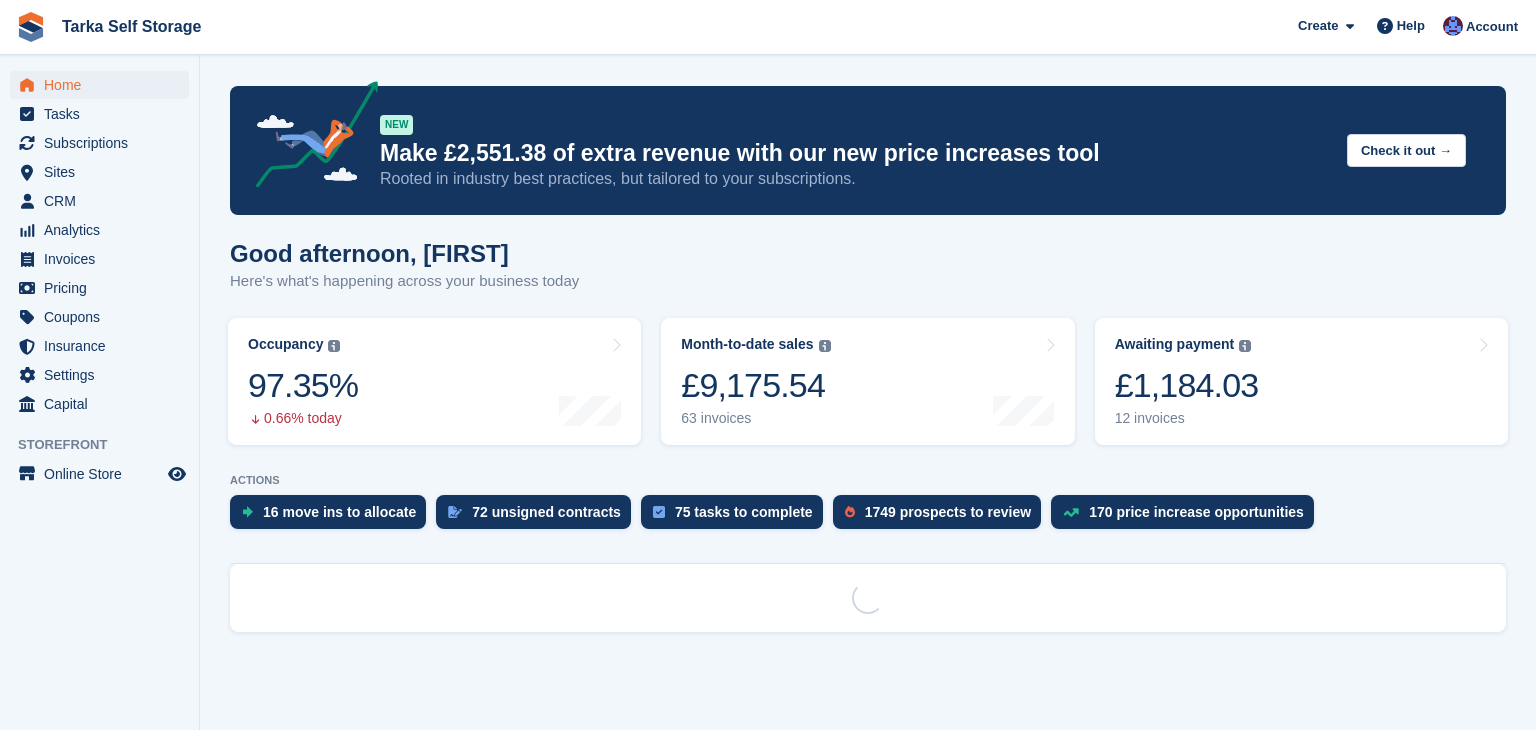 scroll, scrollTop: 0, scrollLeft: 0, axis: both 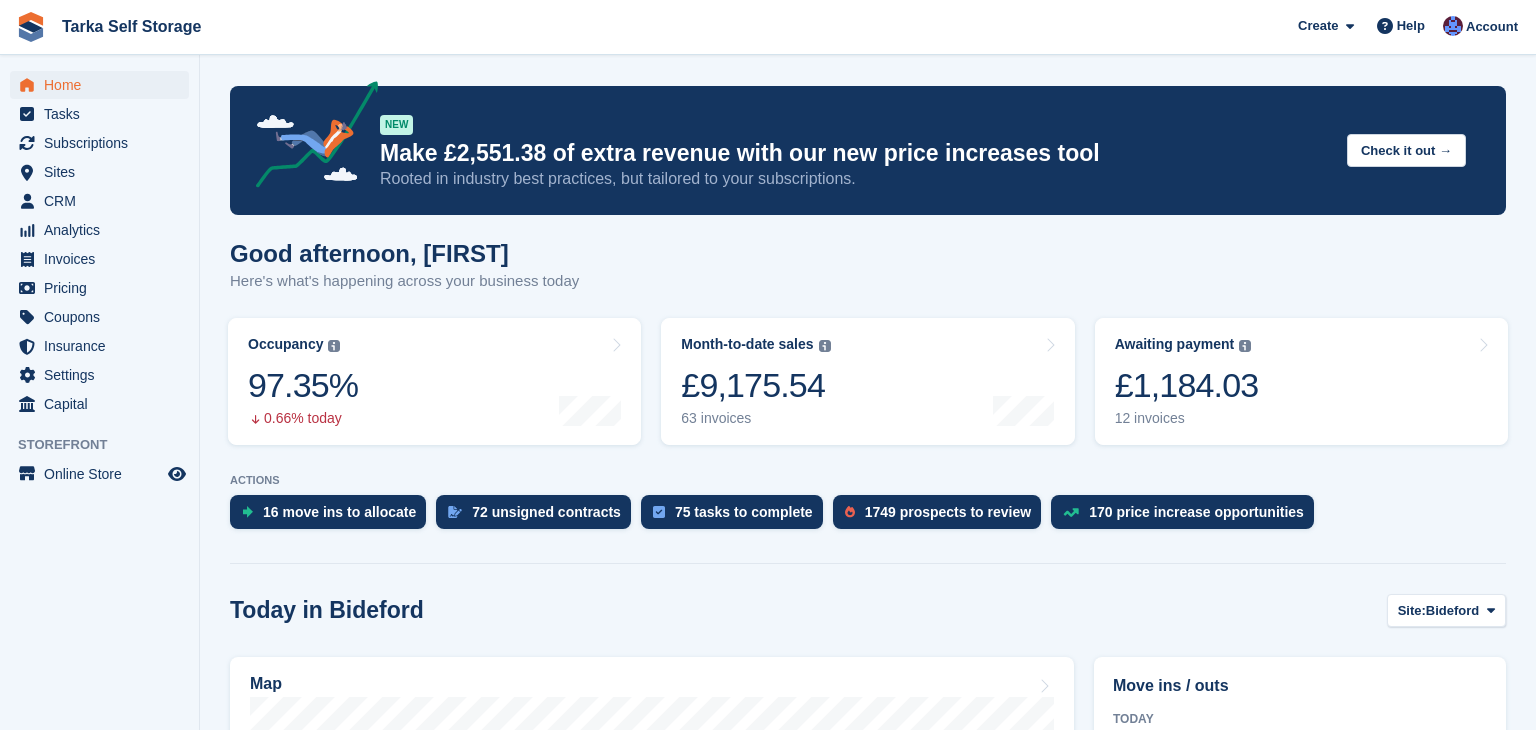 click on "Good afternoon, [FIRST]
Here's what's happening across your business today" at bounding box center [868, 278] 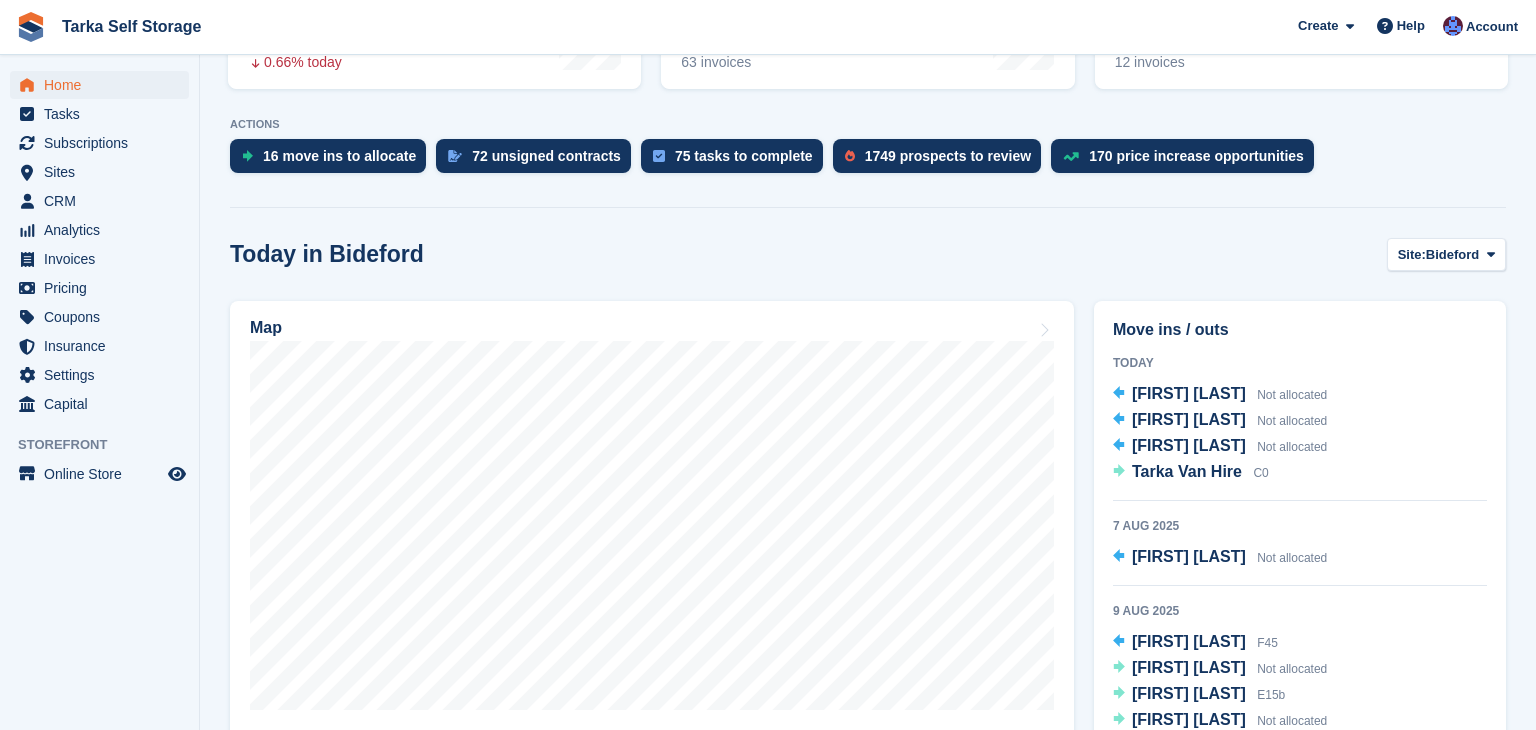 scroll, scrollTop: 360, scrollLeft: 0, axis: vertical 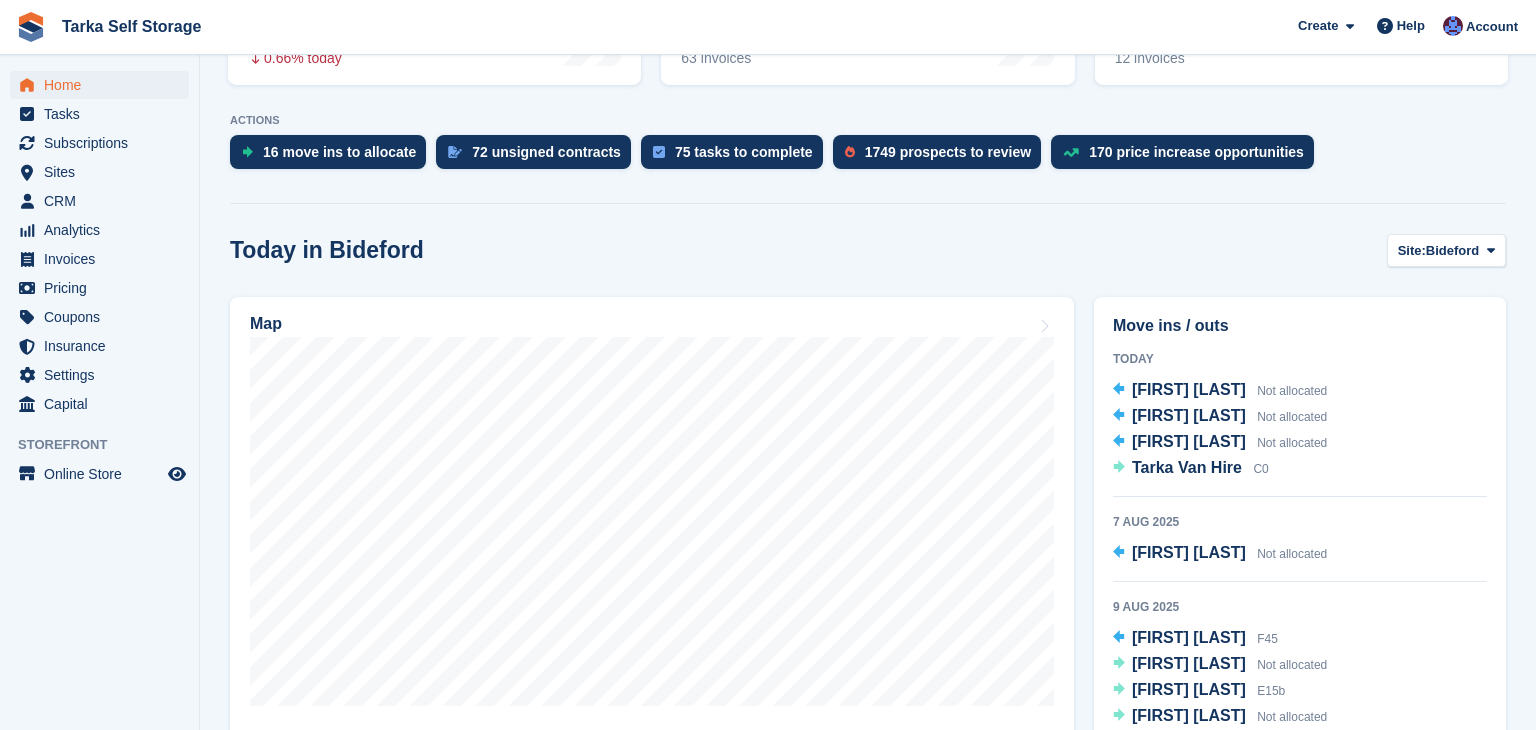 click on "Today in Bideford
Site:
Bideford
Bideford
Ilfracombe
Tavistock" at bounding box center (868, 250) 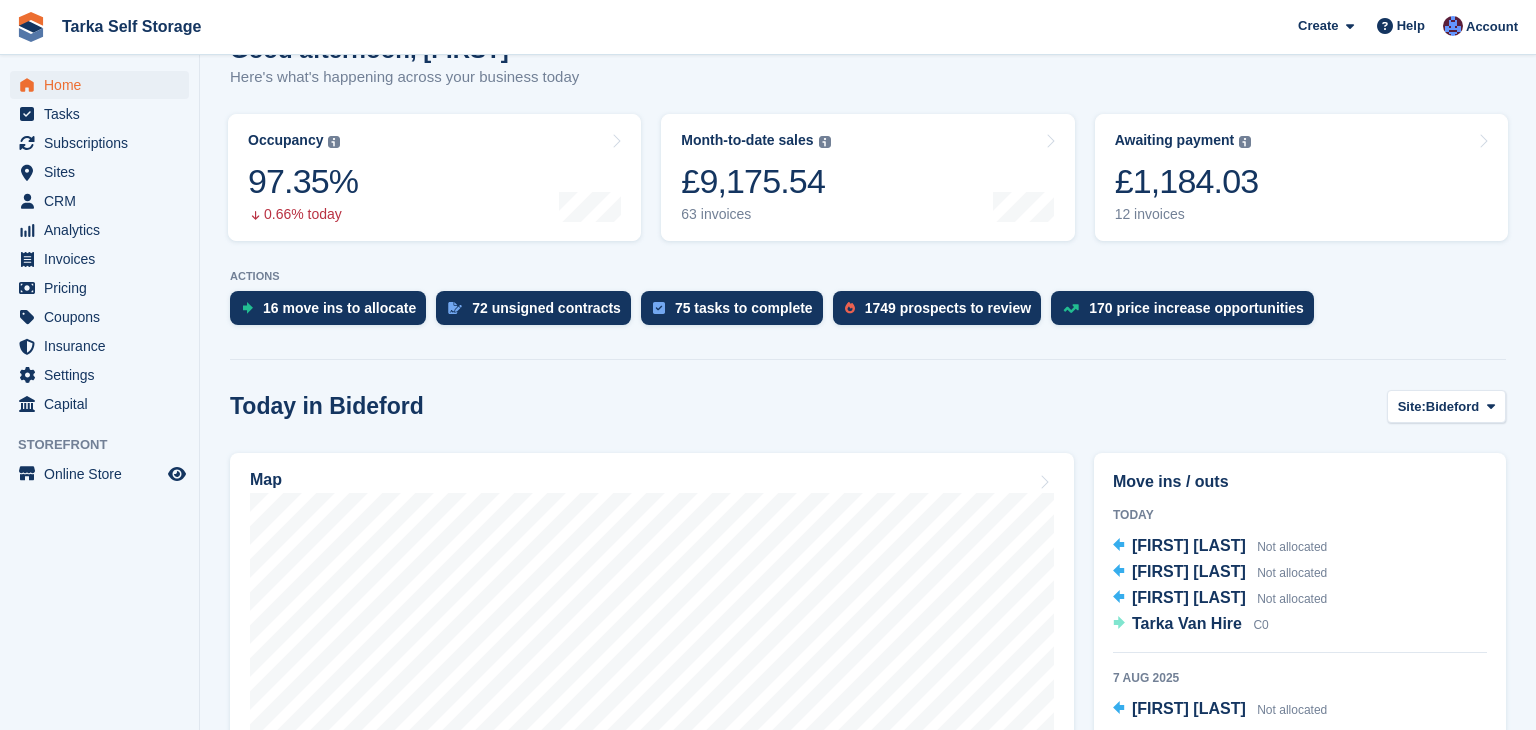 scroll, scrollTop: 200, scrollLeft: 0, axis: vertical 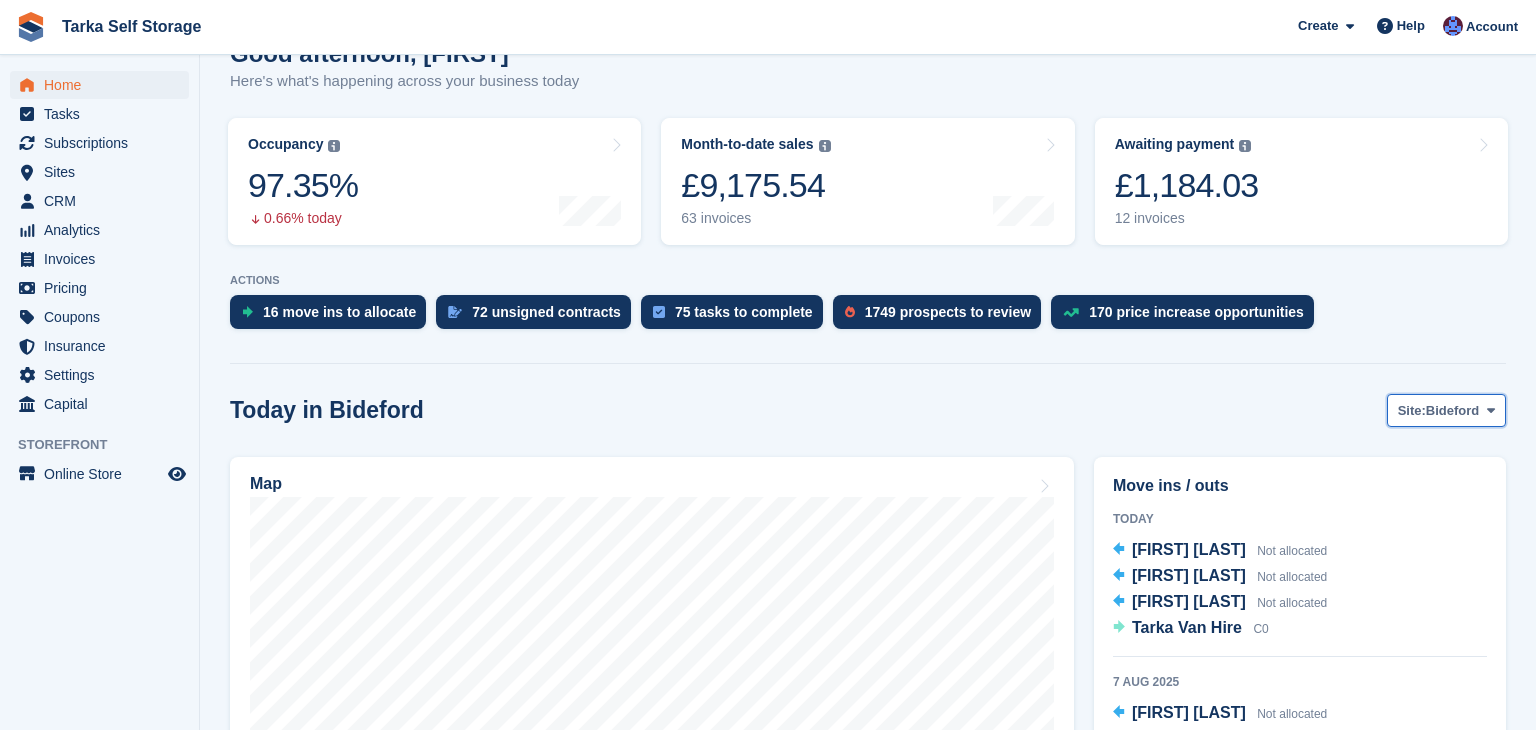 click on "Bideford" at bounding box center (1452, 411) 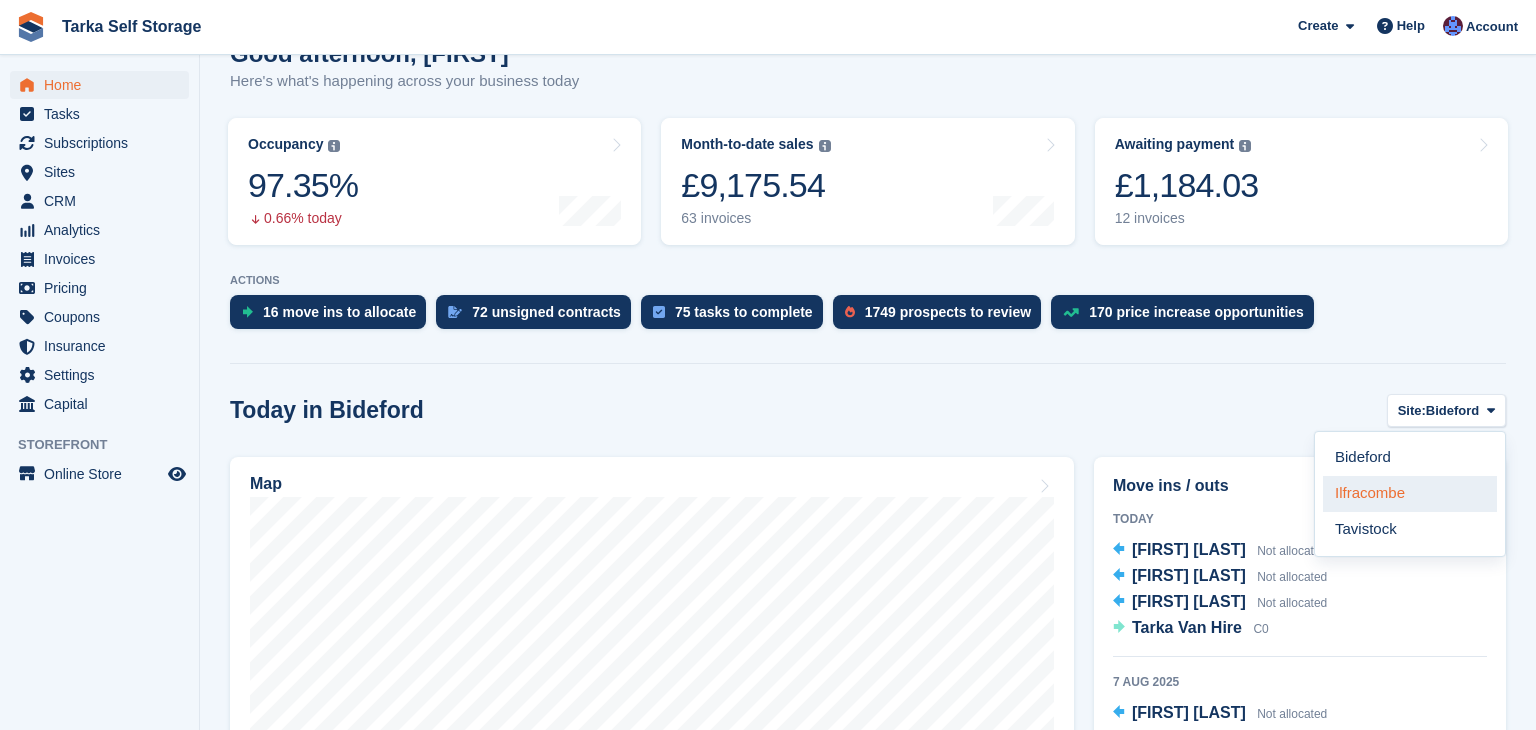 click on "Ilfracombe" at bounding box center (1410, 494) 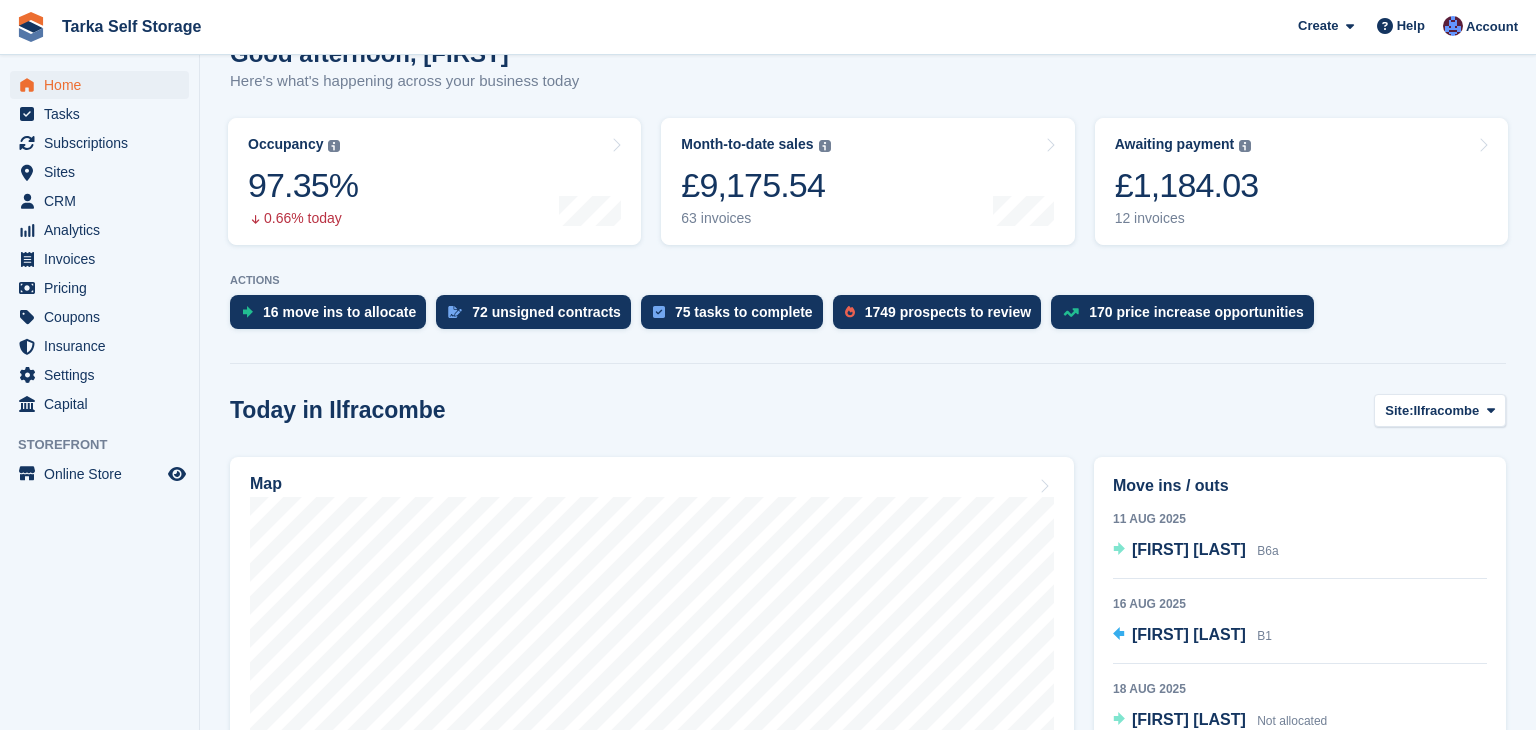 click on "Today in Ilfracombe
Site:
Ilfracombe
Bideford
Ilfracombe
Tavistock
Map
Move ins / outs
11 Aug 2025
Philip Heaton
B6a
16 Aug 2025
Molly Neville
B1
18 Aug 2025
Maia Rhoads
Not allocated
19 Aug 2025
Becky Smith
L1f" at bounding box center (868, 1107) 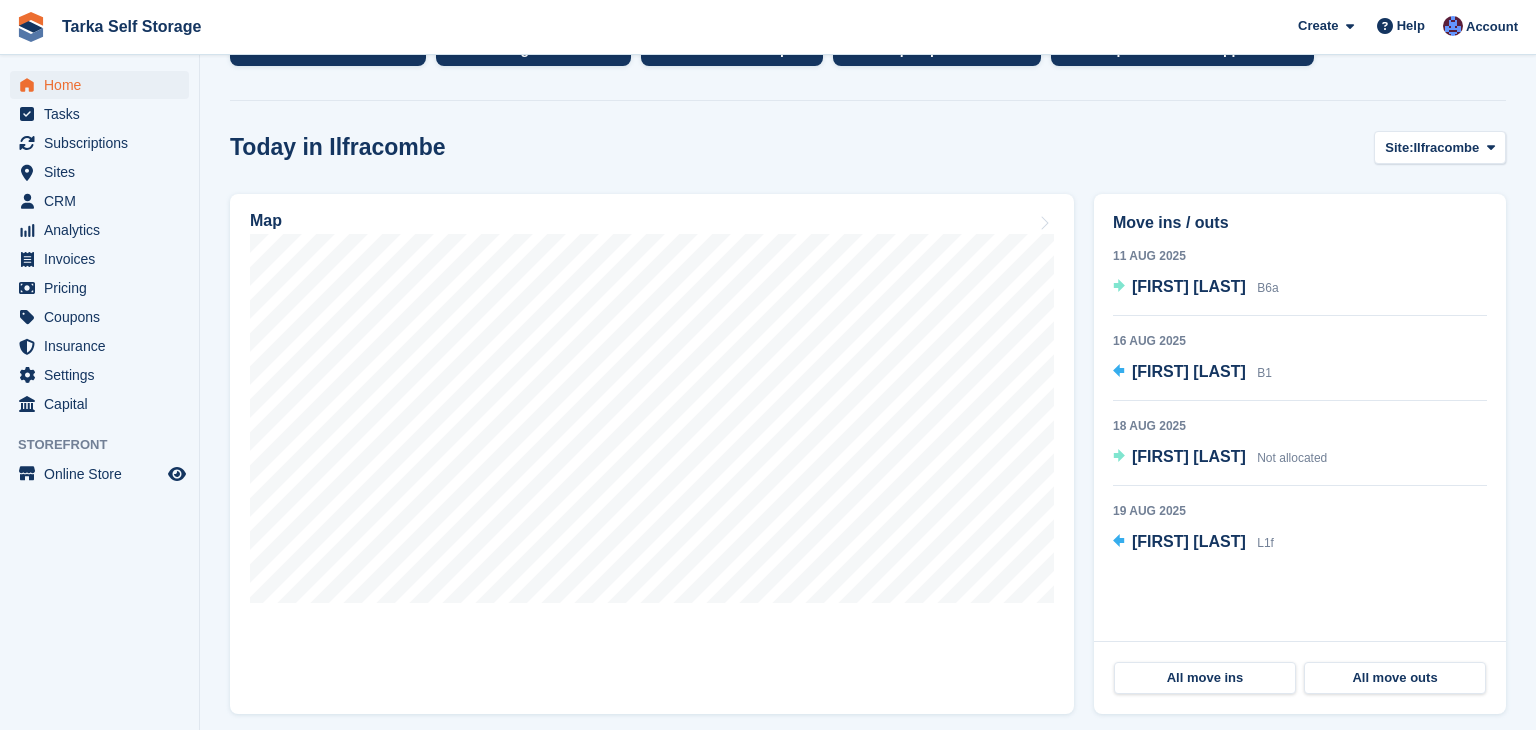 scroll, scrollTop: 480, scrollLeft: 0, axis: vertical 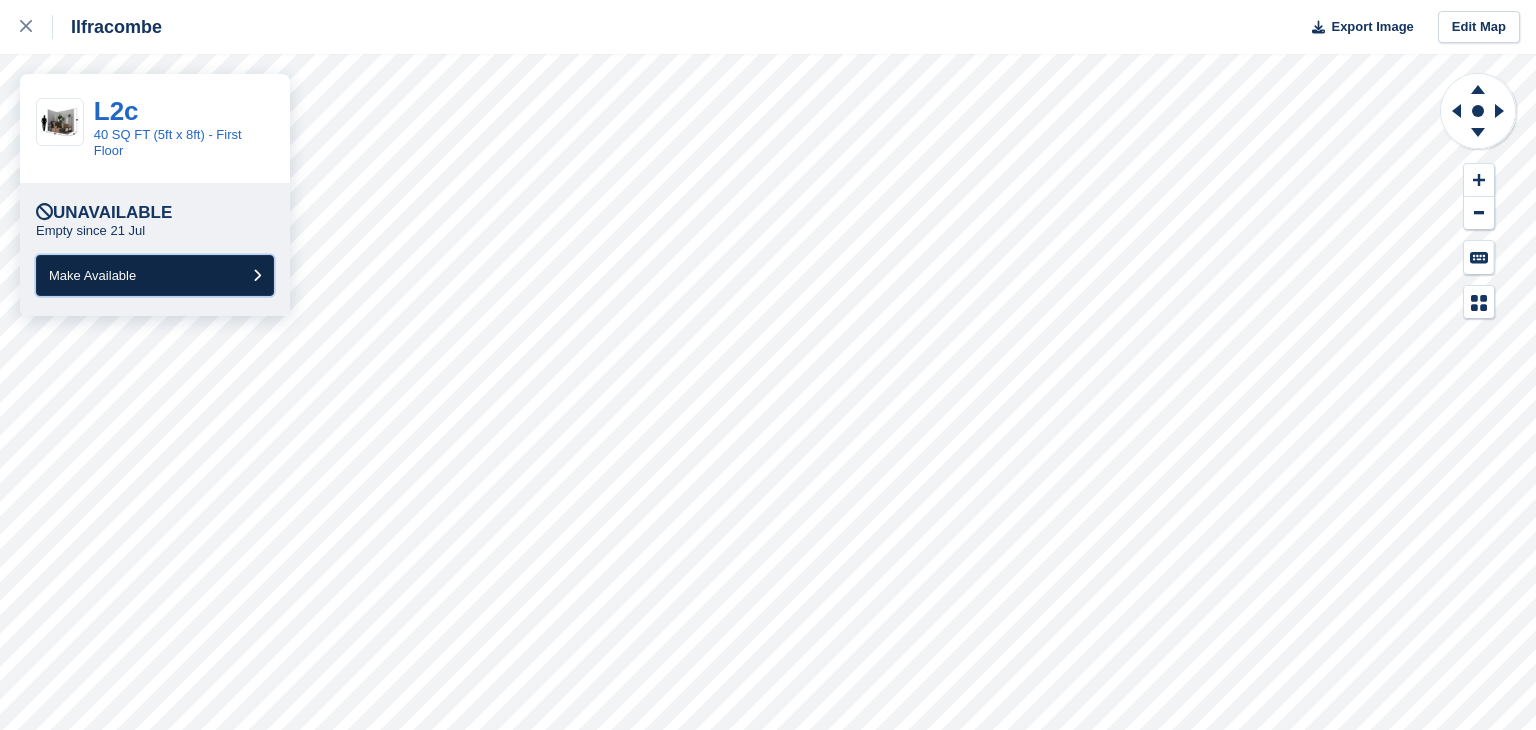 click on "Make Available" at bounding box center [155, 275] 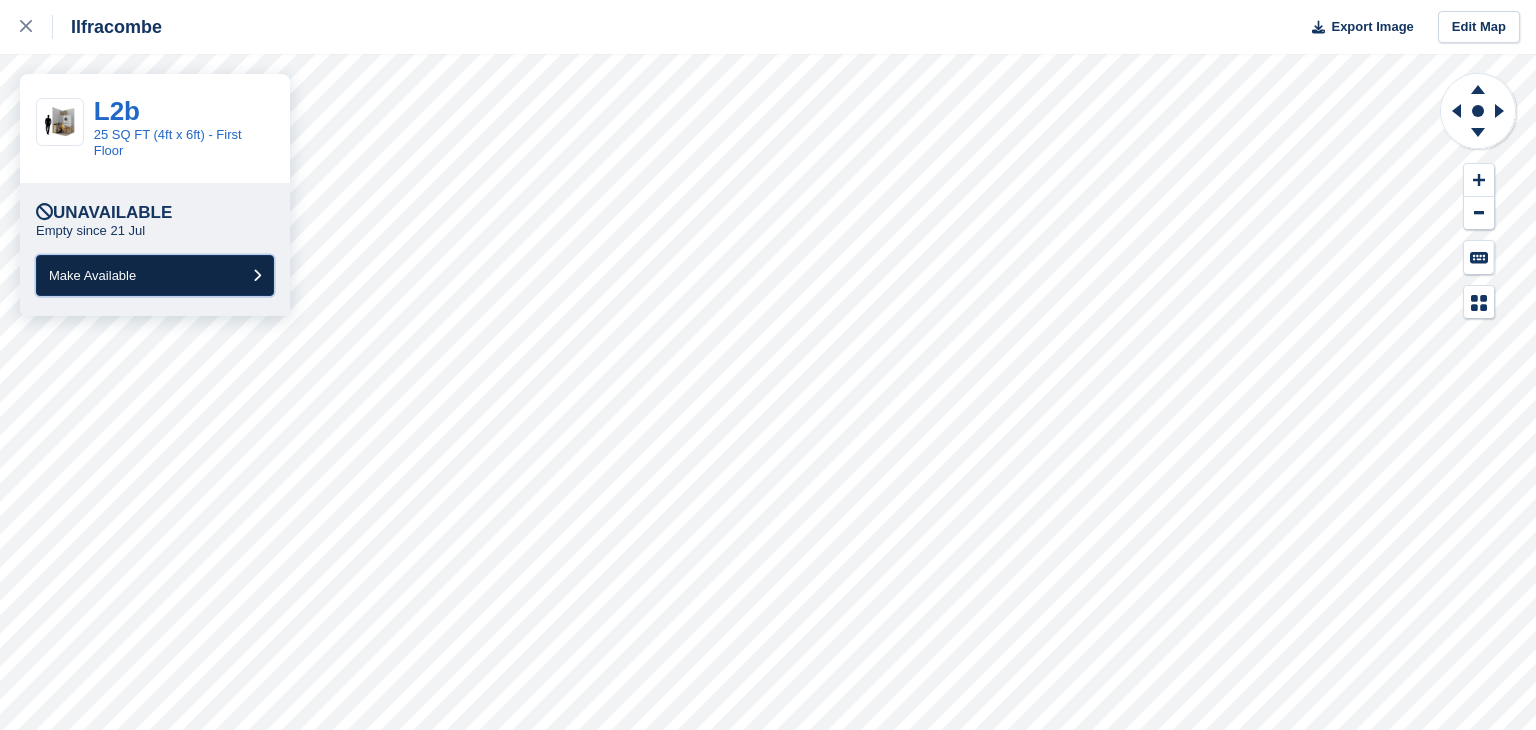 click on "Make Available" at bounding box center [155, 275] 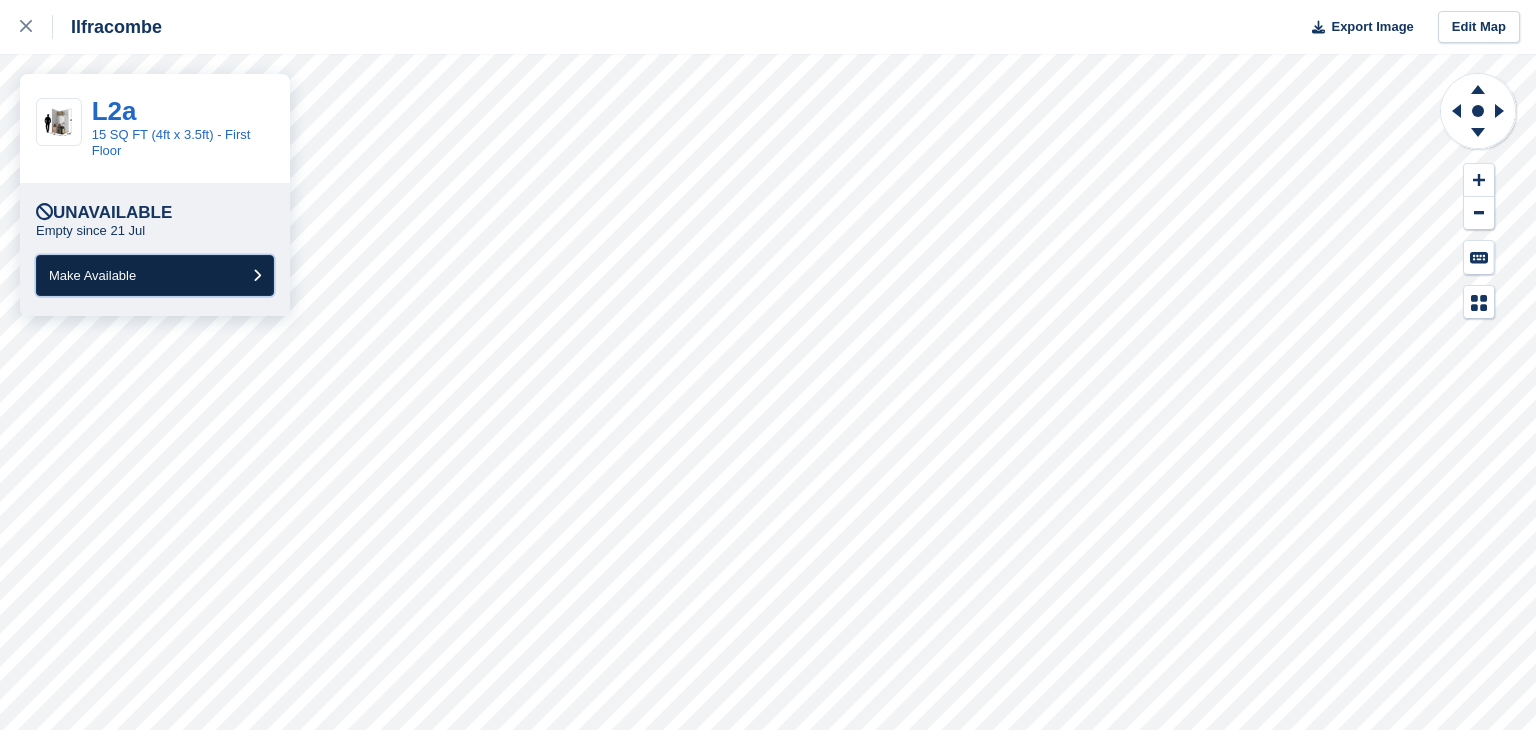 click on "Make Available" at bounding box center (155, 275) 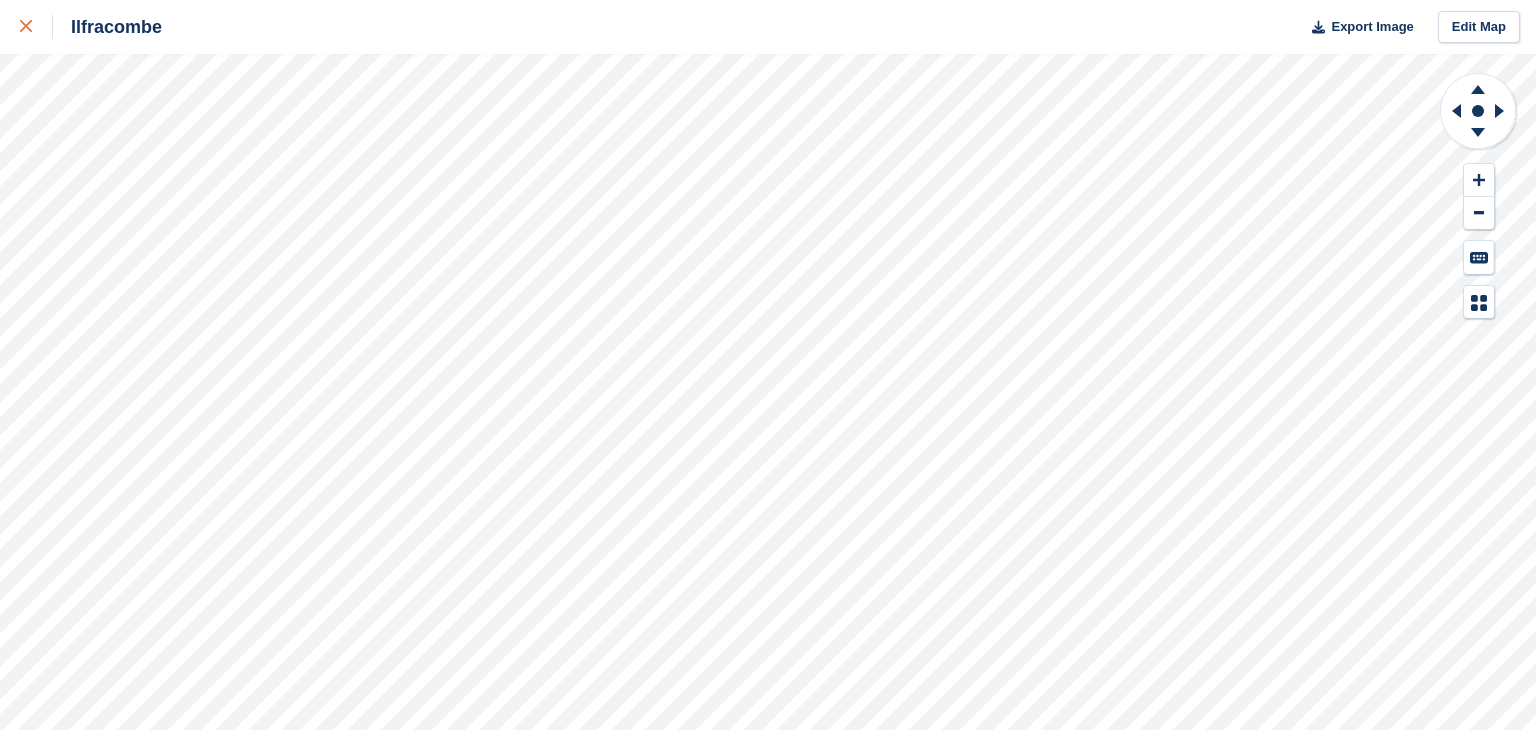 click at bounding box center (36, 27) 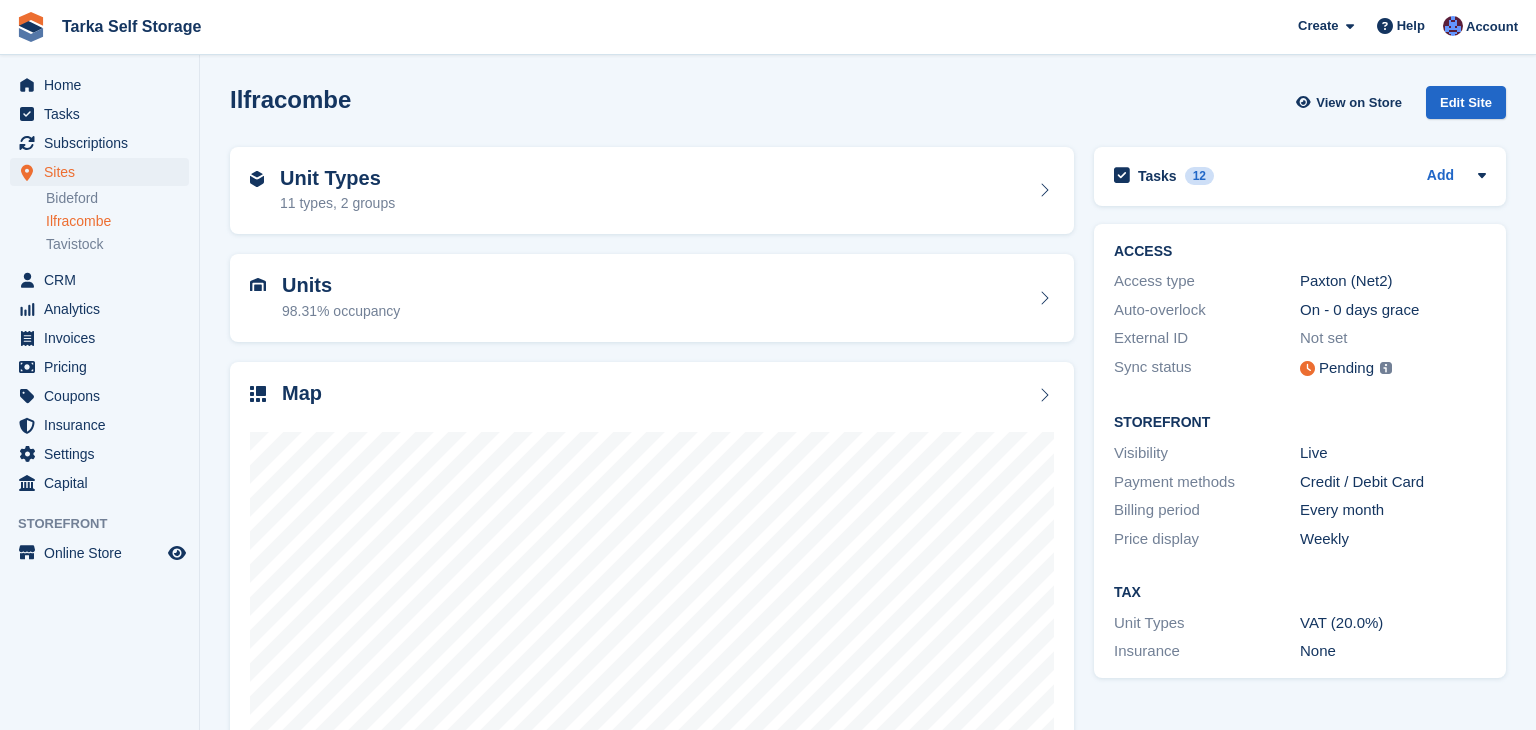 scroll, scrollTop: 0, scrollLeft: 0, axis: both 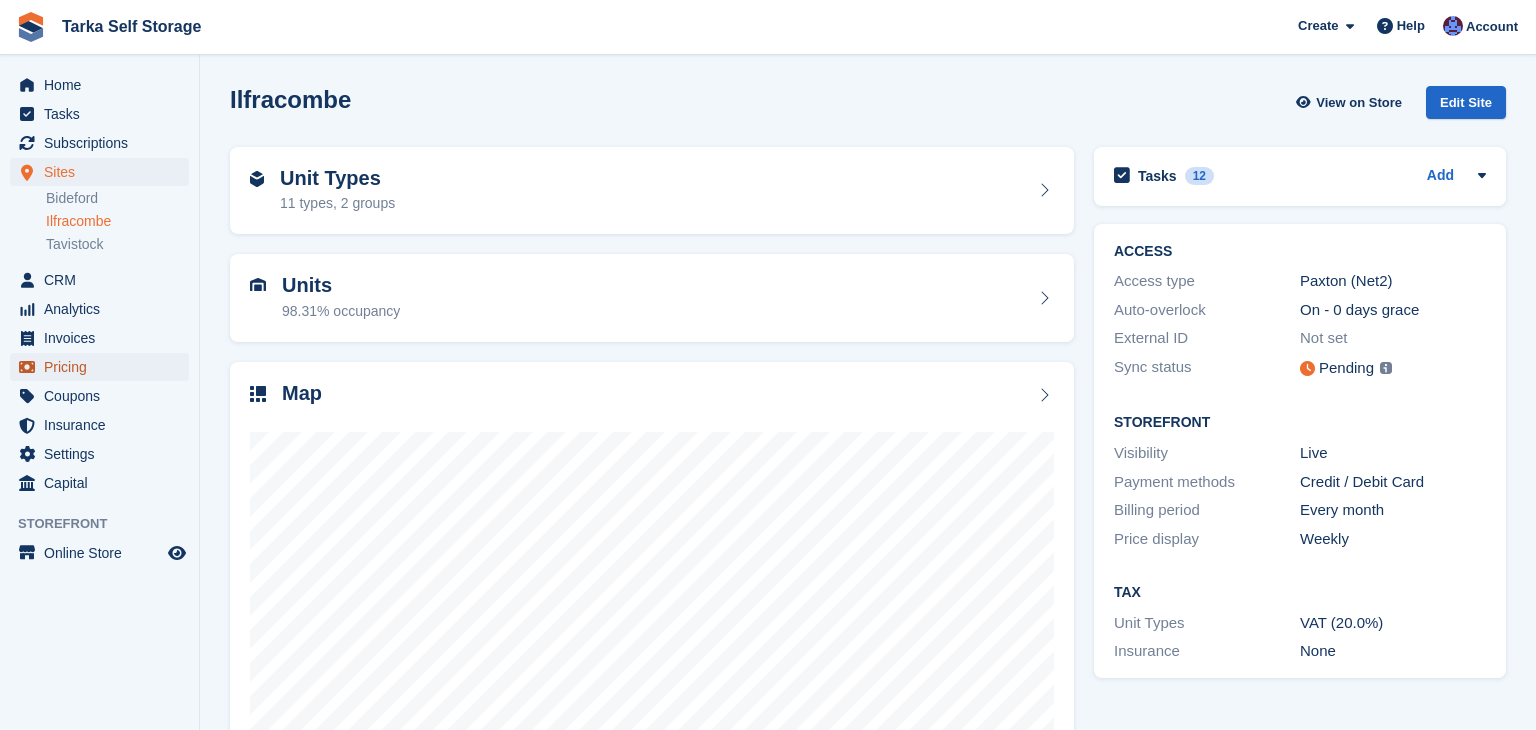 click on "Pricing" at bounding box center (104, 367) 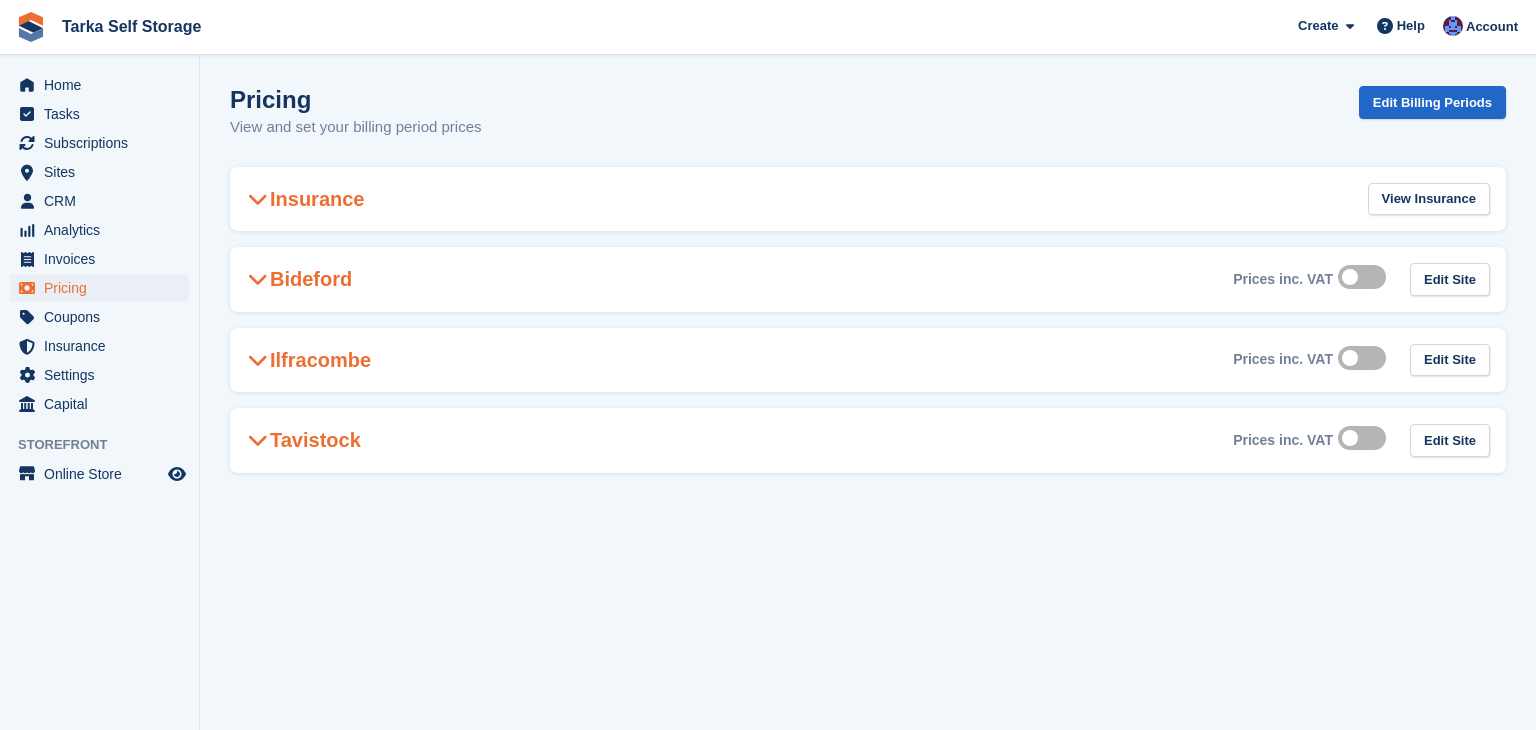 scroll, scrollTop: 0, scrollLeft: 0, axis: both 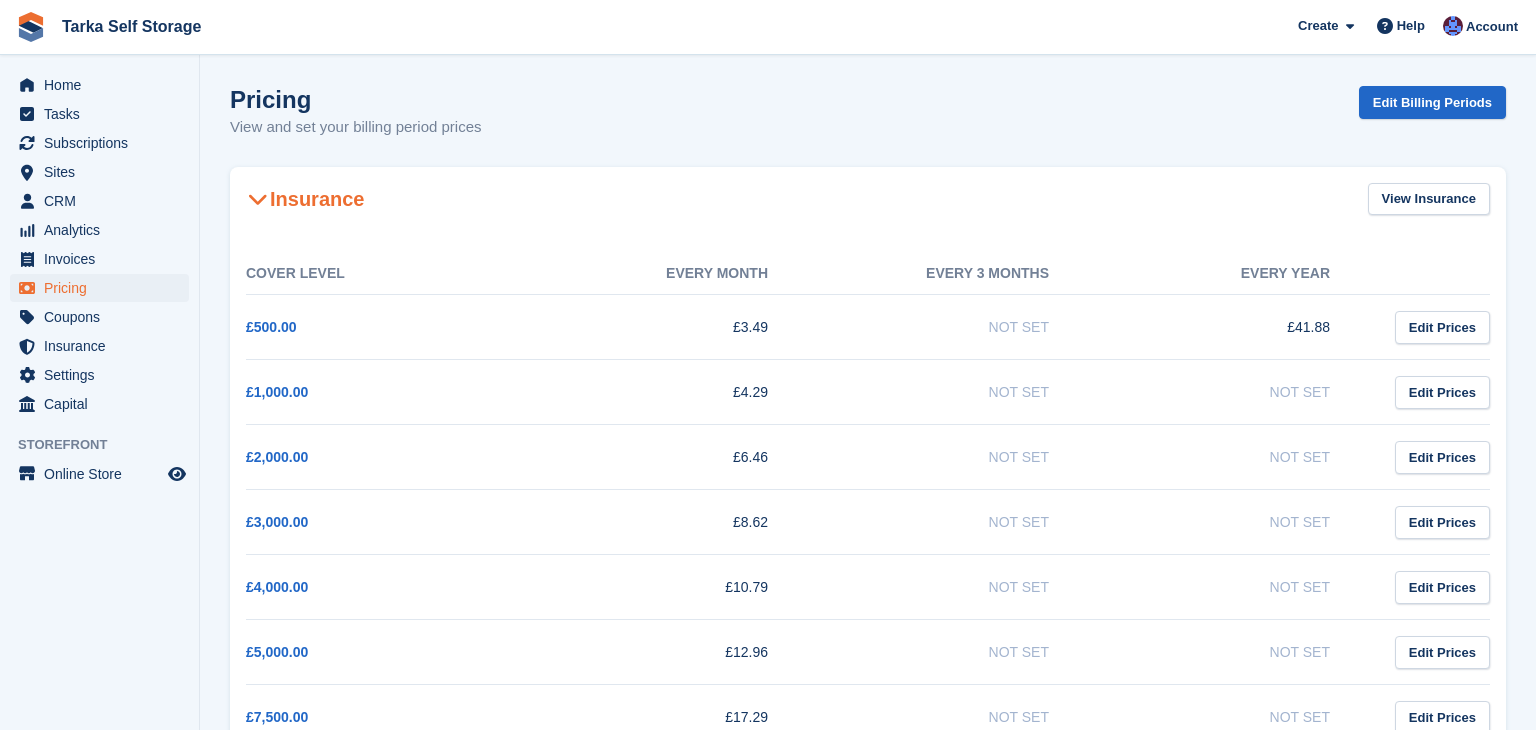 click on "Pricing
View and set your billing period prices
Edit Billing Periods" at bounding box center [868, 124] 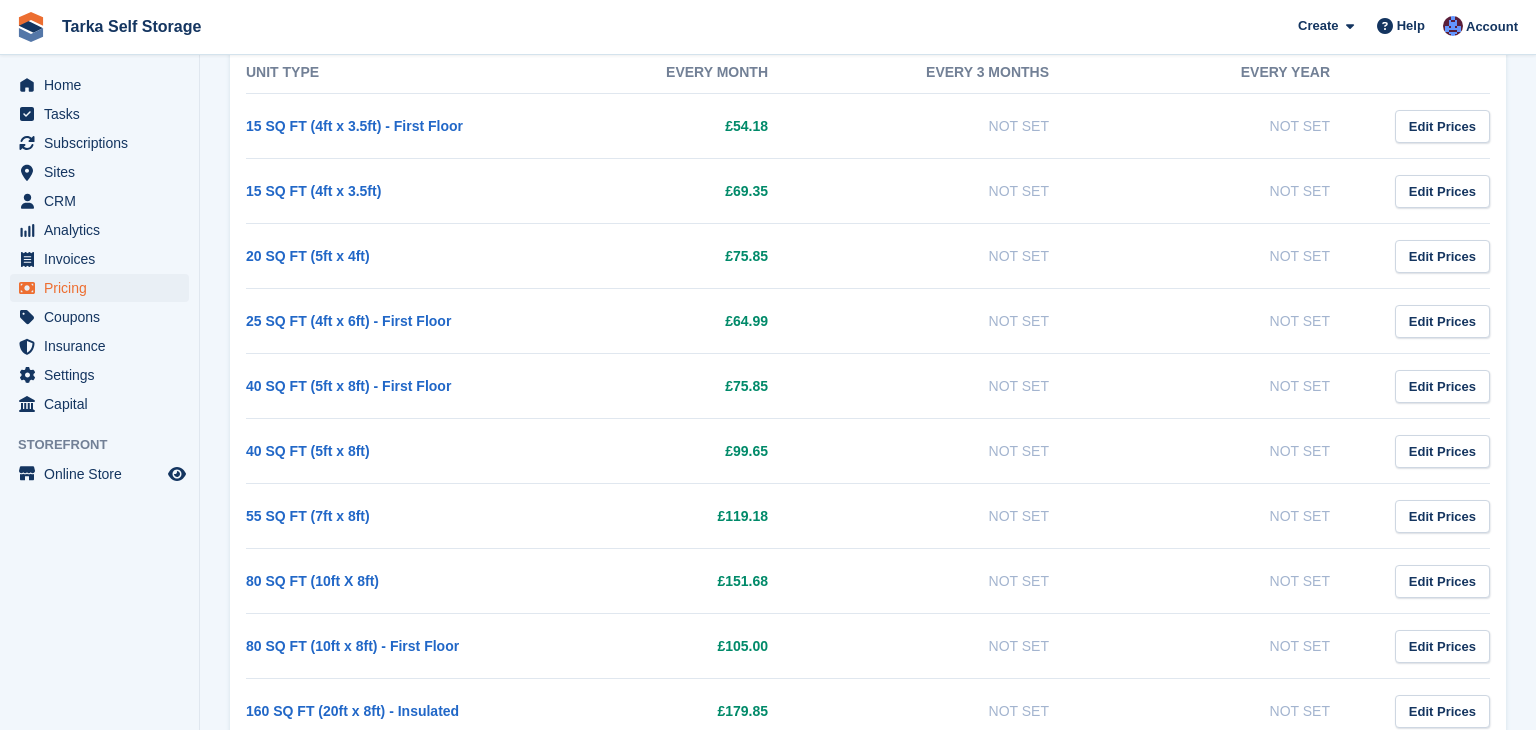 scroll, scrollTop: 2040, scrollLeft: 0, axis: vertical 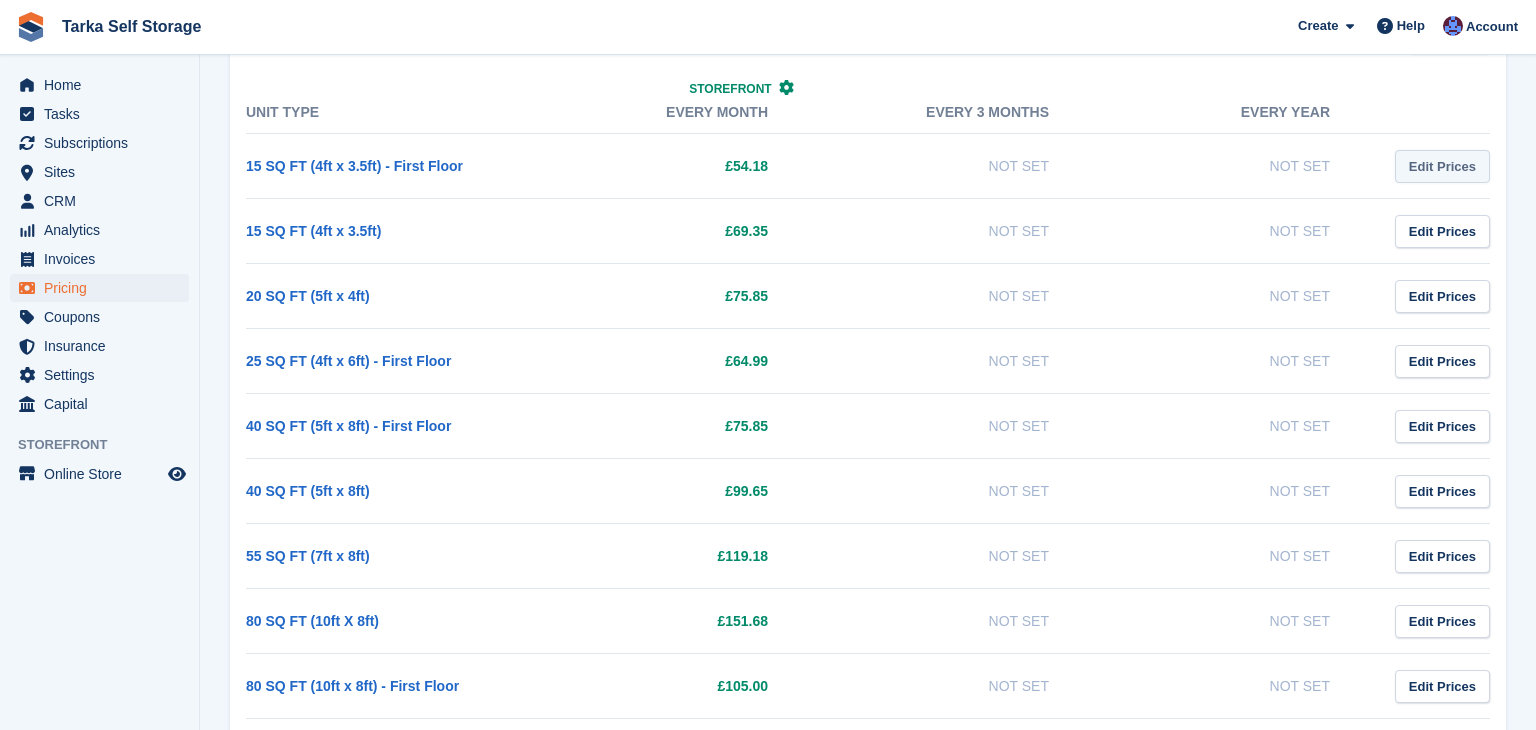 click on "Edit Prices" at bounding box center (1442, 166) 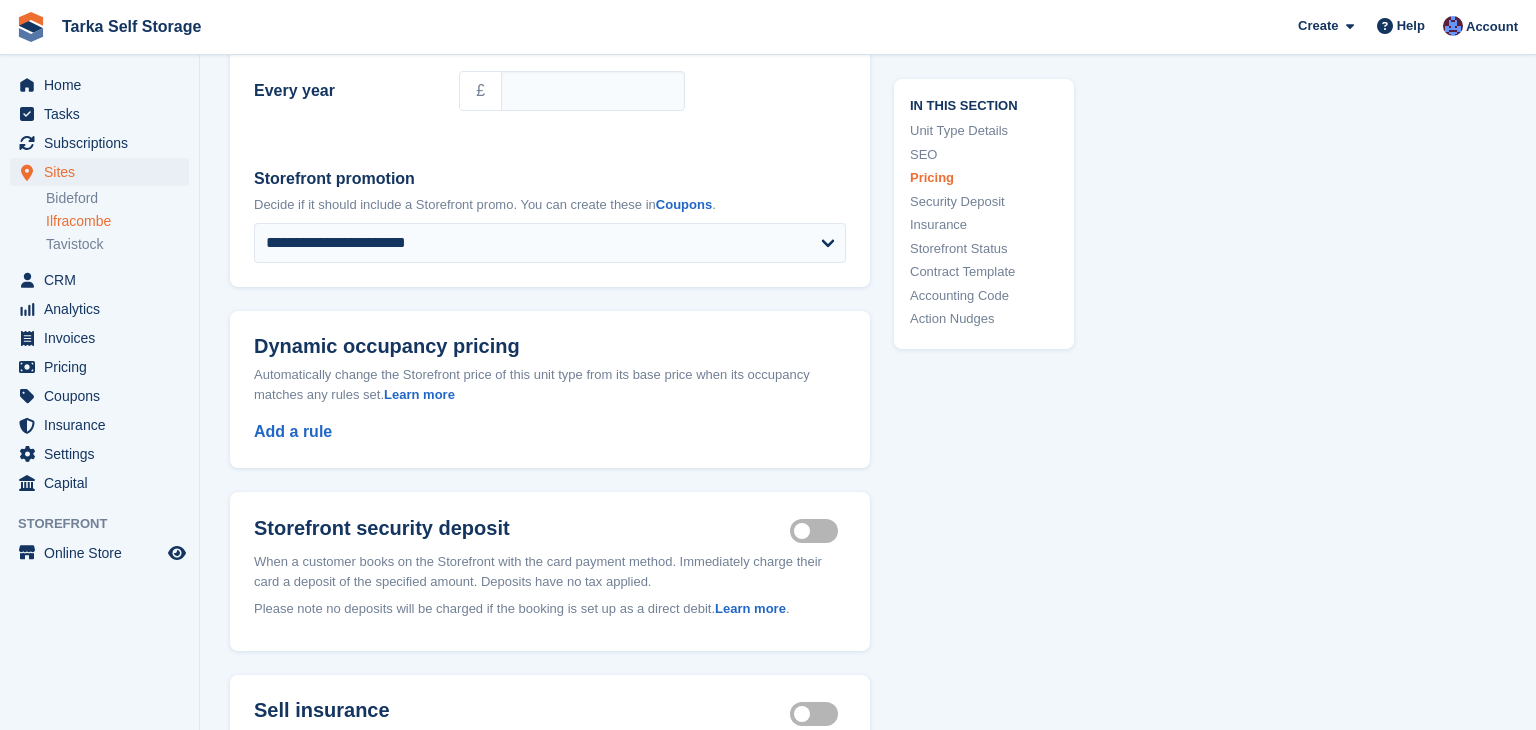 scroll, scrollTop: 1601, scrollLeft: 0, axis: vertical 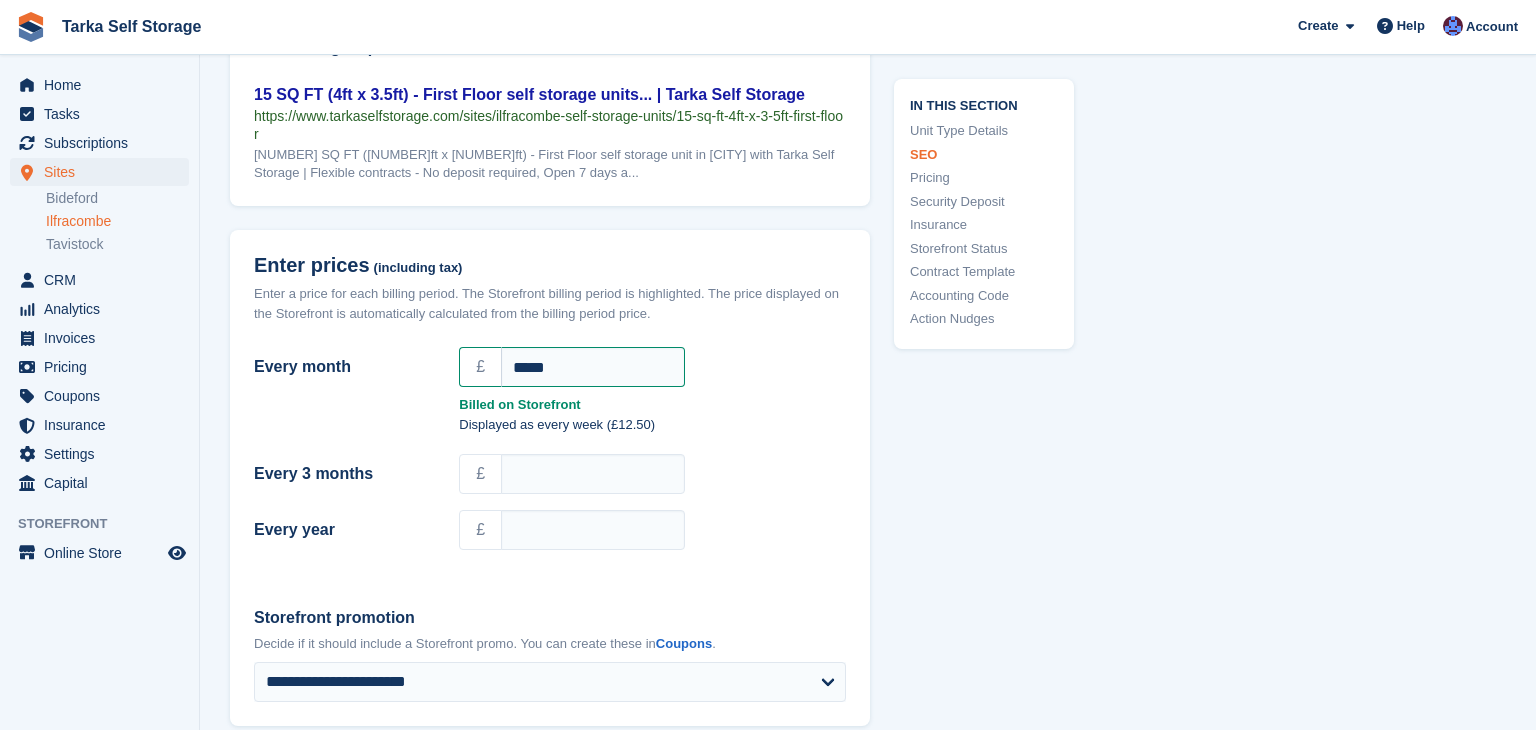 click on "In this section
Unit Type Details
SEO
Pricing
Security Deposit
Insurance
Storefront Status
Contract Template
Accounting Code
Action Nudges" at bounding box center [972, 709] 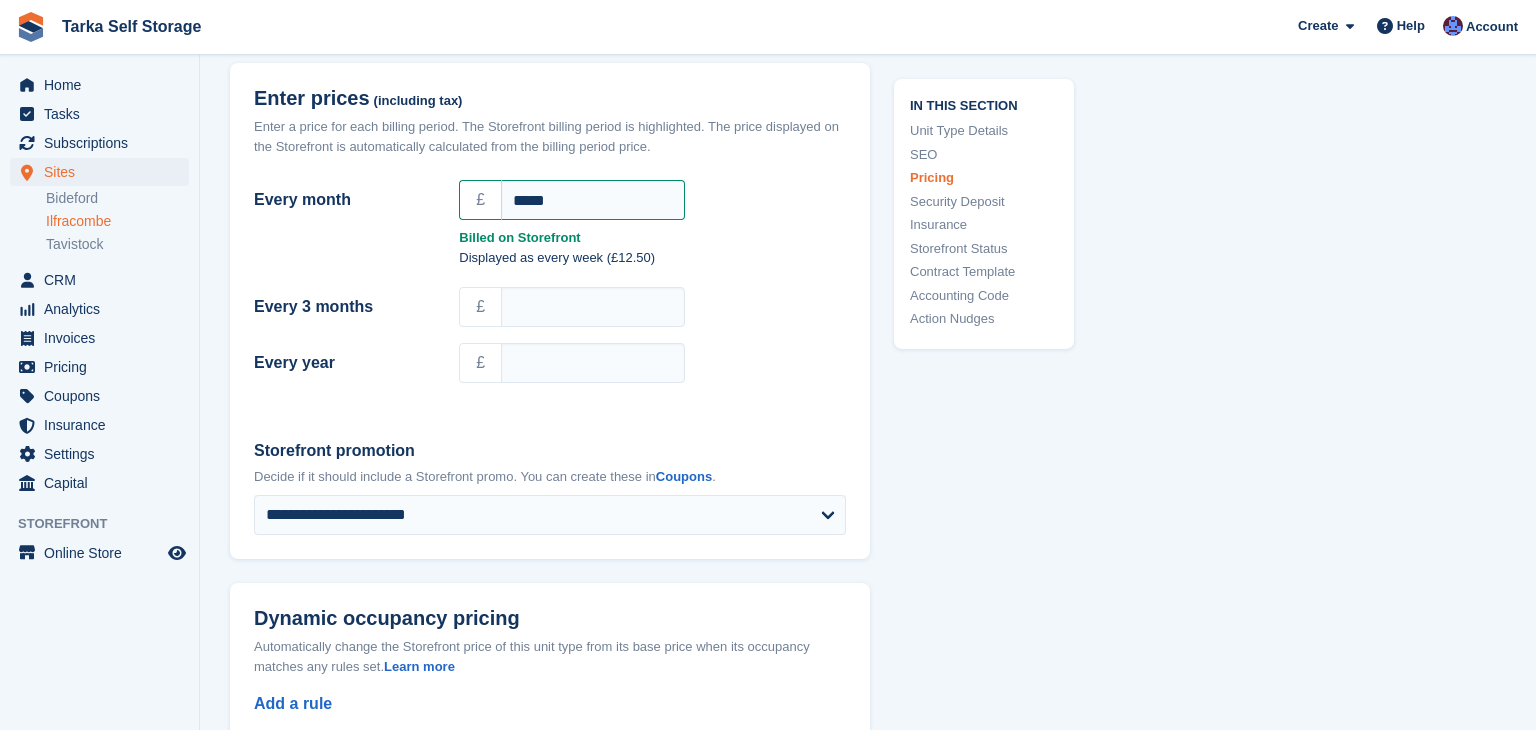 scroll, scrollTop: 1761, scrollLeft: 0, axis: vertical 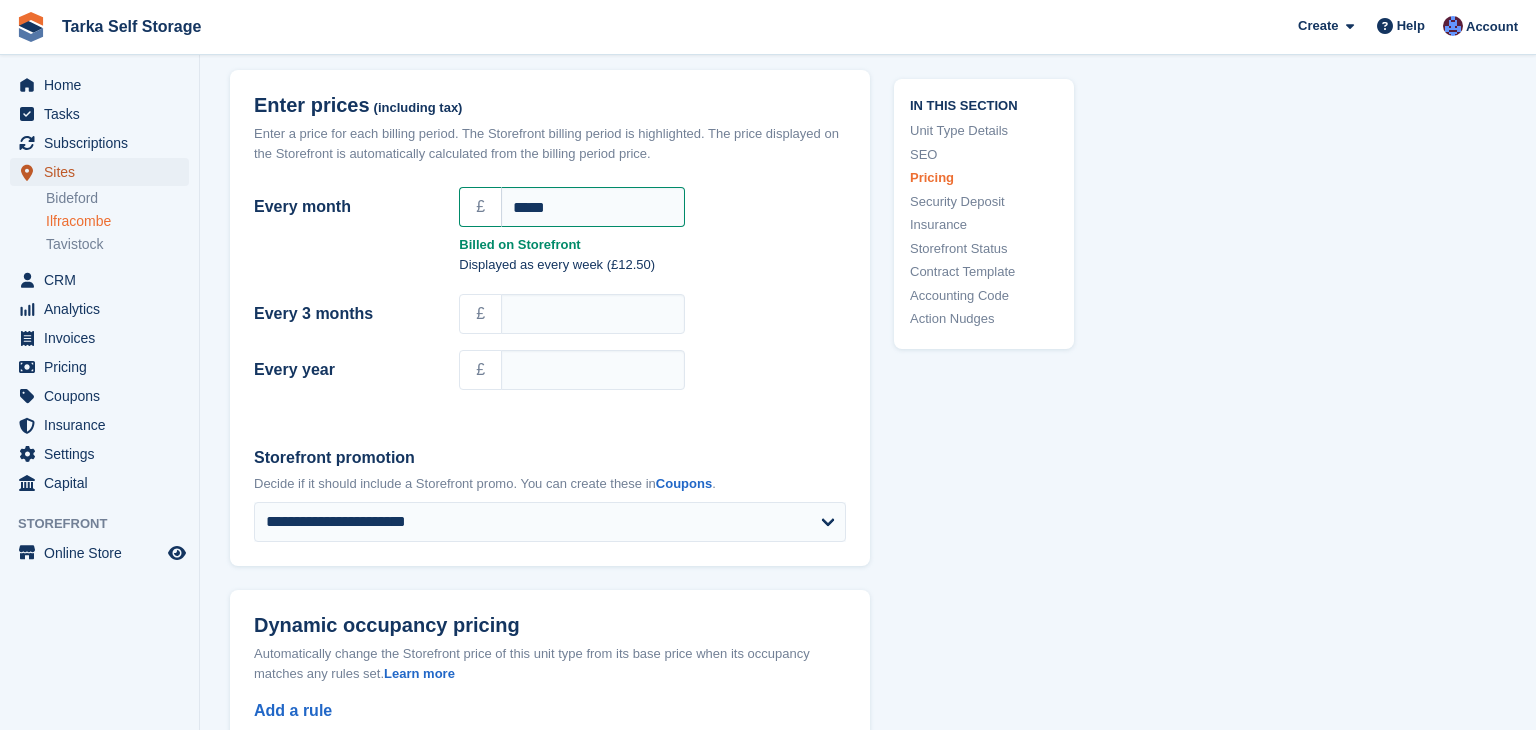 click on "Sites" at bounding box center (104, 172) 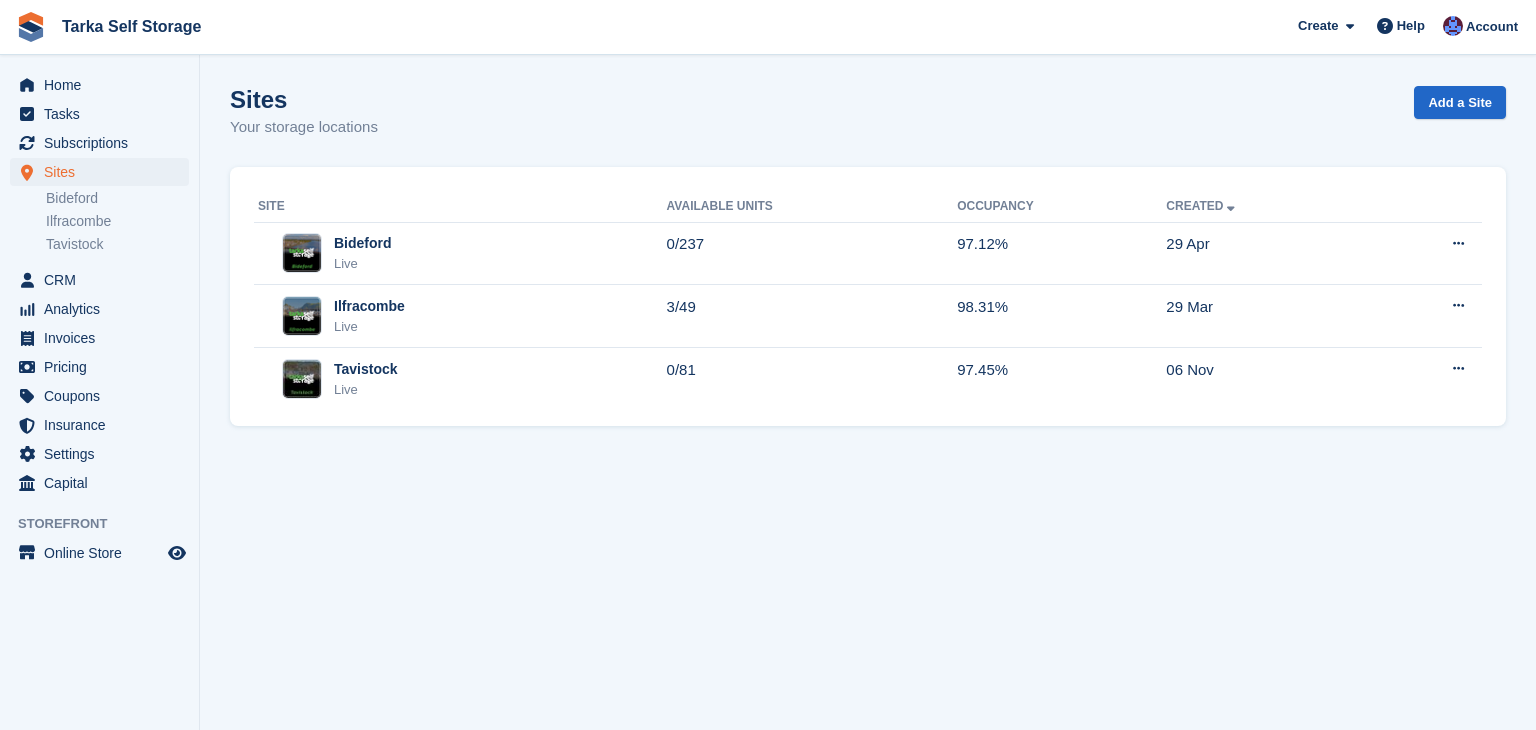 scroll, scrollTop: 0, scrollLeft: 0, axis: both 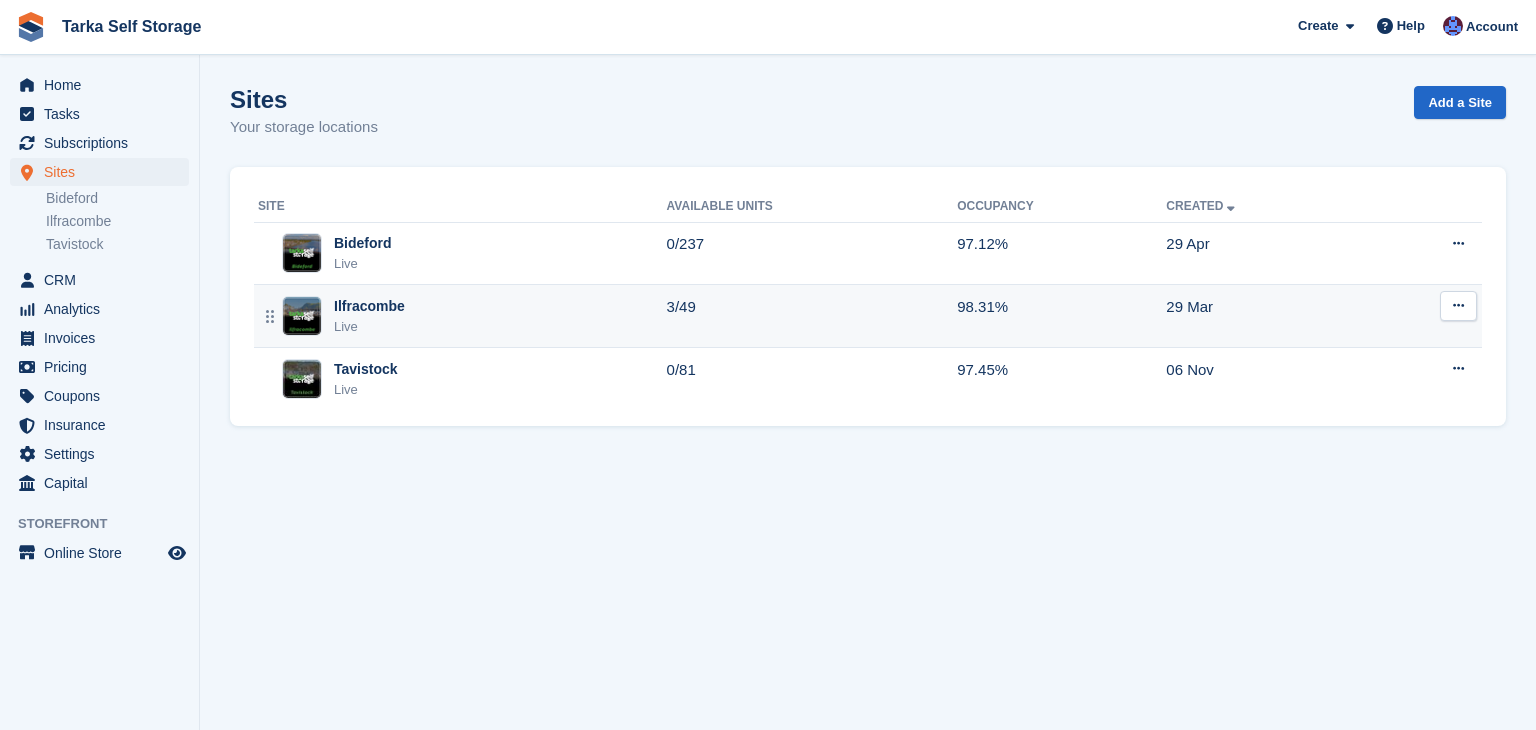 click on "Ilfracombe
Live" at bounding box center (462, 316) 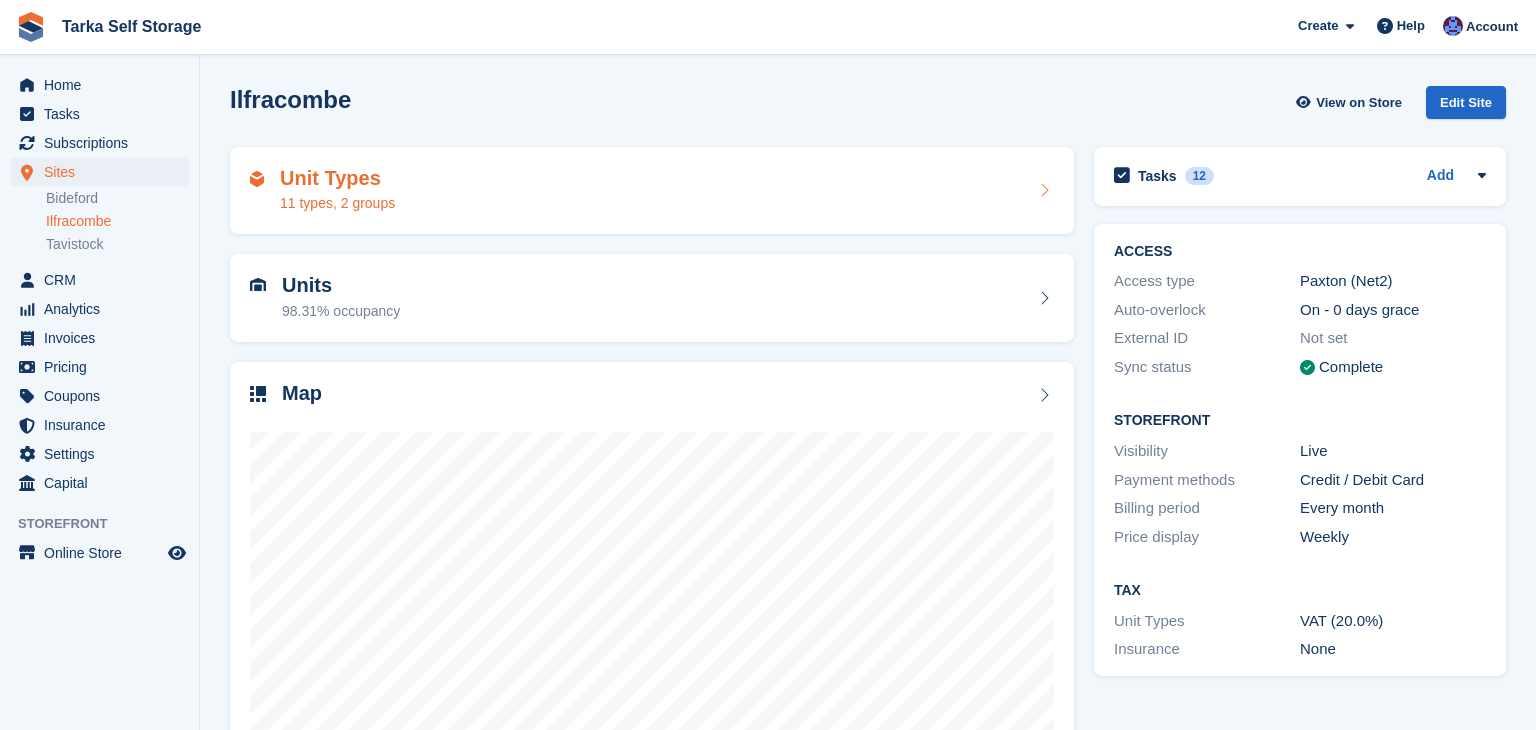 scroll, scrollTop: 0, scrollLeft: 0, axis: both 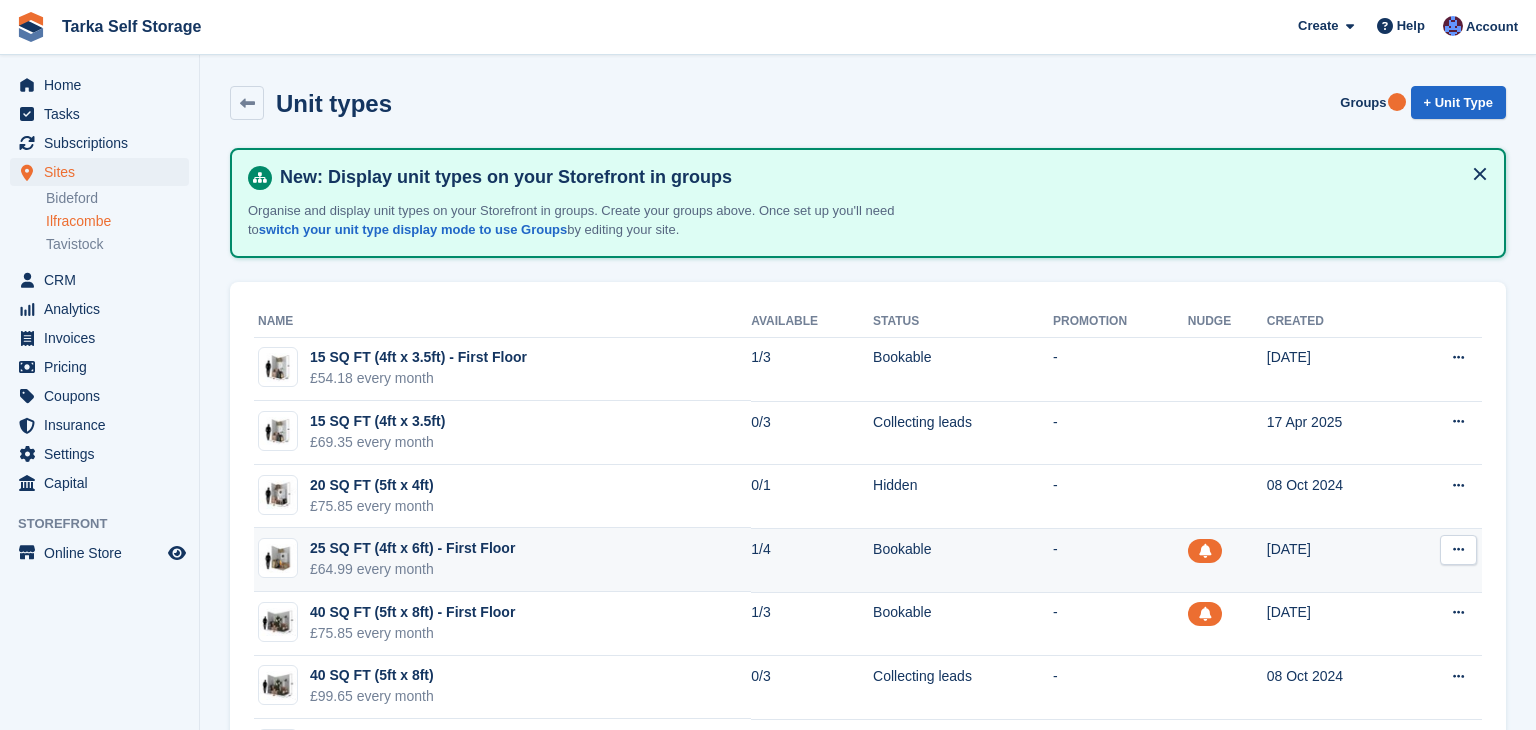 click at bounding box center [1458, 549] 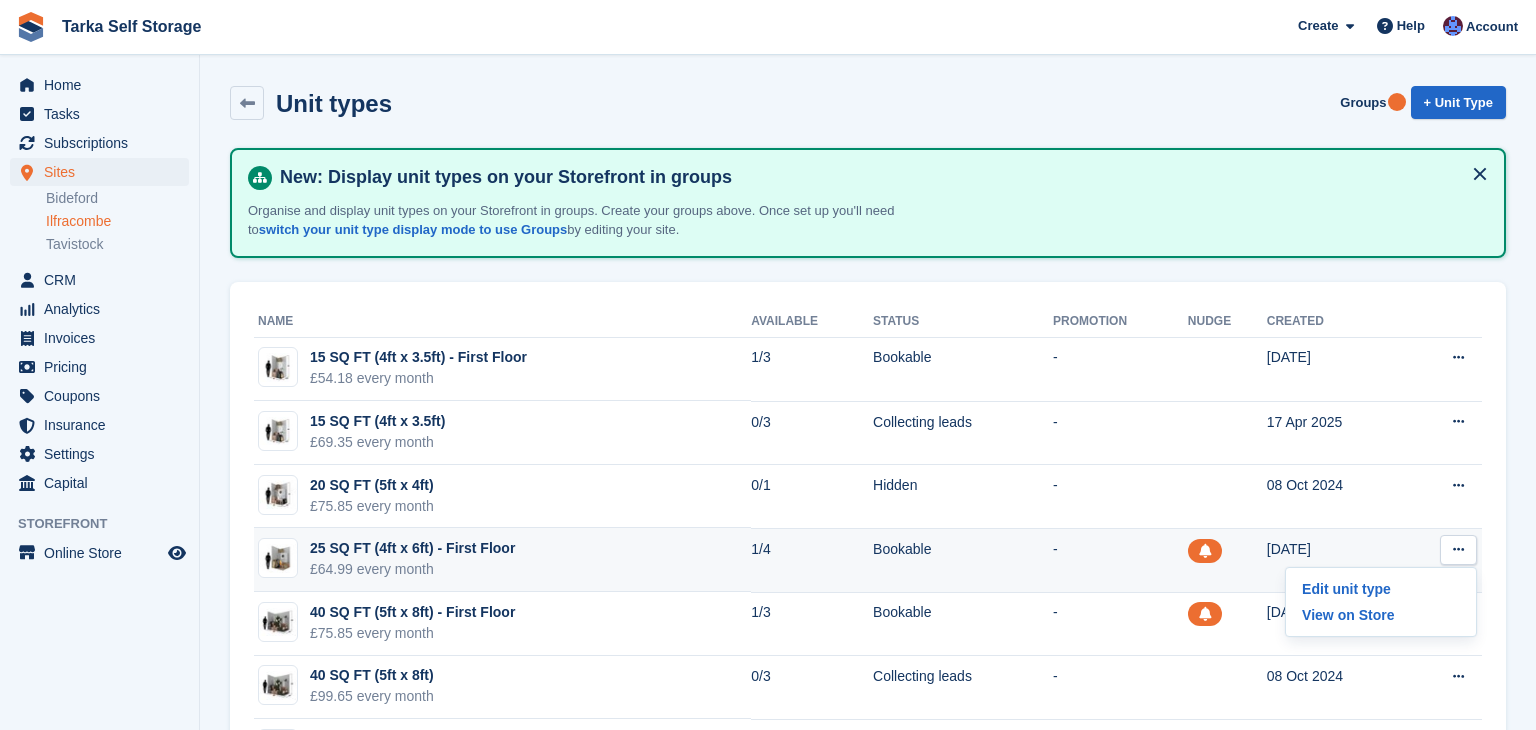 click on "25 SQ FT (4ft x 6ft) - First Floor
£64.99 every month" at bounding box center (502, 560) 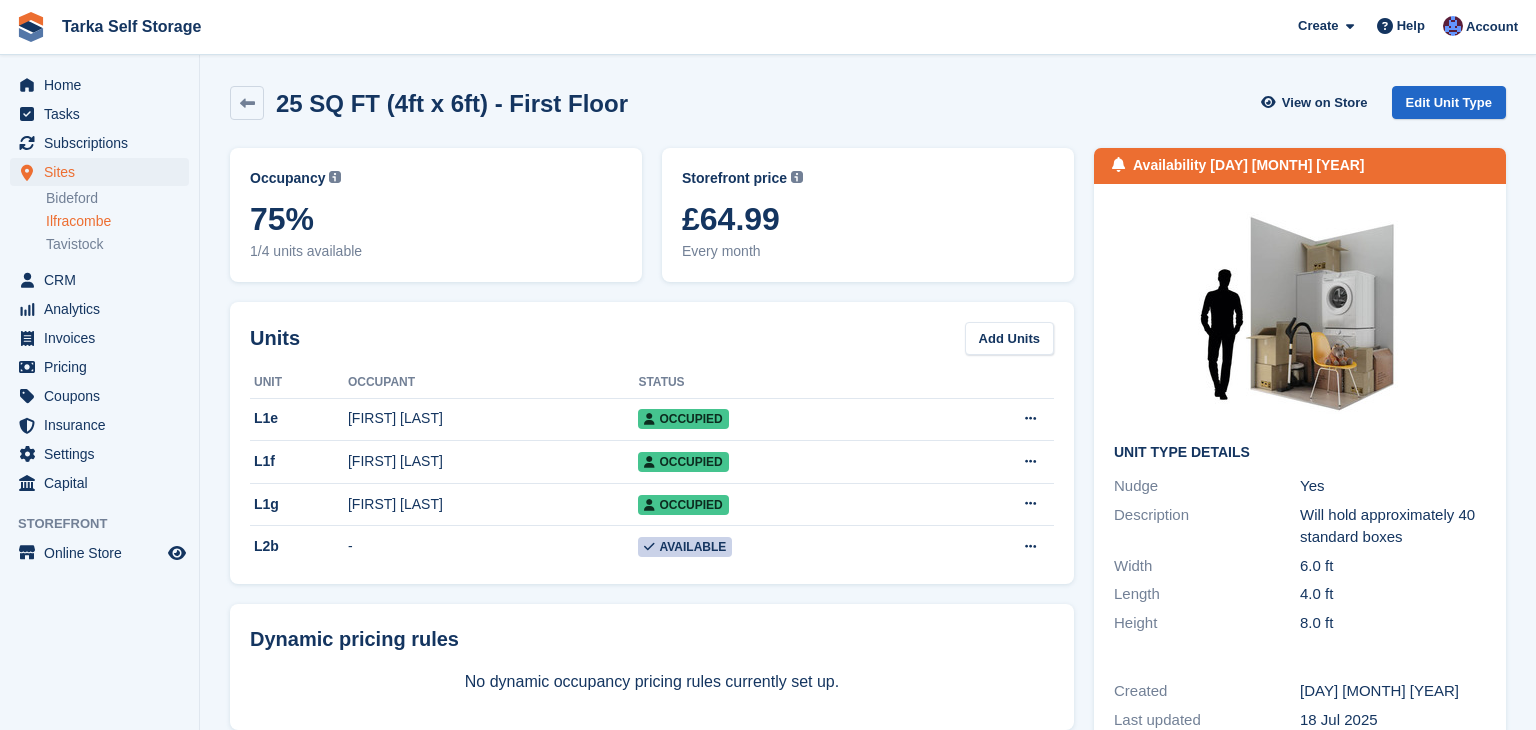 scroll, scrollTop: 0, scrollLeft: 0, axis: both 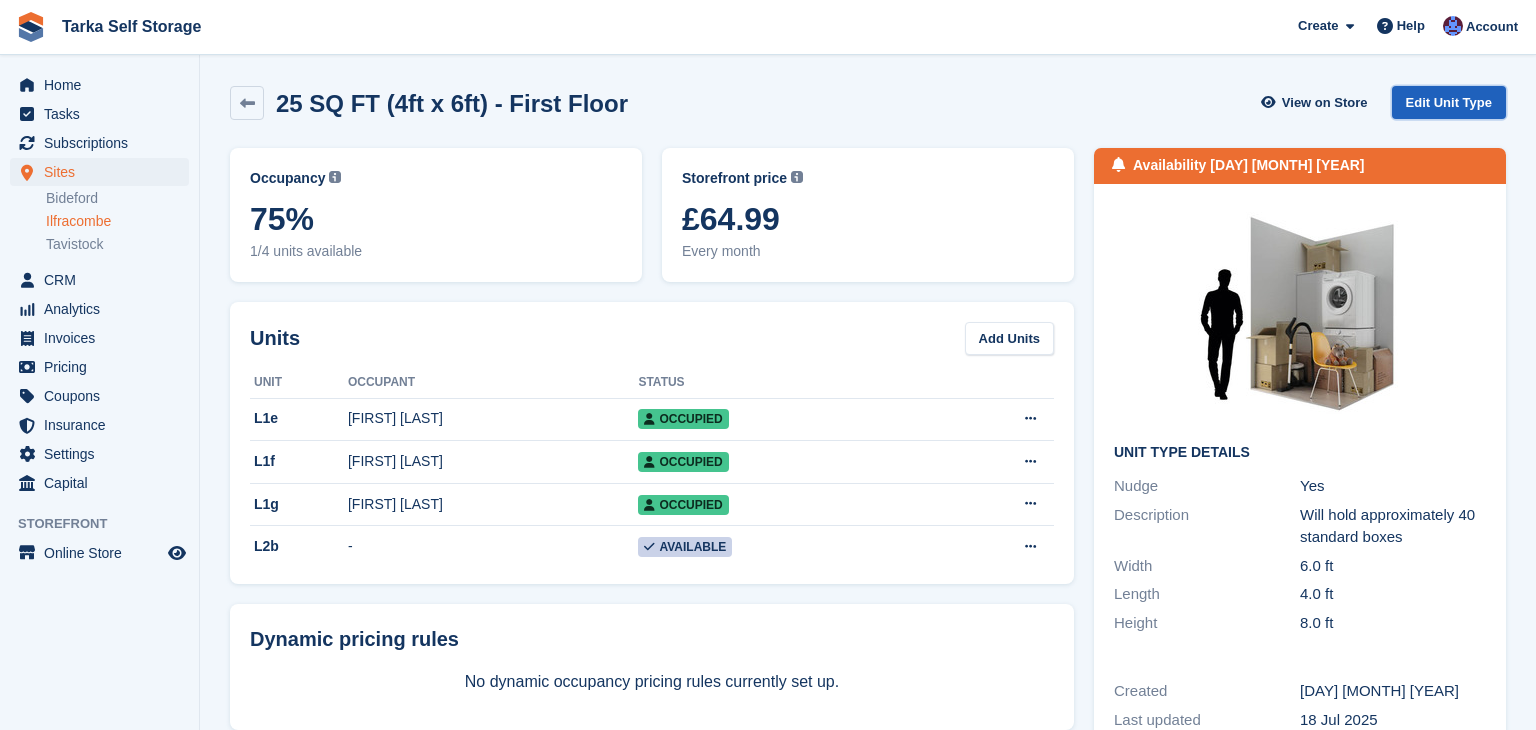 click on "Edit Unit Type" at bounding box center (1449, 102) 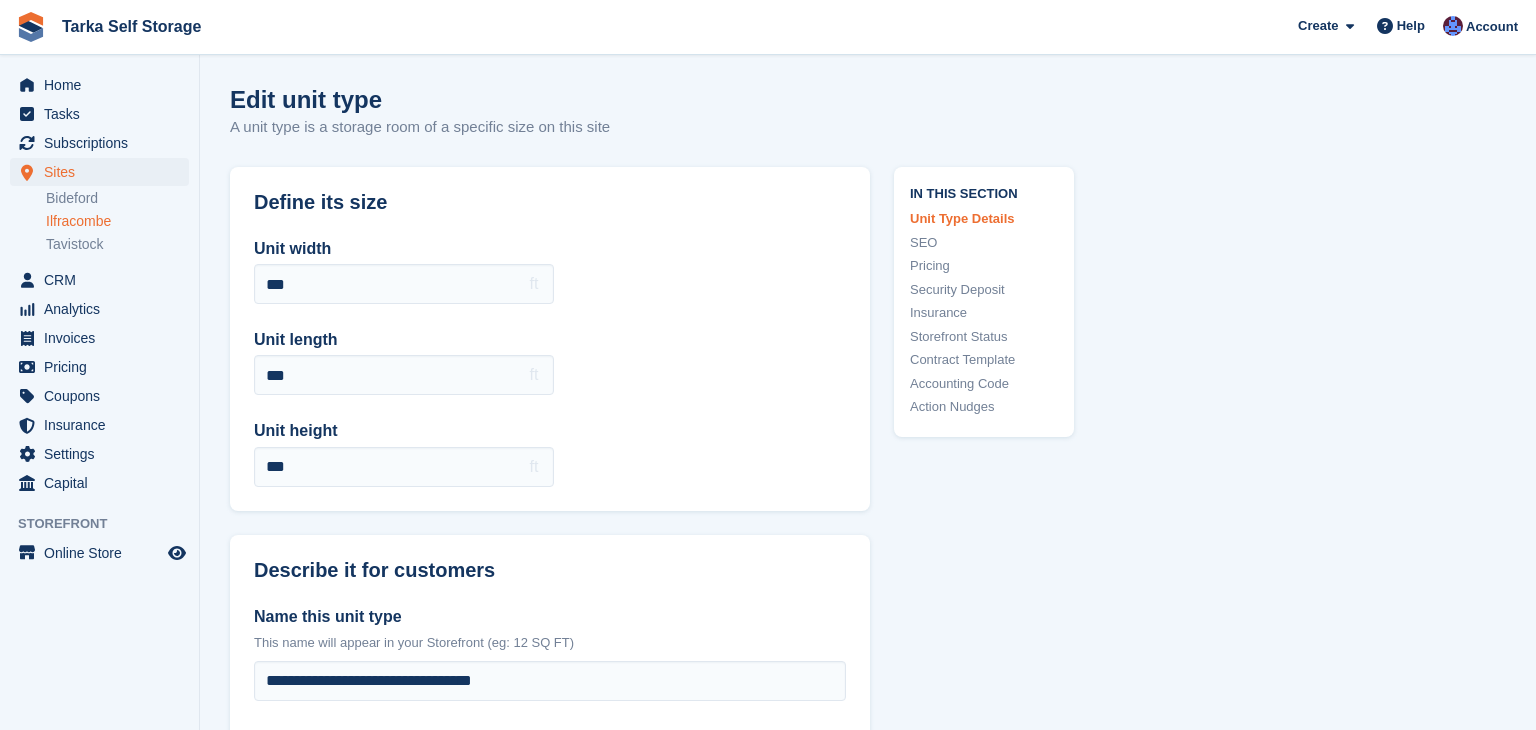 click on "In this section
Unit Type Details
SEO
Pricing
Security Deposit
Insurance
Storefront Status
Contract Template
Accounting Code
Action Nudges" at bounding box center (972, 2558) 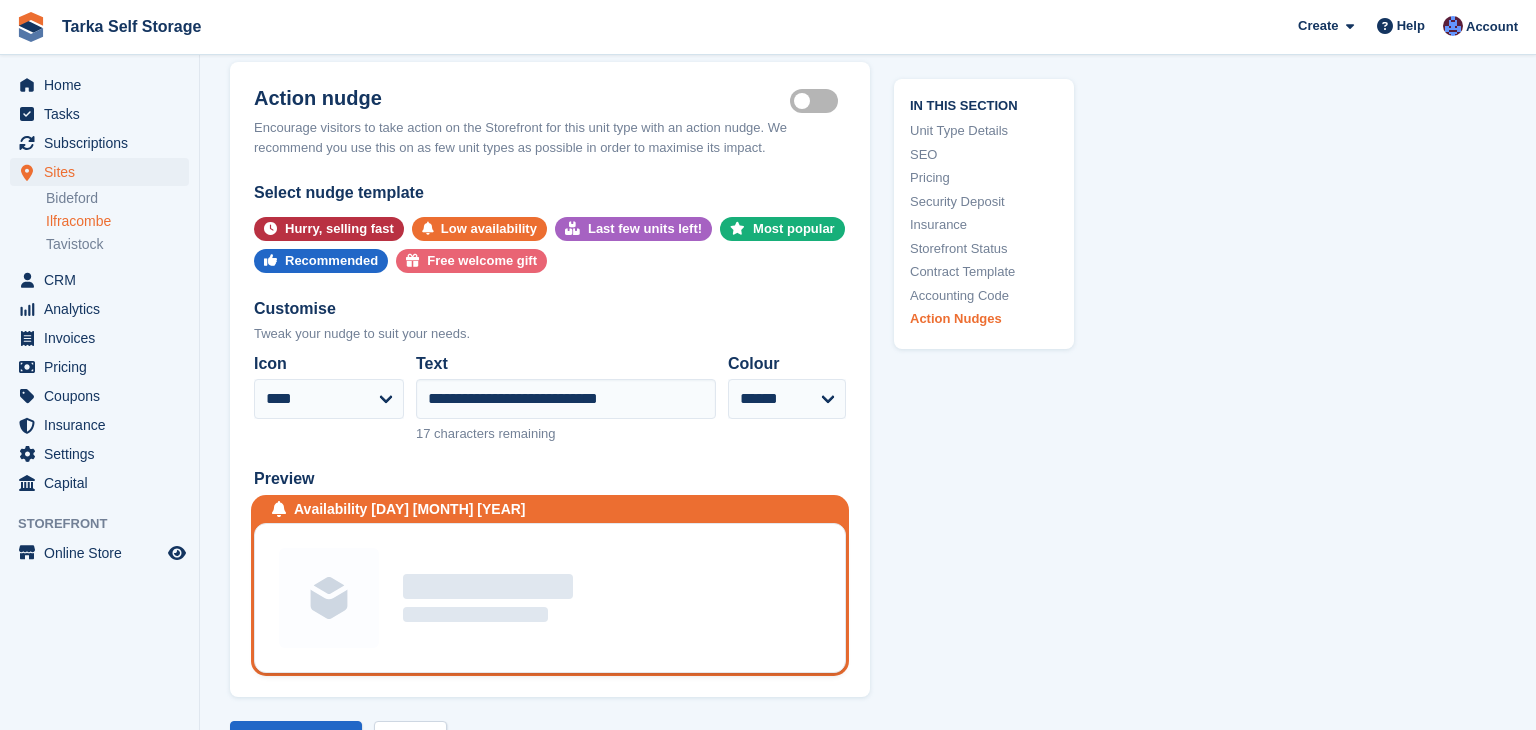 scroll, scrollTop: 3840, scrollLeft: 0, axis: vertical 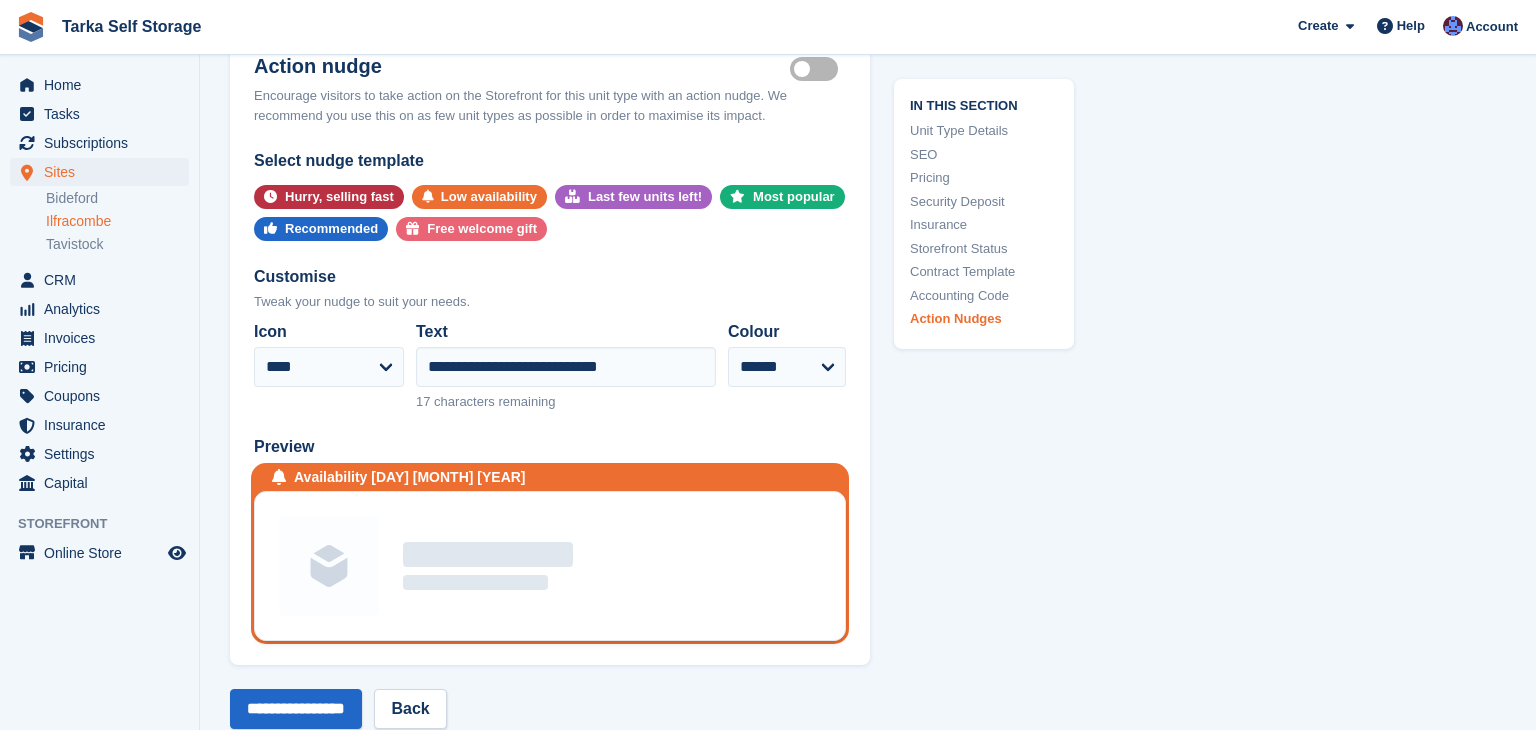 click on "Is active" at bounding box center (818, 69) 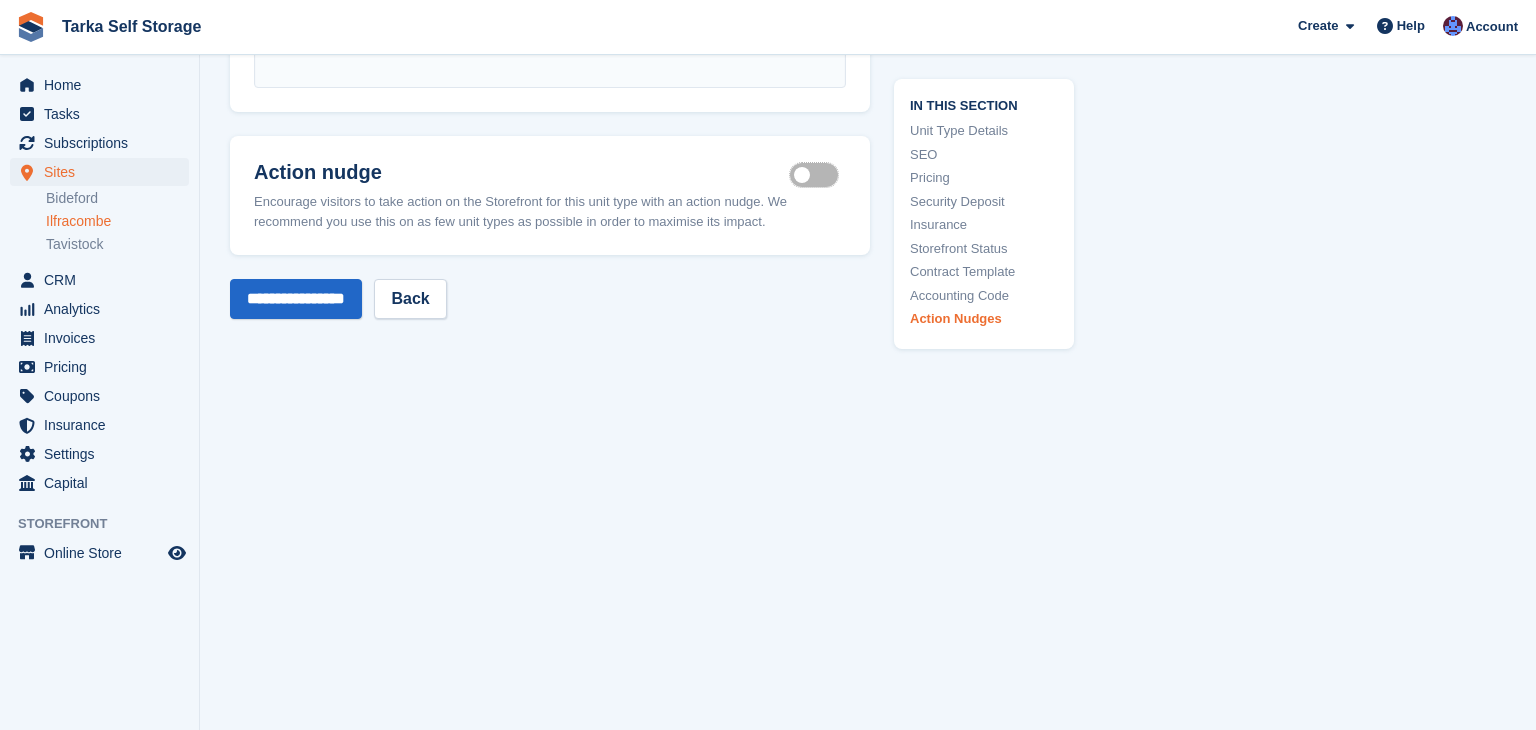 scroll, scrollTop: 3751, scrollLeft: 0, axis: vertical 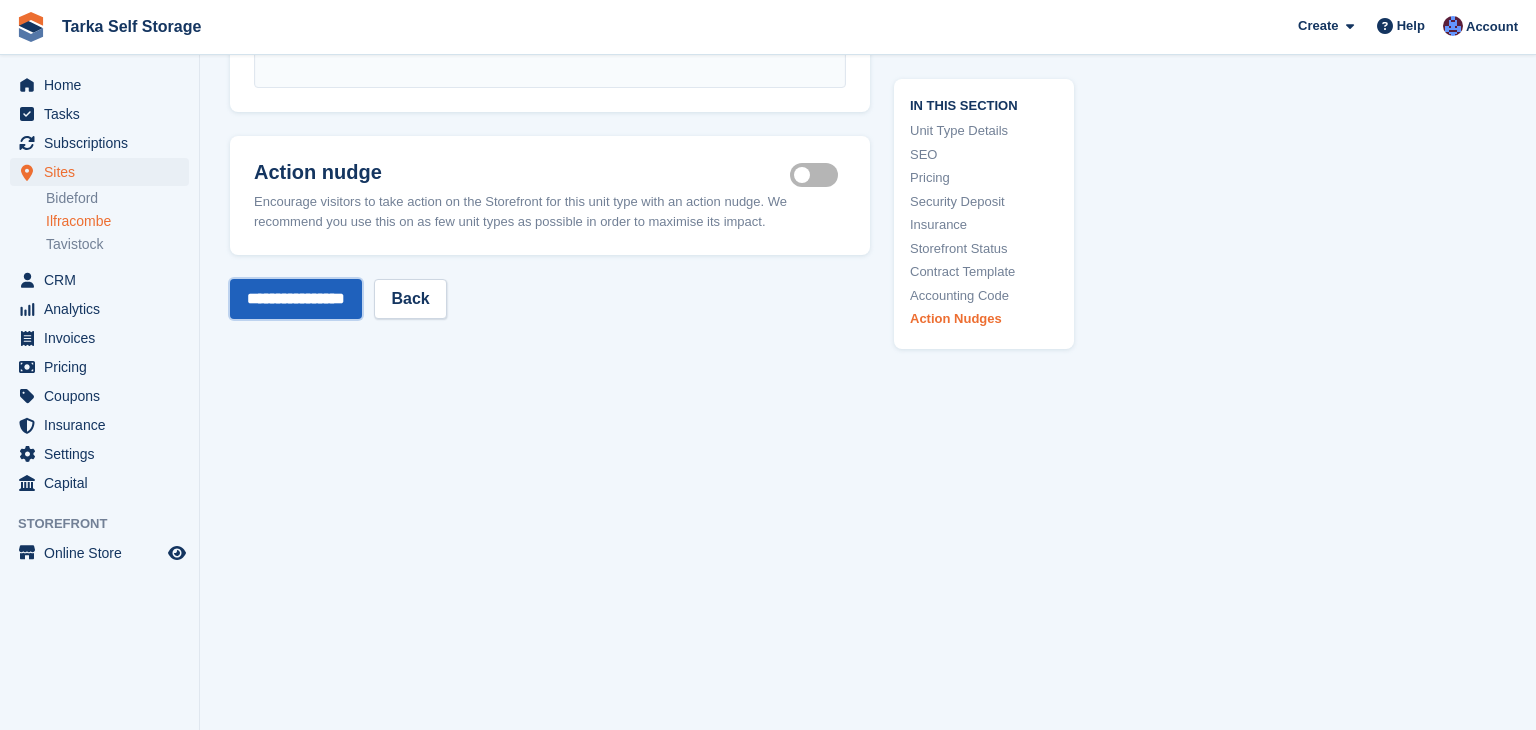 click on "**********" at bounding box center (296, 299) 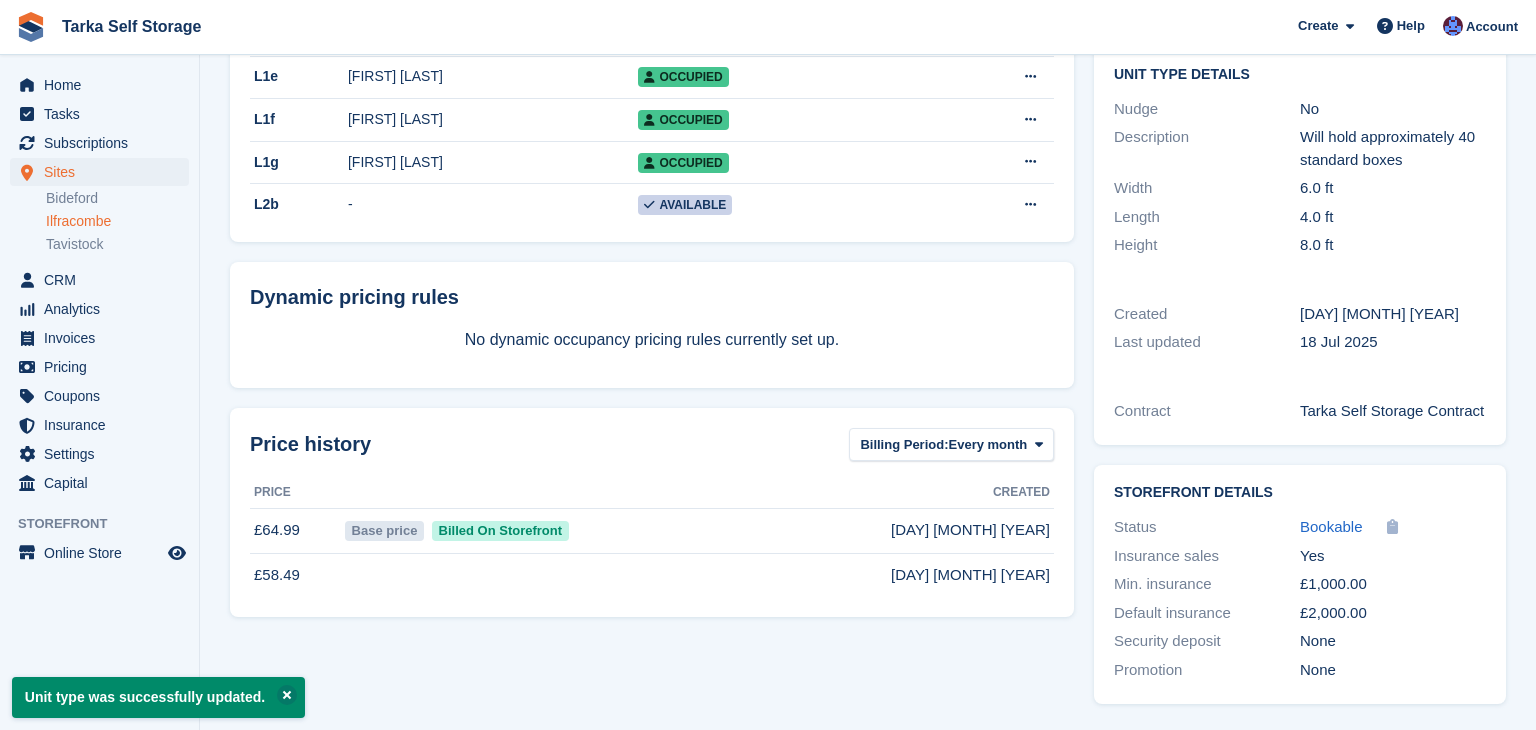 scroll, scrollTop: 0, scrollLeft: 0, axis: both 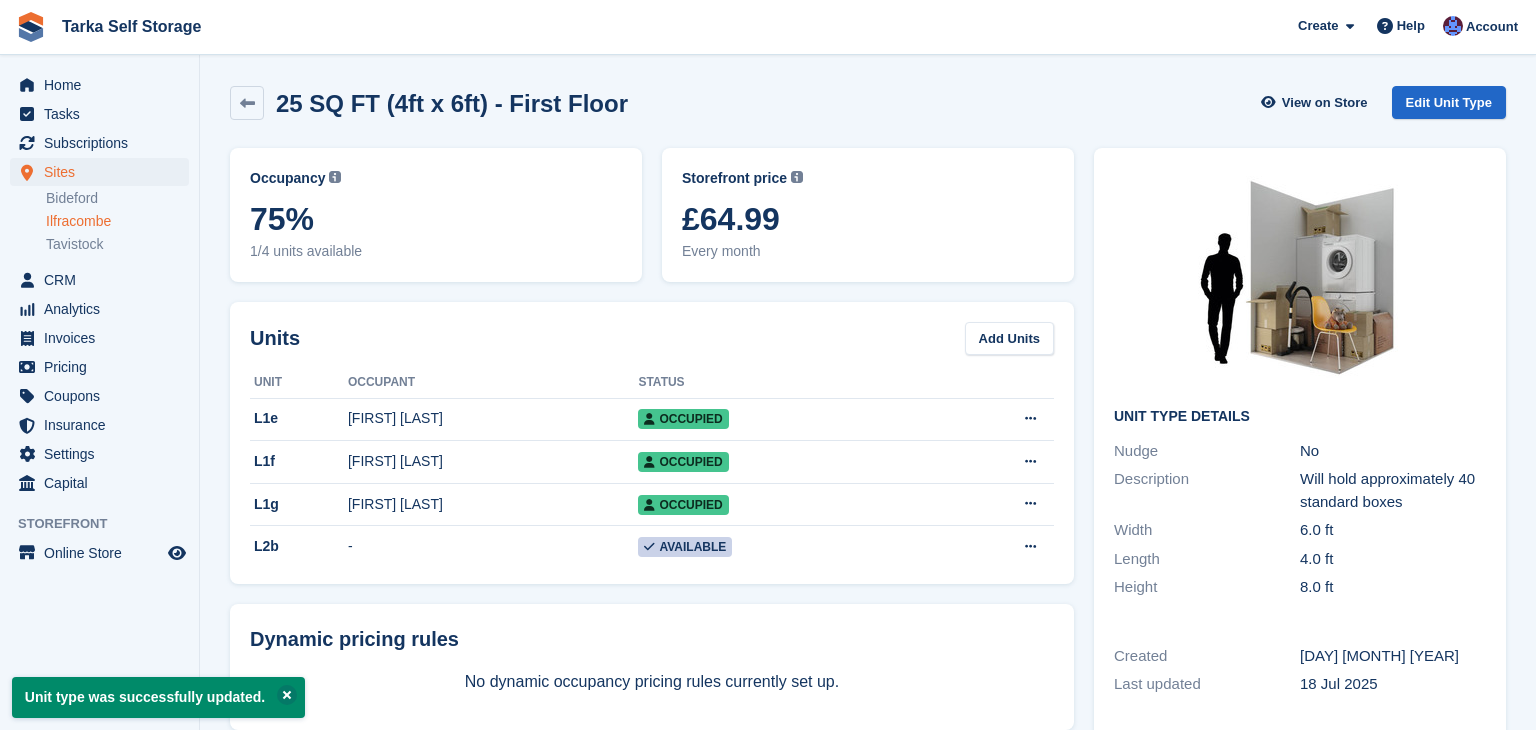 click on "Ilfracombe" at bounding box center [117, 221] 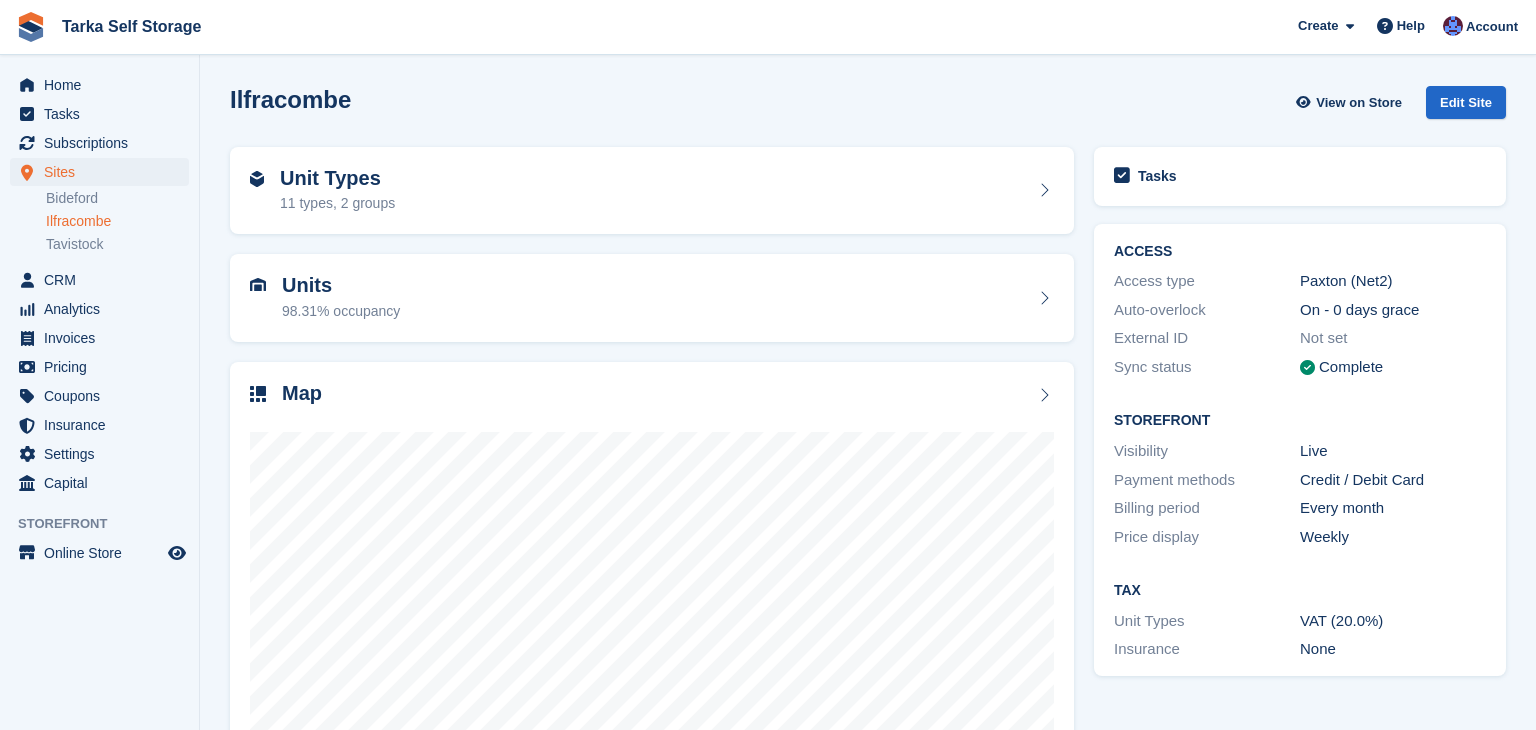 click on "Unit Types
11 types, 2 groups" at bounding box center [652, 191] 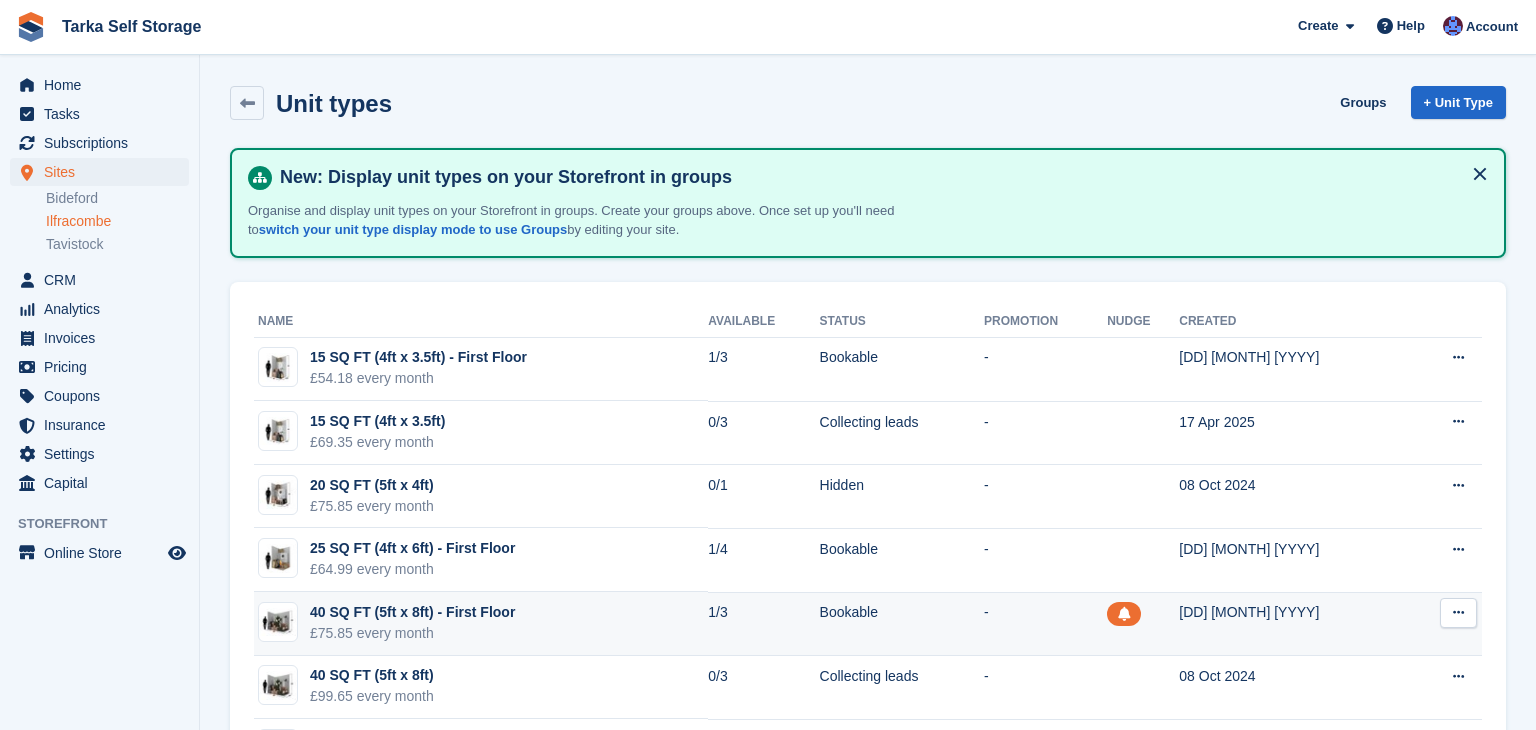 scroll, scrollTop: 0, scrollLeft: 0, axis: both 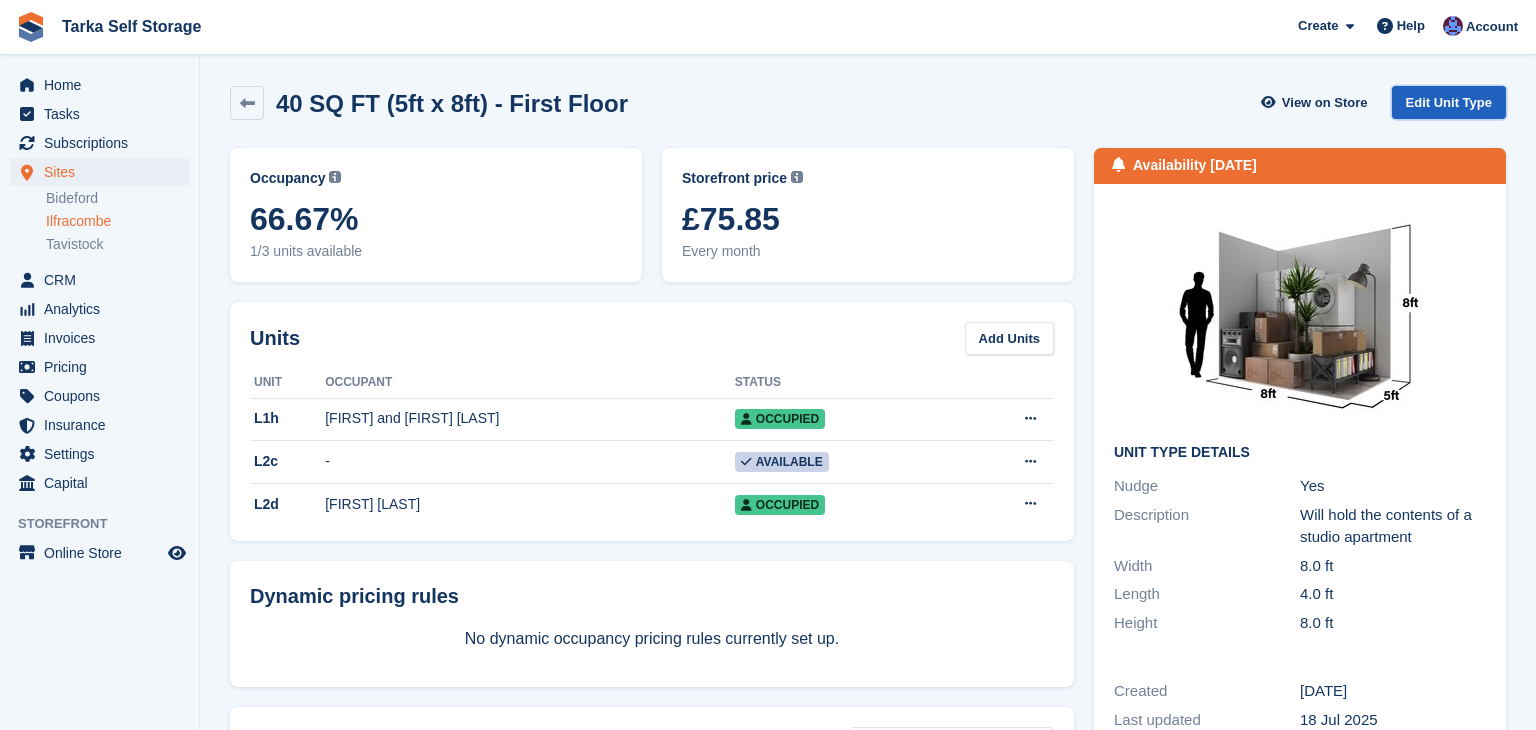click on "Edit Unit Type" at bounding box center (1449, 102) 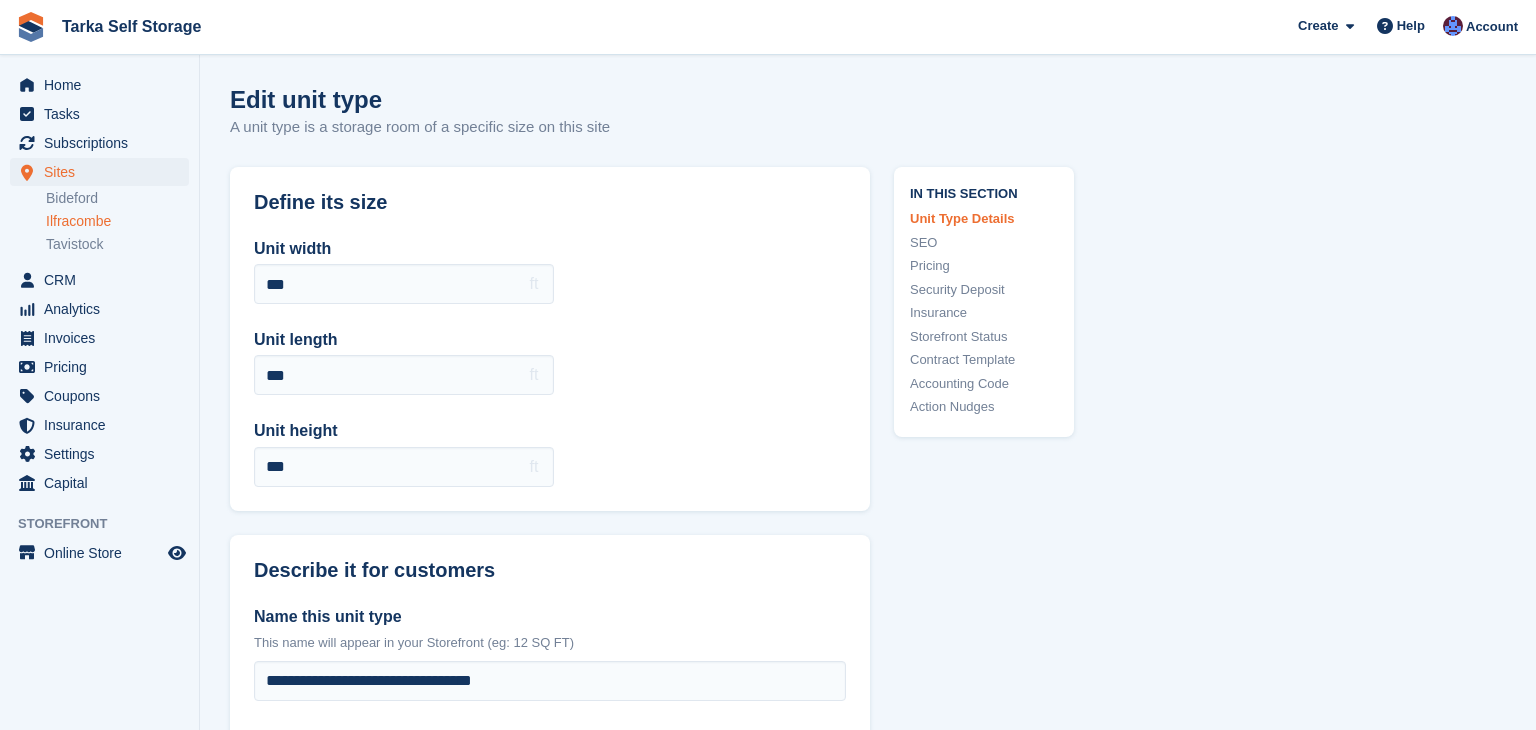click on "**********" at bounding box center [550, 879] 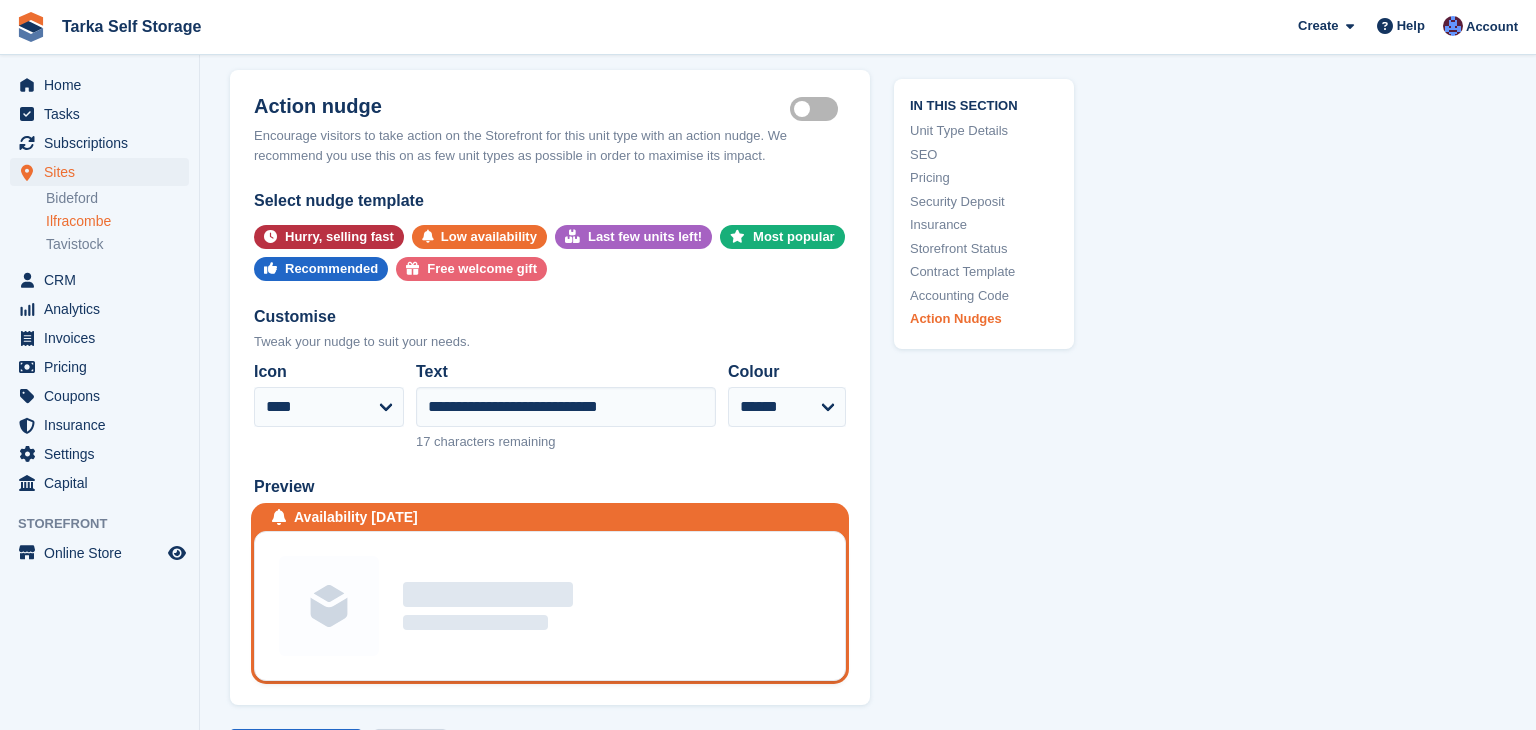 scroll, scrollTop: 3840, scrollLeft: 0, axis: vertical 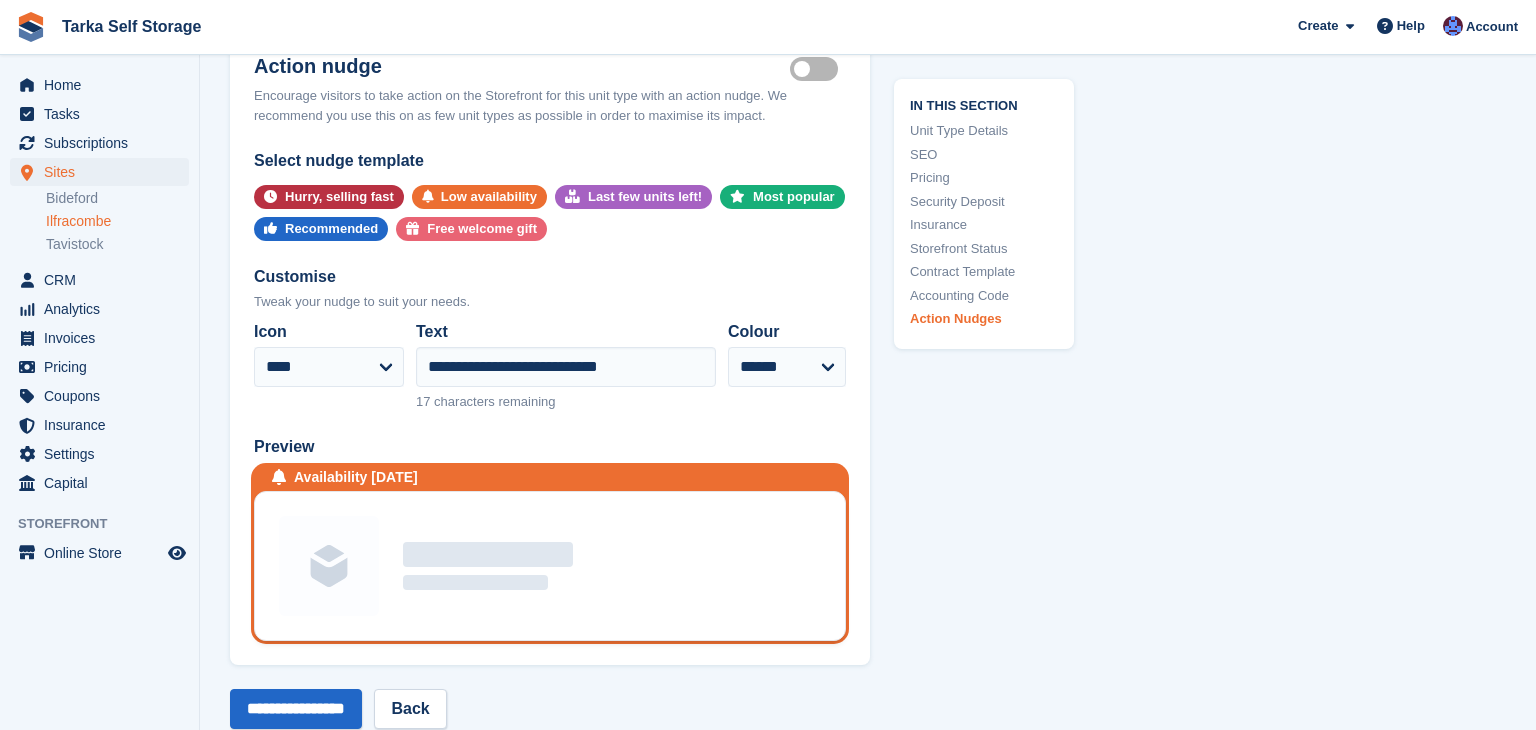 click on "Is active" at bounding box center [818, 69] 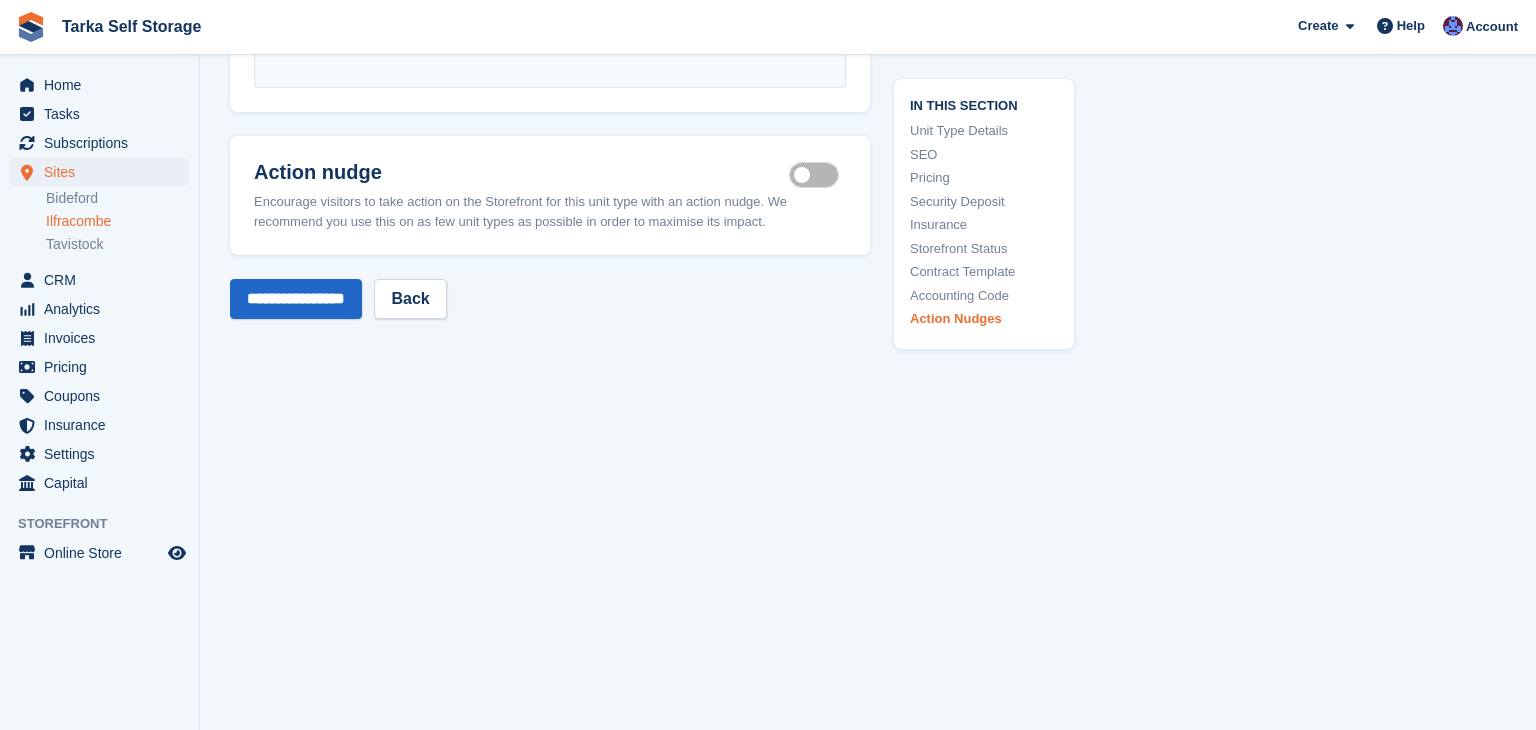 scroll, scrollTop: 3751, scrollLeft: 0, axis: vertical 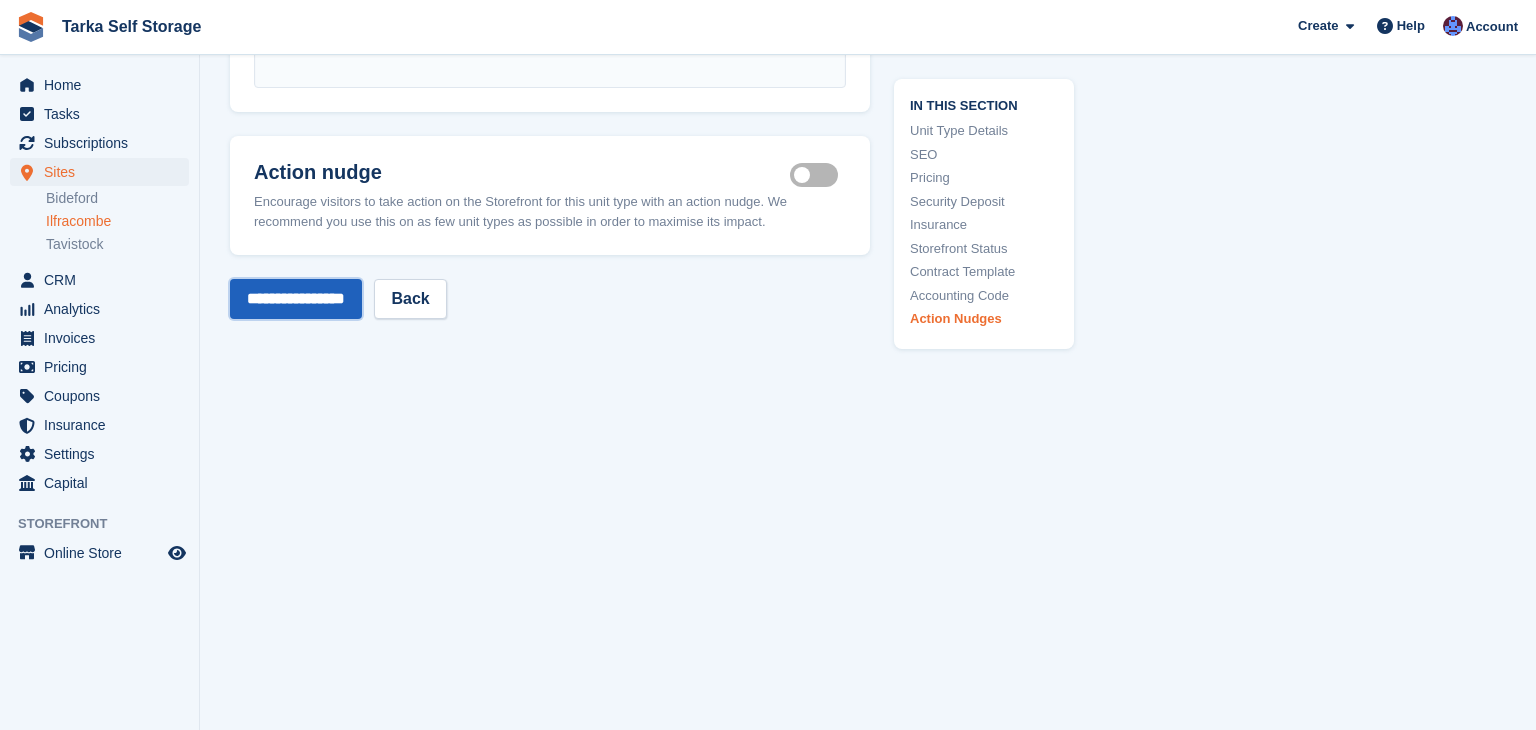 click on "**********" at bounding box center [296, 299] 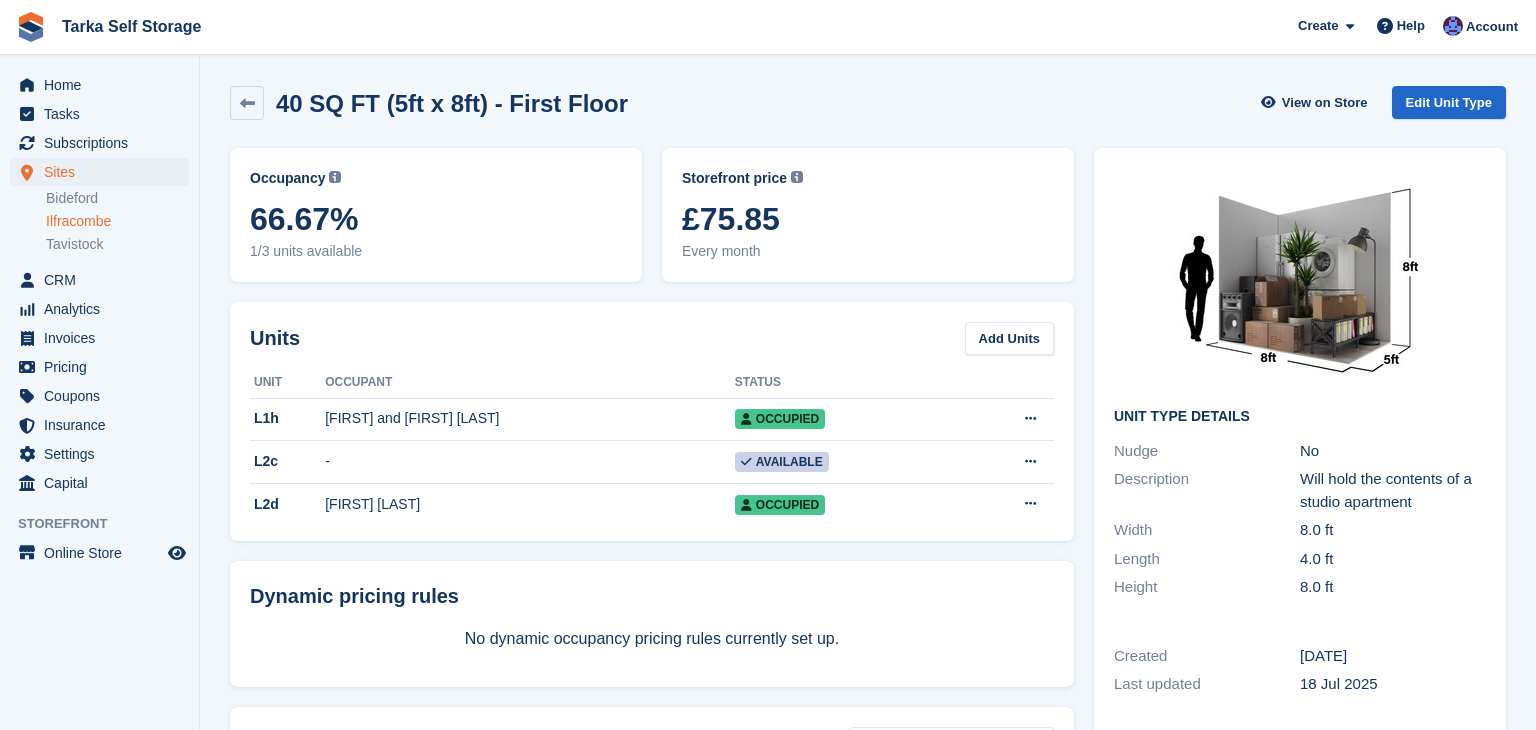 scroll, scrollTop: 0, scrollLeft: 0, axis: both 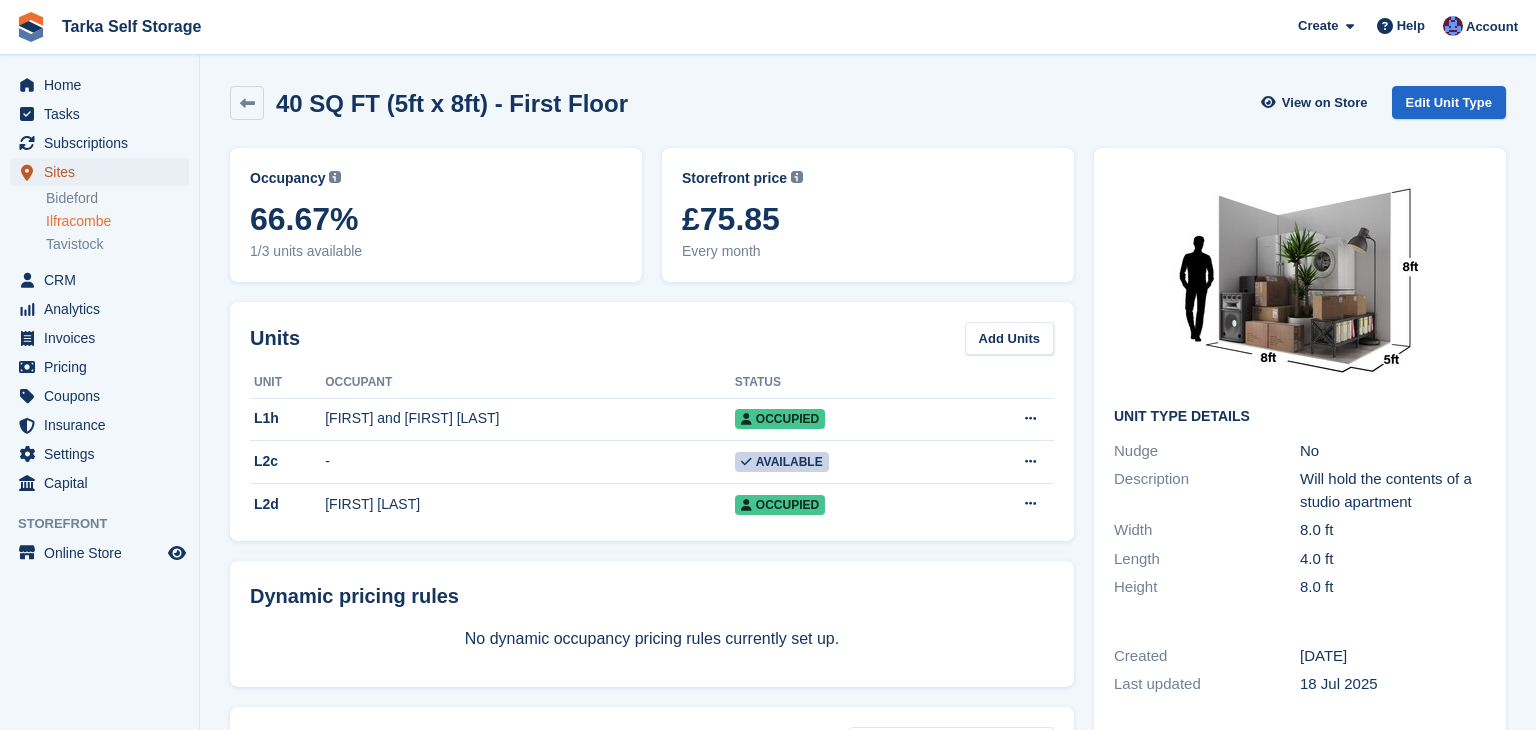 click on "Sites" at bounding box center [104, 172] 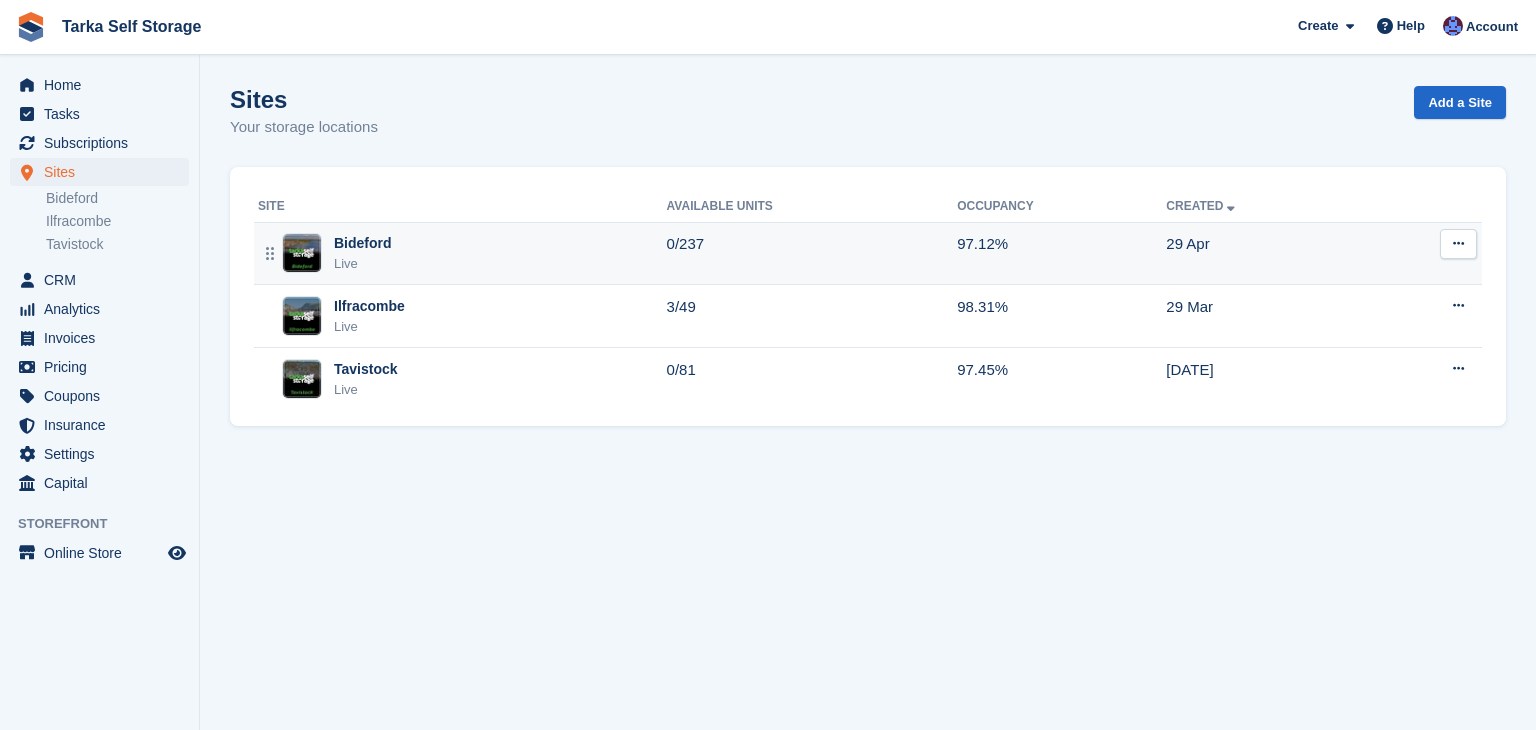click on "Bideford
Live" at bounding box center (462, 253) 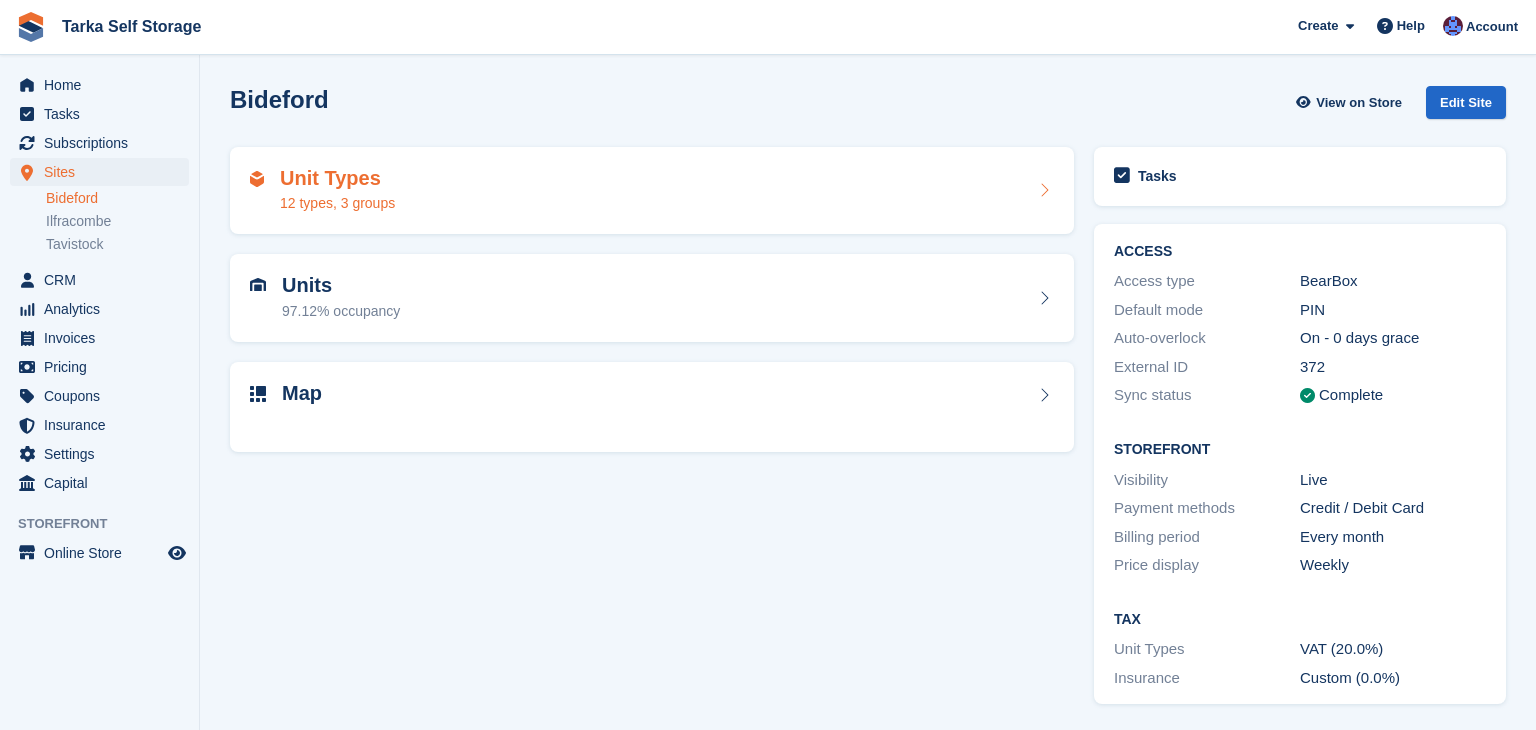 scroll, scrollTop: 0, scrollLeft: 0, axis: both 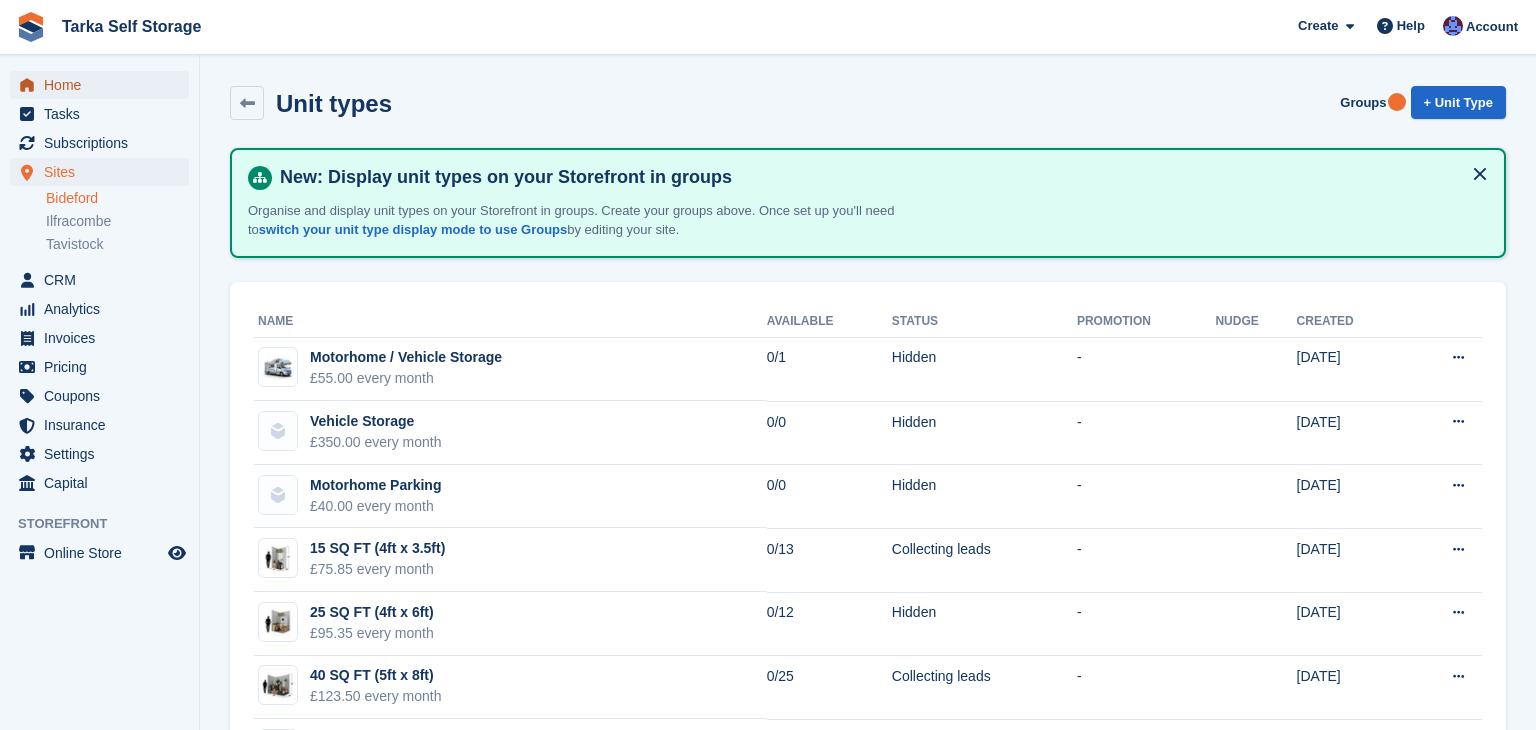 click on "Home" at bounding box center (104, 85) 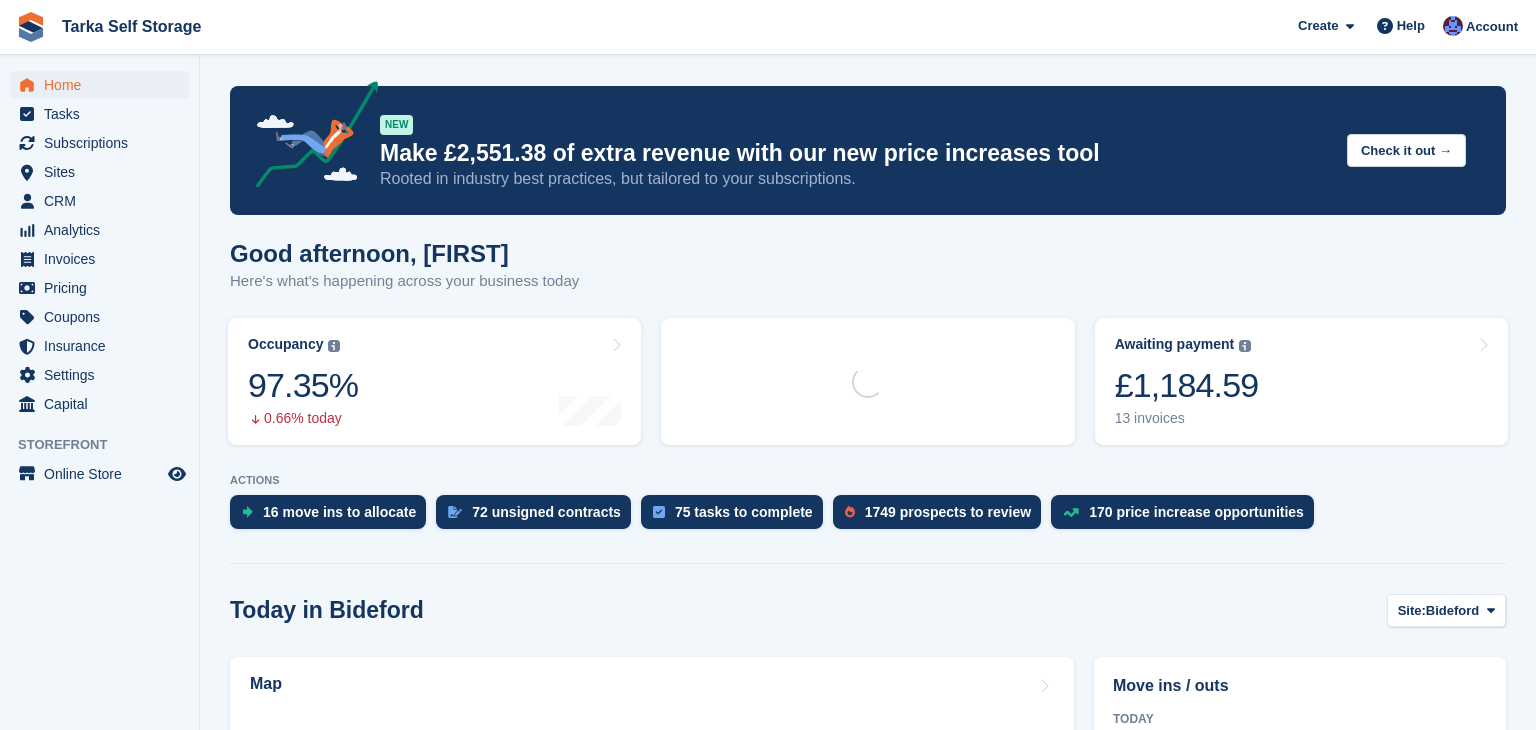 scroll, scrollTop: 0, scrollLeft: 0, axis: both 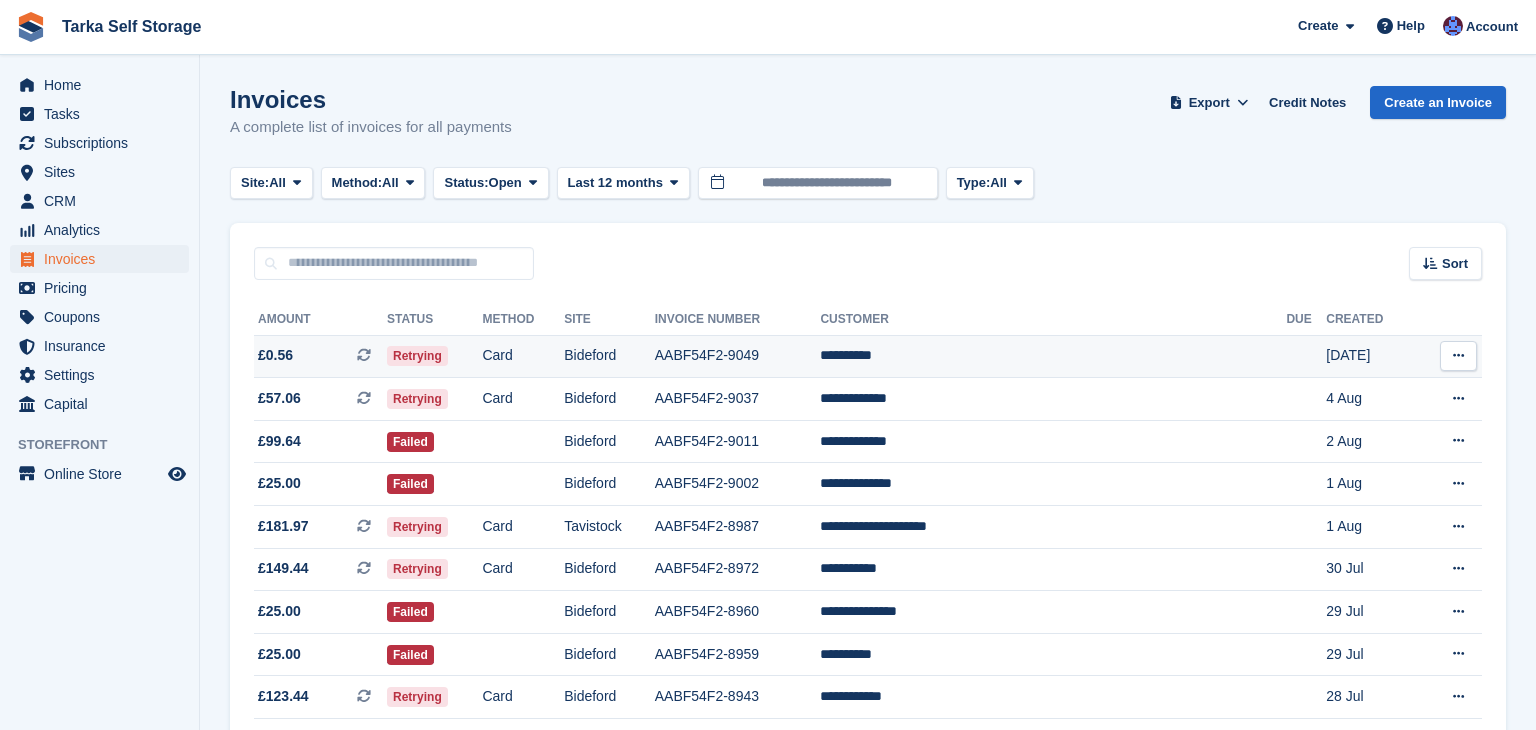 click on "AABF54F2-9049" at bounding box center (738, 356) 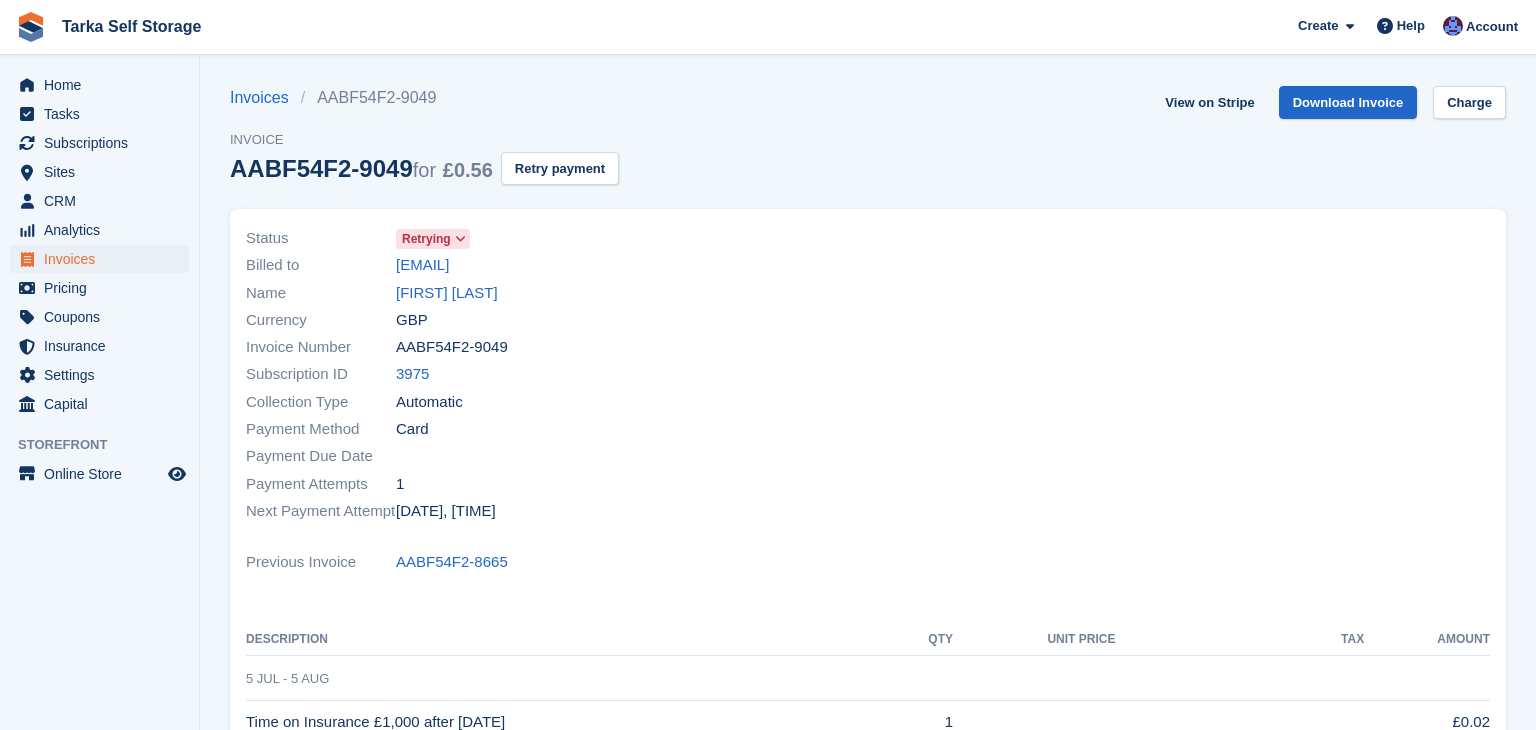 scroll, scrollTop: 0, scrollLeft: 0, axis: both 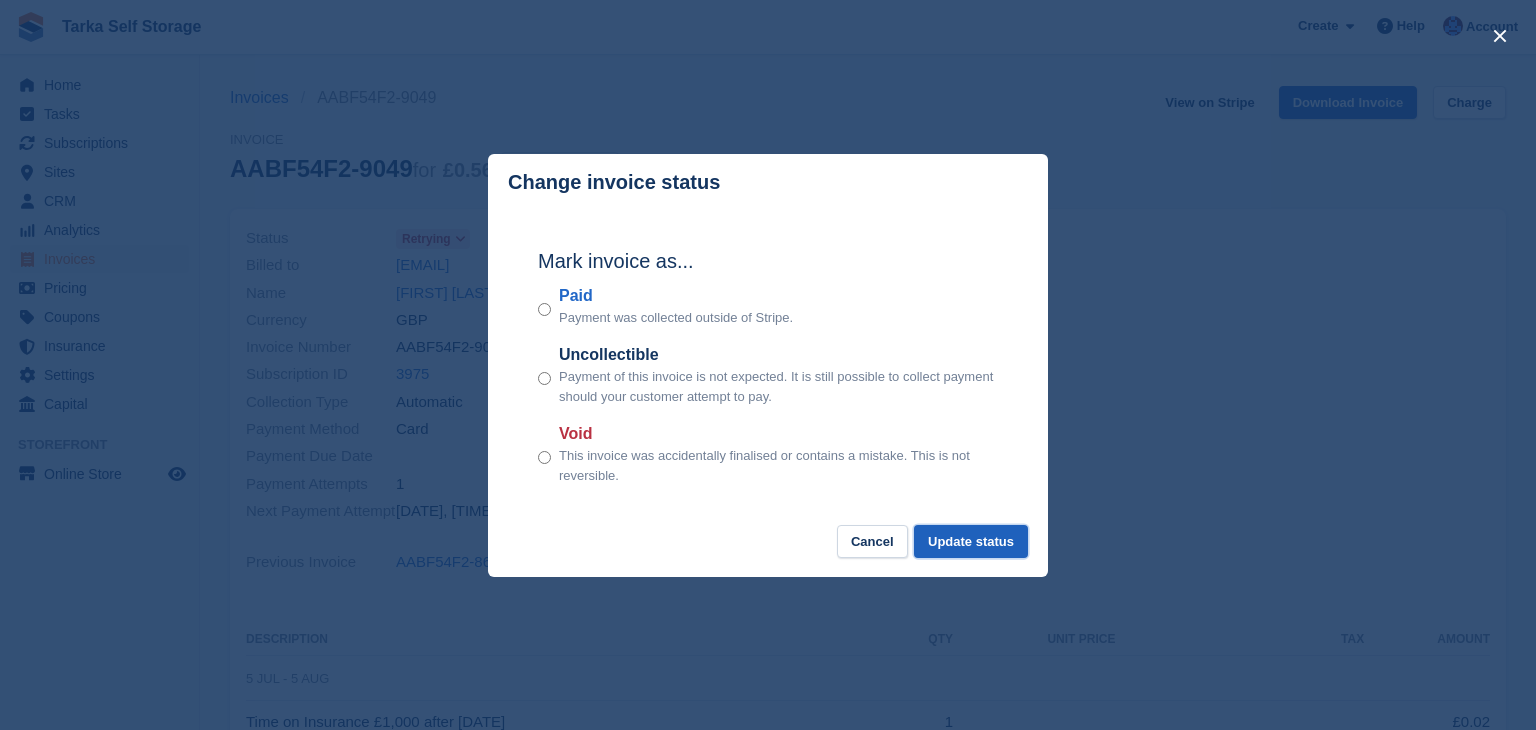 click on "Update status" at bounding box center [971, 541] 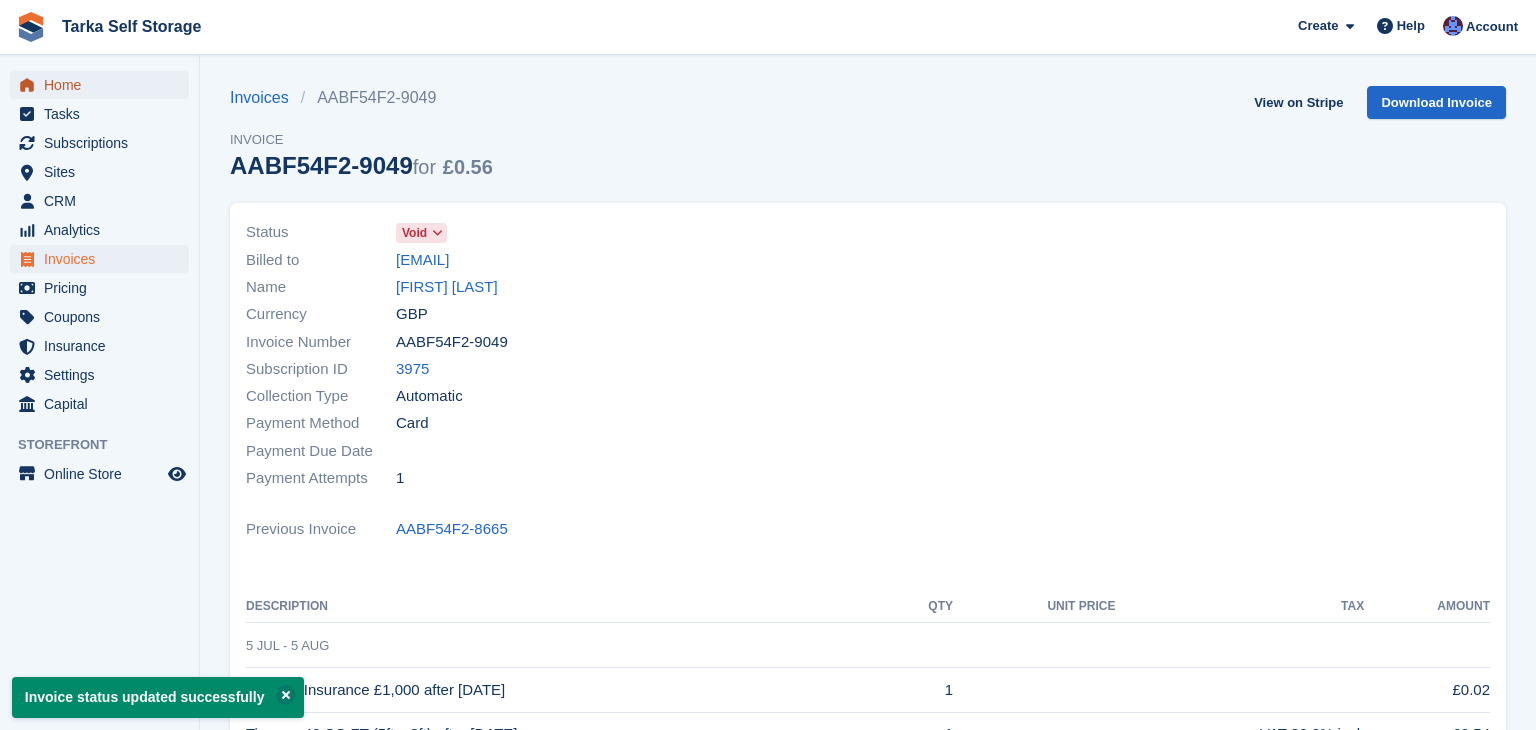 click on "Home" at bounding box center (104, 85) 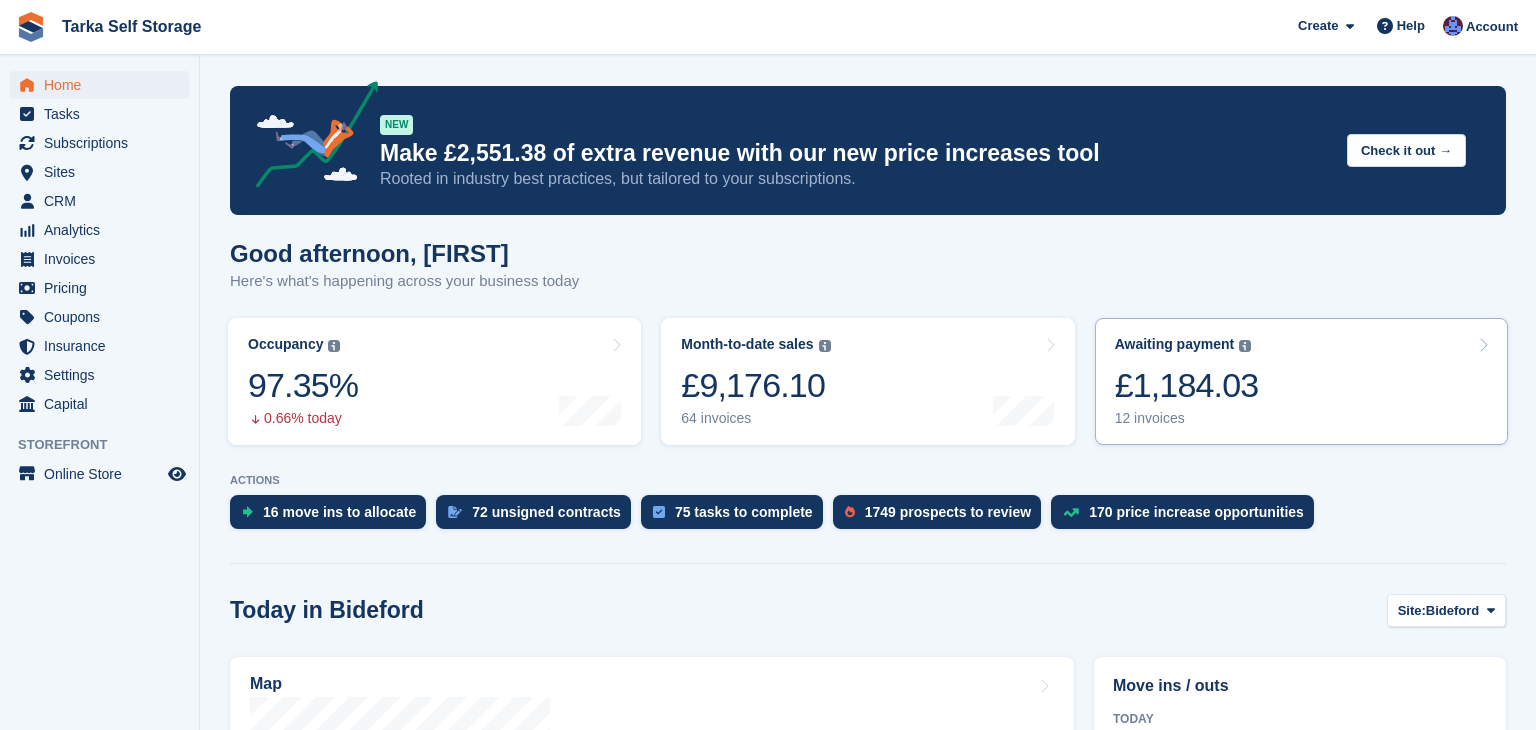 scroll, scrollTop: 0, scrollLeft: 0, axis: both 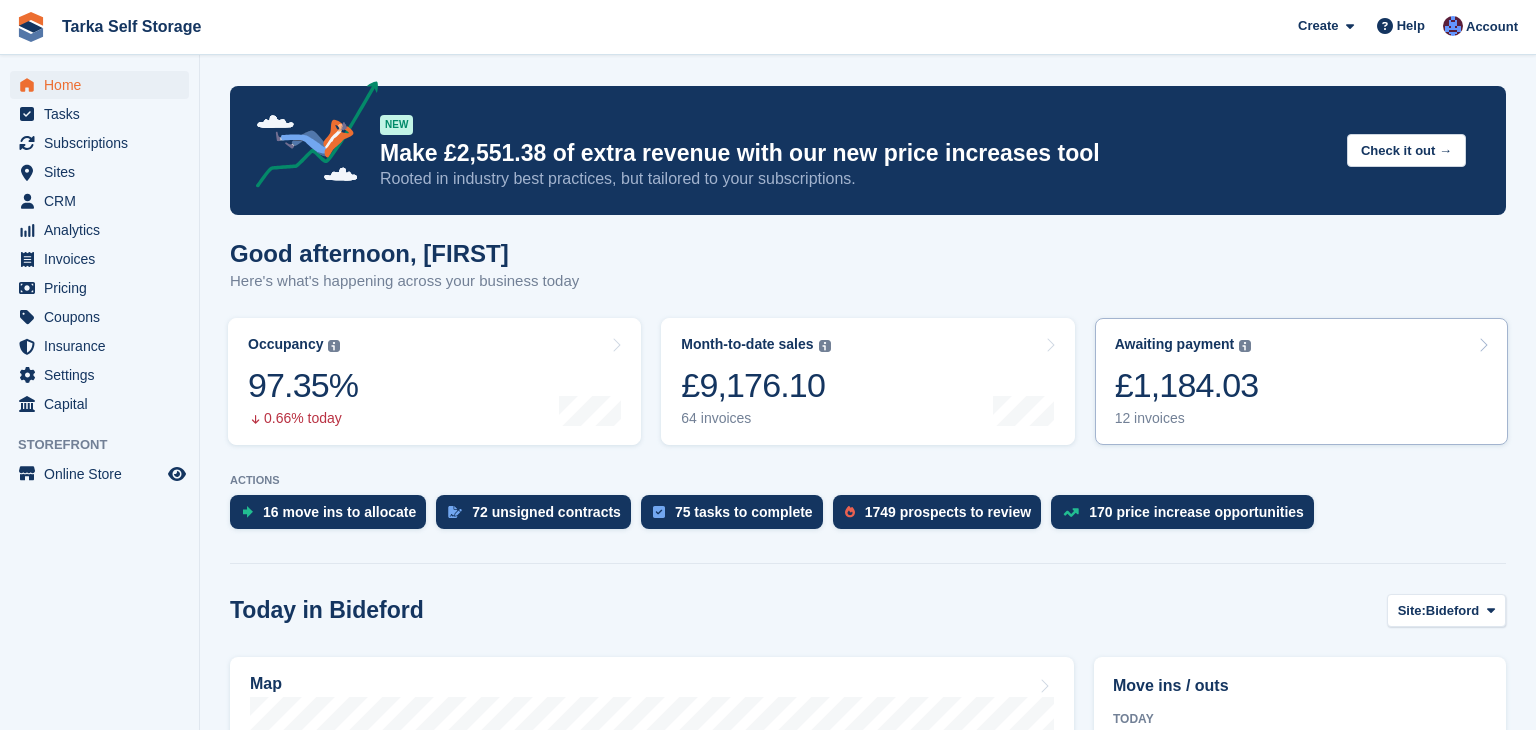 click on "£1,184.03" at bounding box center [1187, 385] 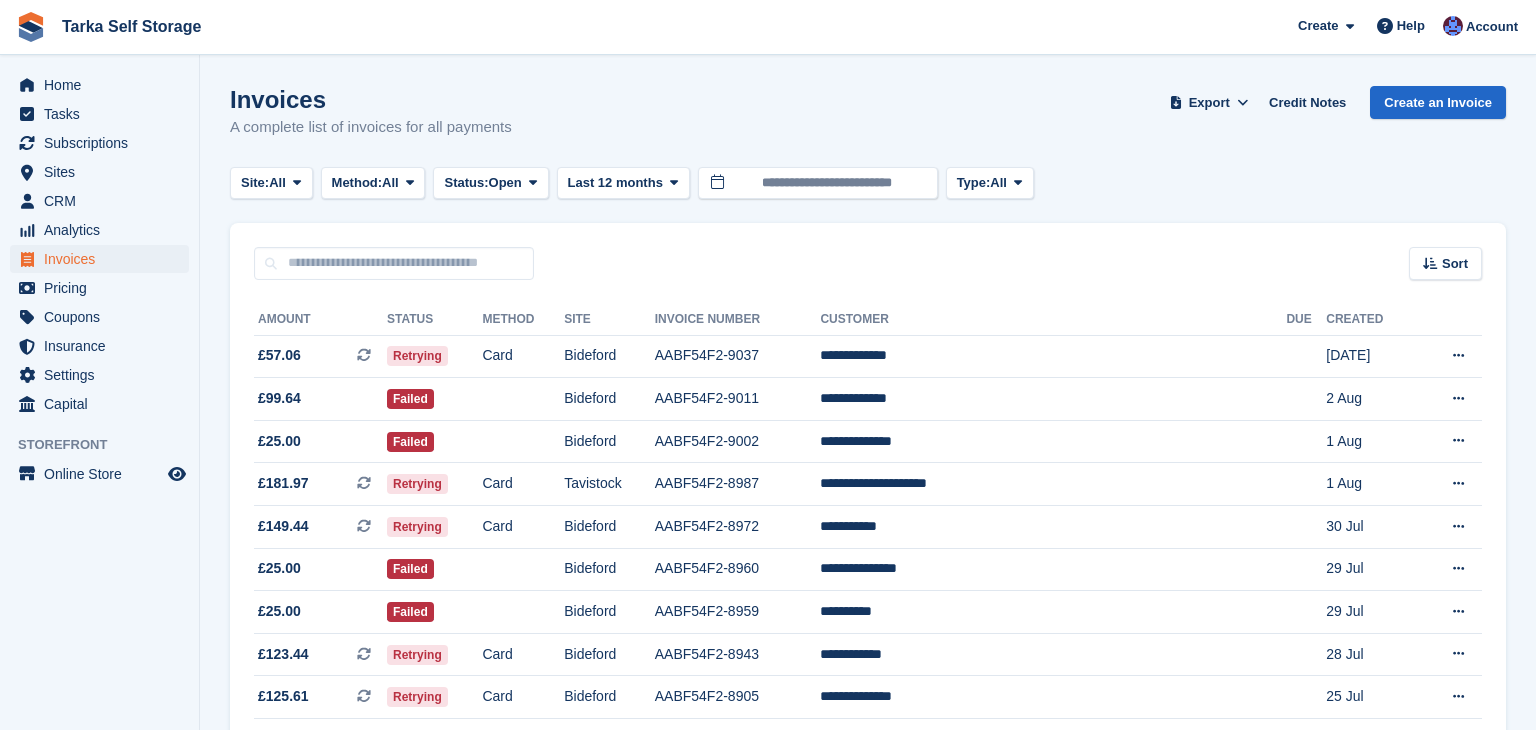scroll, scrollTop: 0, scrollLeft: 0, axis: both 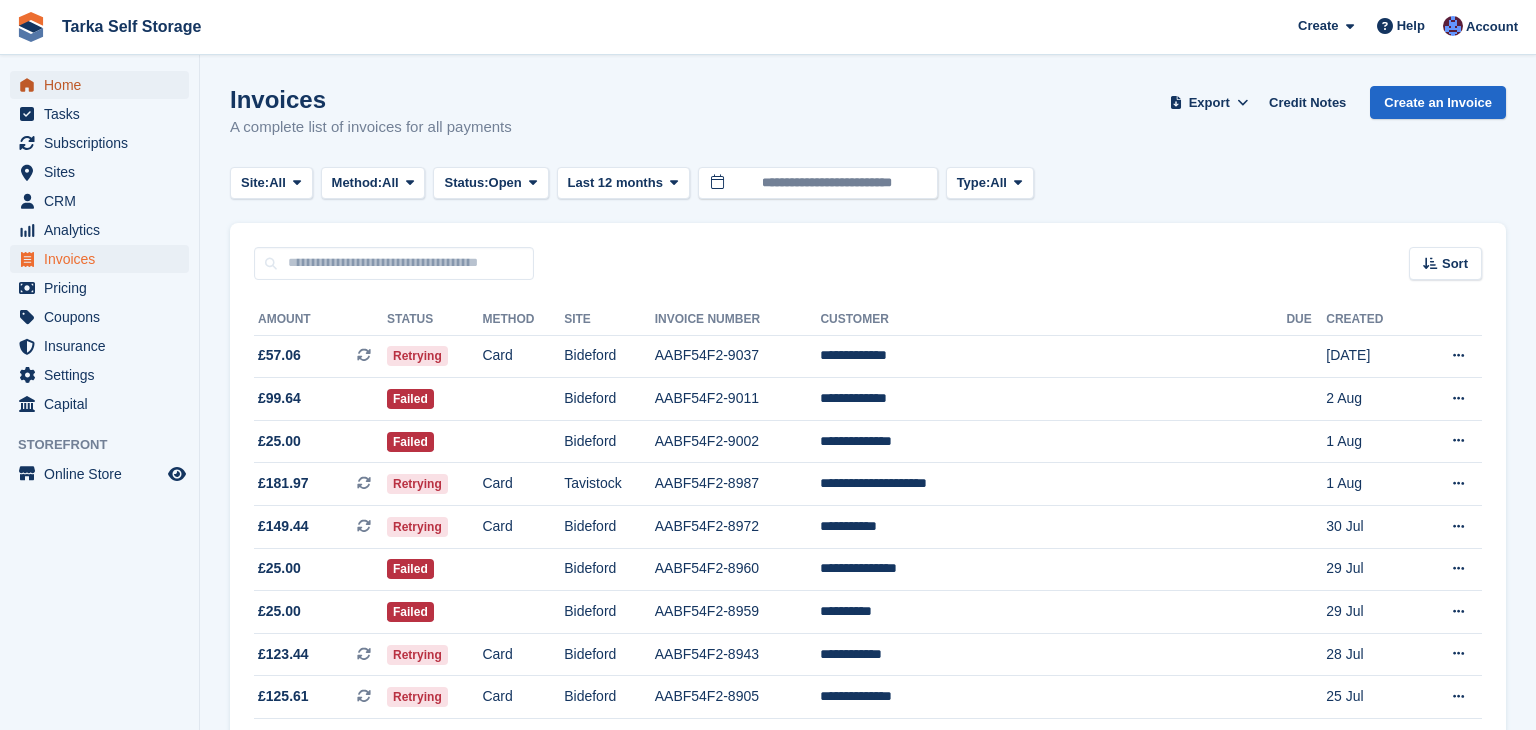 click on "Home" at bounding box center (104, 85) 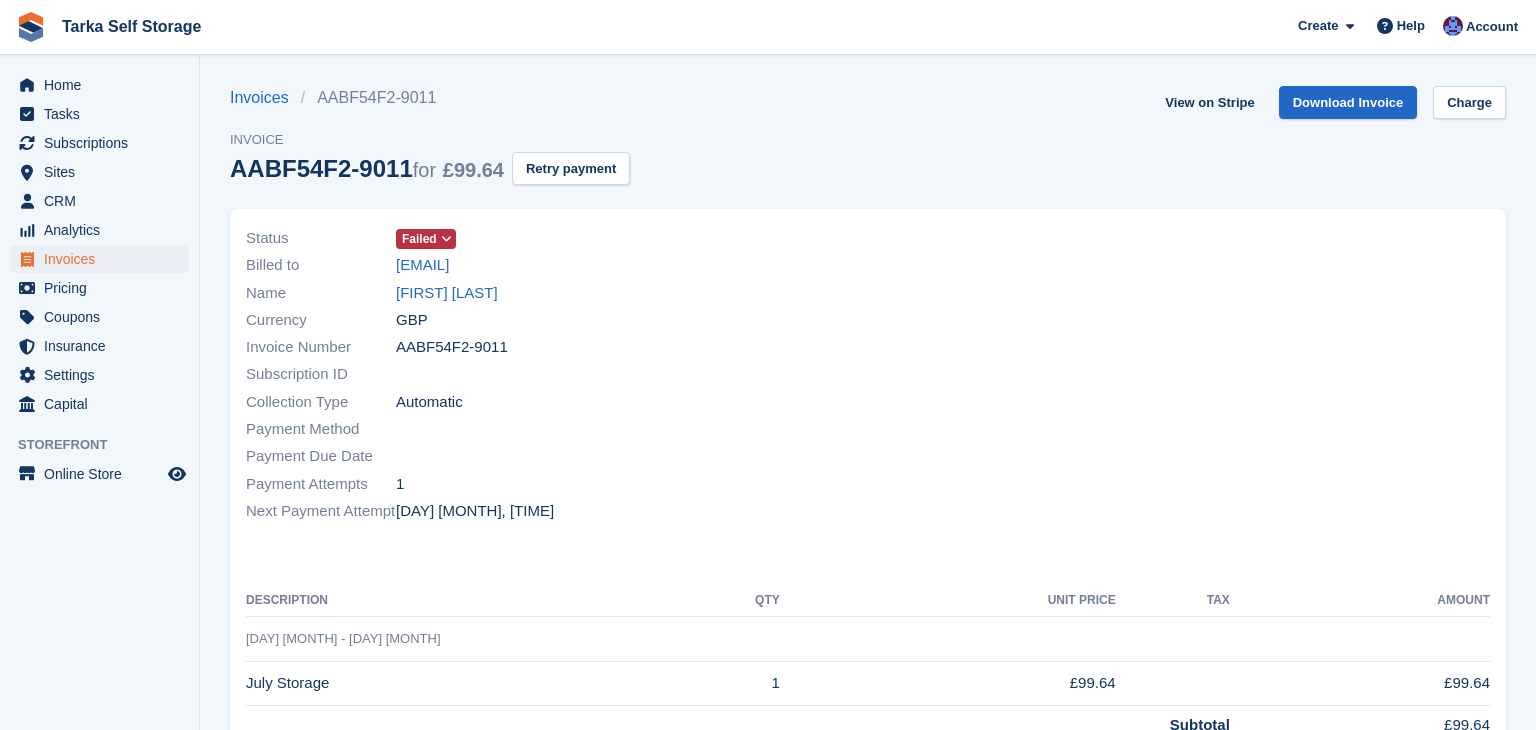 scroll, scrollTop: 0, scrollLeft: 0, axis: both 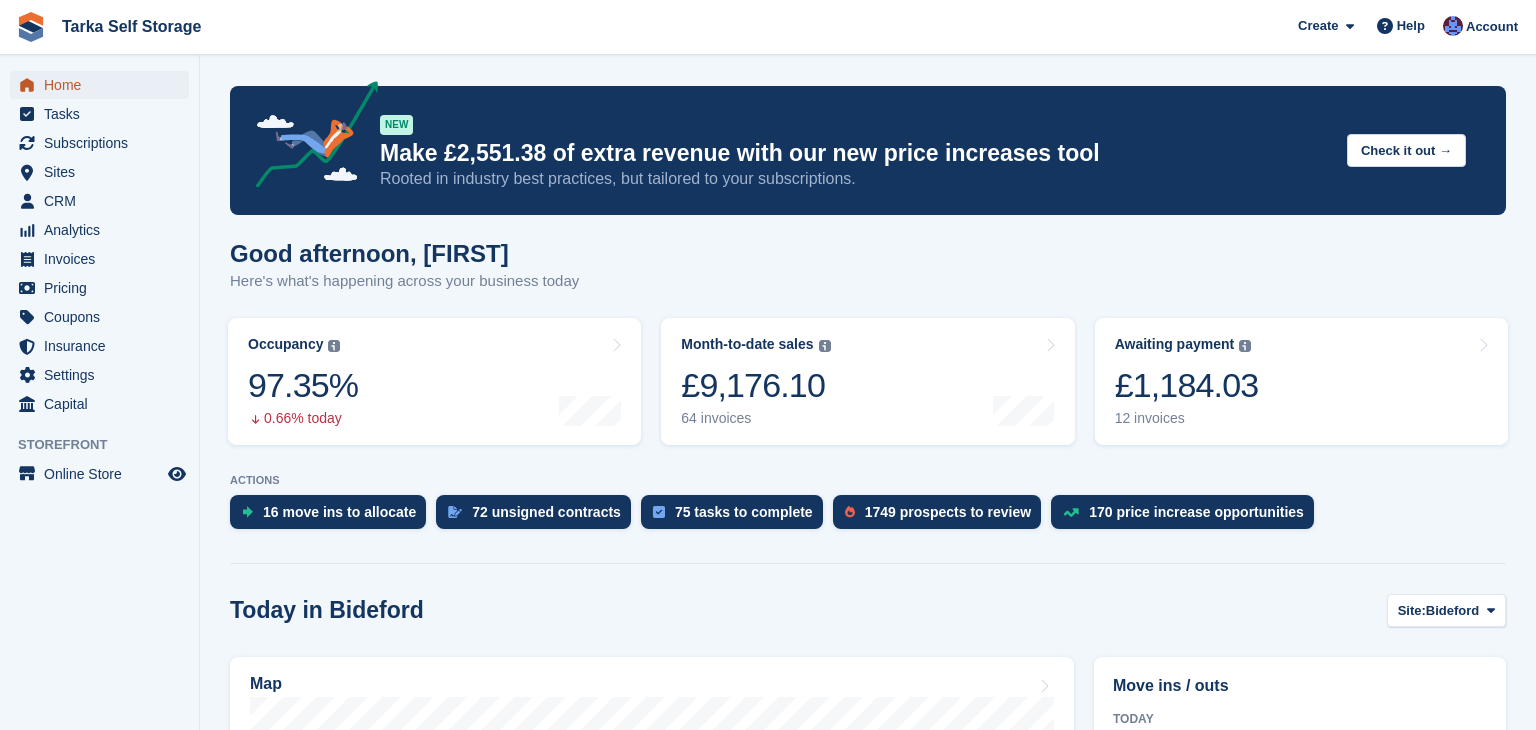 click on "Home" at bounding box center [104, 85] 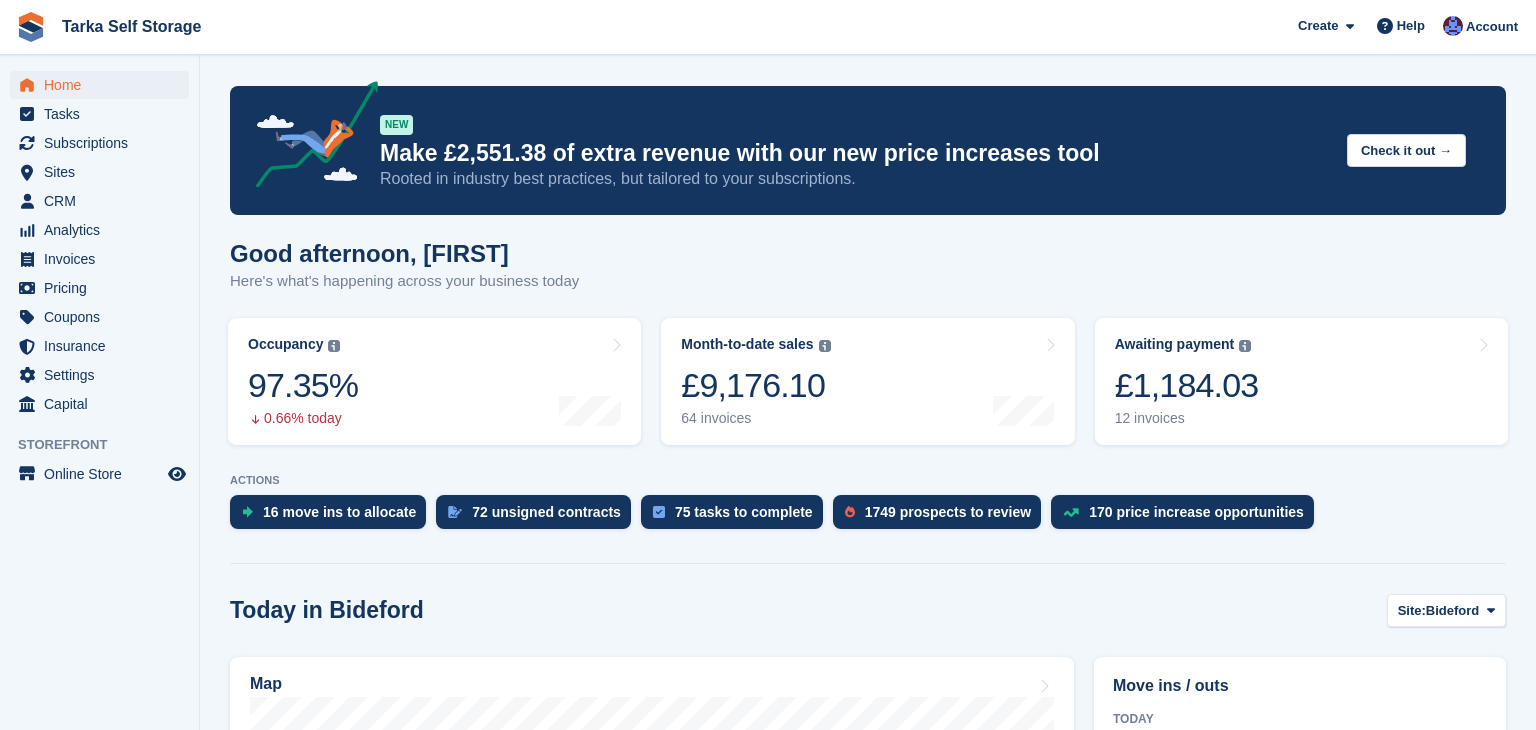 click on "Today in Bideford
Site:
Bideford
Bideford
Ilfracombe
Tavistock" at bounding box center [868, 610] 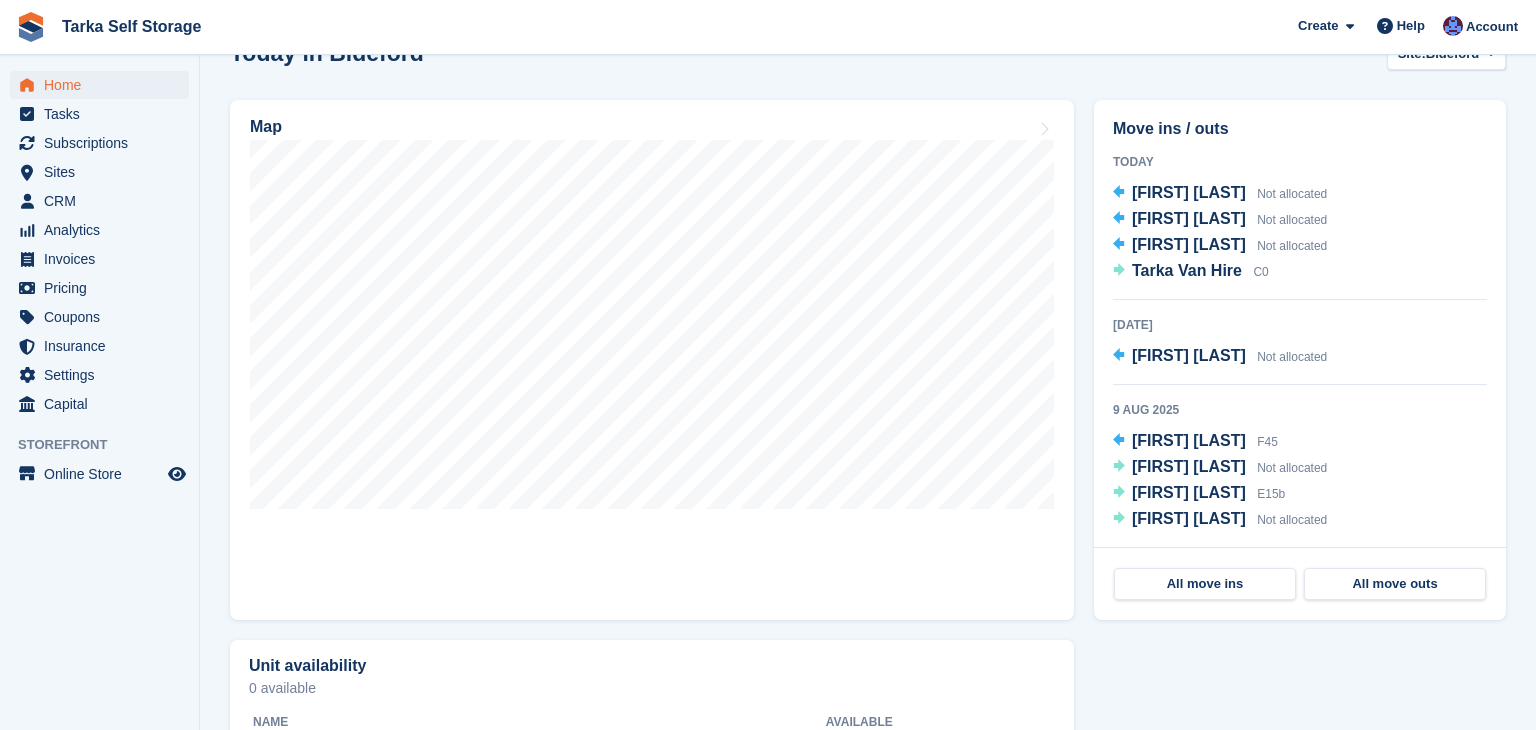 scroll, scrollTop: 560, scrollLeft: 0, axis: vertical 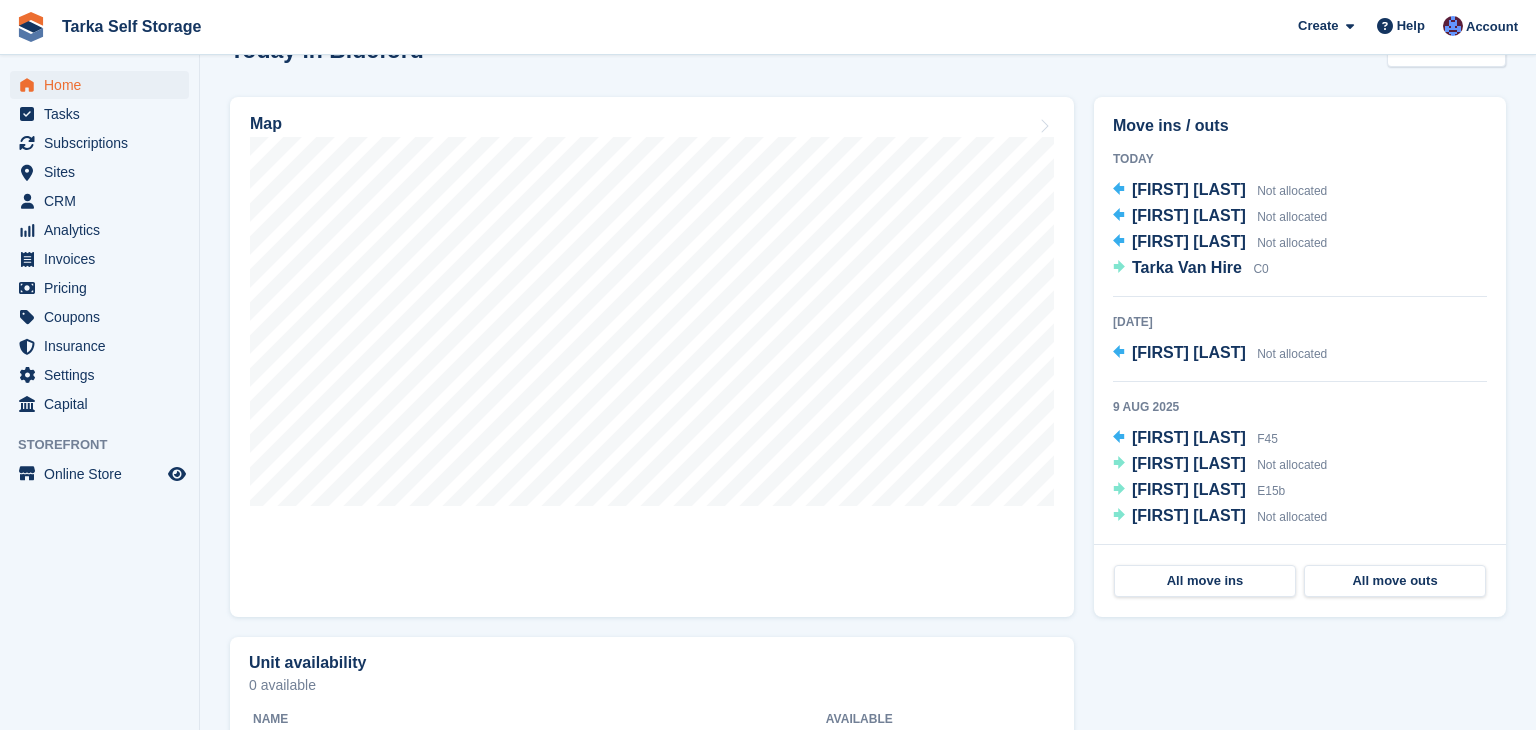 click on "Today
Pete Moyes
Not allocated
Donna Money
Not allocated
Heather Baguley
Not allocated
Tarka Van Hire
C0
7 Aug 2025
Geoffrey Tithecott
Not allocated
9 Aug 2025
William Goodspeed
F45
William Goodspeed
Not allocated
Richard Maxwell
E15b
Louise Waters
Not allocated
13 Aug 2025" at bounding box center (1300, 346) 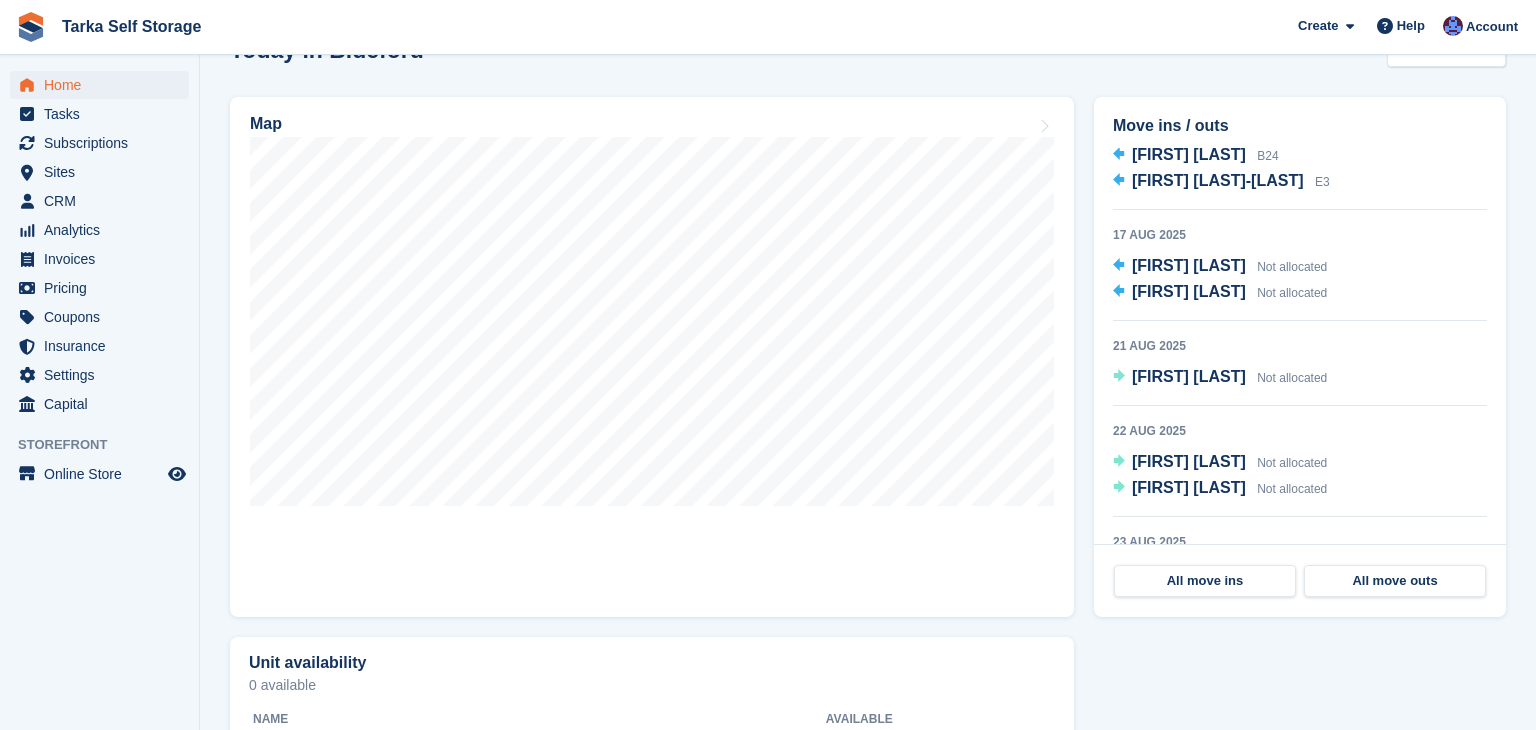 scroll, scrollTop: 760, scrollLeft: 0, axis: vertical 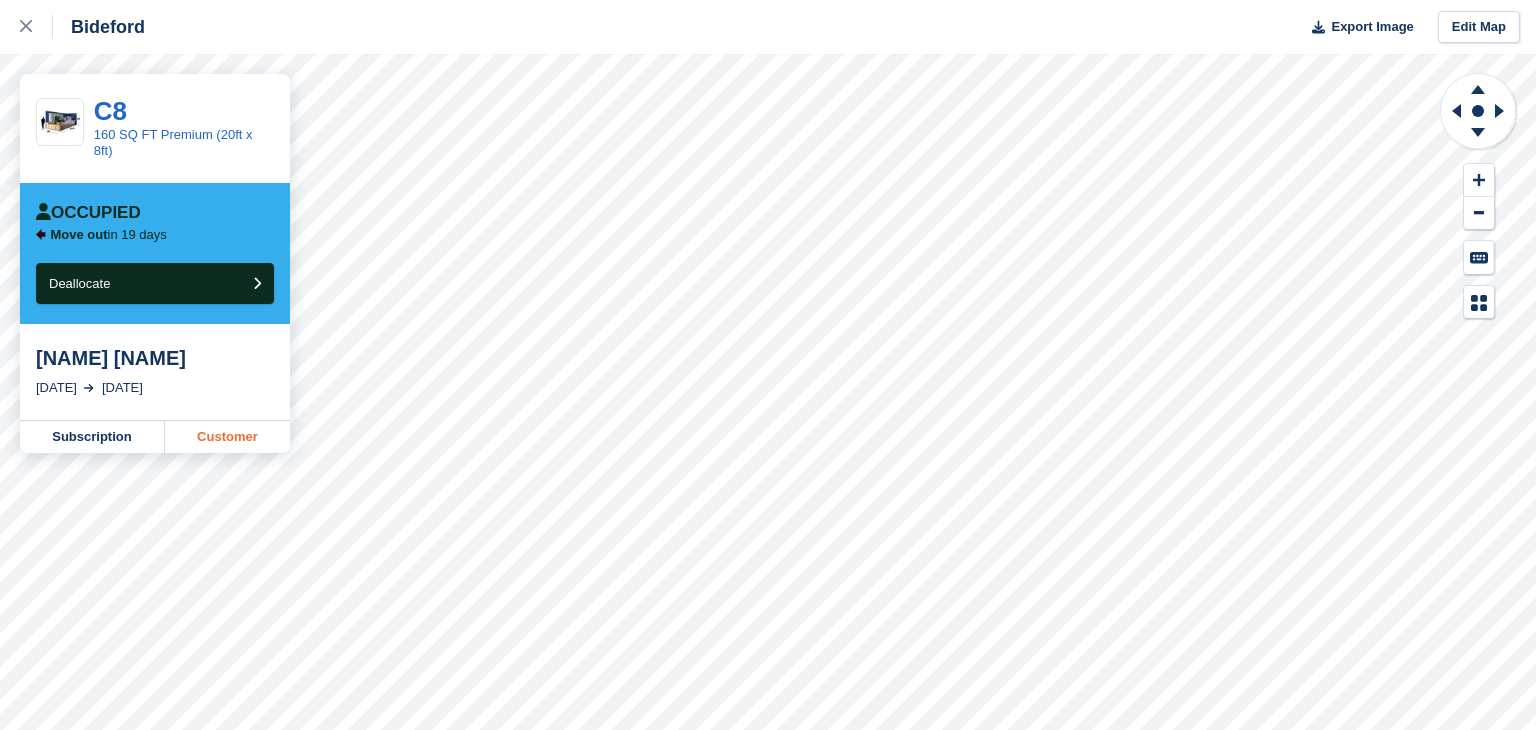 click on "Customer" at bounding box center (227, 437) 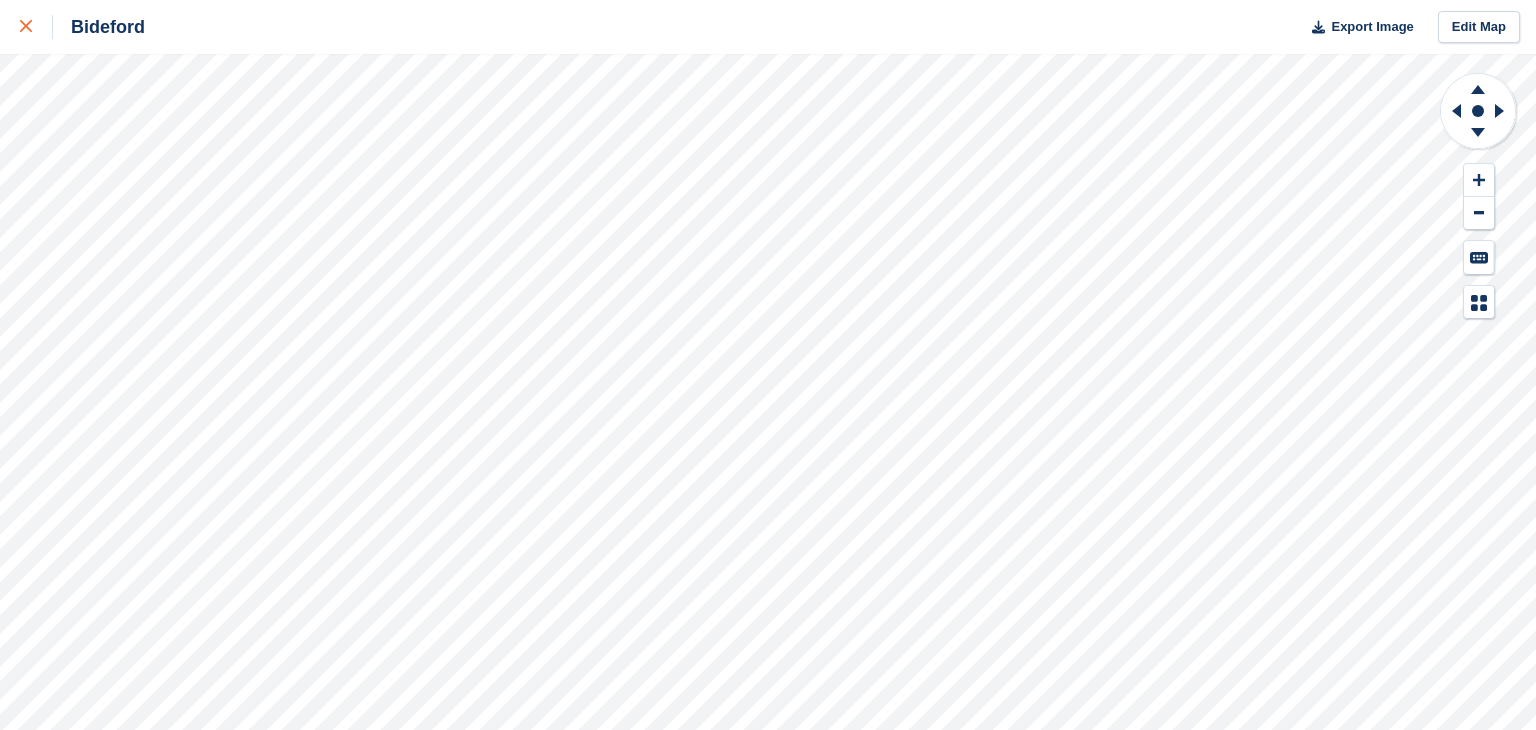 click at bounding box center [26, 27] 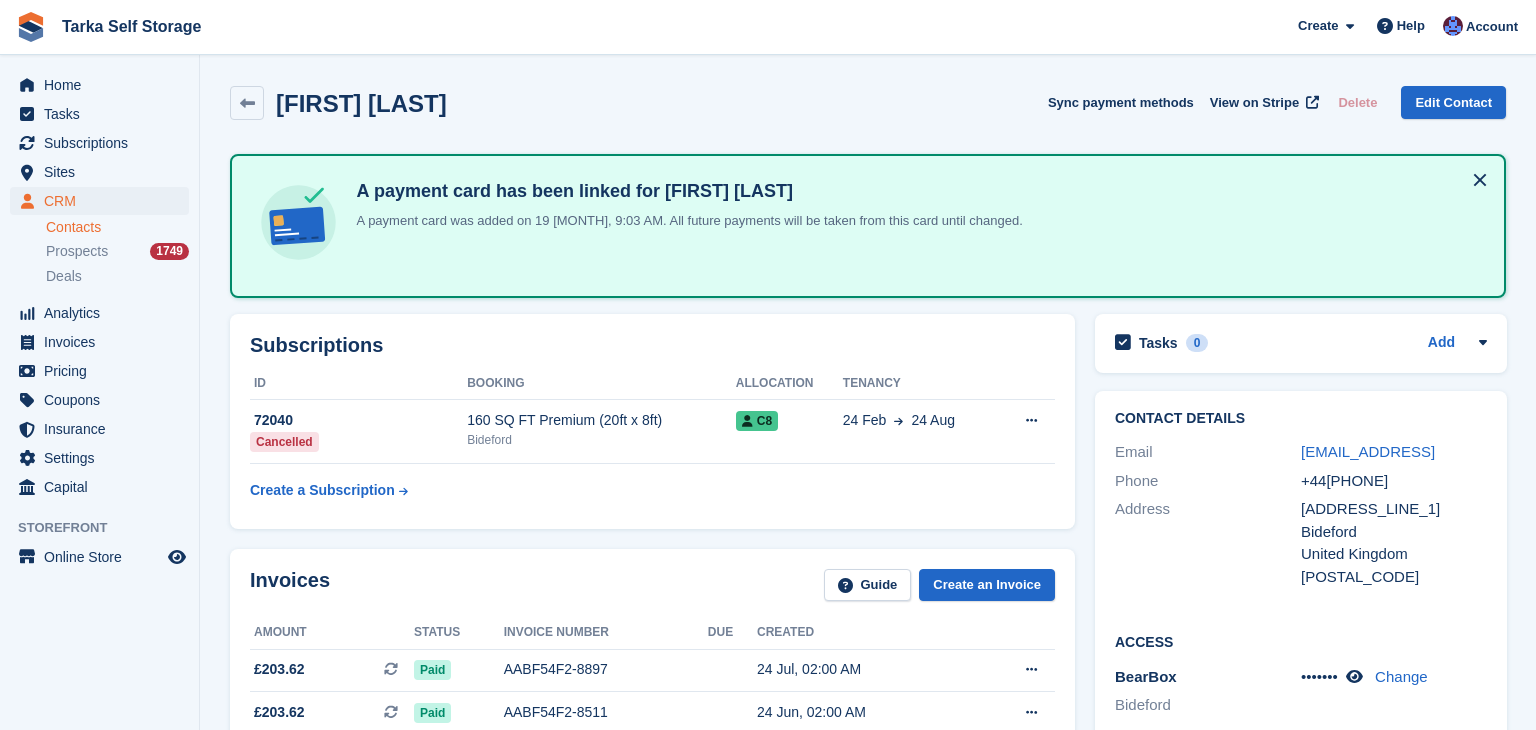 scroll, scrollTop: 0, scrollLeft: 0, axis: both 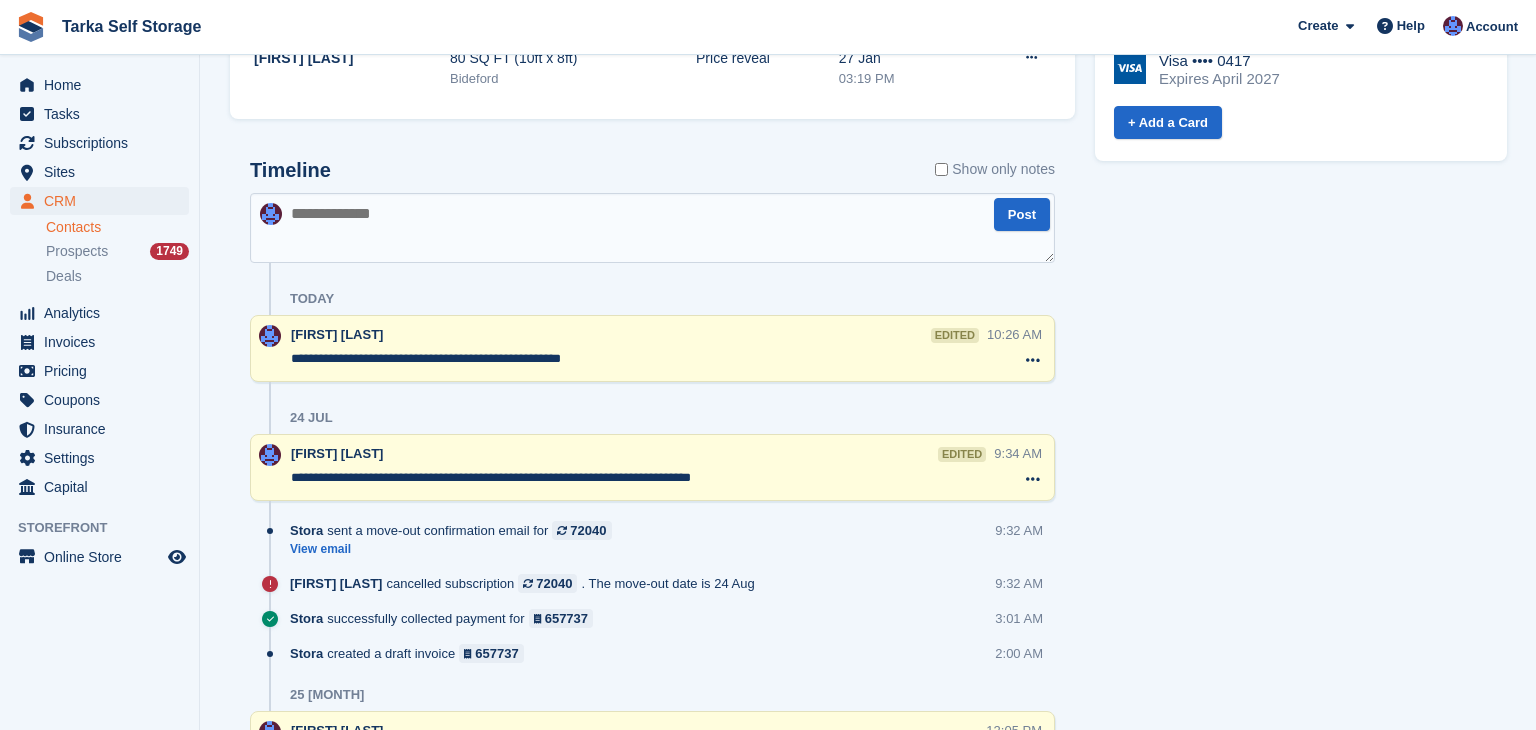 click on "Tasks
0
Add
No tasks related to [FIRST] [LAST]
Contact Details
Email
[EMAIL_ADDRESS]
Phone
+44[PHONE]
Address
[ADDRESS_LINE_1]
[CITY]
United Kingdom
[POSTAL_CODE]
Access
BearBox" at bounding box center (1301, 187) 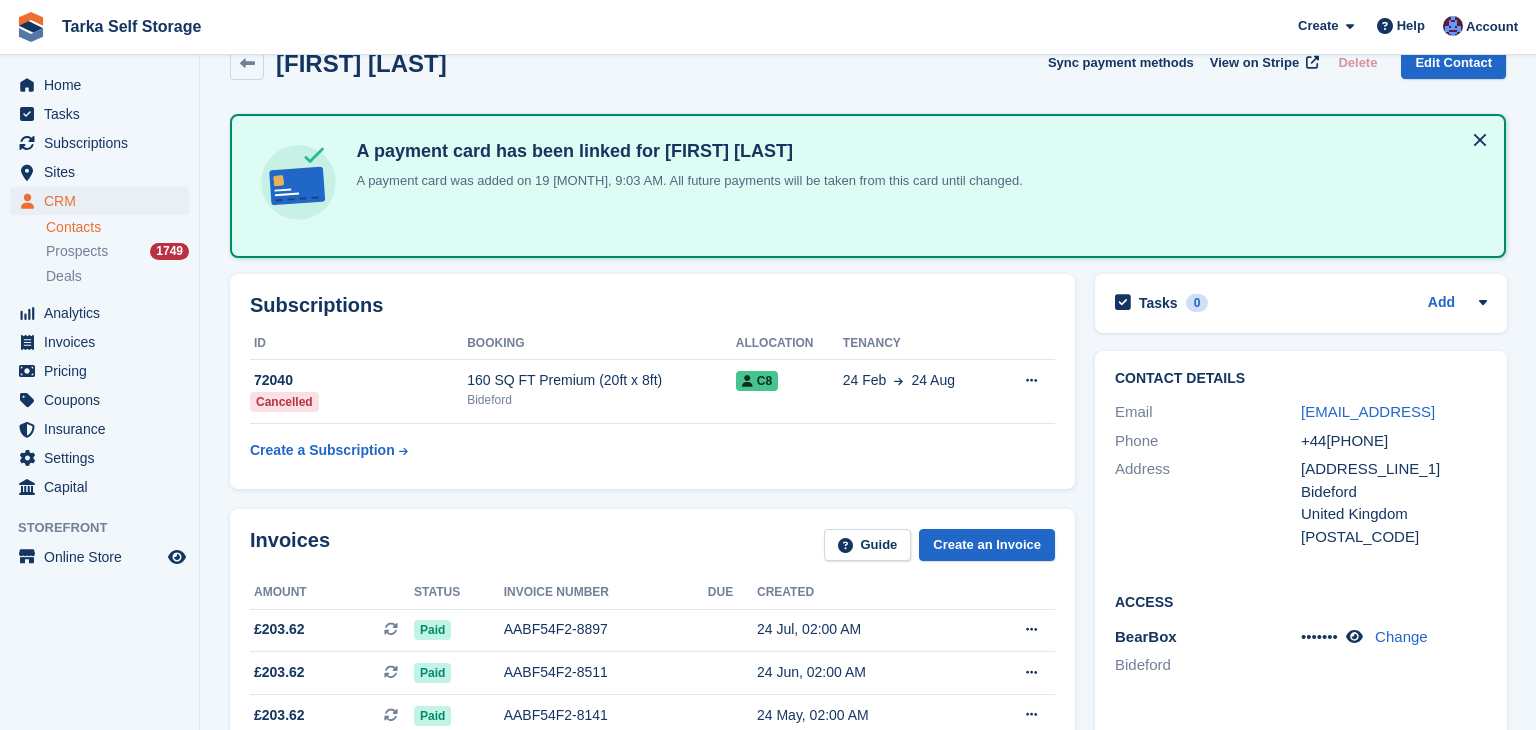 scroll, scrollTop: 0, scrollLeft: 0, axis: both 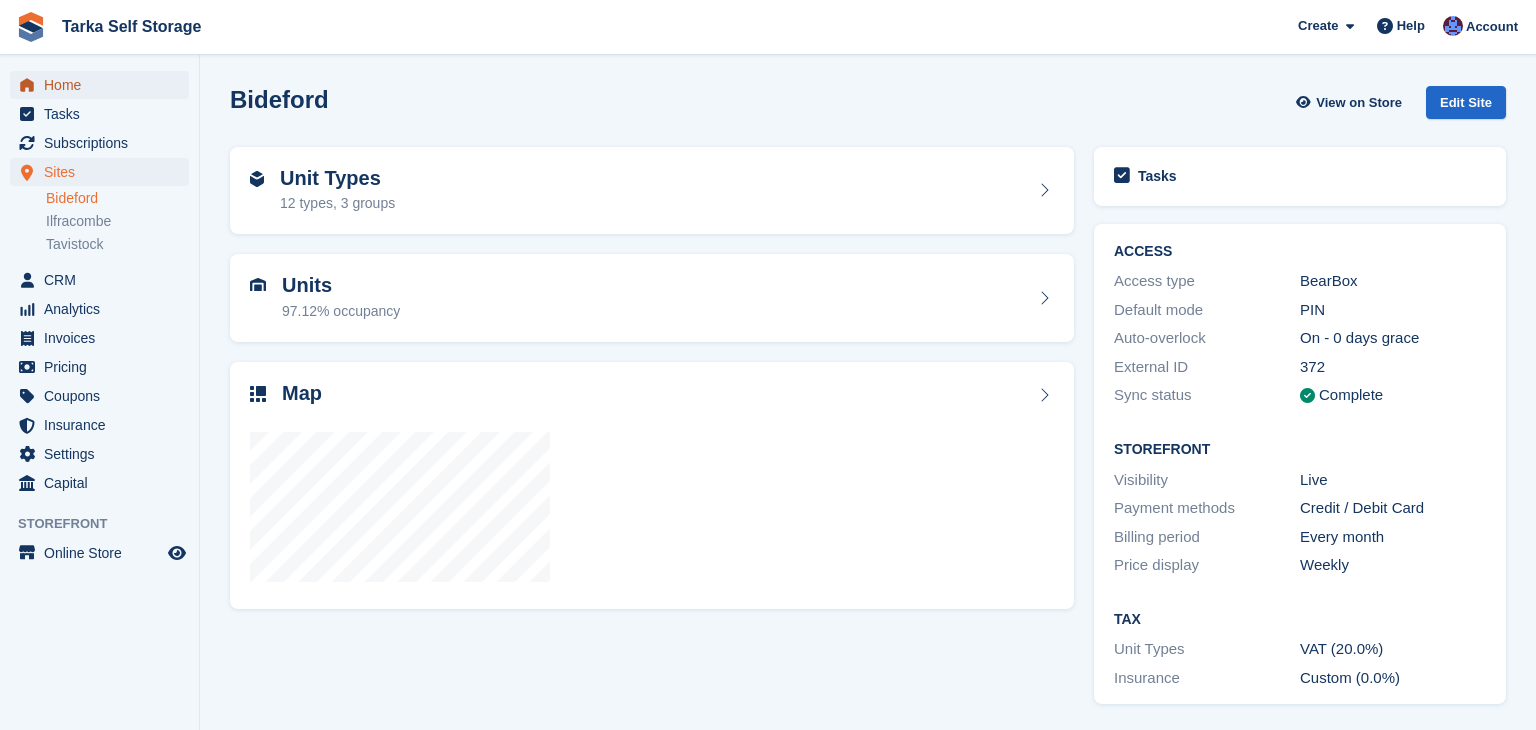 click on "Home" at bounding box center (104, 85) 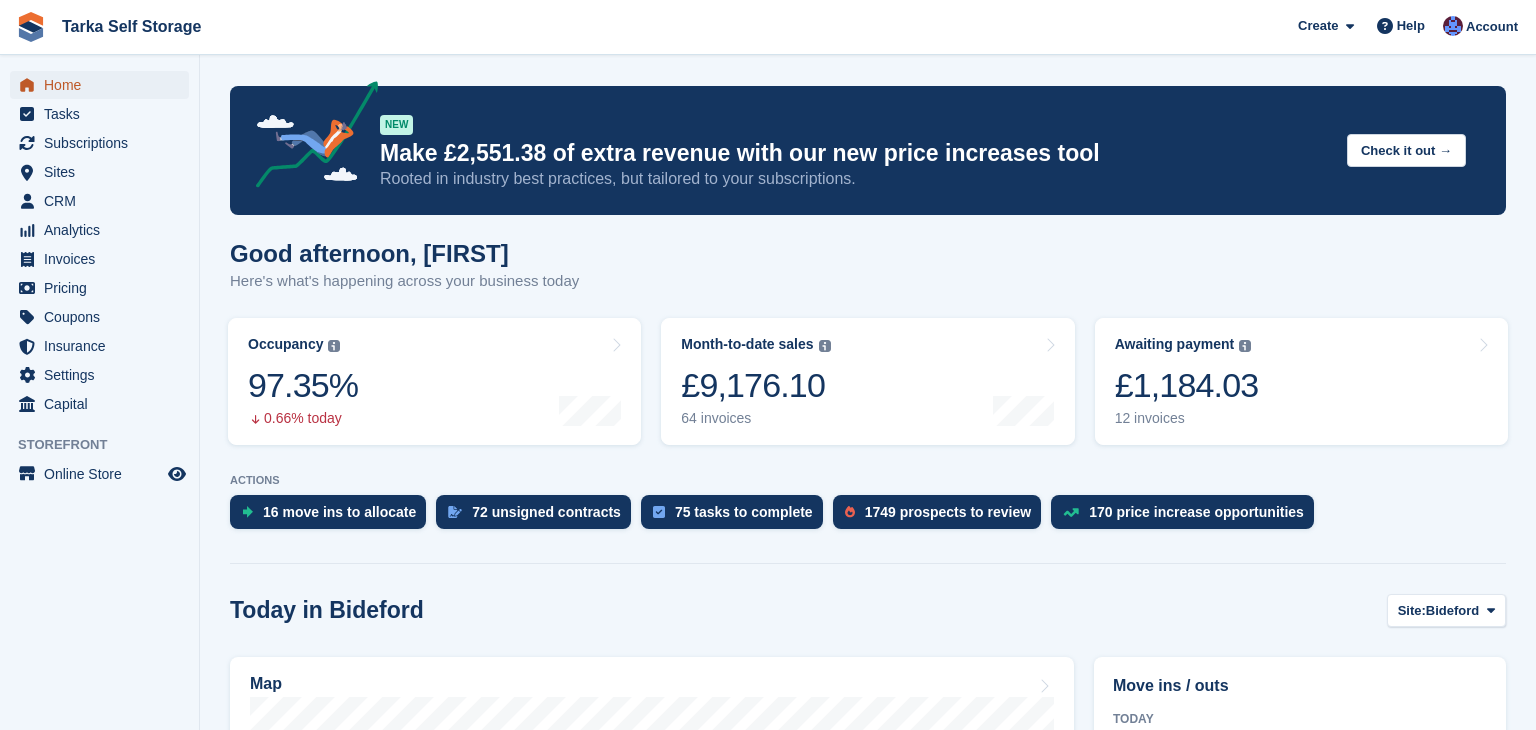 click on "Home" at bounding box center [104, 85] 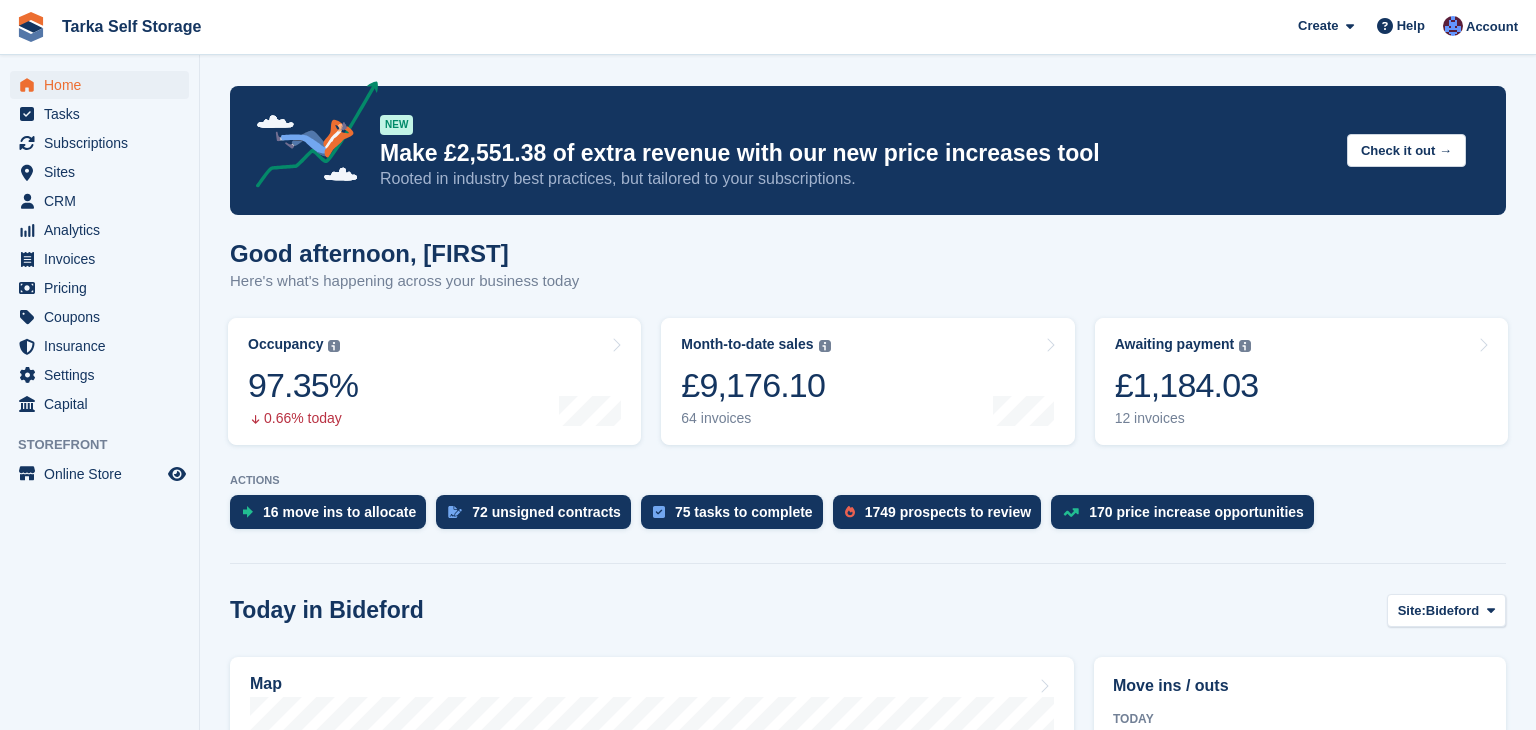 click on "Today in Bideford
Site:
Bideford
Bideford
Ilfracombe
Tavistock
Map
Move ins / outs
Today
Pete Moyes
Not allocated
Donna Money
Not allocated
Heather Baguley
Not allocated
Tarka Van Hire
C0
7 Aug 2025
Geoffrey Tithecott
Not allocated
9 Aug 2025" at bounding box center [868, 1339] 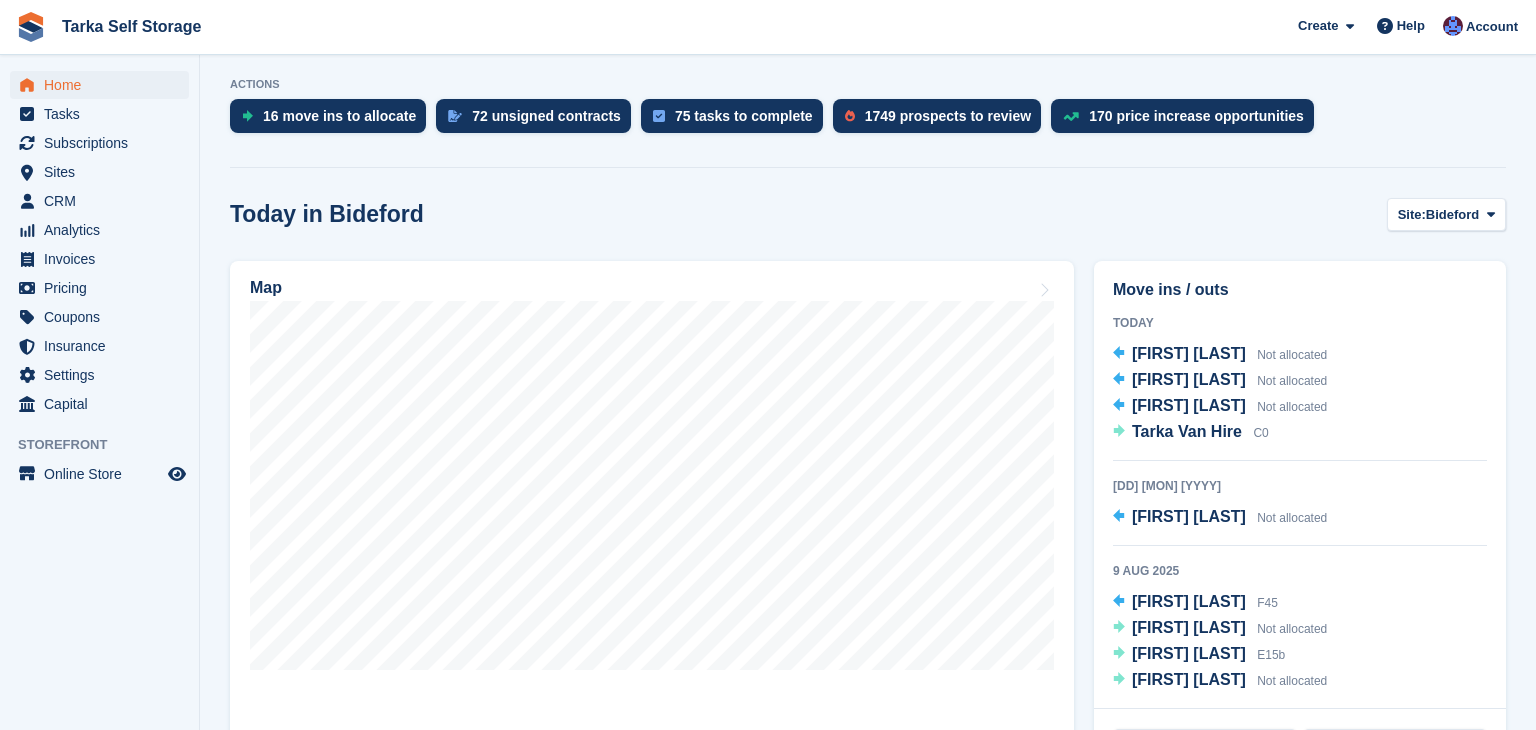 scroll, scrollTop: 400, scrollLeft: 0, axis: vertical 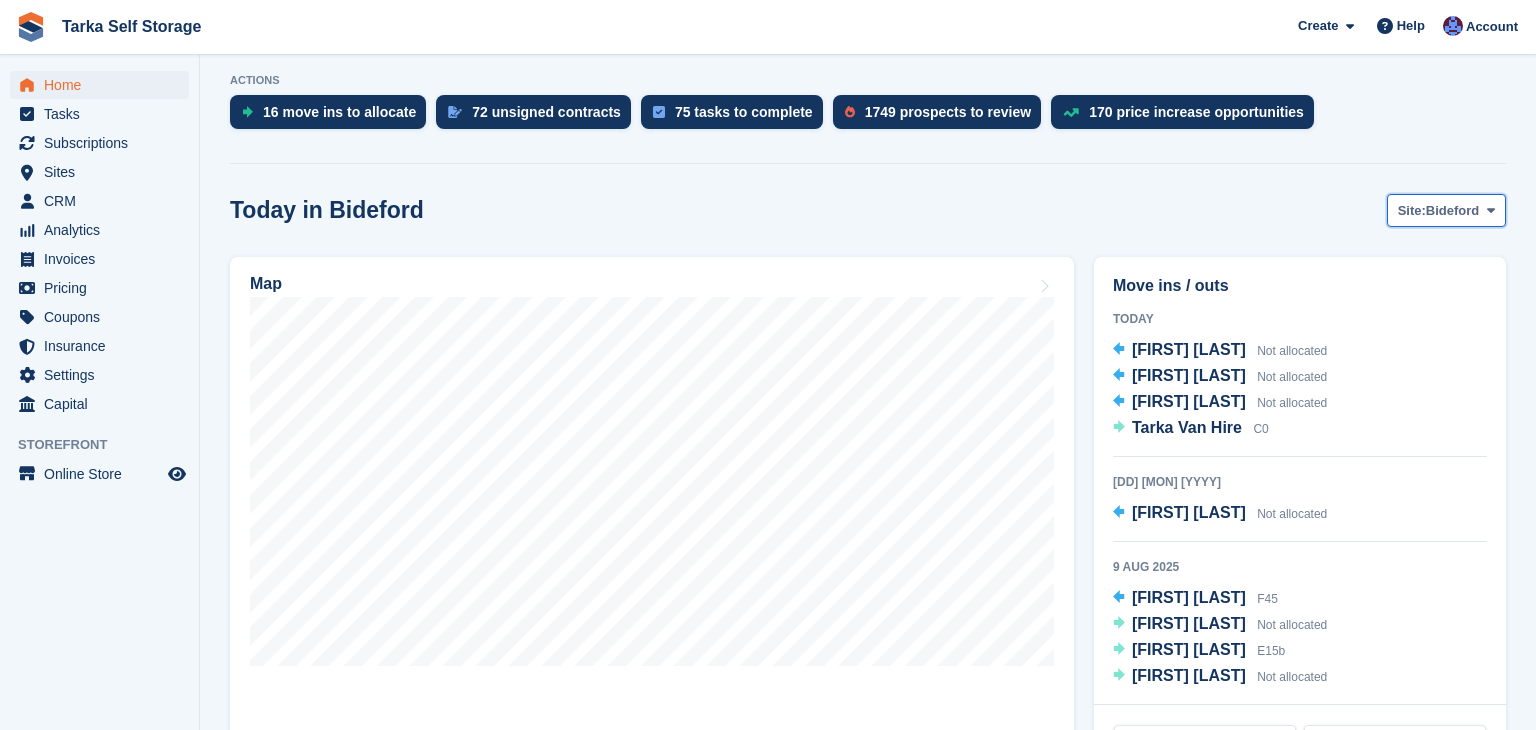 click on "Bideford" at bounding box center (1452, 211) 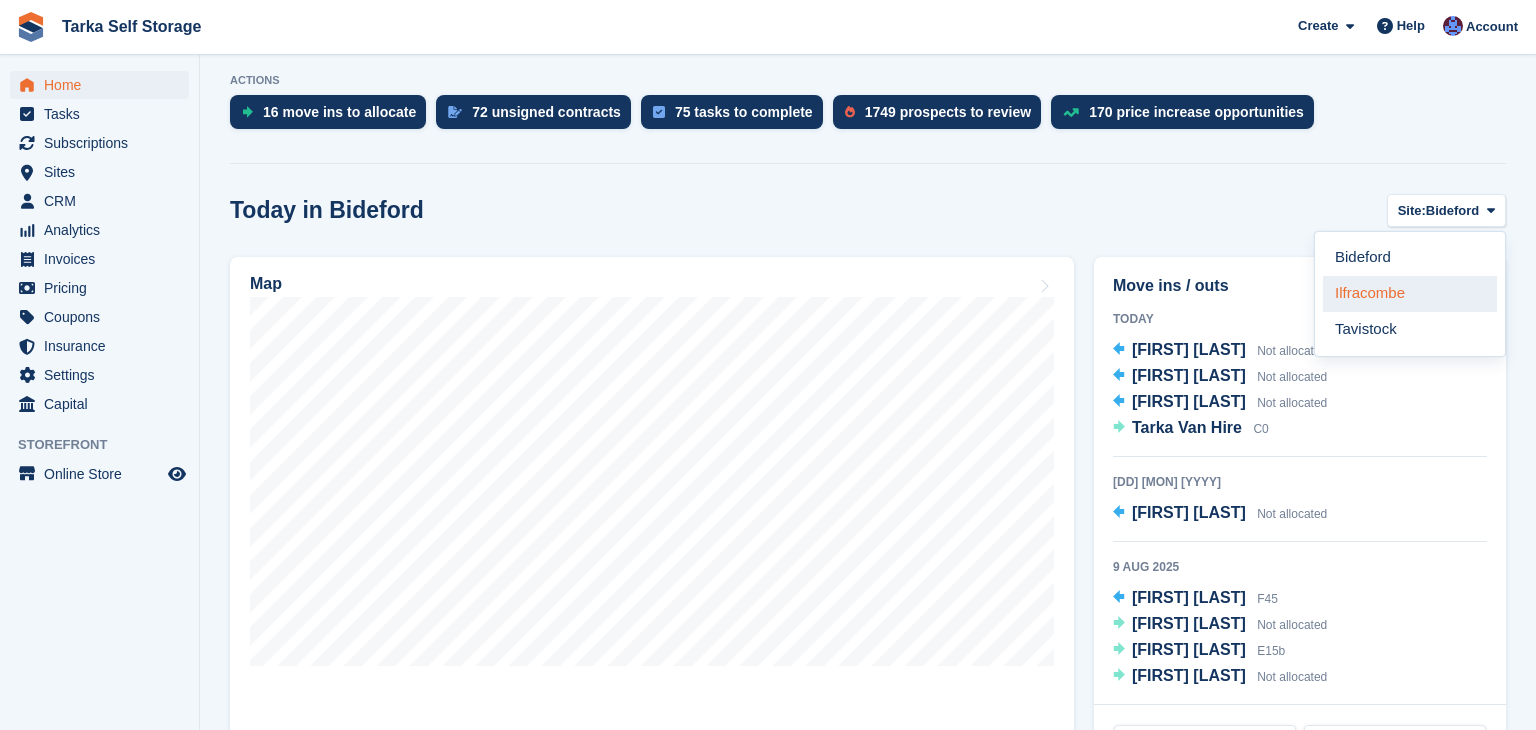 click on "Ilfracombe" at bounding box center (1410, 294) 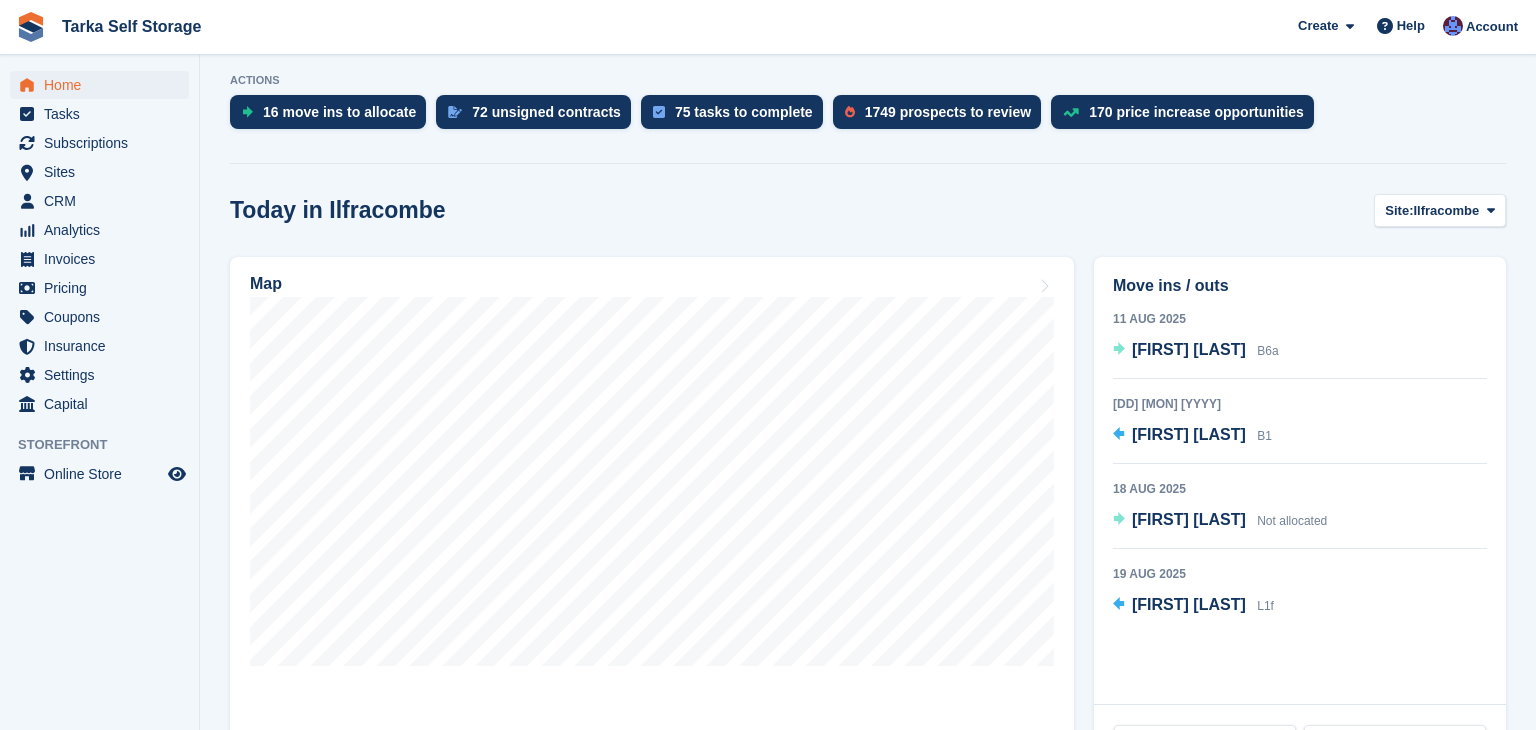 click on "Today in Ilfracombe
Site:
Ilfracombe
Bideford
Ilfracombe
Tavistock" at bounding box center [868, 210] 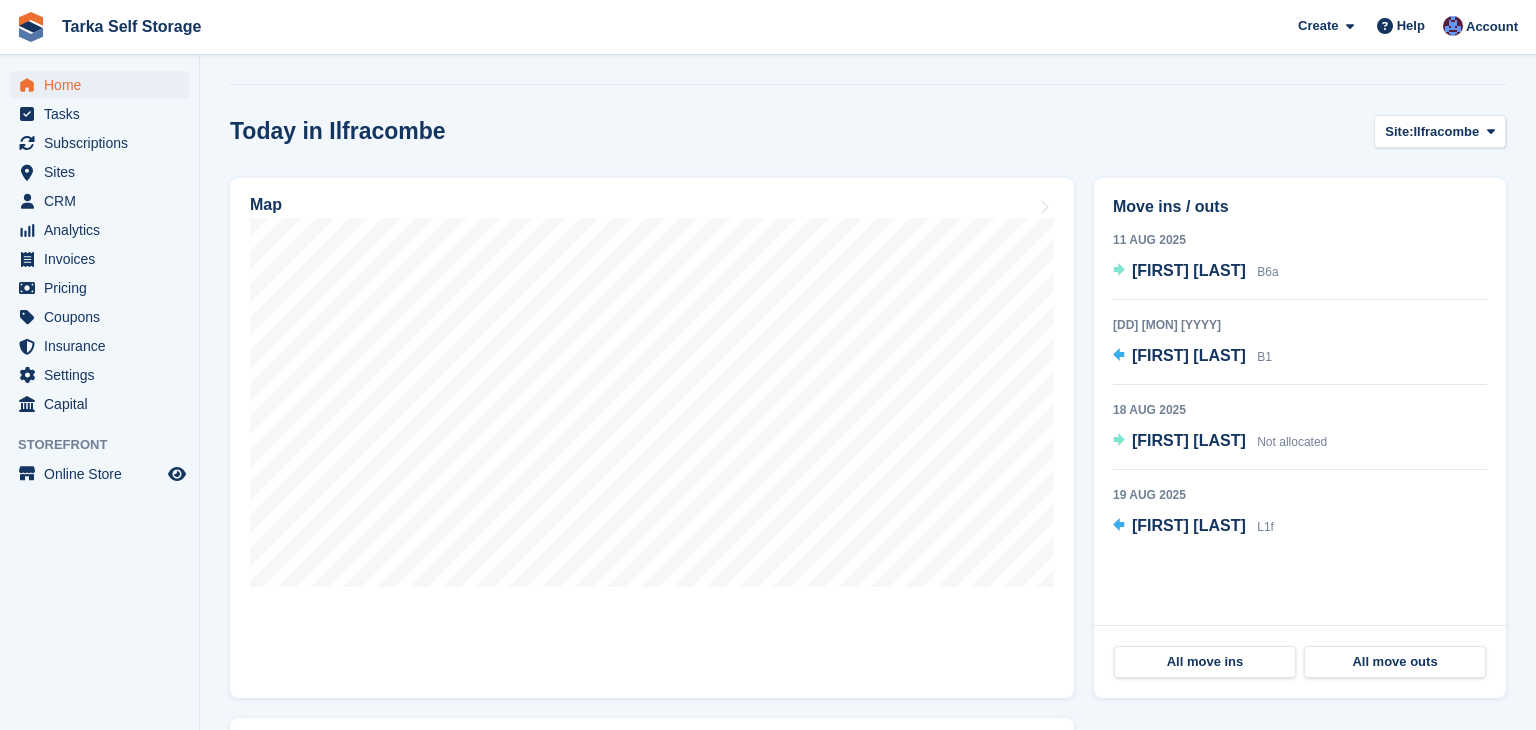scroll, scrollTop: 480, scrollLeft: 0, axis: vertical 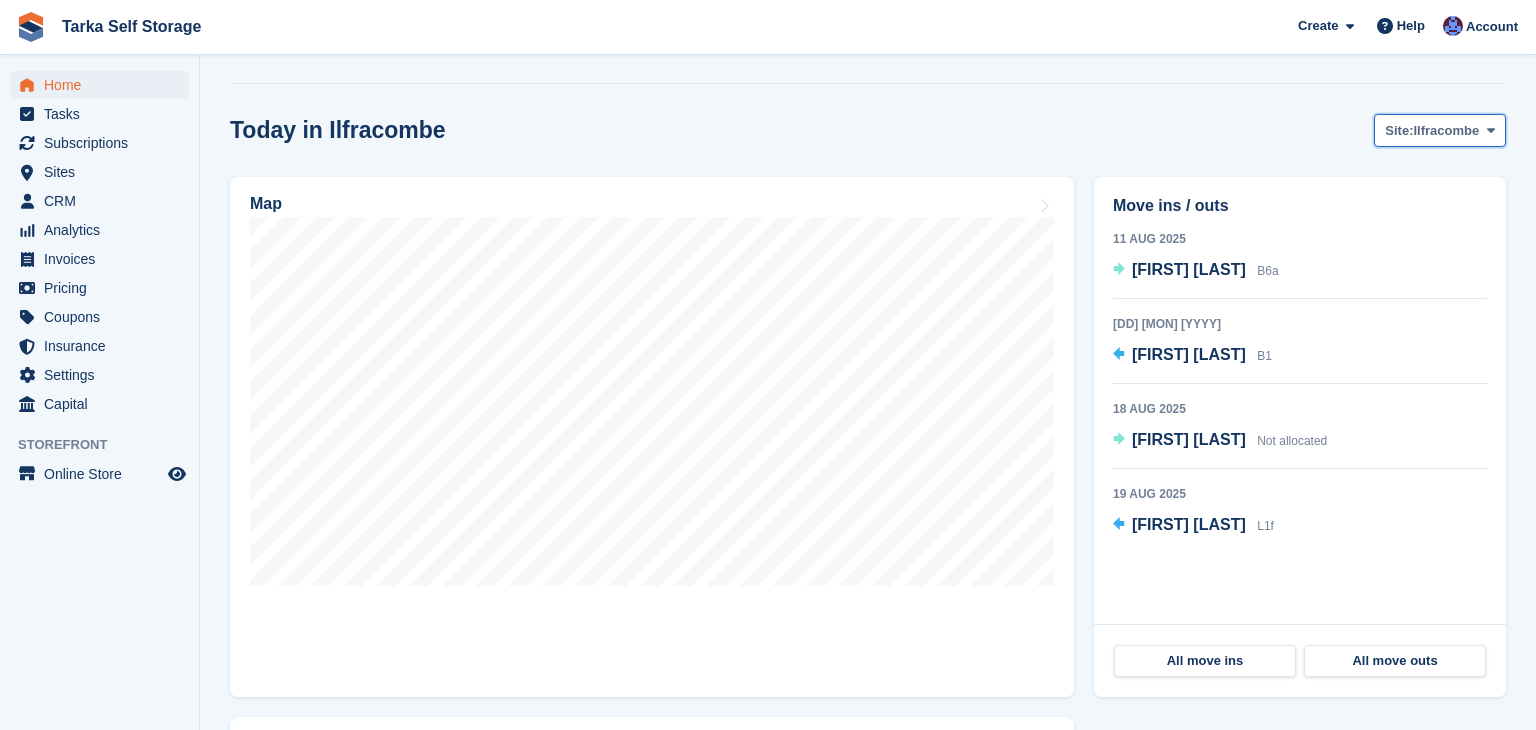 click on "Site:" at bounding box center (1399, 131) 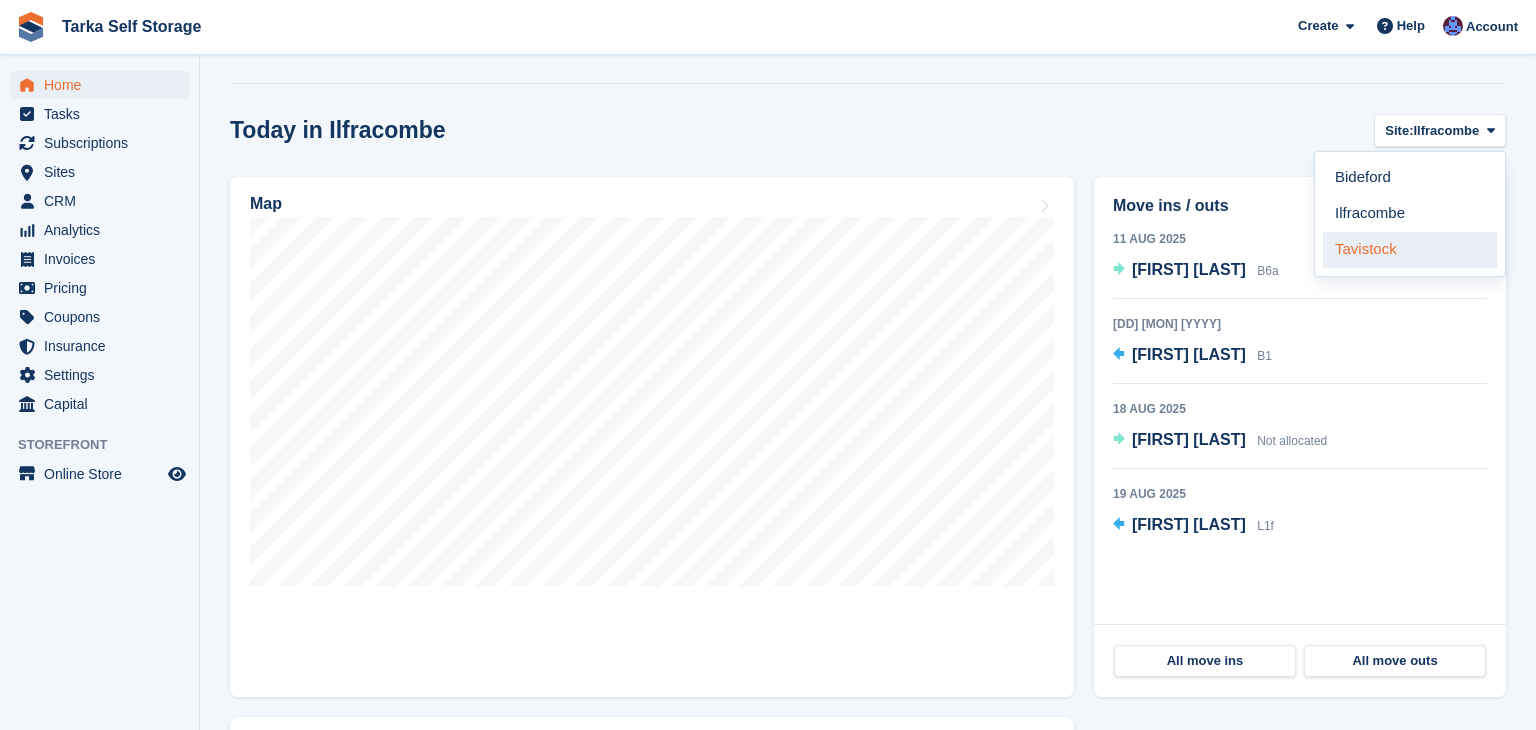 click on "Tavistock" at bounding box center (1410, 250) 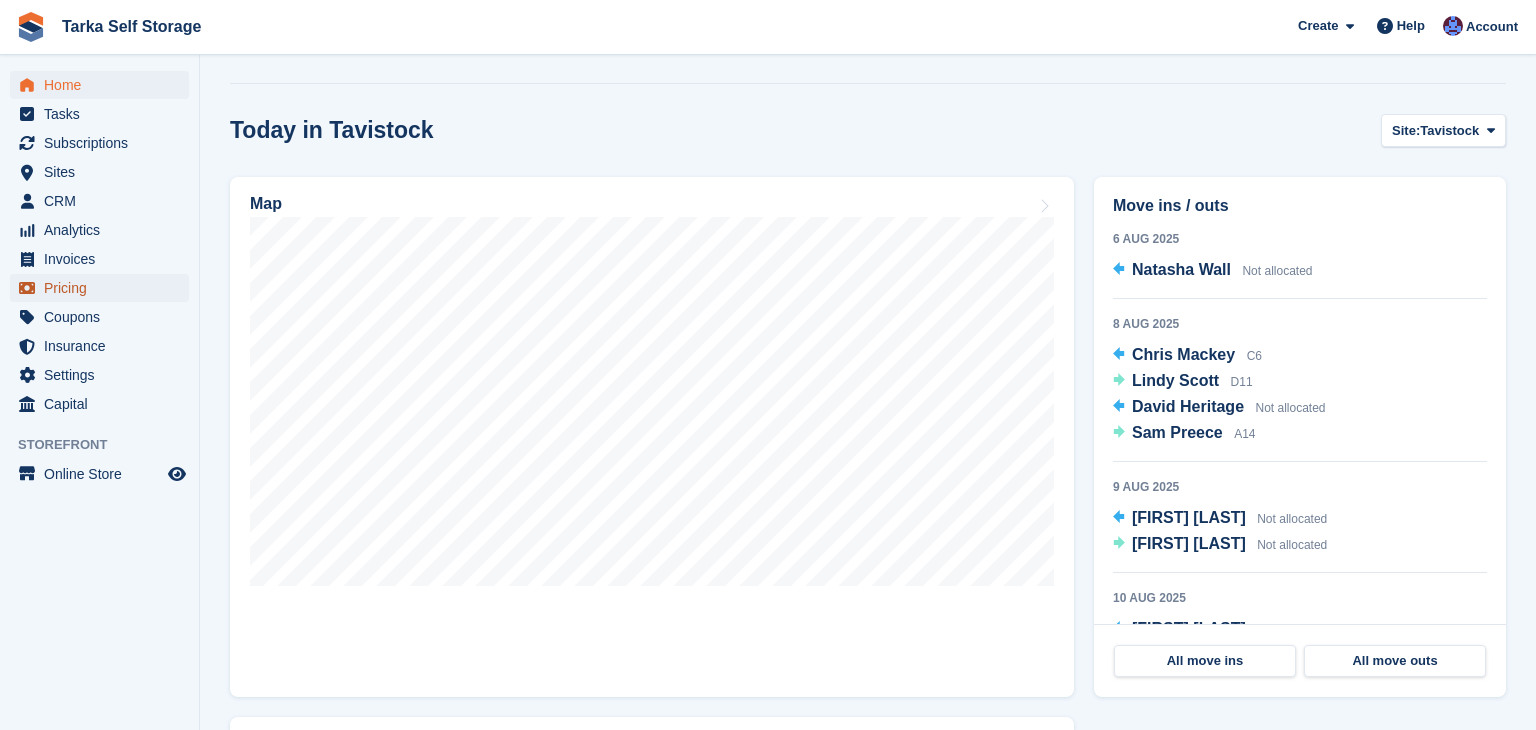 click on "Pricing" at bounding box center [104, 288] 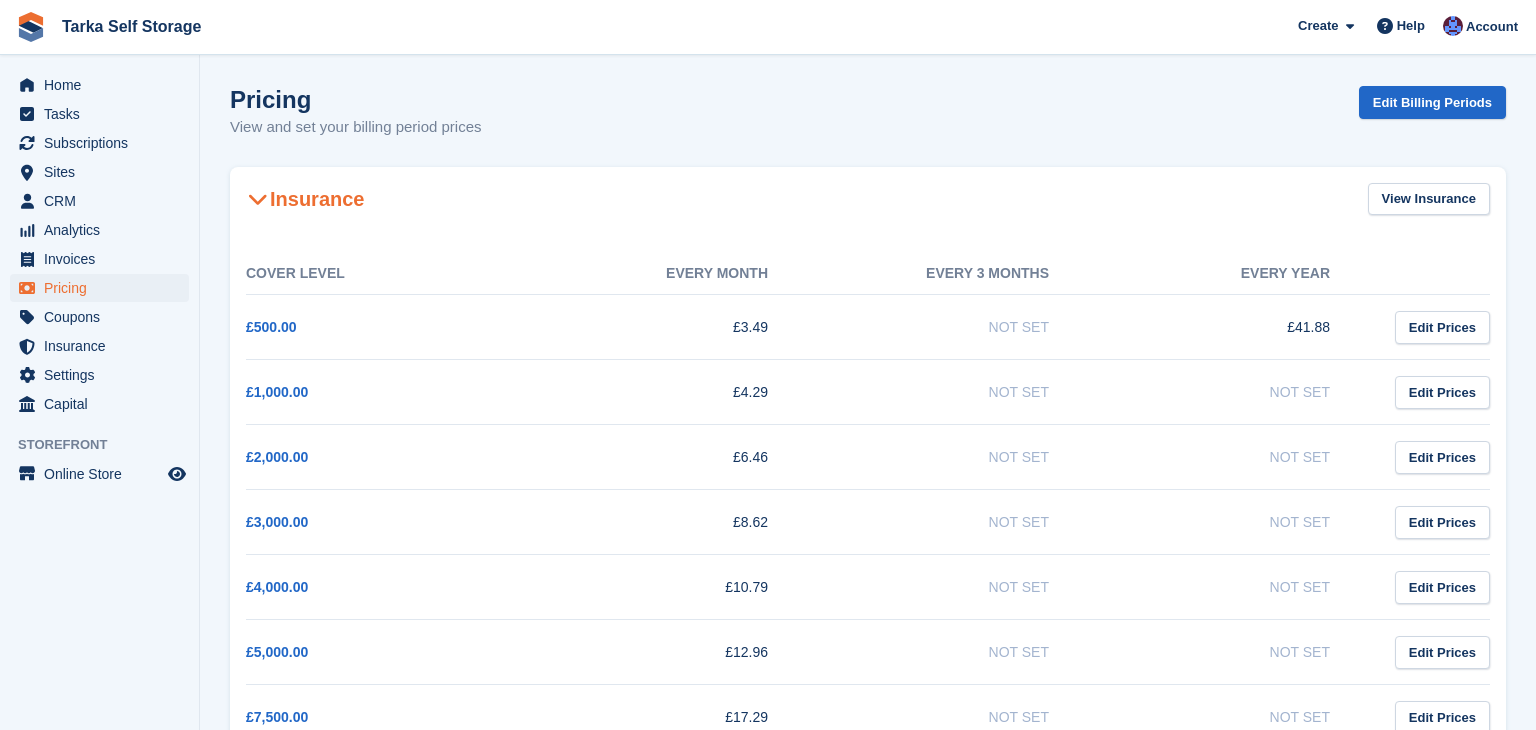 click on "Pricing
View and set your billing period prices
Edit Billing Periods" at bounding box center [868, 124] 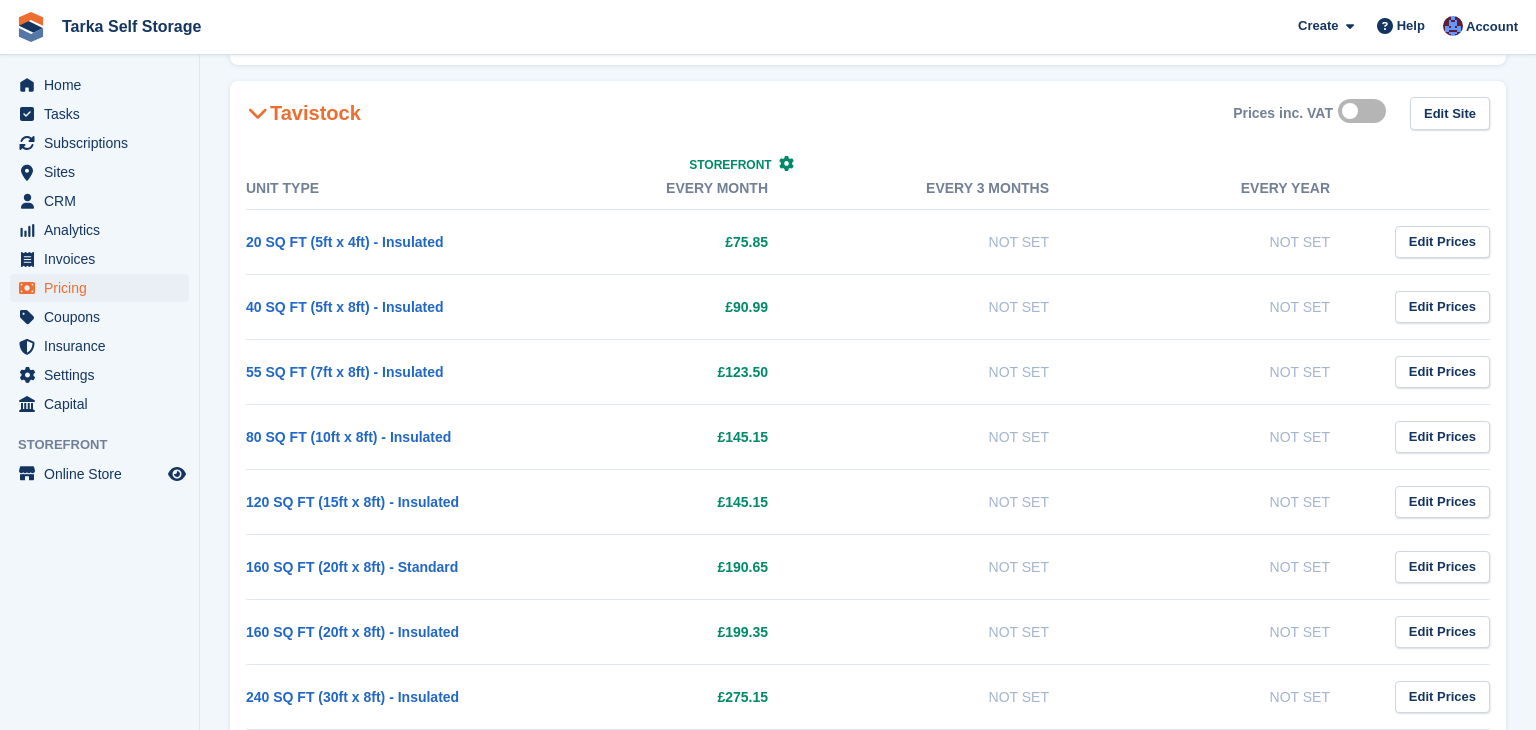 scroll, scrollTop: 2840, scrollLeft: 0, axis: vertical 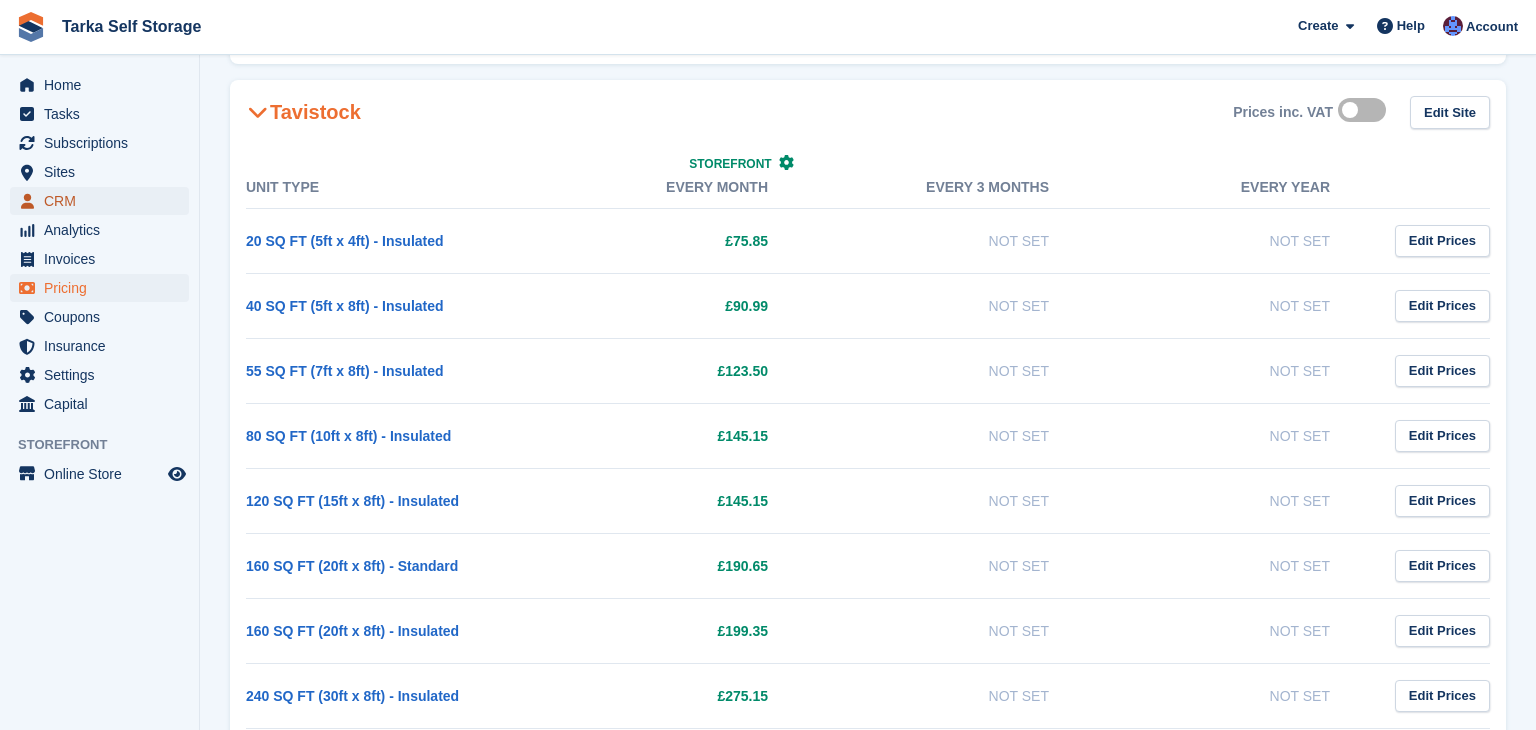 click on "CRM" at bounding box center [104, 201] 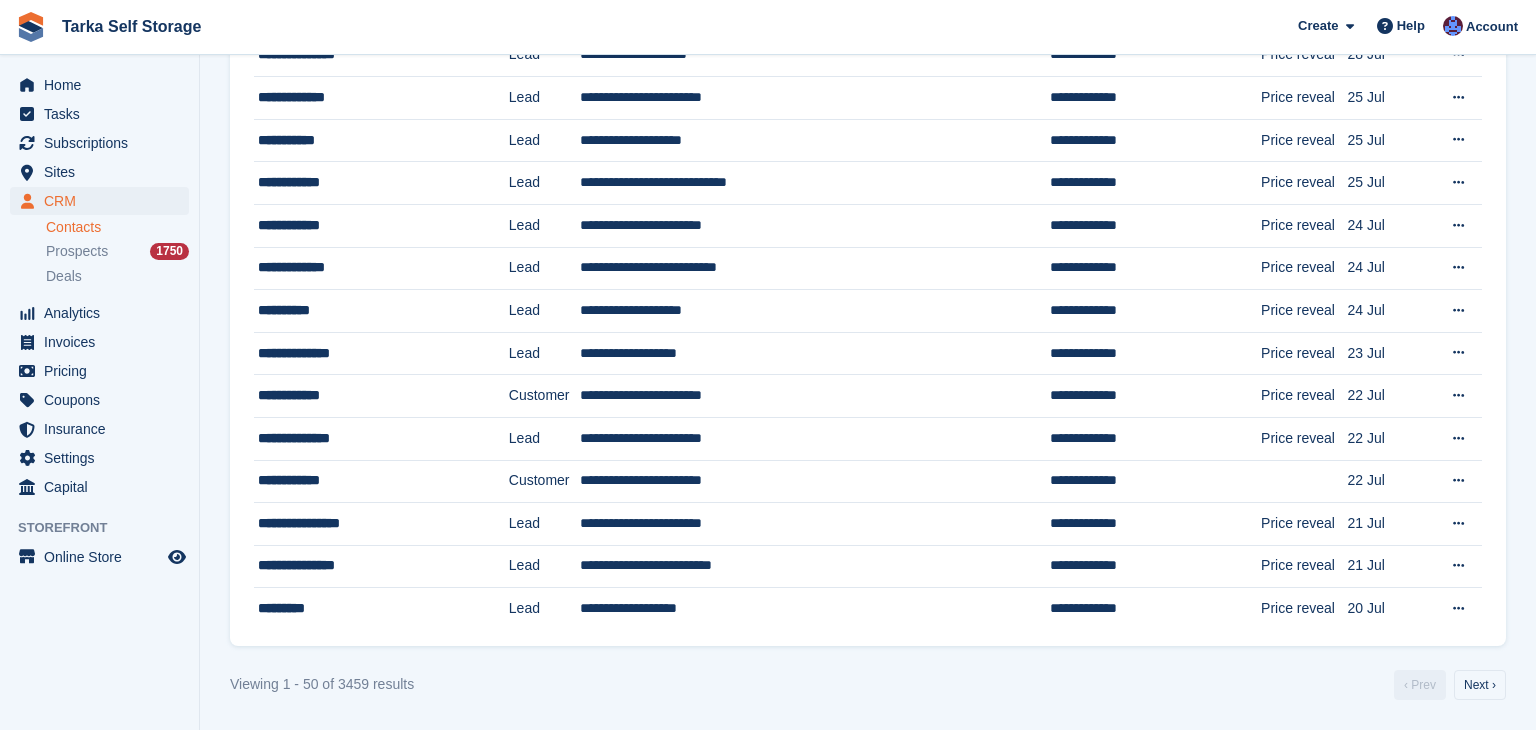 scroll, scrollTop: 0, scrollLeft: 0, axis: both 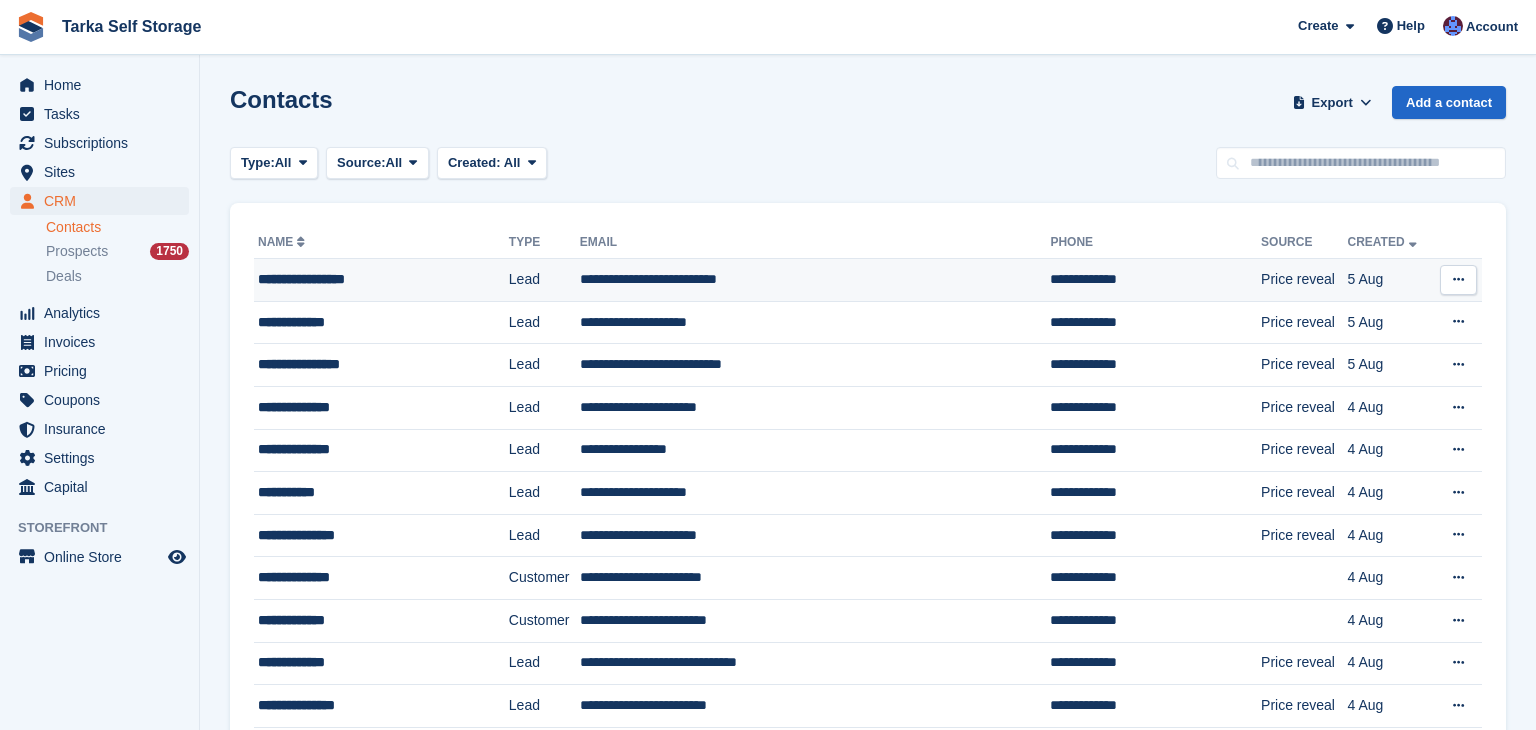 click on "**********" at bounding box center [815, 280] 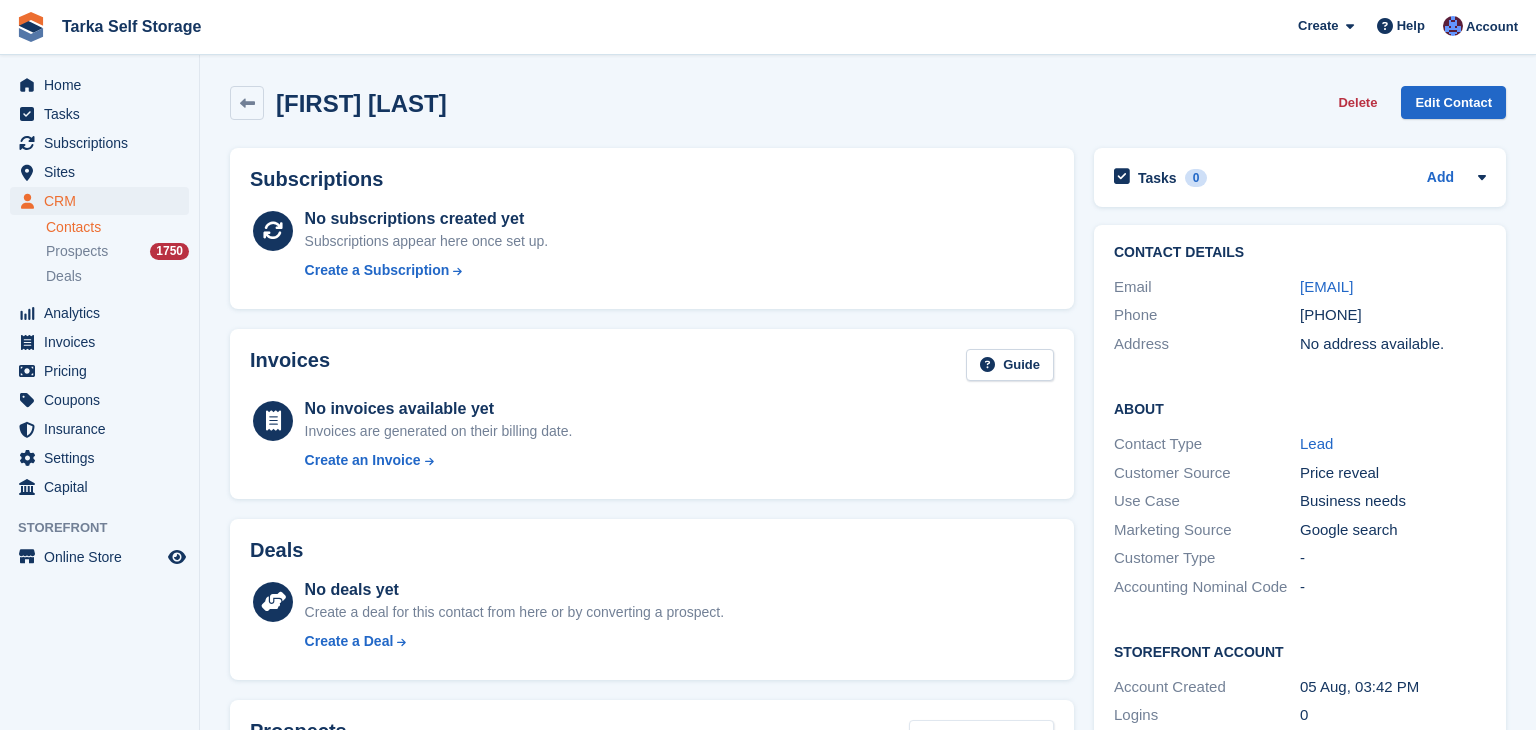 scroll, scrollTop: 0, scrollLeft: 0, axis: both 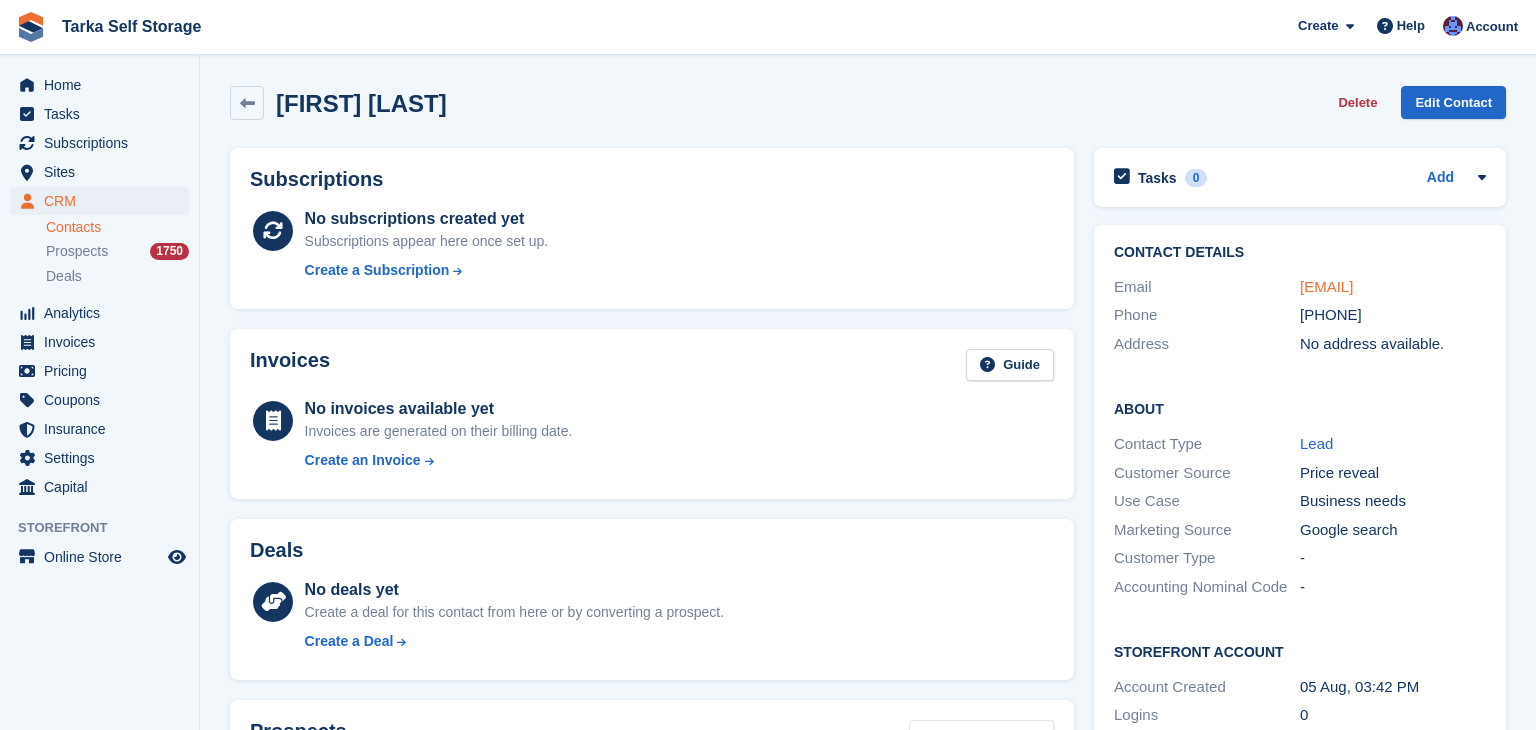 copy on "[EMAIL]" 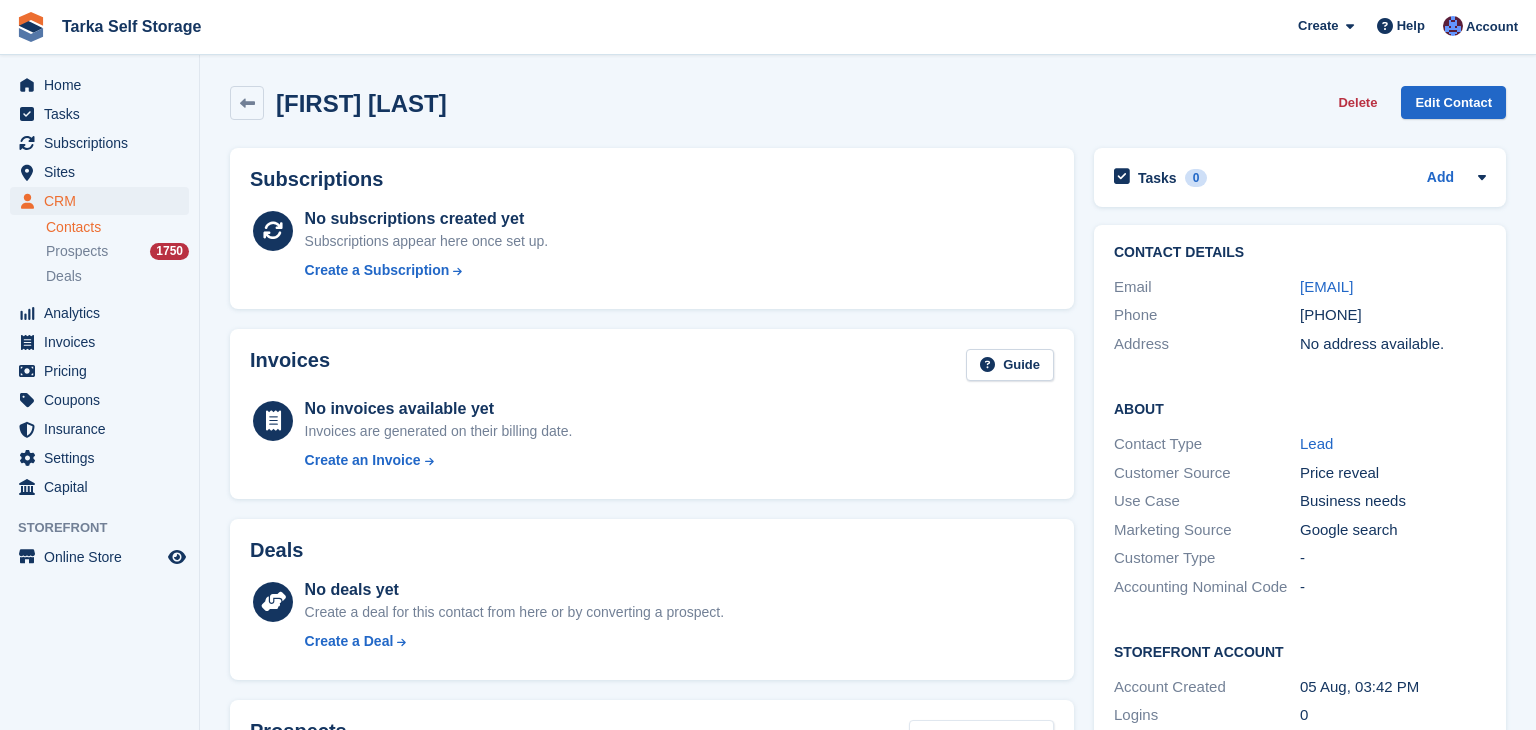 click on "[FIRST] [LAST]
Delete
Edit Contact" at bounding box center (868, 103) 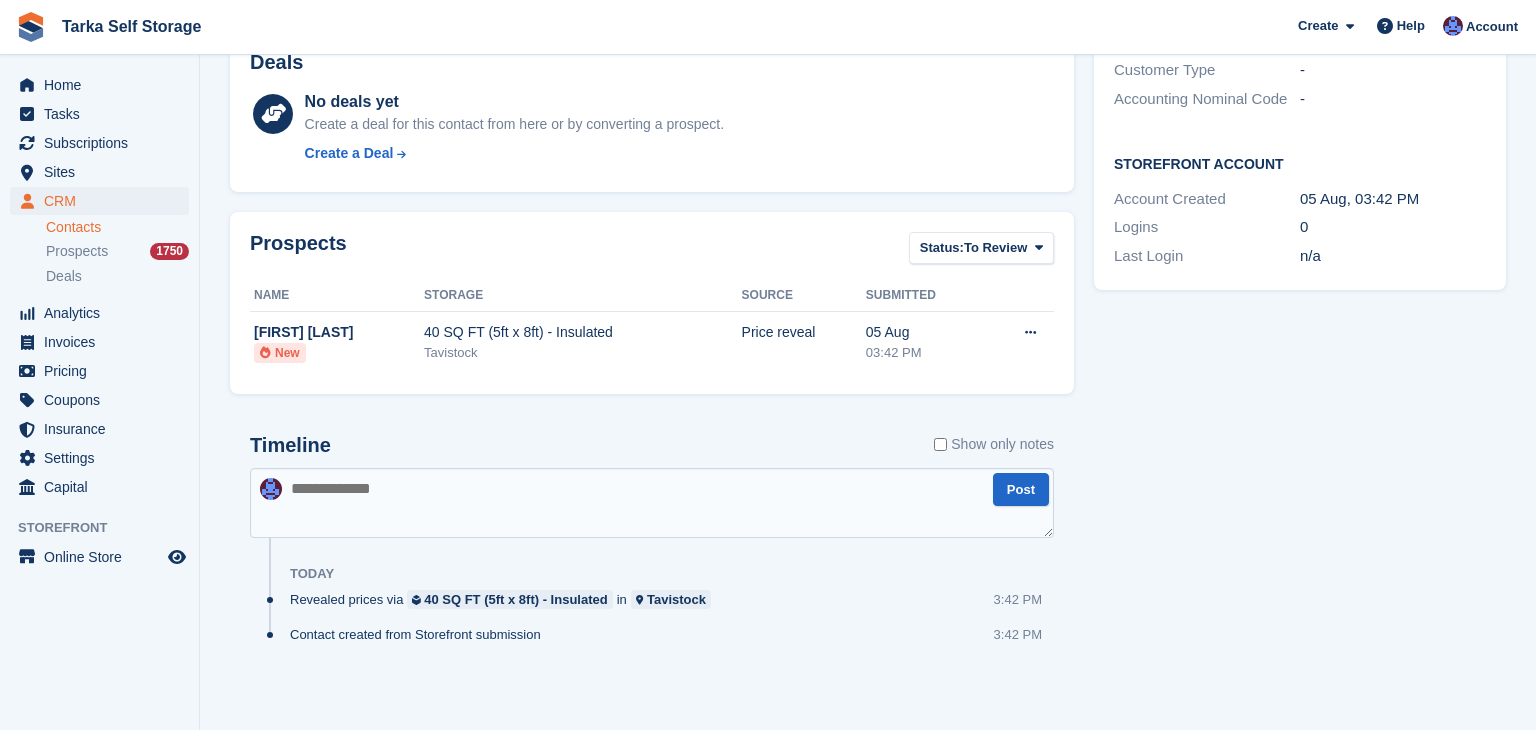 scroll, scrollTop: 490, scrollLeft: 0, axis: vertical 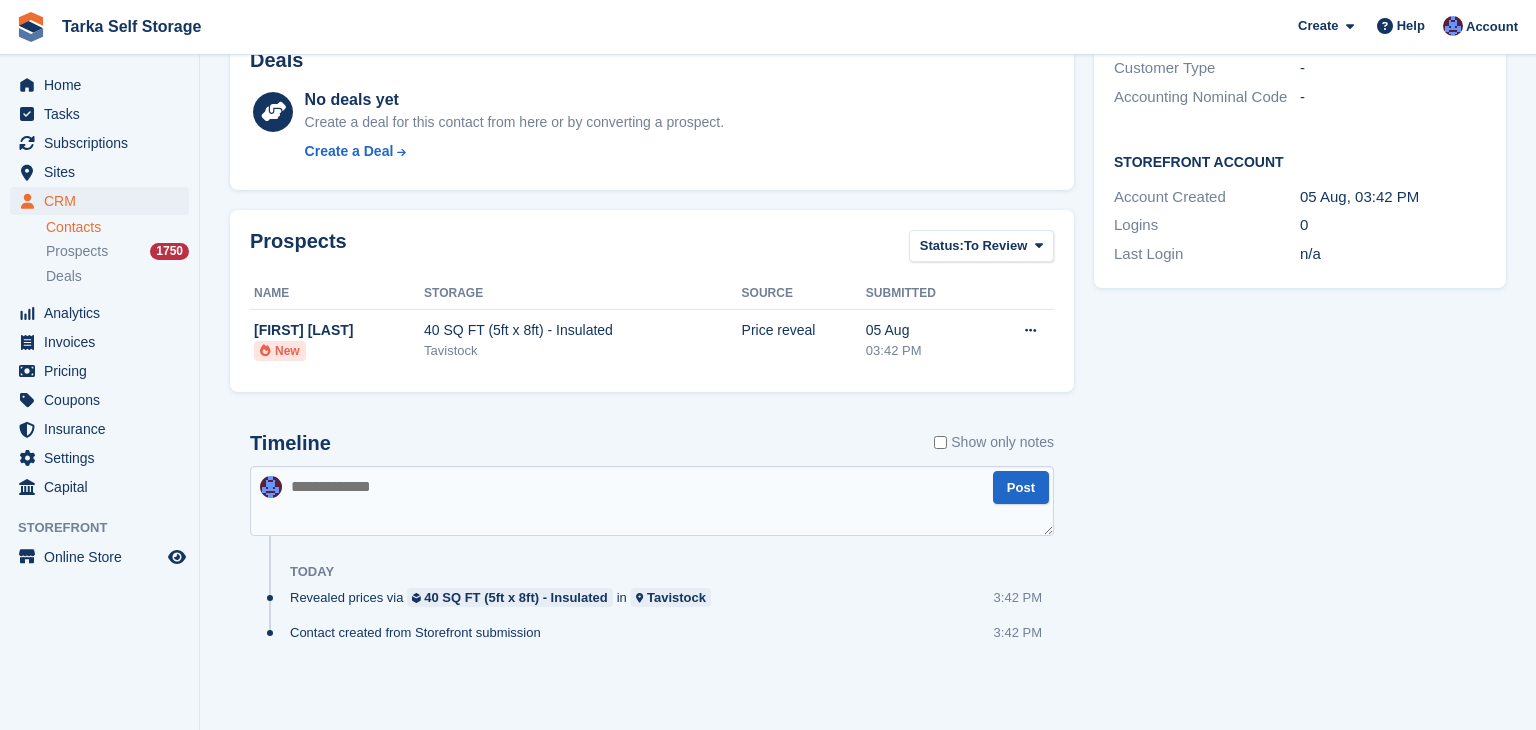 click at bounding box center [652, 501] 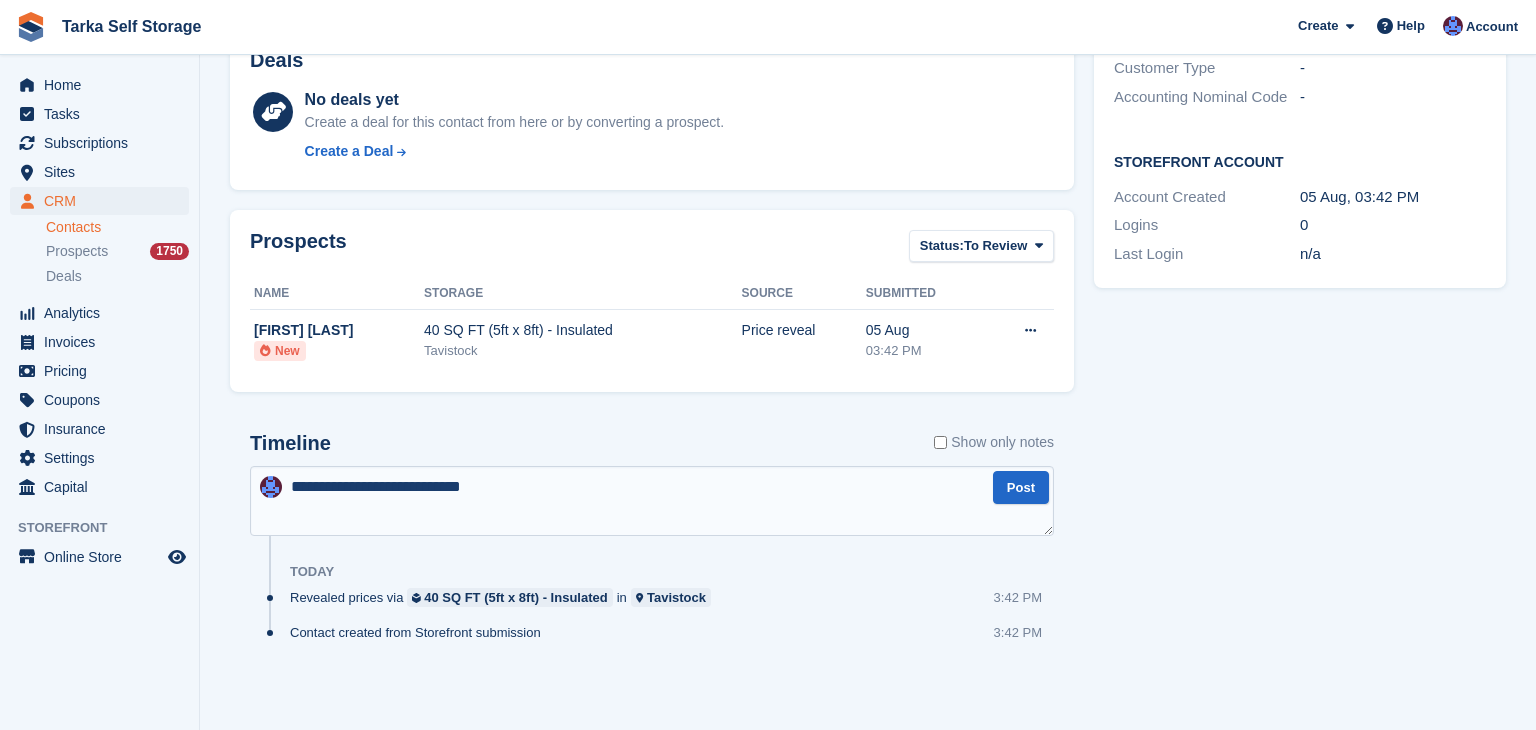 type on "**********" 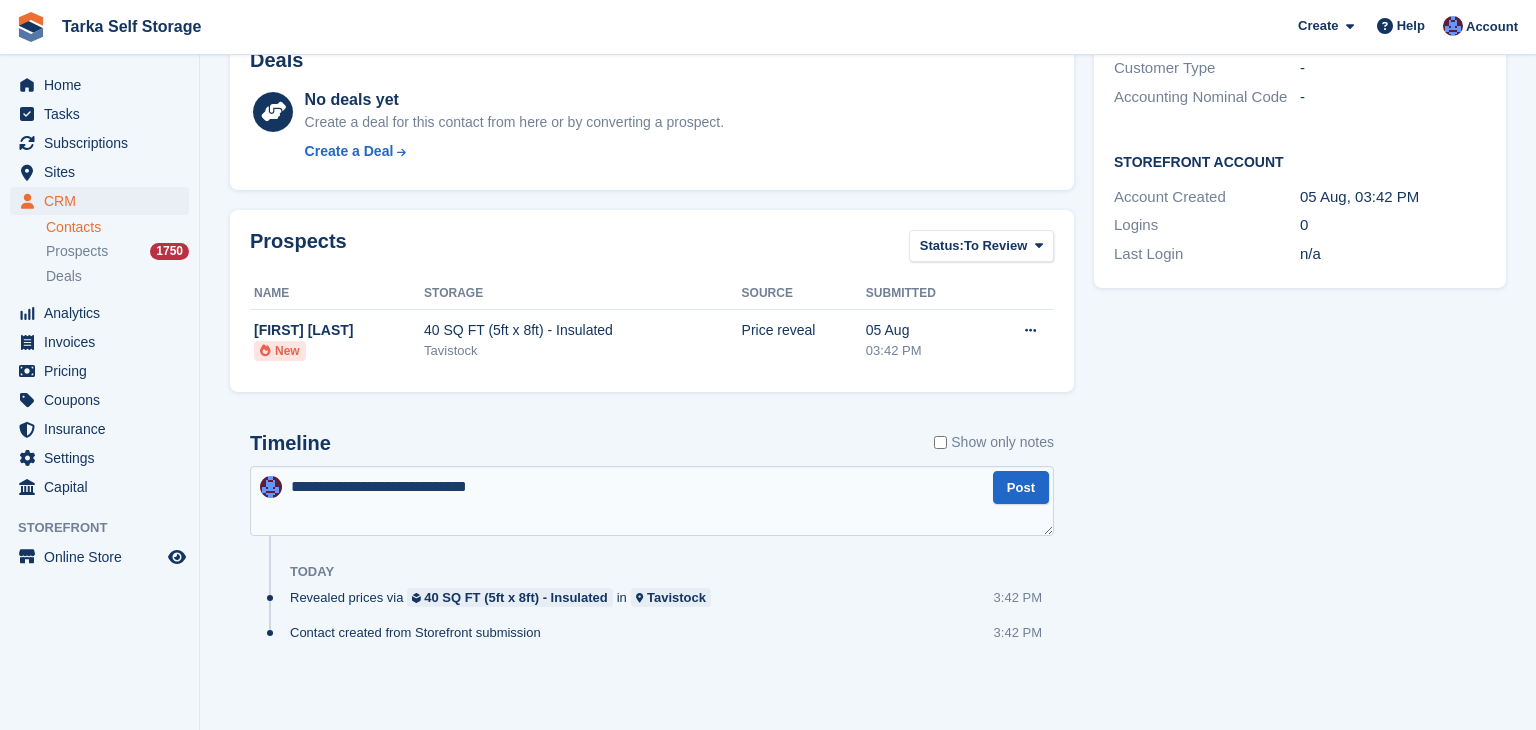 type 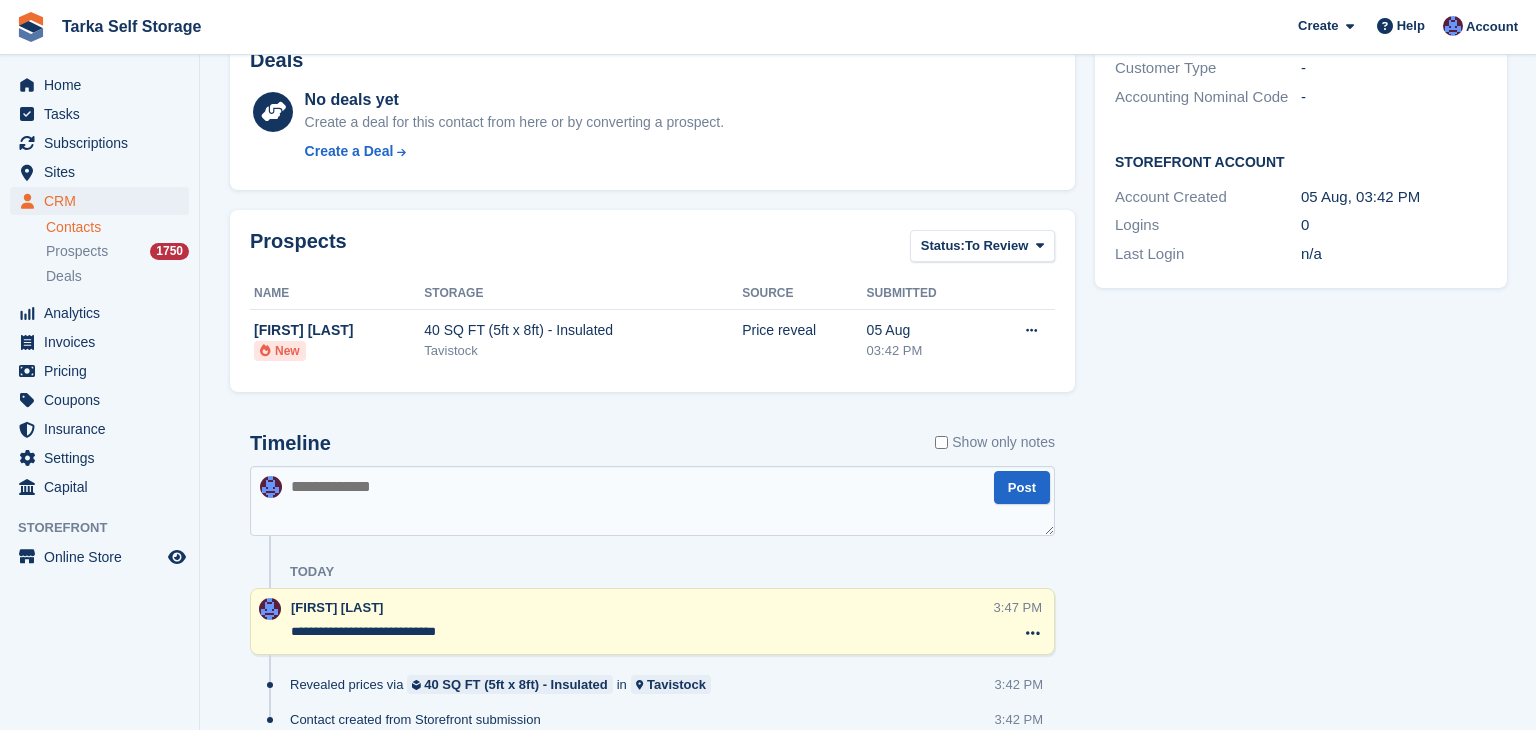 click on "Tasks
0
Add
No tasks related to Kevin Hollingsbee
Contact Details
Email
khollingsbee@btinternet.com
Phone
+447931876768
Address
No address available.
About
Contact Type
Lead
Customer Source
Price reveal
- - 0" at bounding box center (1301, 223) 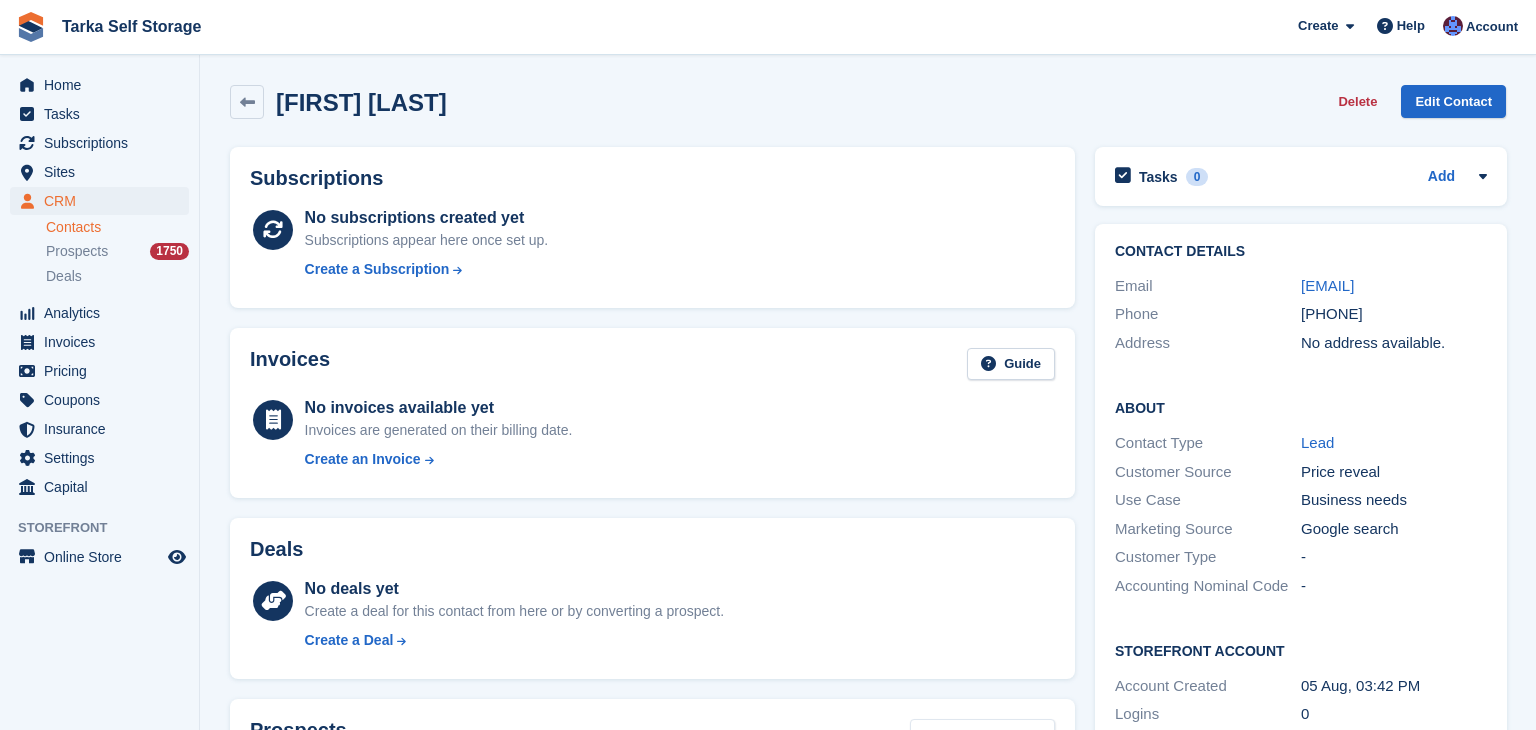 scroll, scrollTop: 0, scrollLeft: 0, axis: both 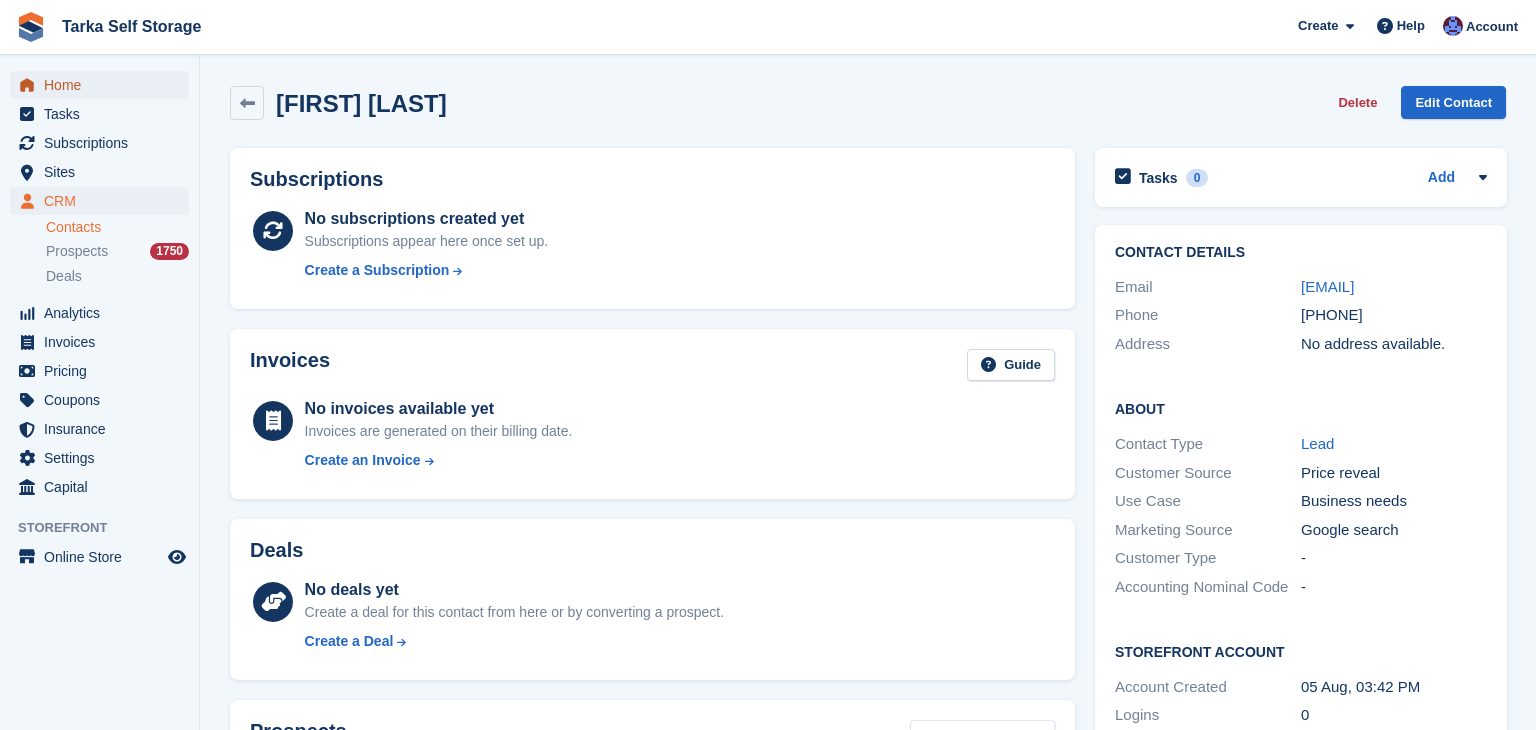 click on "Home" at bounding box center (104, 85) 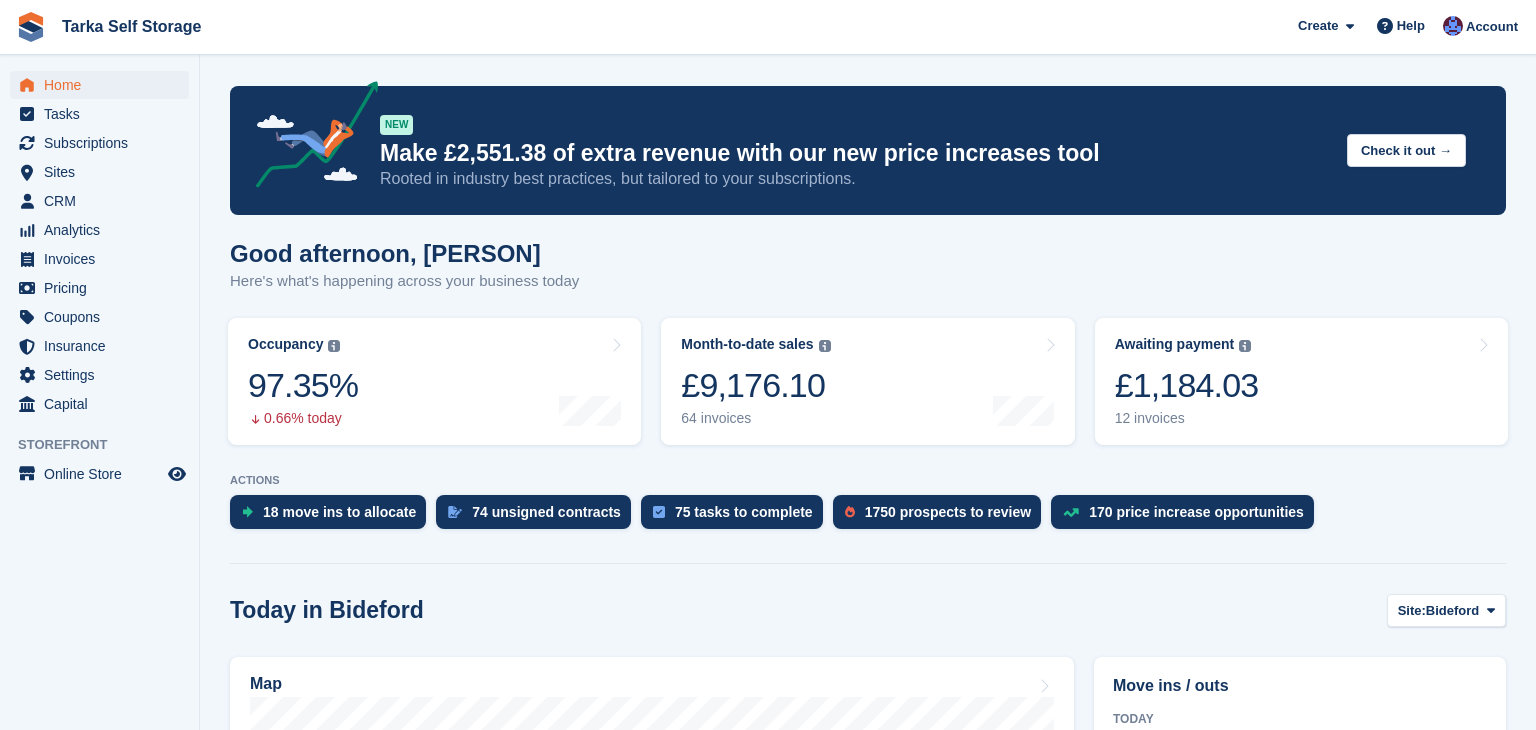 click on "Good afternoon, Helen
Here's what's happening across your business today" at bounding box center [868, 278] 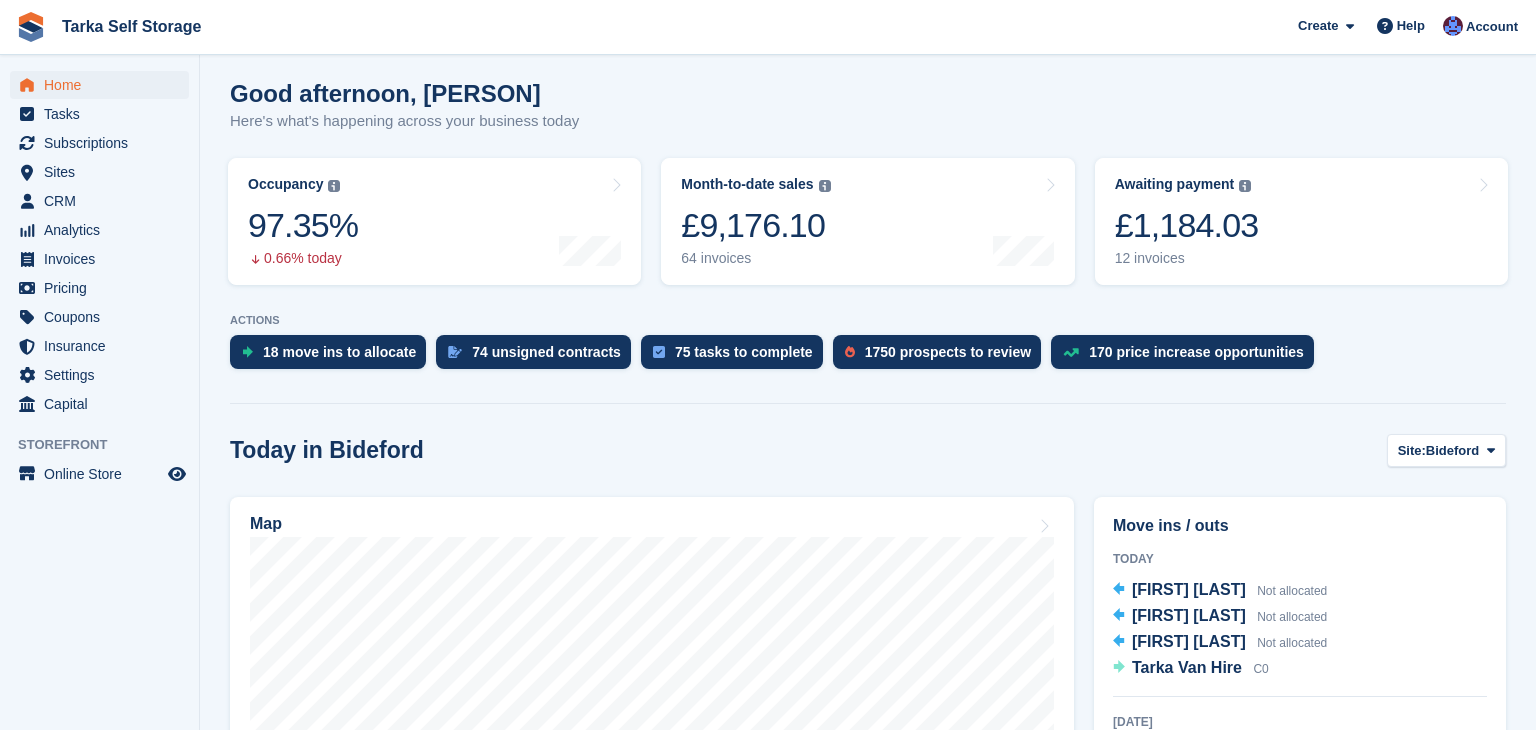 click on "NEW
Make £2,551.38 of extra revenue with our new price increases tool
Rooted in industry best practices, but tailored to your subscriptions.
Check it out →
Good afternoon, Helen
Here's what's happening across your business today
Occupancy
The percentage of all currently allocated units in terms of area. Includes units with occupied, repo or overlocked status. Trendline shows changes across last 30 days.
97.35%
0.66% today" at bounding box center (868, 891) 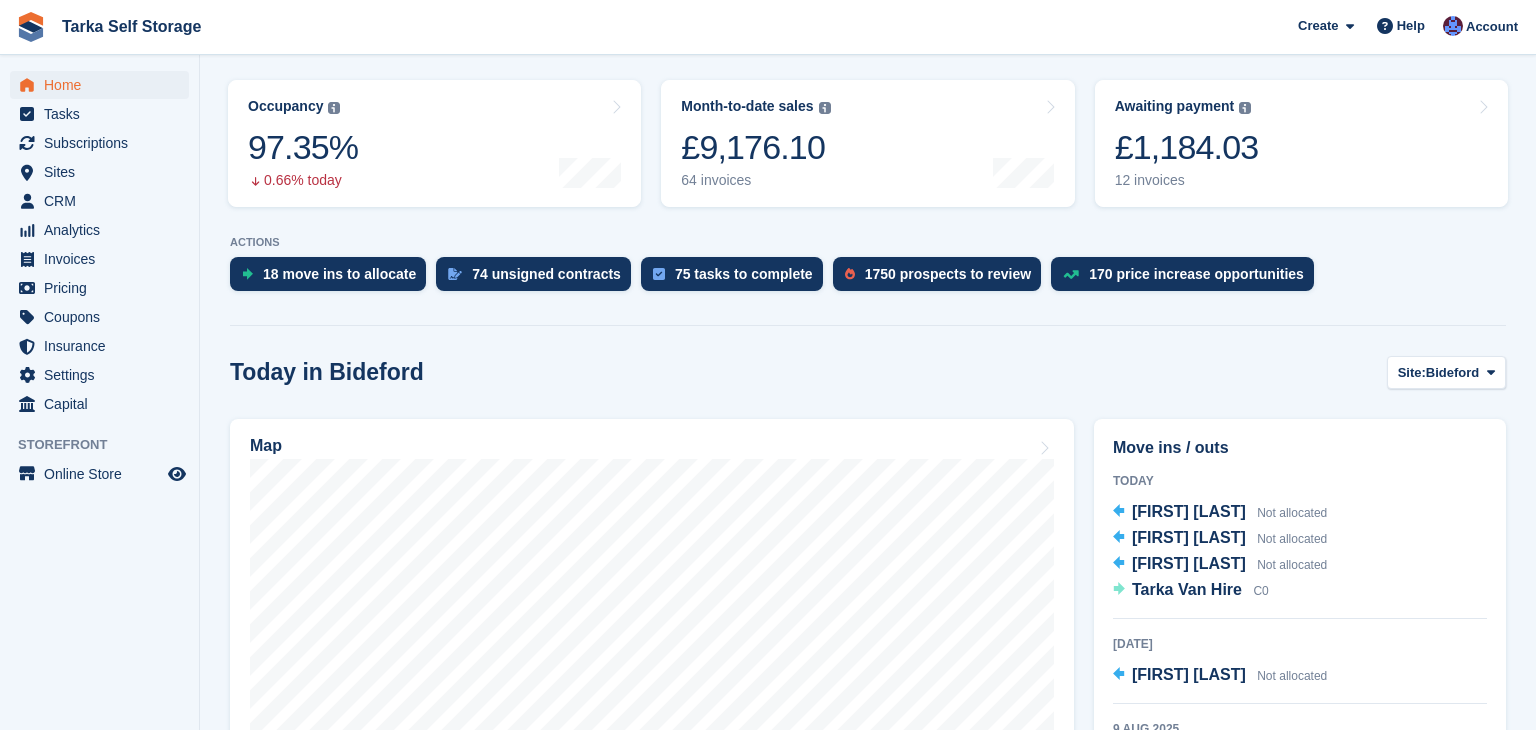 scroll, scrollTop: 240, scrollLeft: 0, axis: vertical 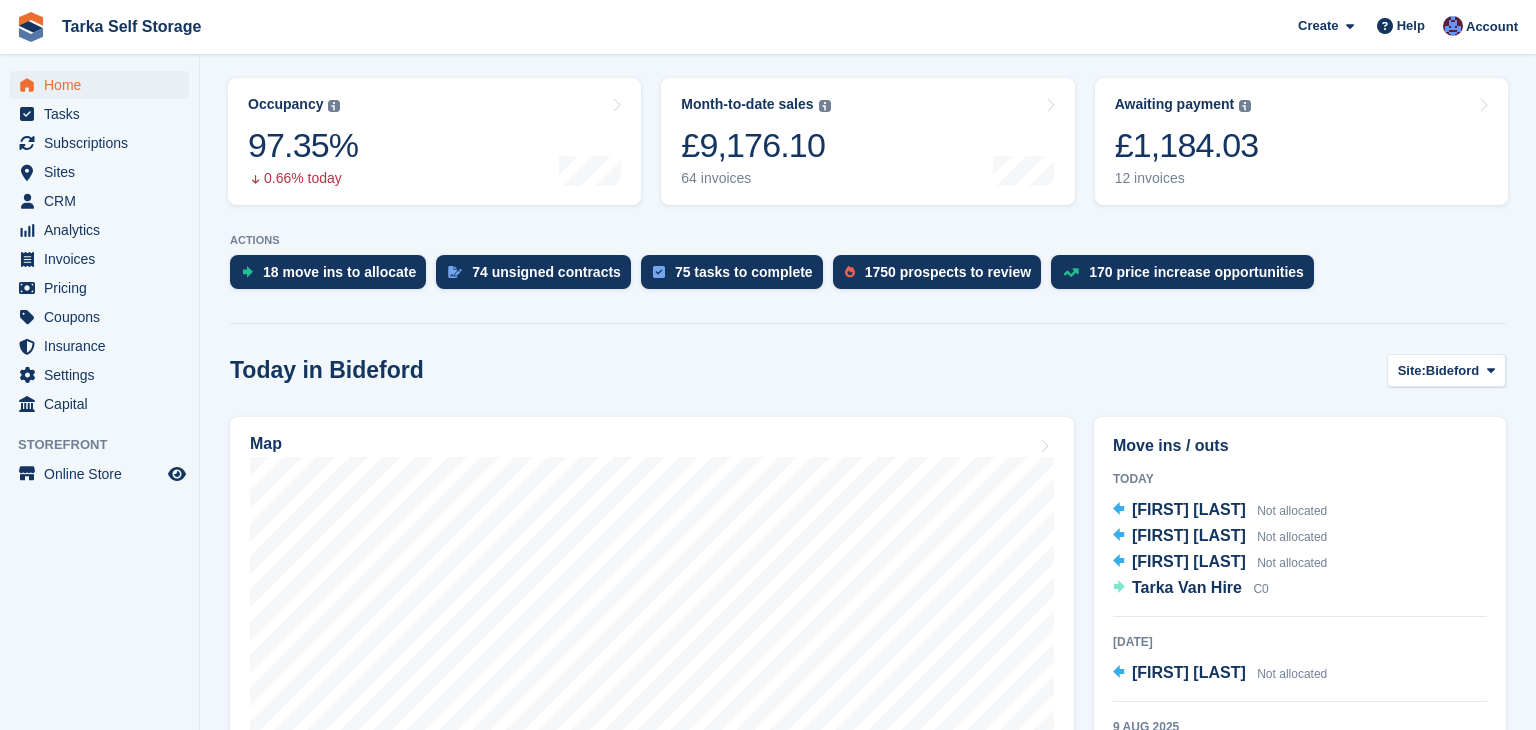 click on "Today in Bideford
Site:
Bideford
Bideford
Ilfracombe
Tavistock" at bounding box center (868, 370) 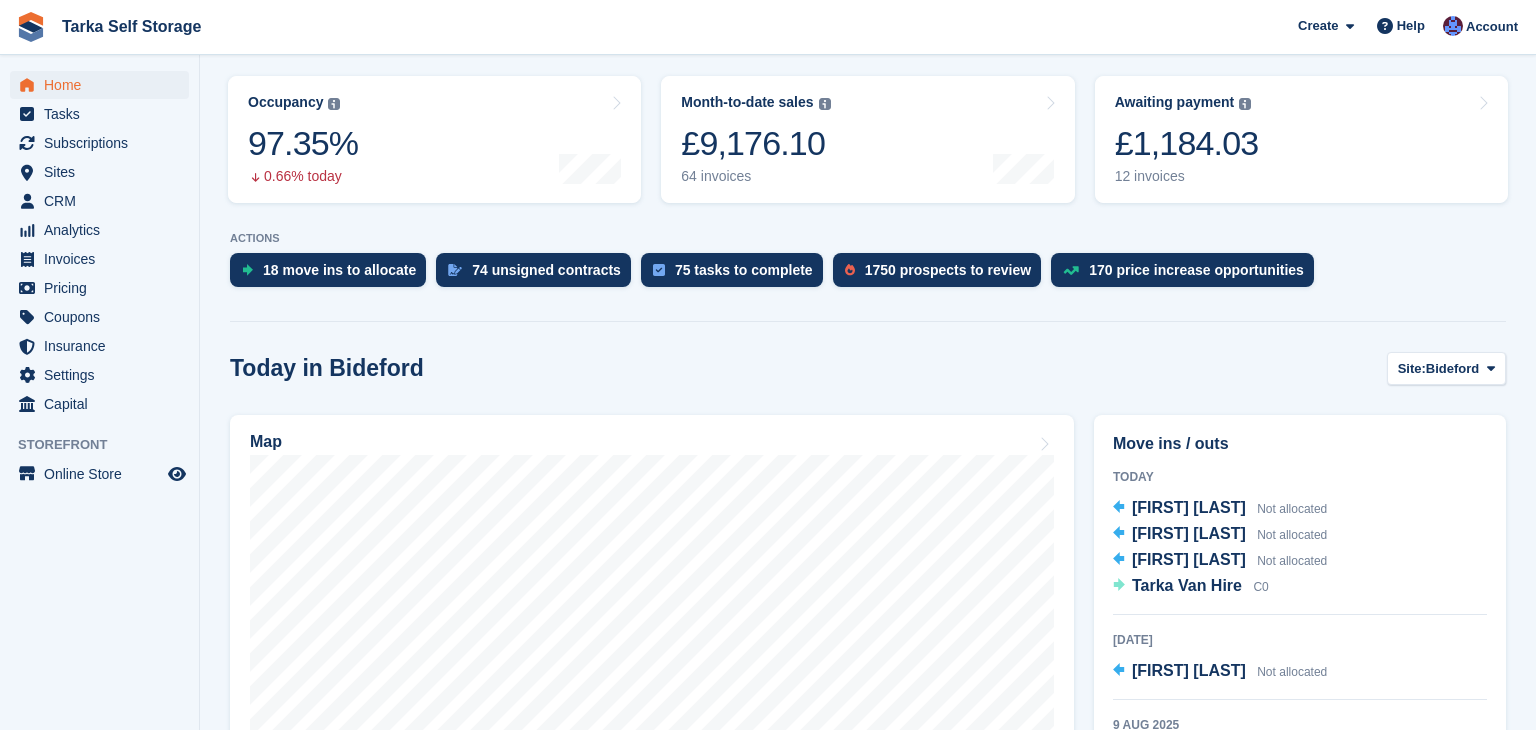 scroll, scrollTop: 240, scrollLeft: 0, axis: vertical 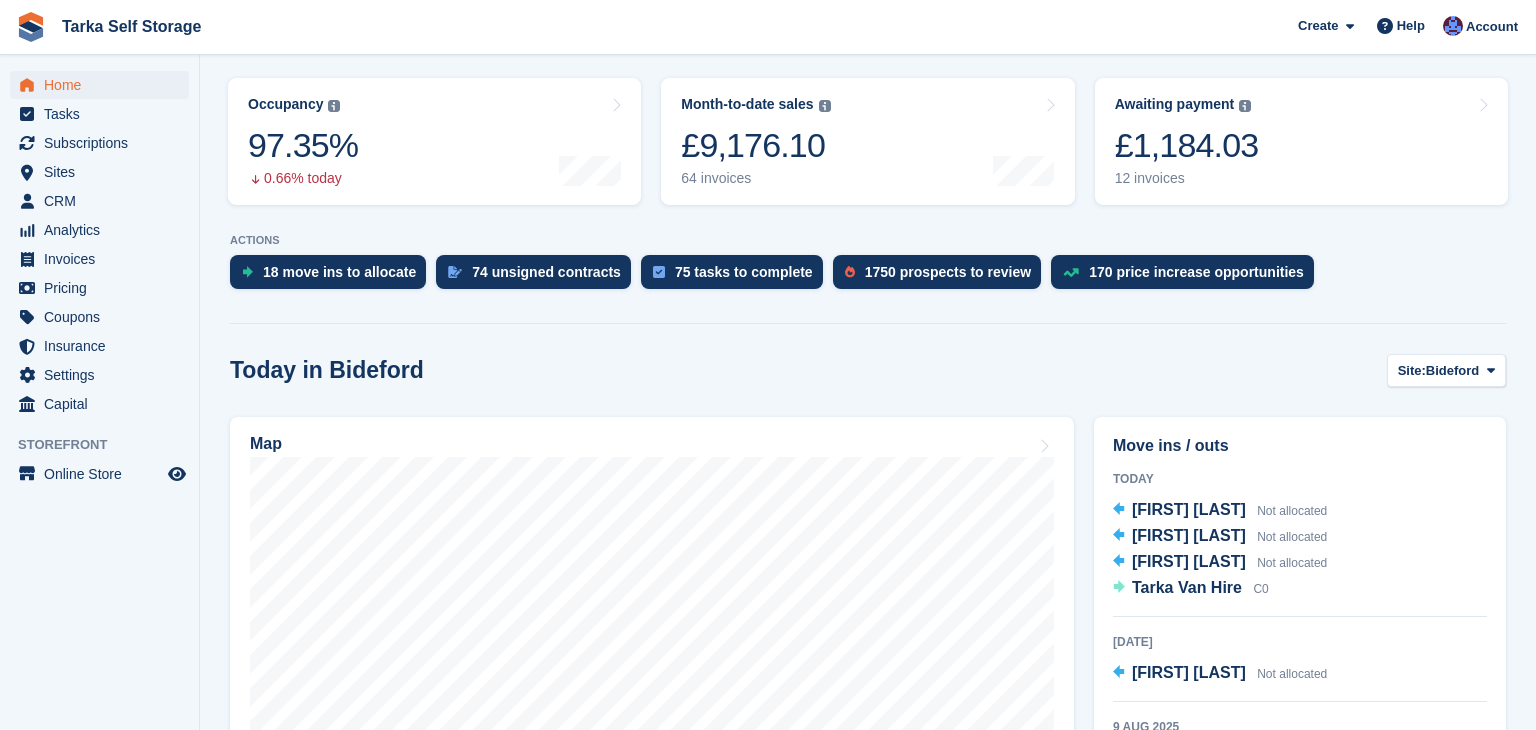 click on "NEW
Make £2,551.38 of extra revenue with our new price increases tool
Rooted in industry best practices, but tailored to your subscriptions.
Check it out →
Good afternoon, Helen
Here's what's happening across your business today
Occupancy
The percentage of all currently allocated units in terms of area. Includes units with occupied, repo or overlocked status. Trendline shows changes across last 30 days.
97.35%
0.66% today" at bounding box center (868, 811) 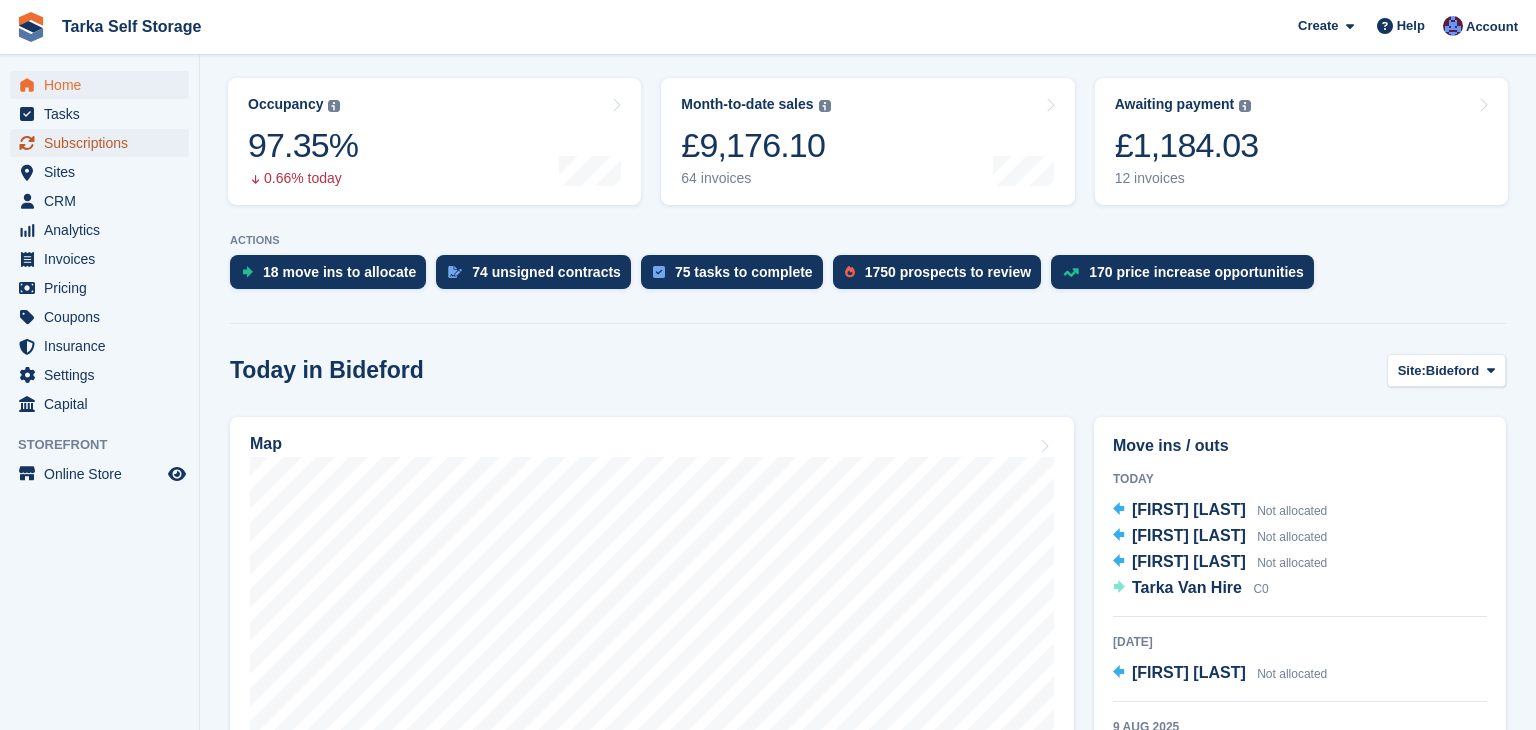 click on "Subscriptions" at bounding box center [104, 143] 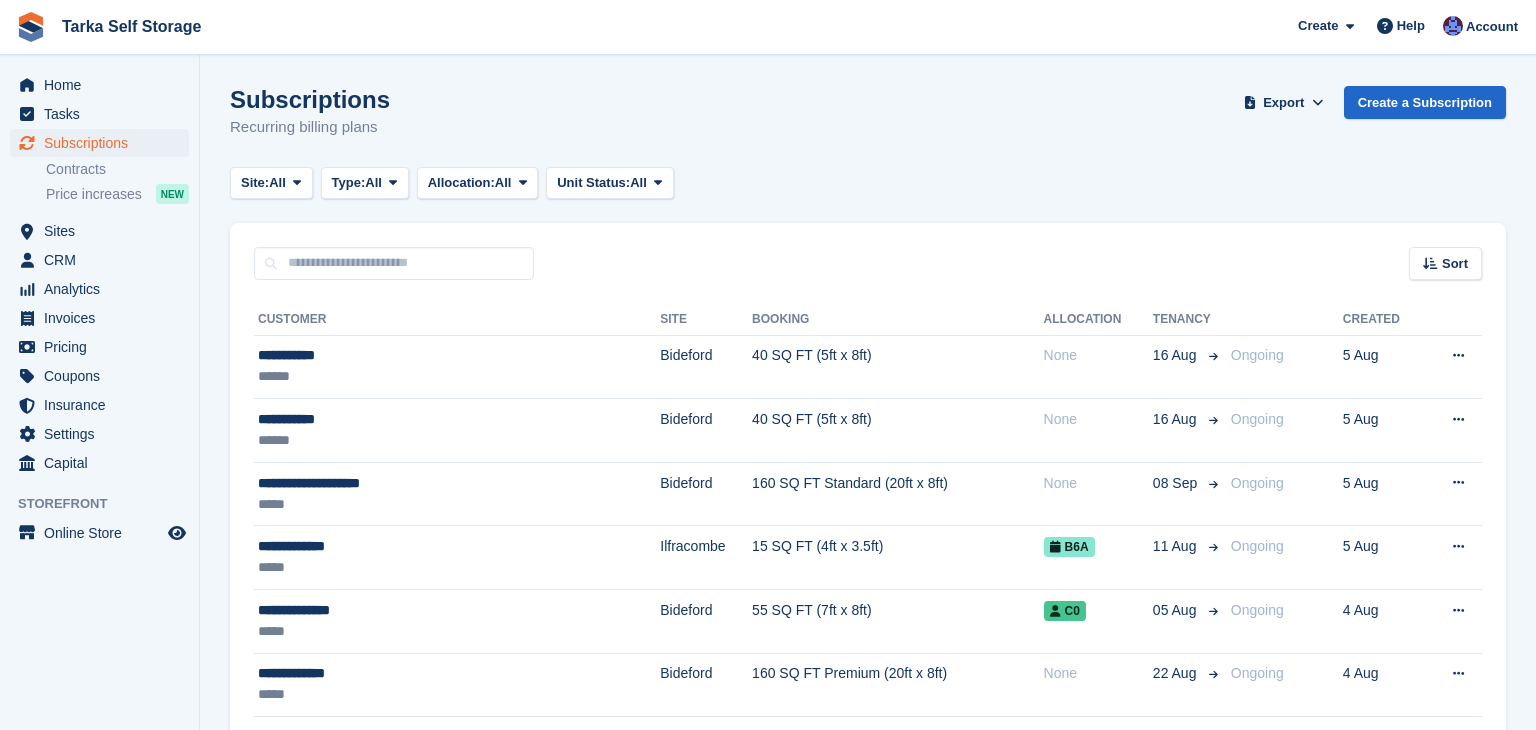 scroll, scrollTop: 0, scrollLeft: 0, axis: both 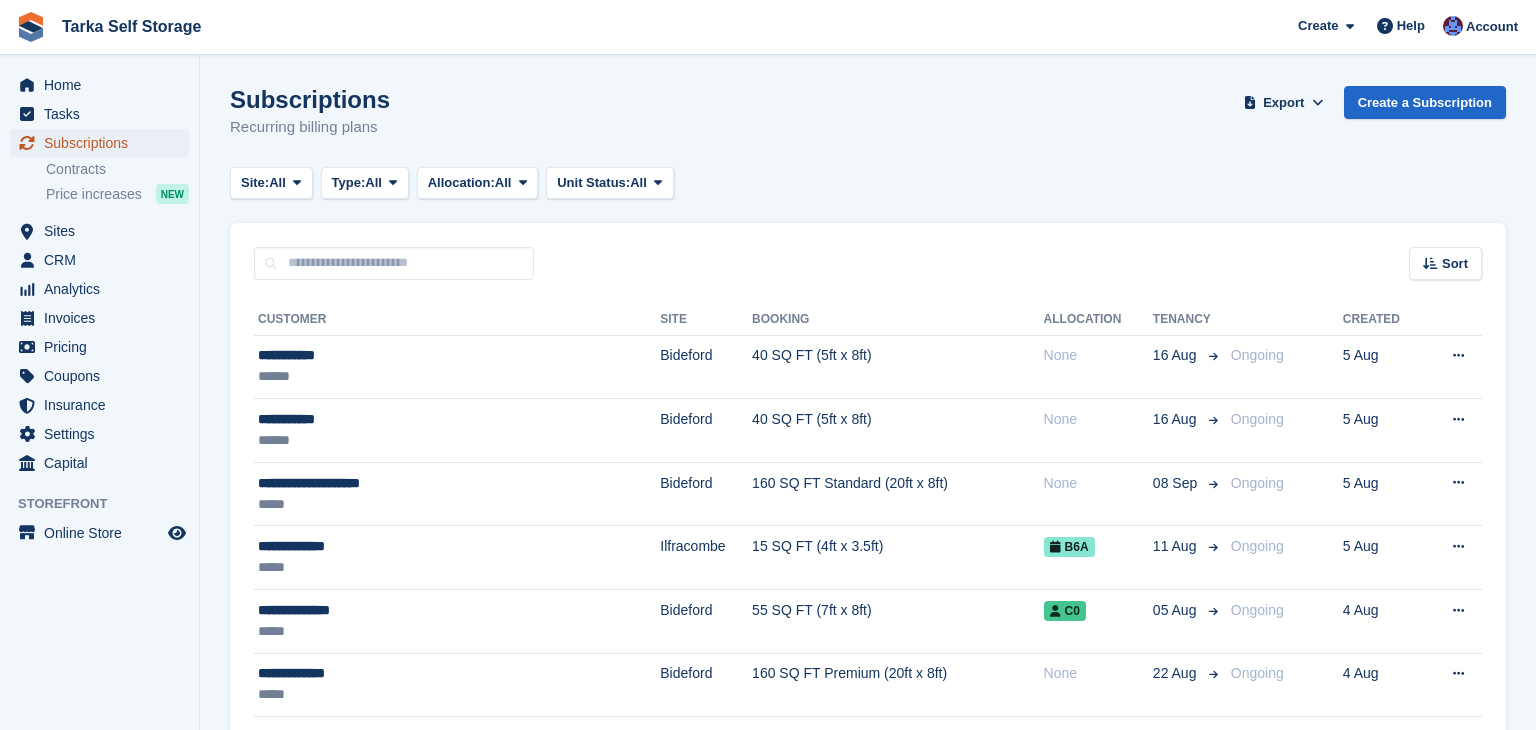 click on "Subscriptions" at bounding box center (104, 143) 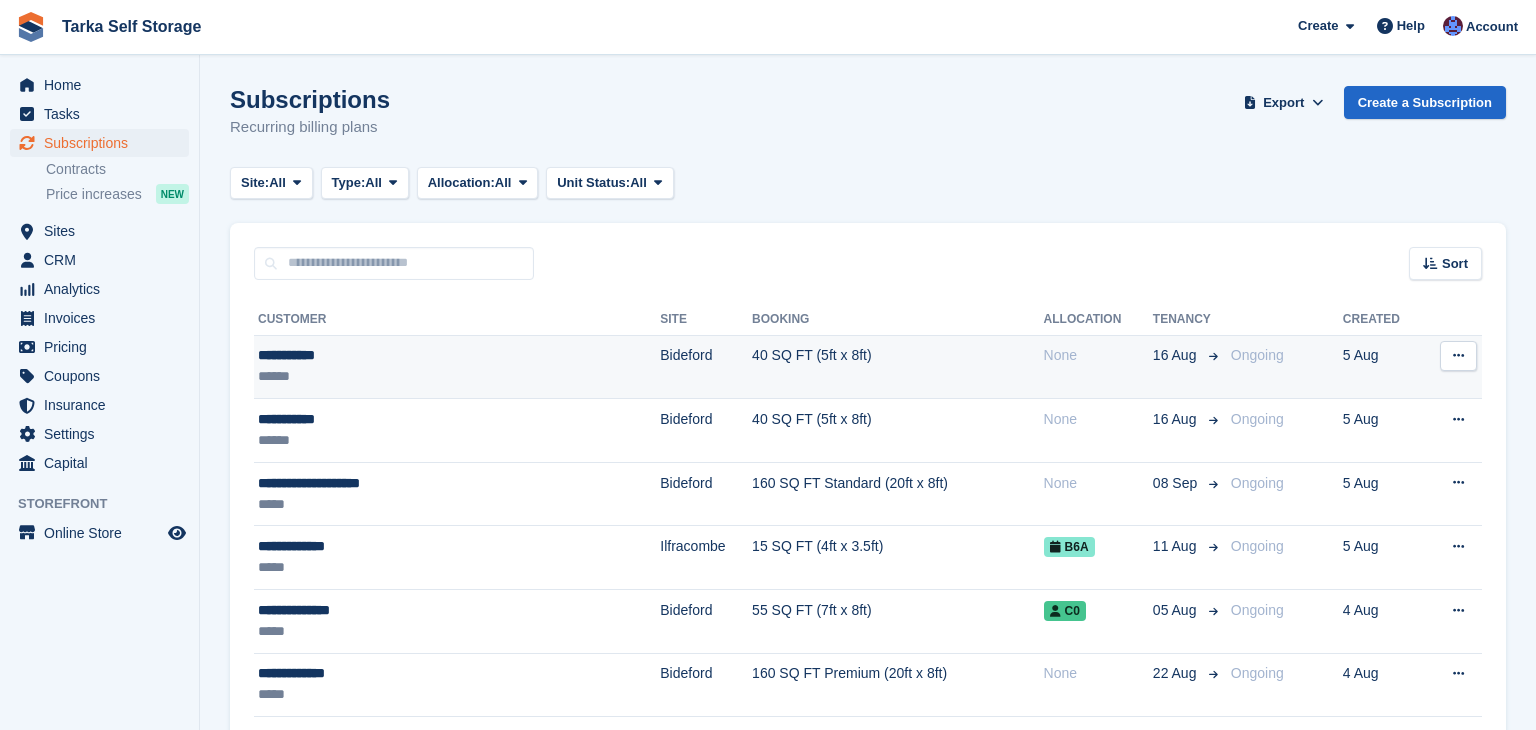 click on "Bideford" at bounding box center [706, 367] 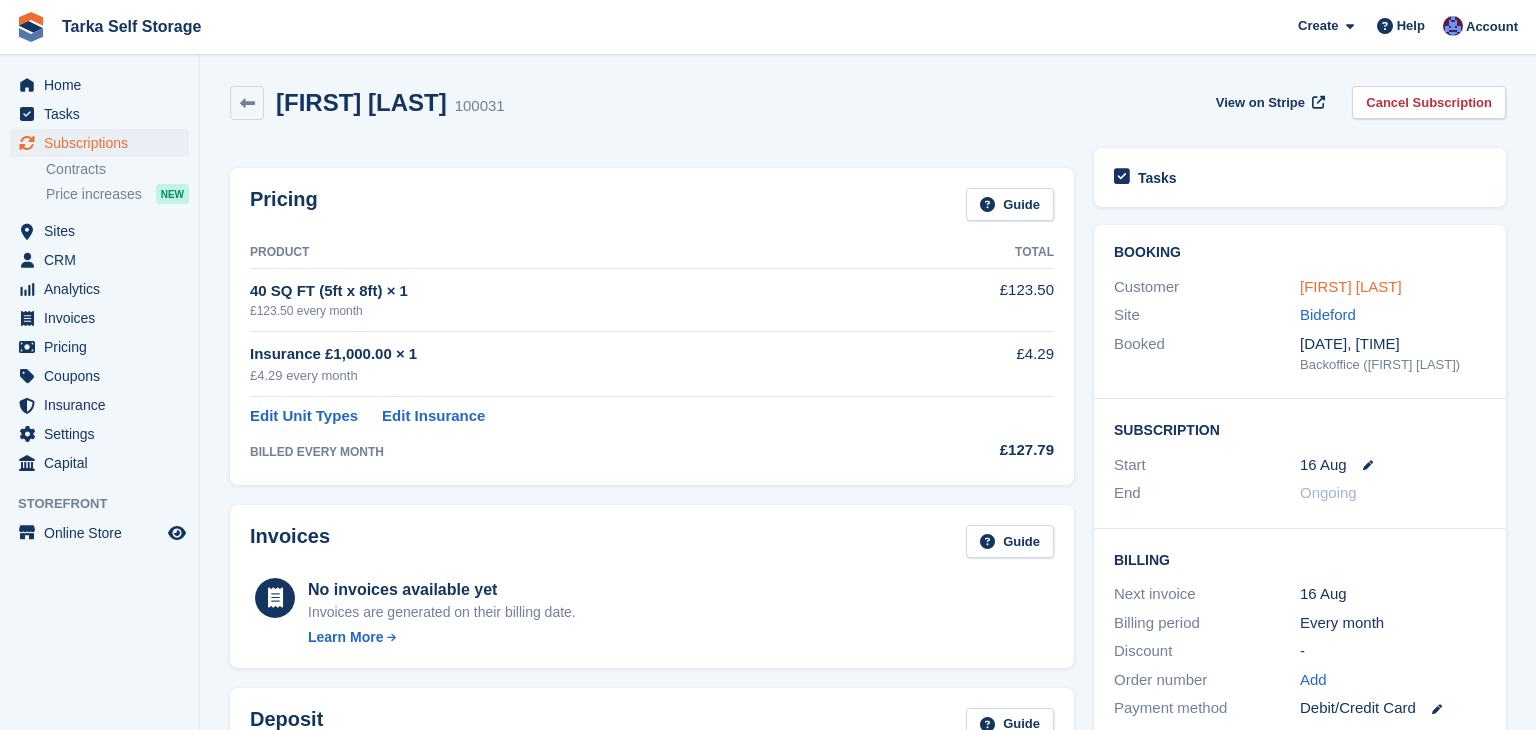 scroll, scrollTop: 0, scrollLeft: 0, axis: both 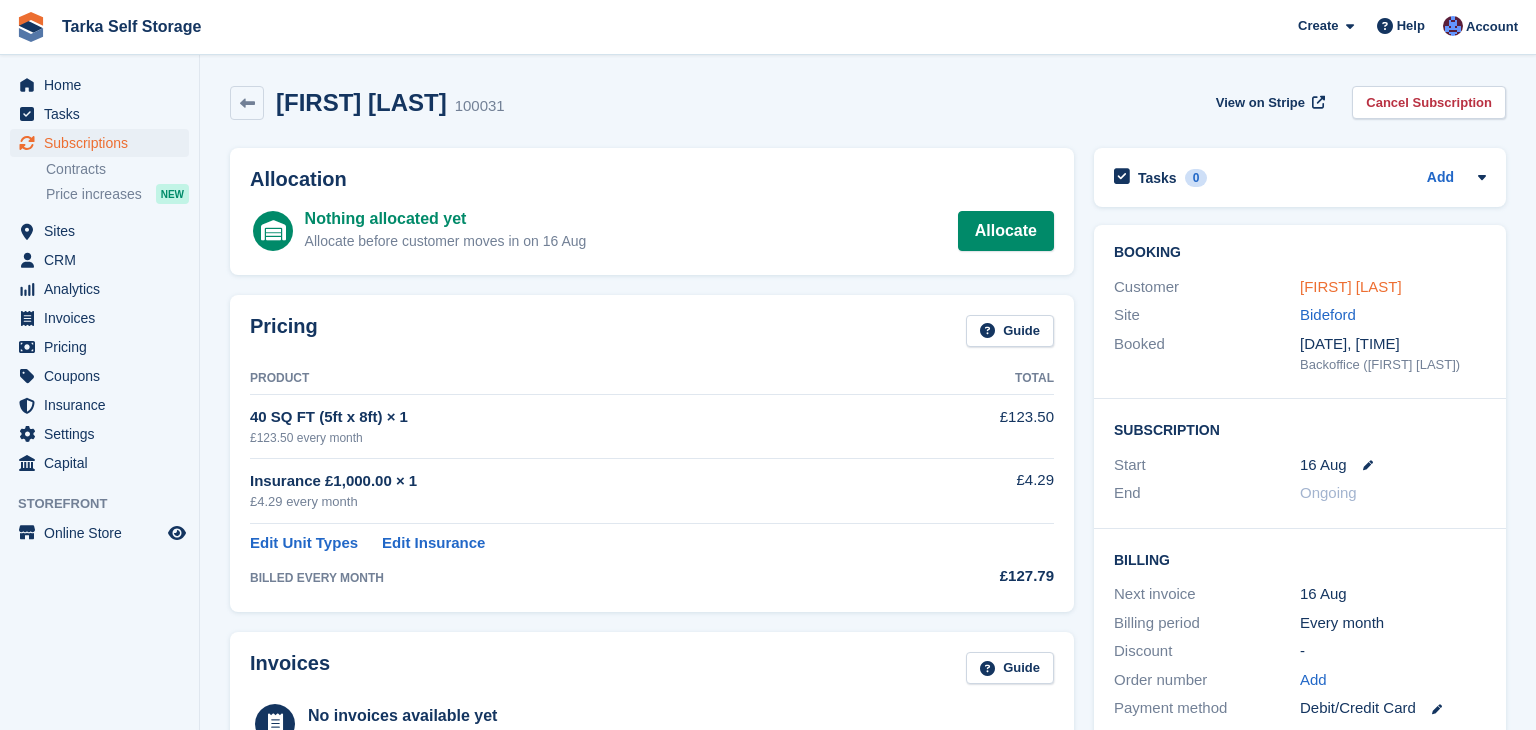 click on "[FIRST] [LAST]" at bounding box center (1351, 286) 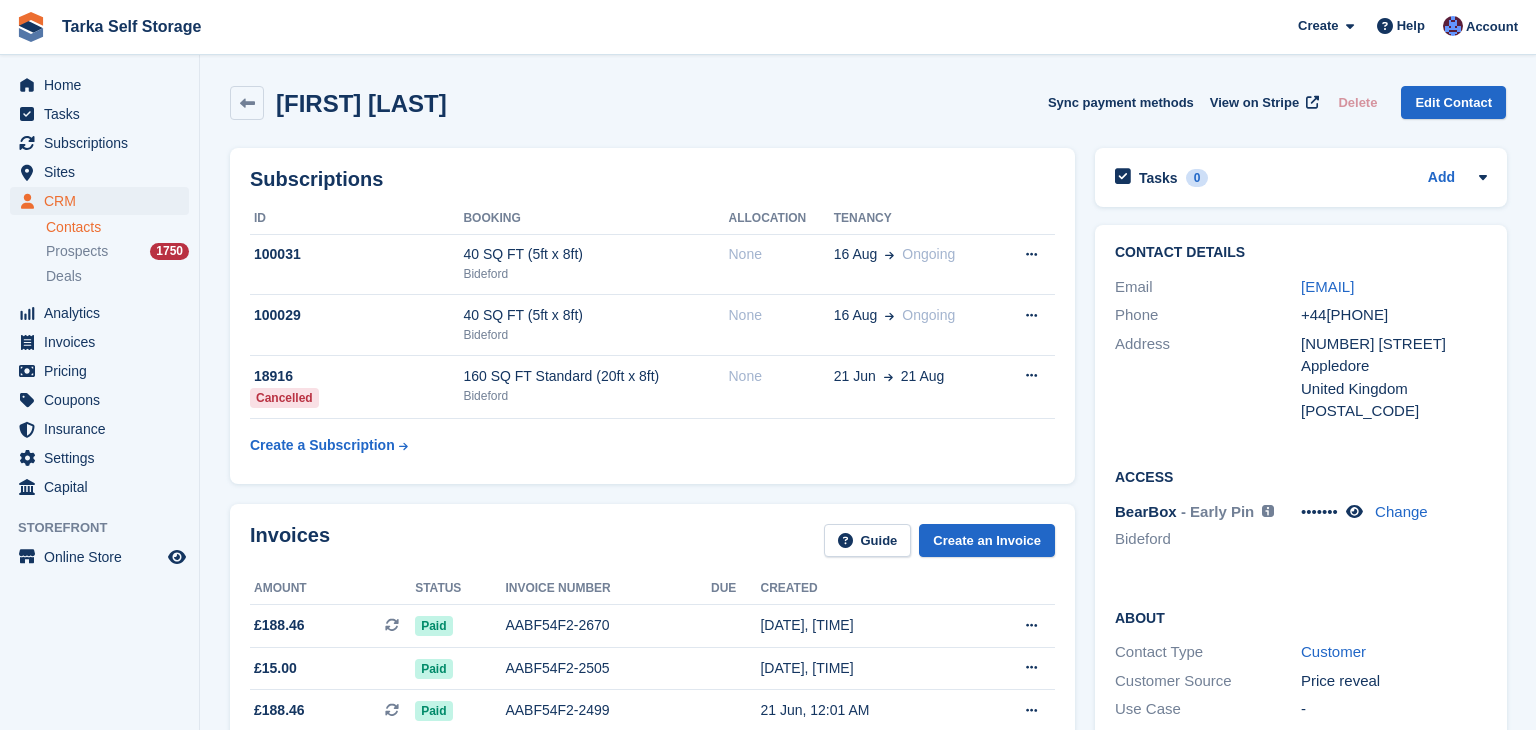 click on "Subscriptions
ID
Booking
Allocation
Tenancy
100031
40 SQ FT (5ft x 8ft)
[CITY]
None
16 Aug
Ongoing" at bounding box center [652, 316] 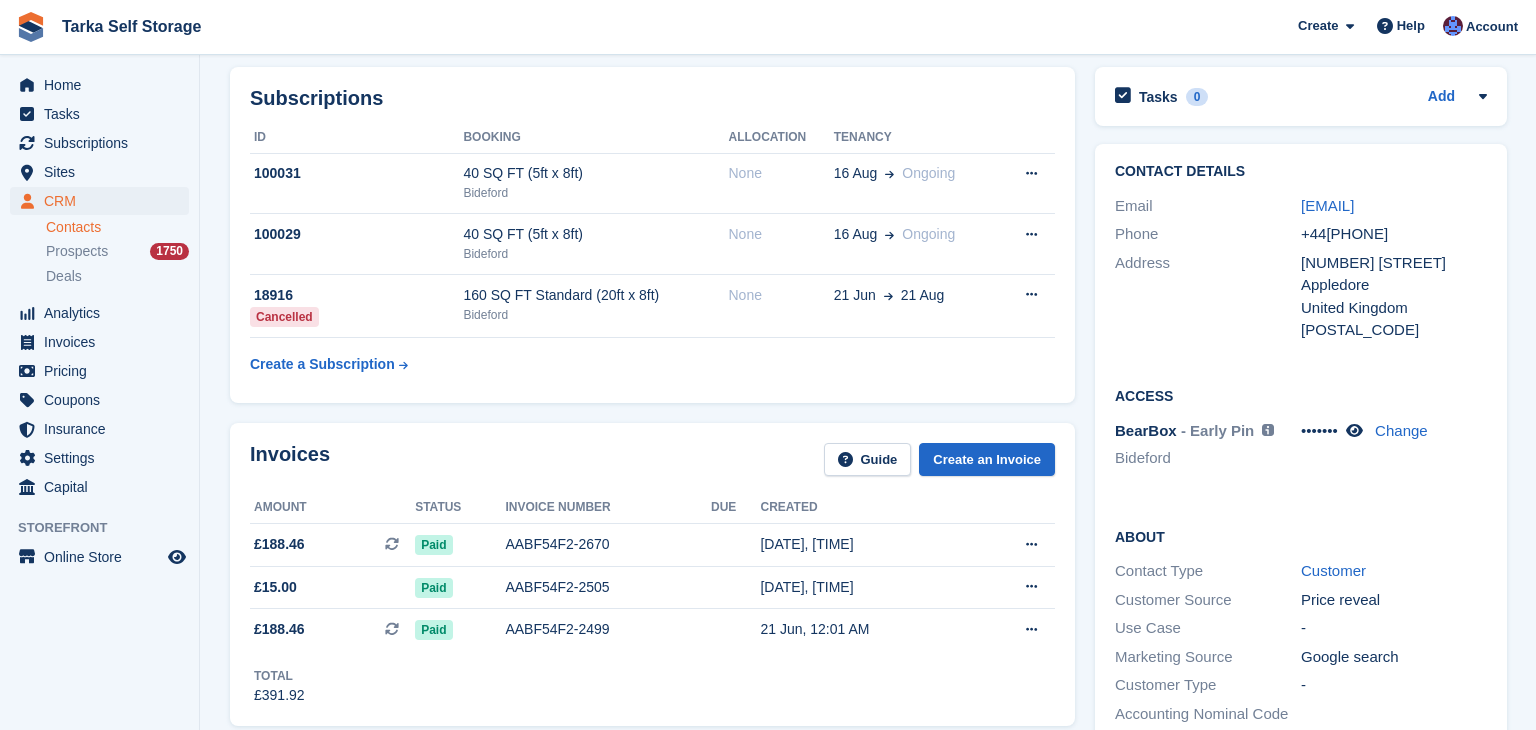 scroll, scrollTop: 80, scrollLeft: 0, axis: vertical 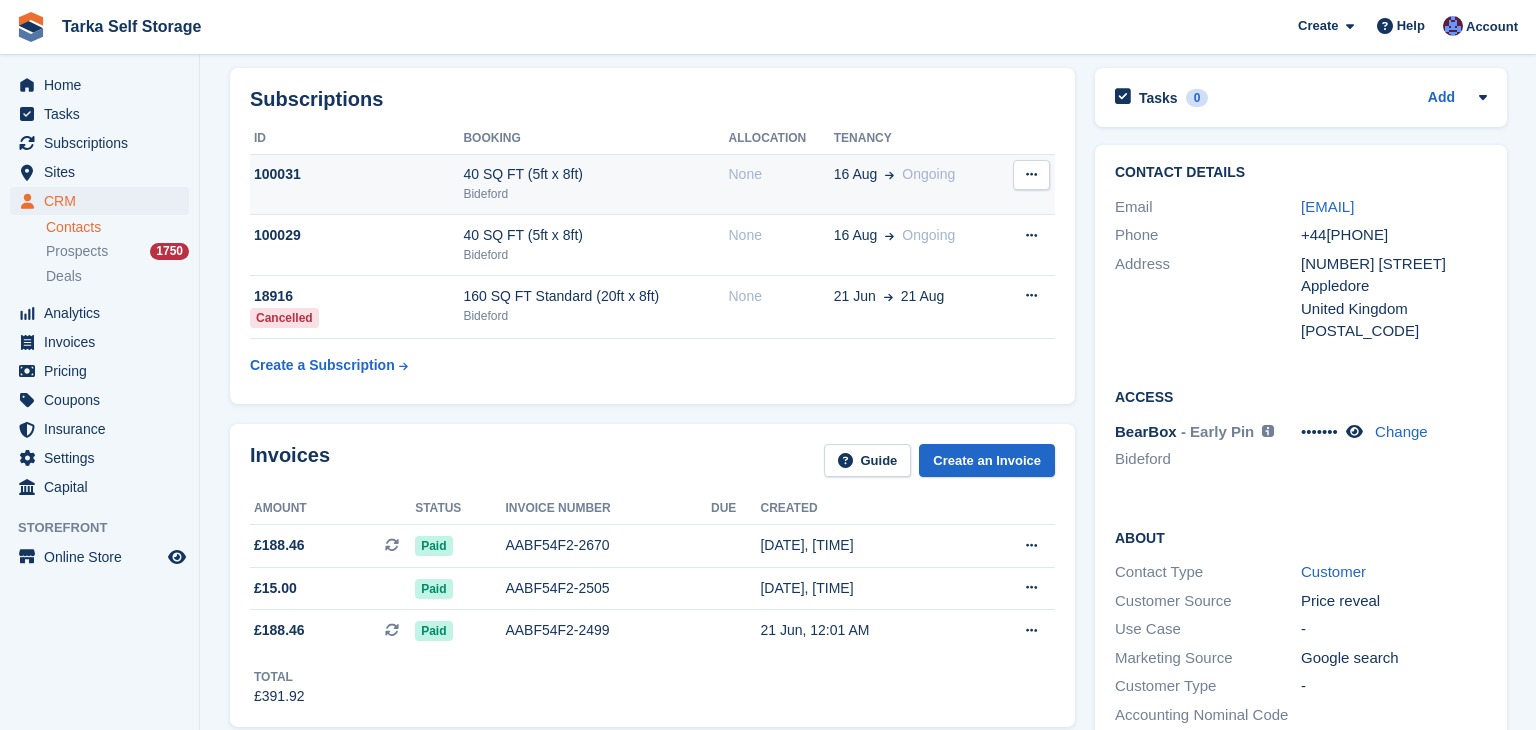 click on "40 SQ FT (5ft x 8ft)
[CITY]" at bounding box center (595, 184) 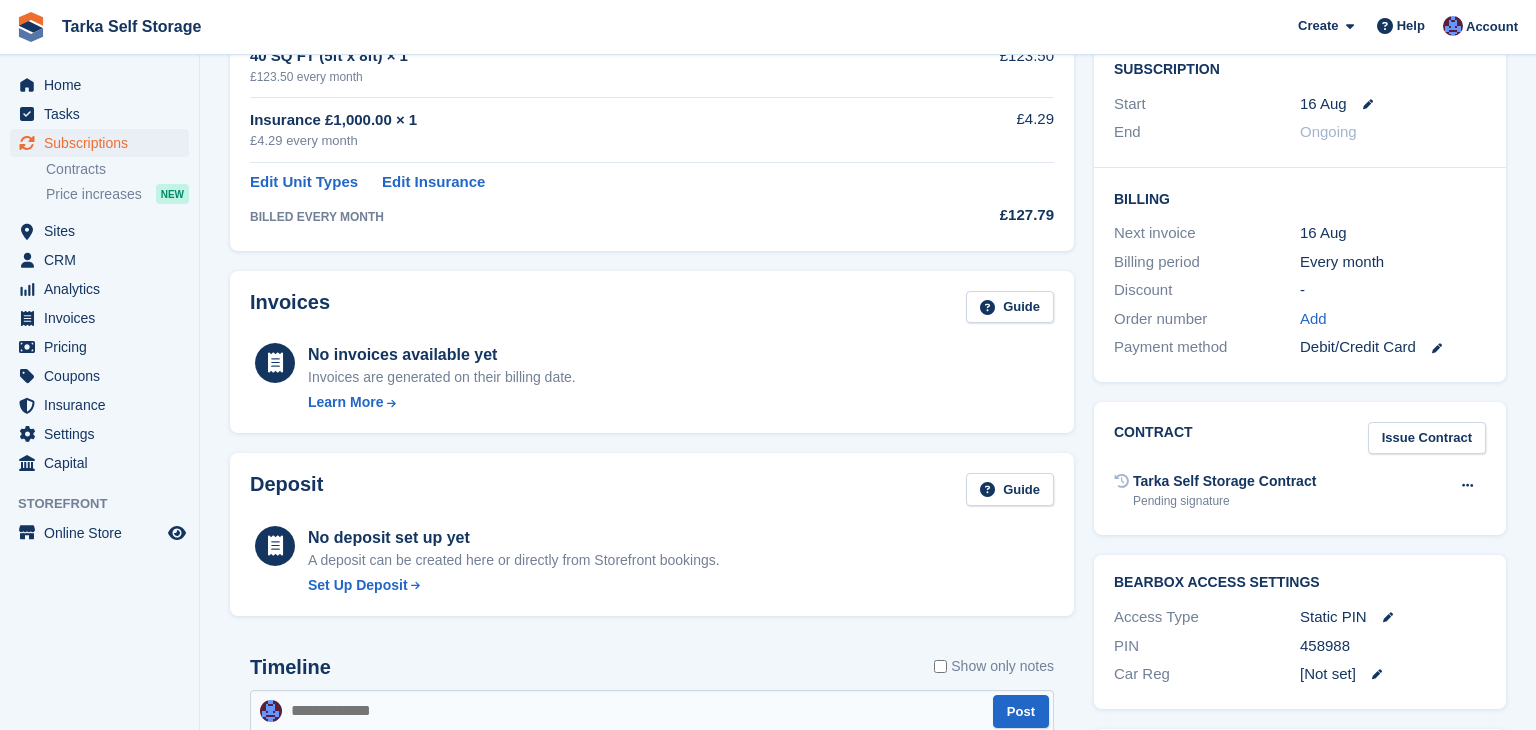 scroll, scrollTop: 360, scrollLeft: 0, axis: vertical 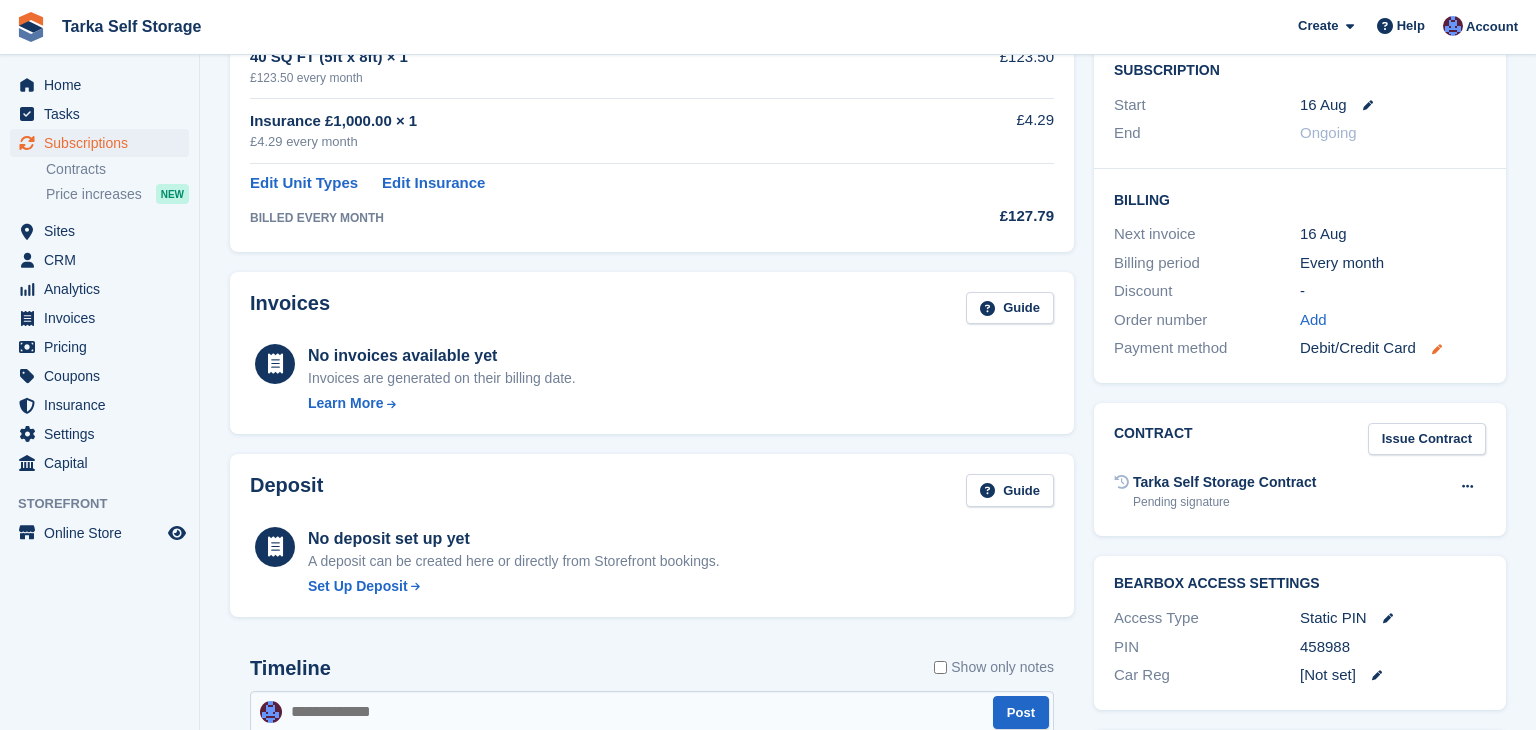 click at bounding box center (1437, 349) 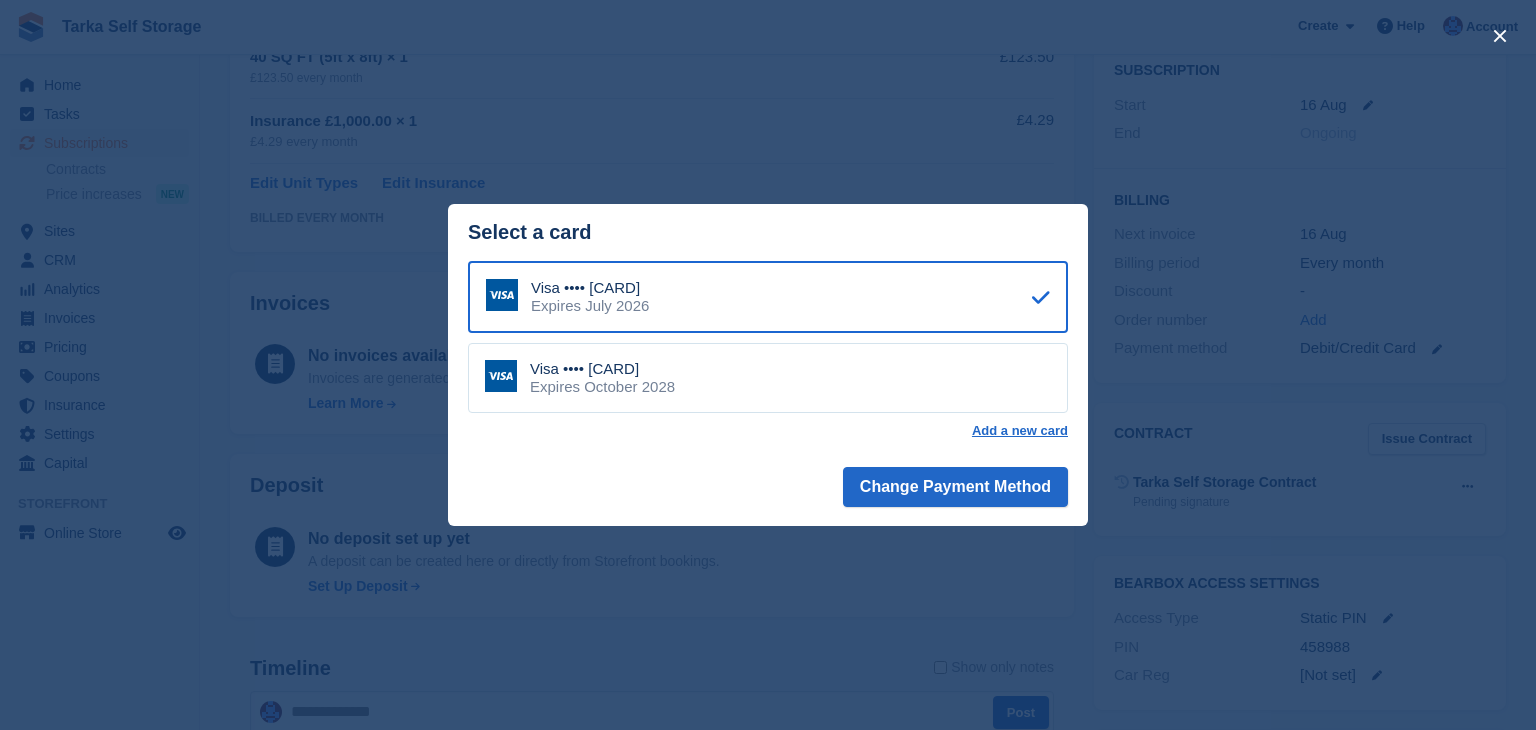 click on "Visa •••• 7968
Expires October 2028" at bounding box center [768, 378] 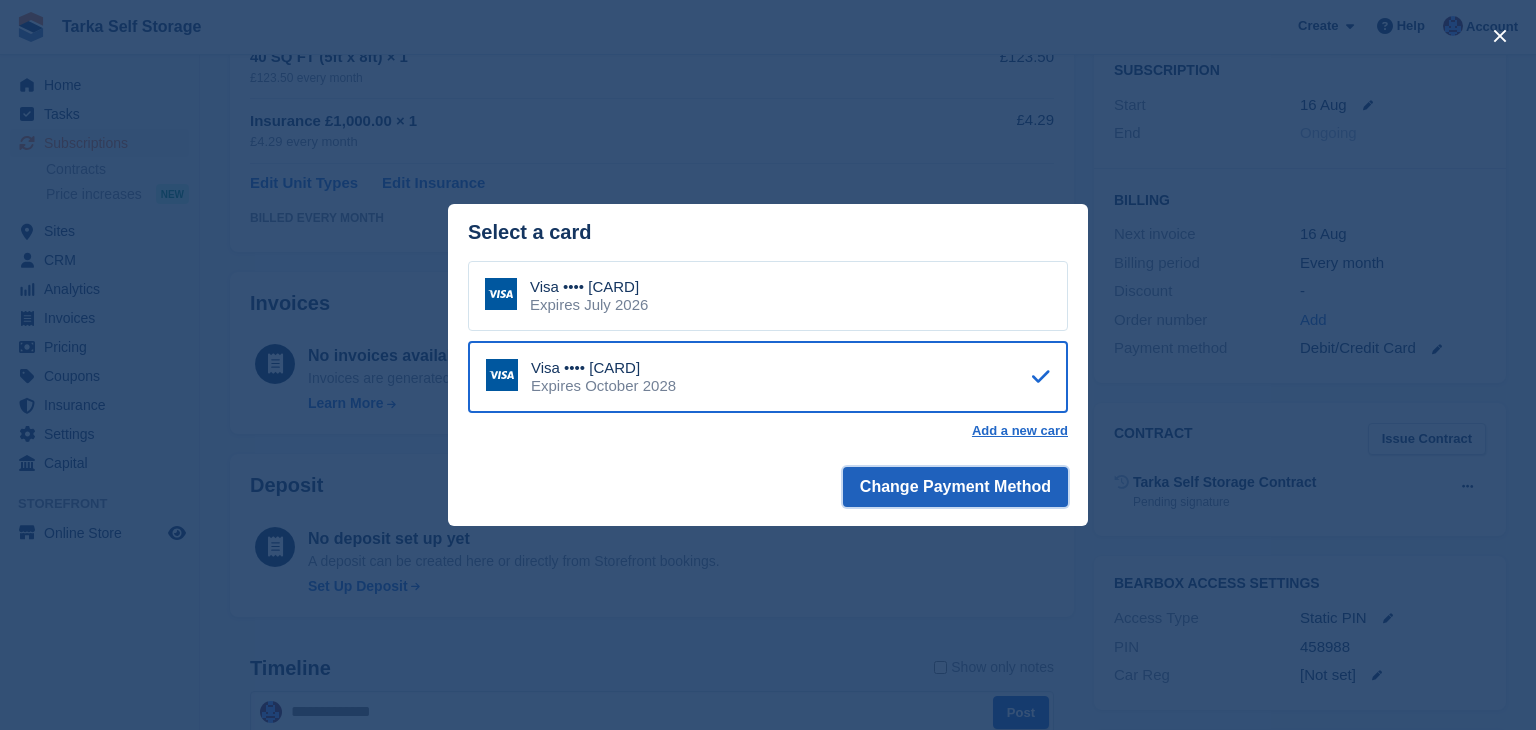 click on "Change Payment Method" at bounding box center (955, 487) 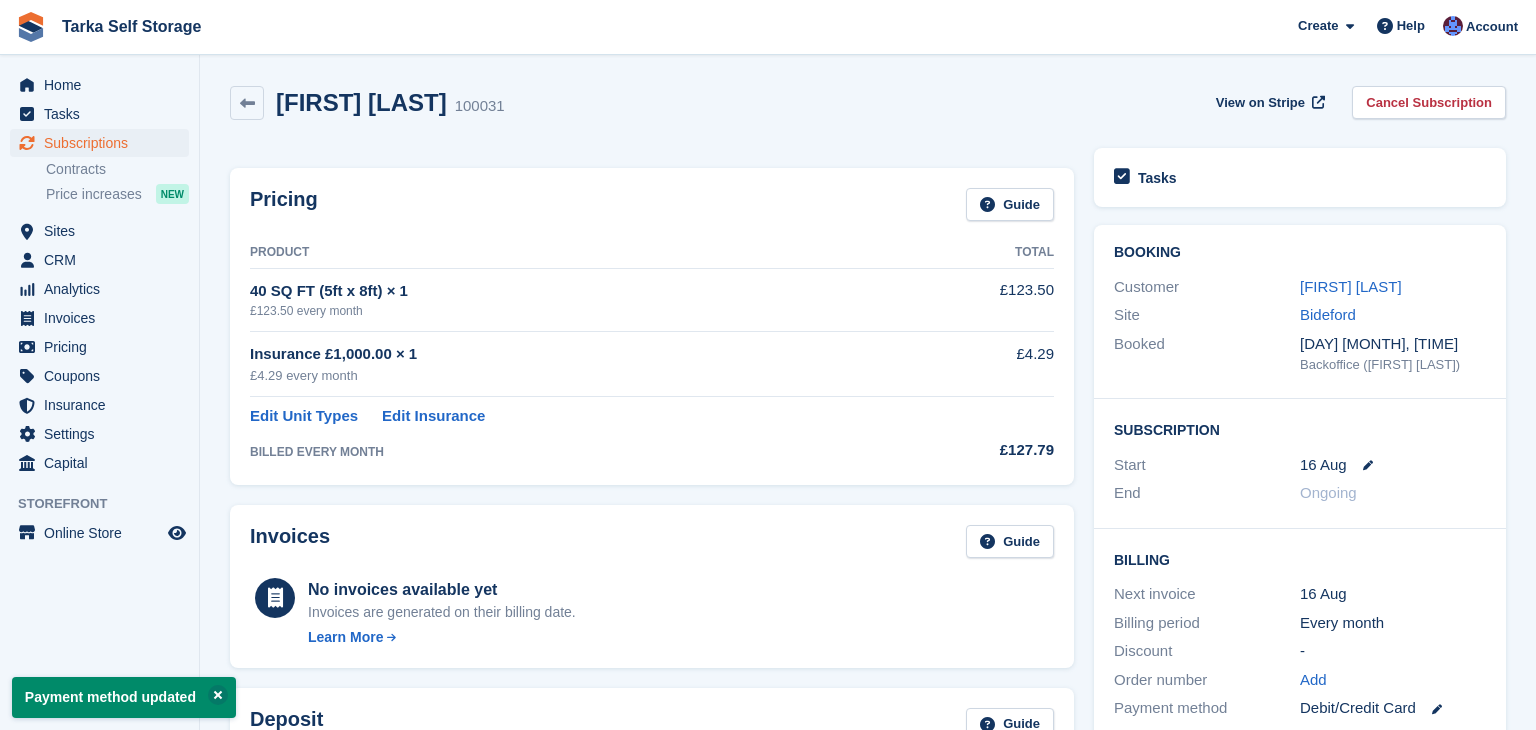 scroll, scrollTop: 0, scrollLeft: 0, axis: both 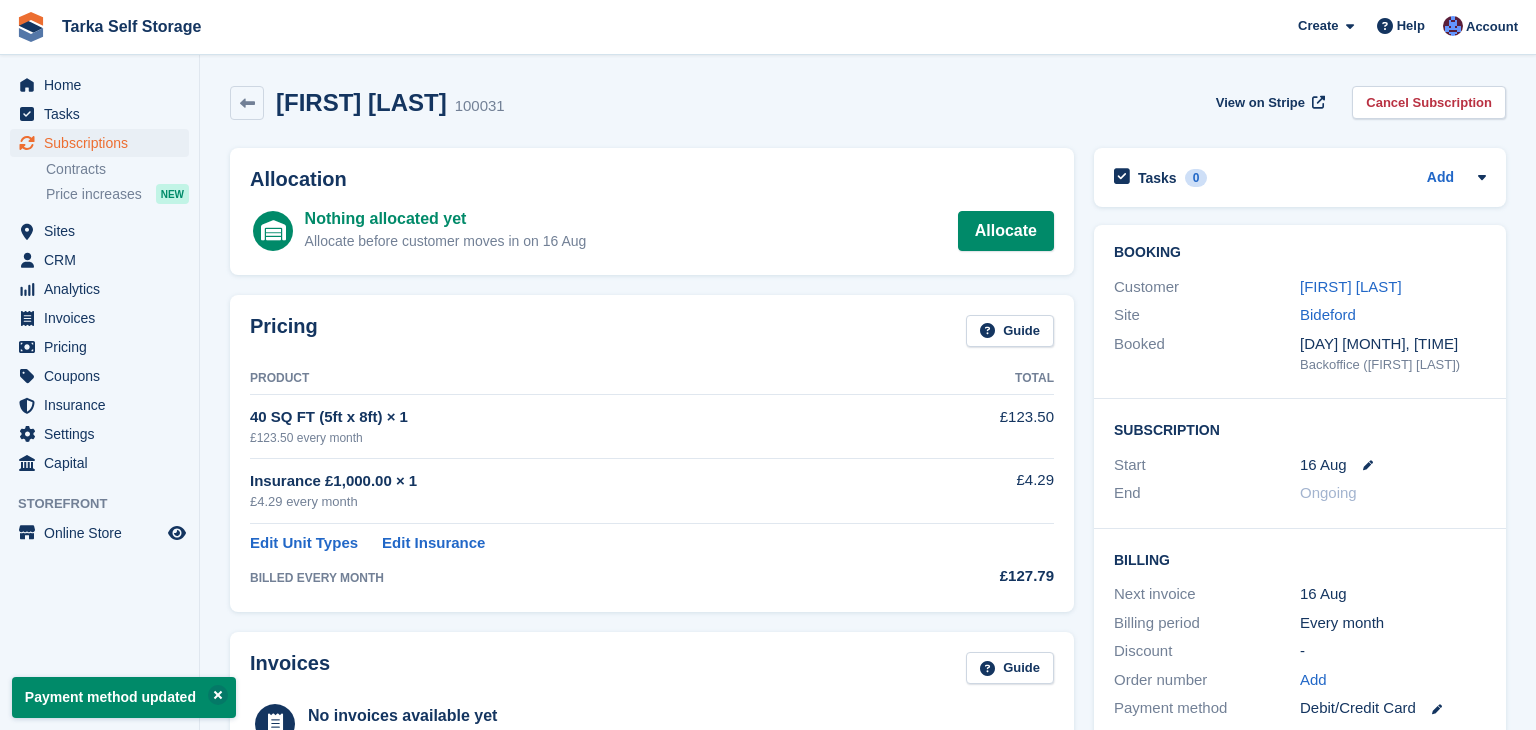 click on "[FIRST] [LAST]
[POSTAL_CODE]
View on Stripe
Cancel Subscription" at bounding box center (868, 103) 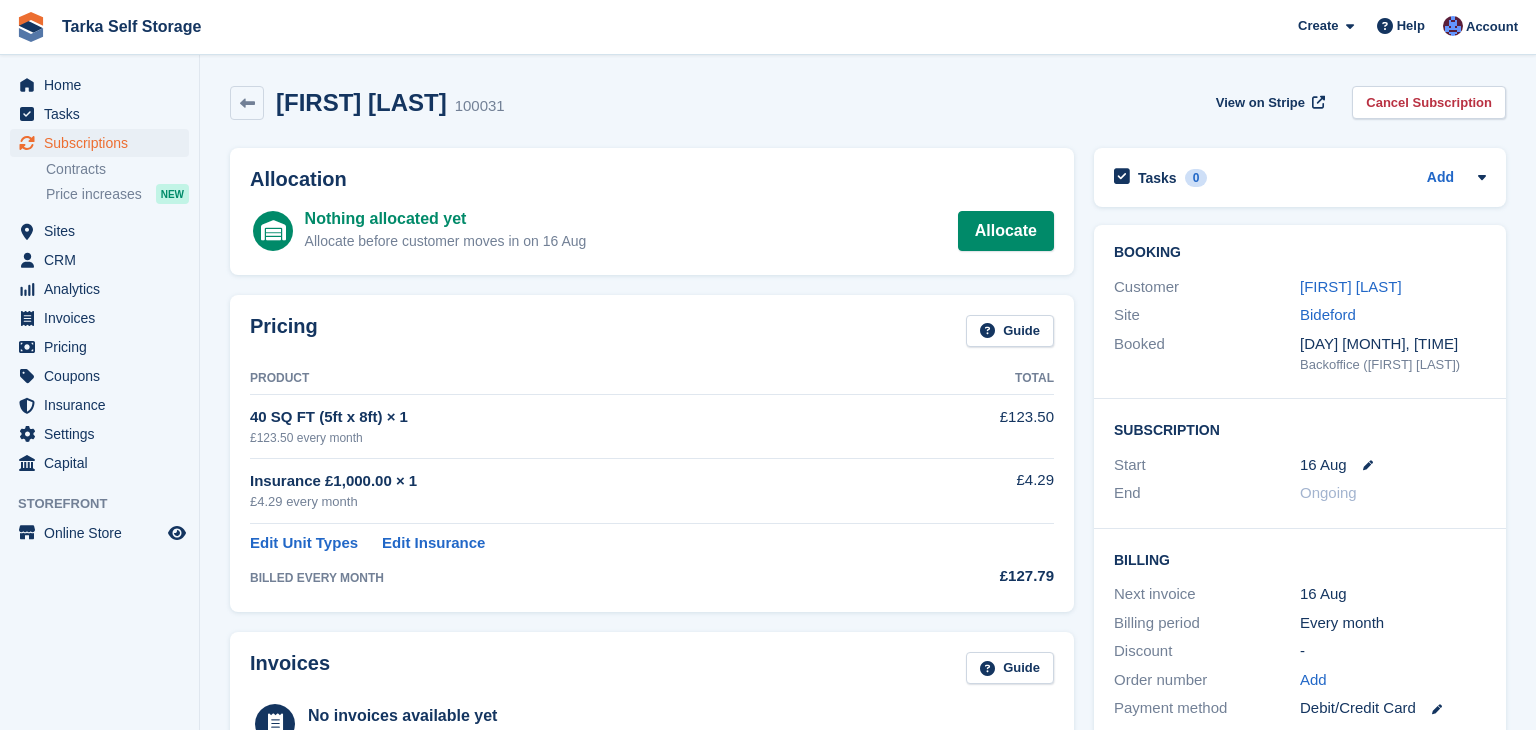 scroll, scrollTop: 0, scrollLeft: 0, axis: both 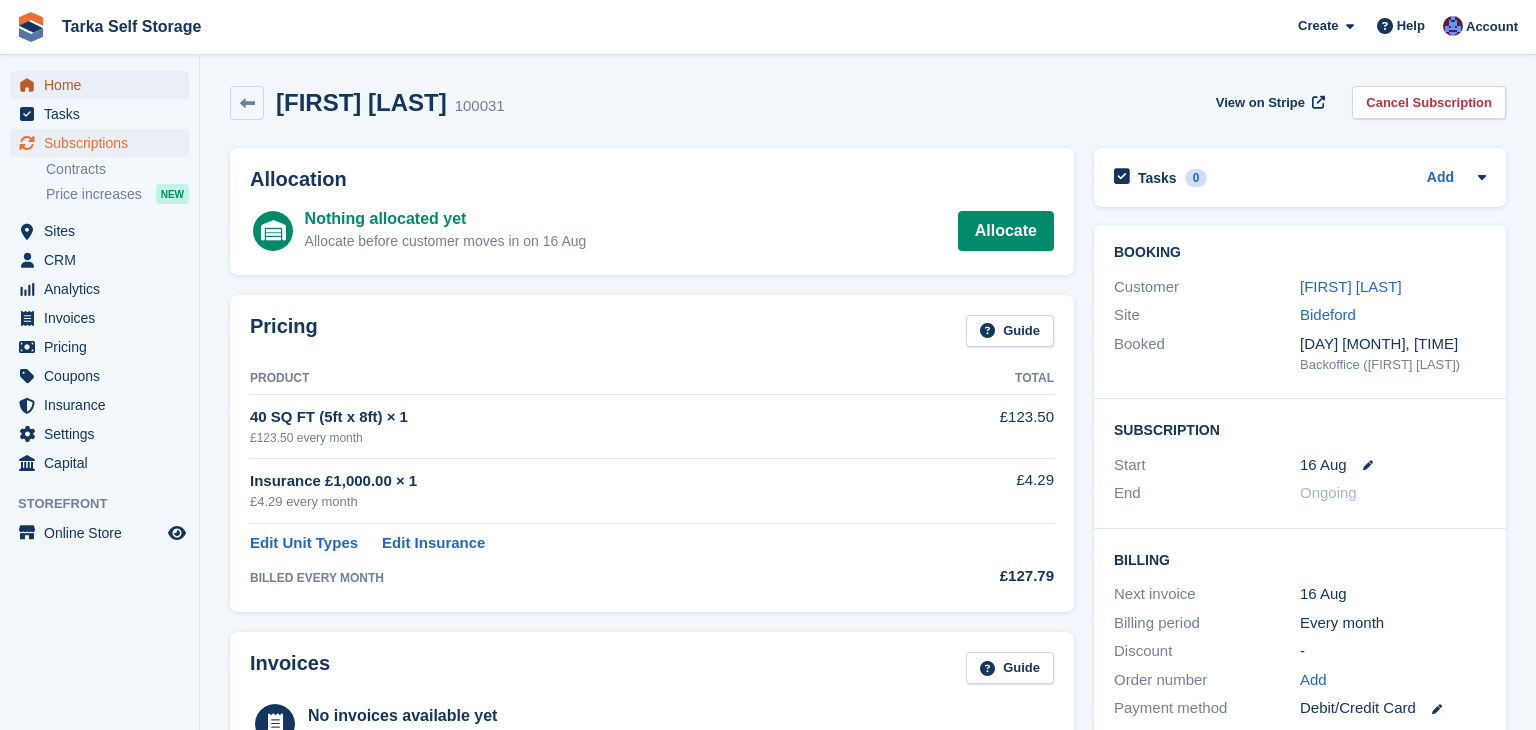 click on "Home" at bounding box center (104, 85) 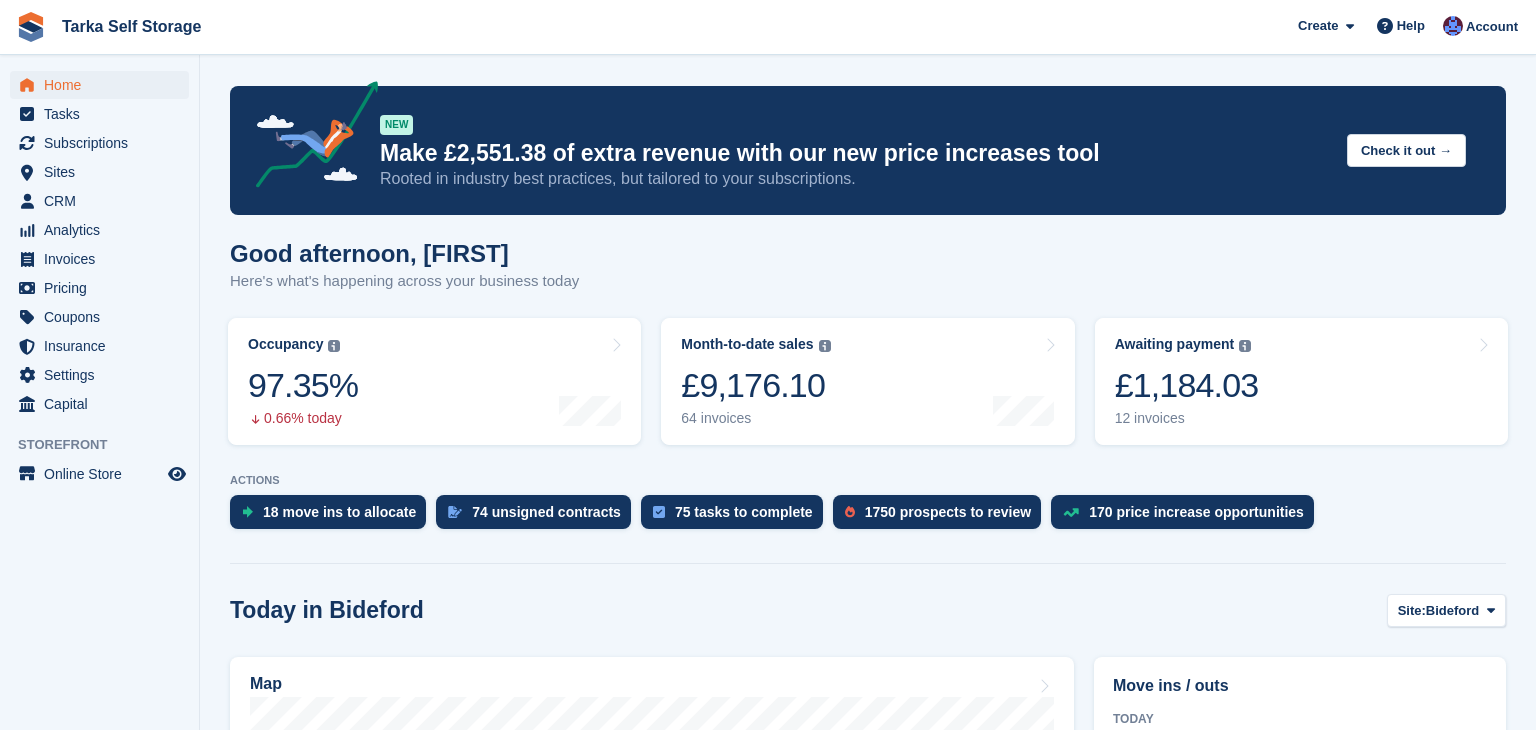 scroll, scrollTop: 0, scrollLeft: 0, axis: both 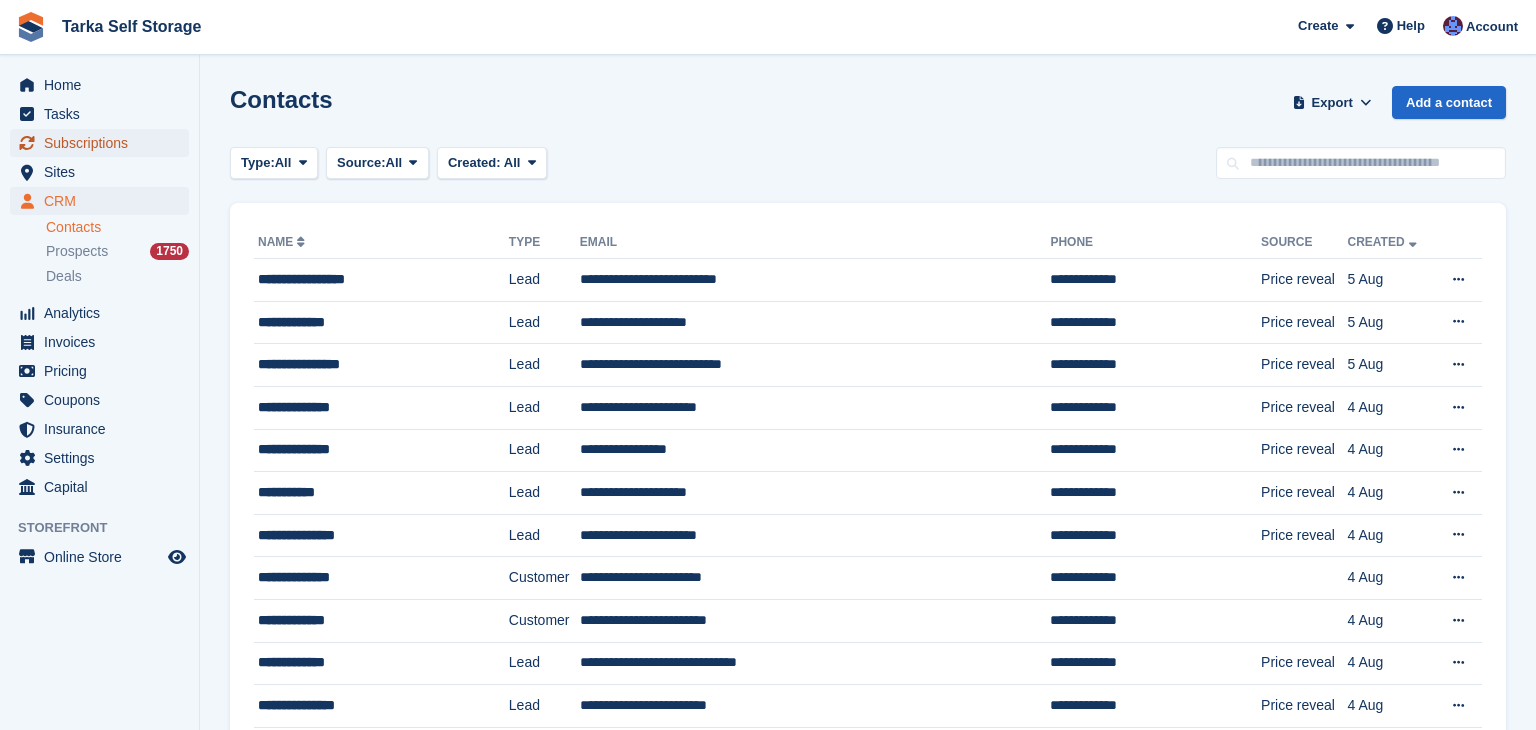 click on "Subscriptions" at bounding box center (104, 143) 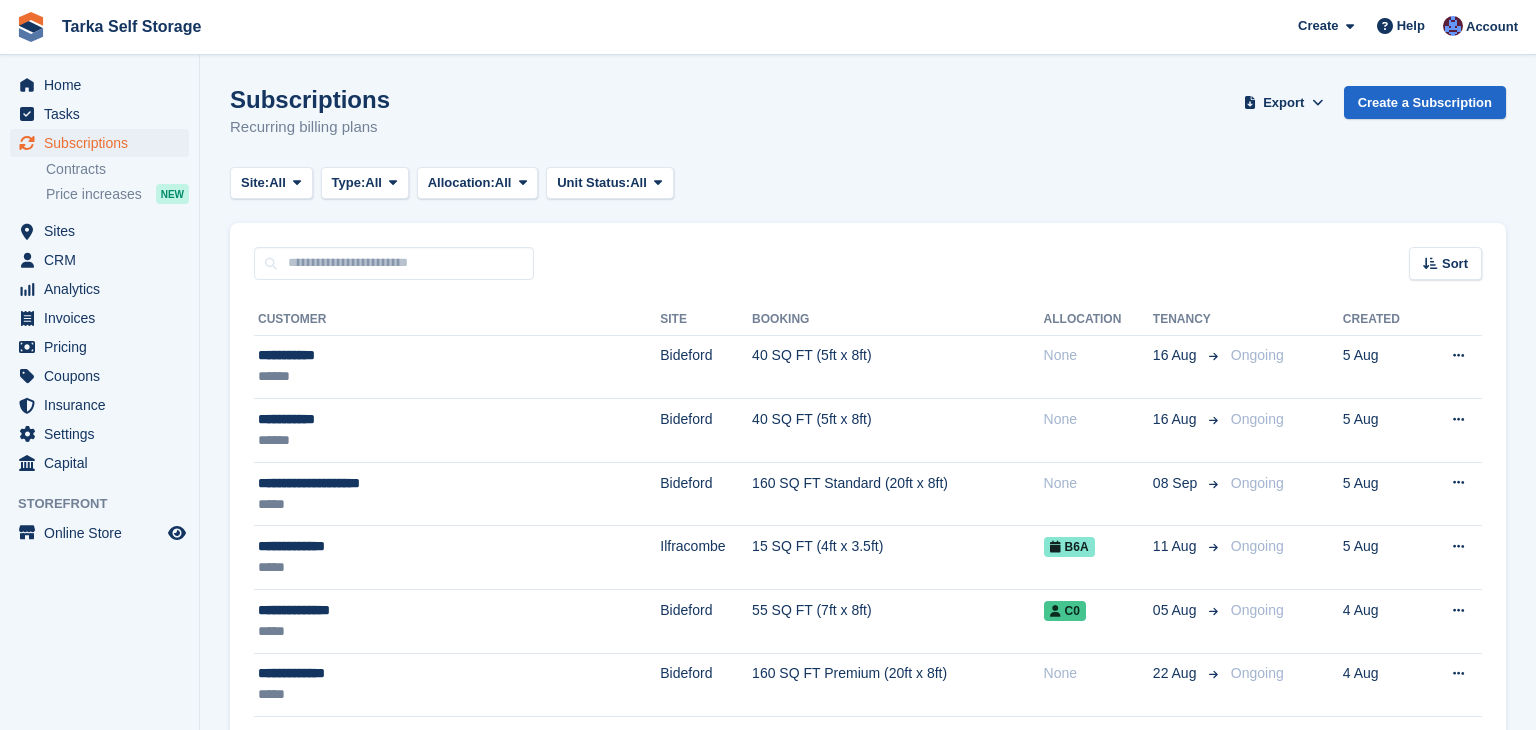click on "Subscriptions
Recurring billing plans
Export
Export Subscriptions
Export a CSV of all Subscriptions which match the current filters.
Please allow time for large exports.
Start Export
Create a Subscription" at bounding box center (868, 124) 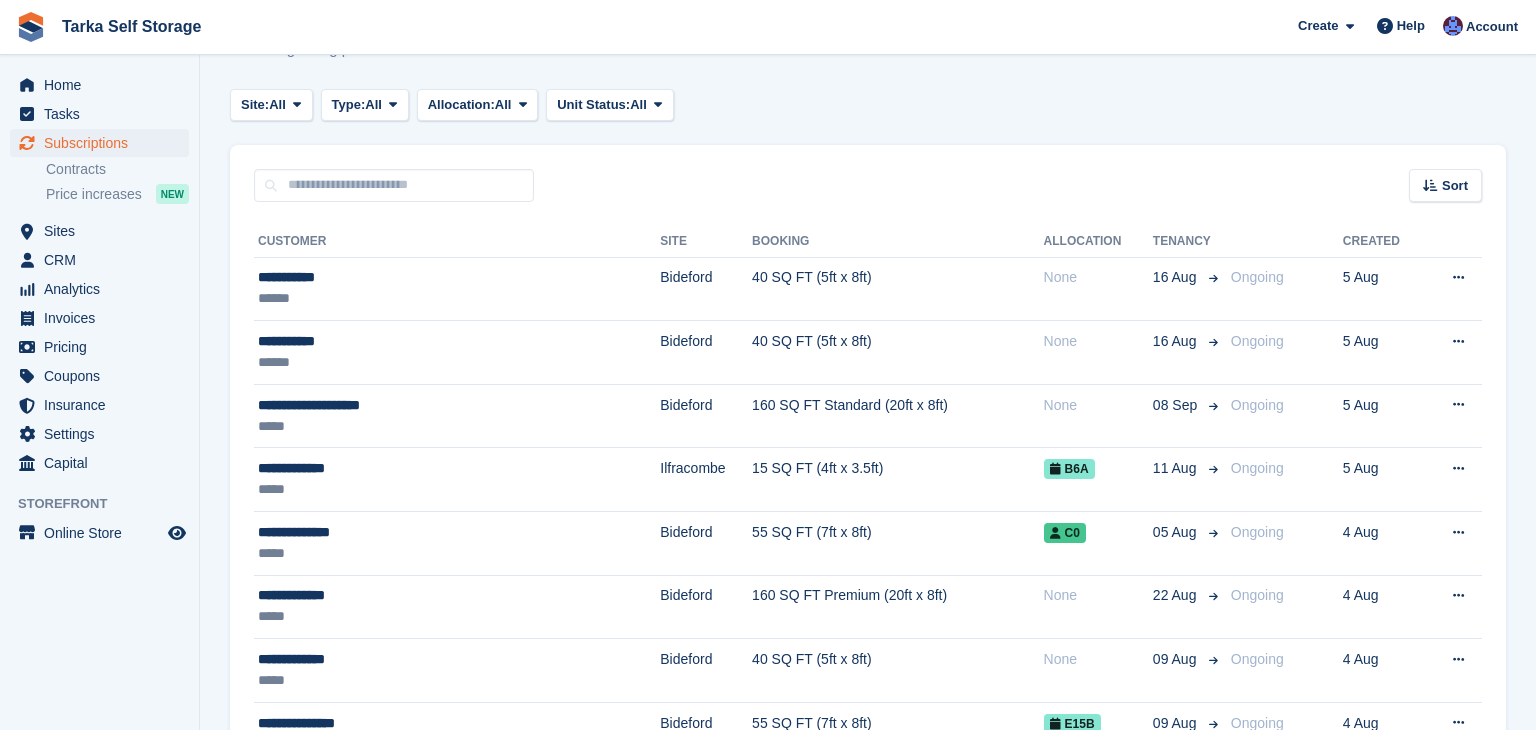 scroll, scrollTop: 80, scrollLeft: 0, axis: vertical 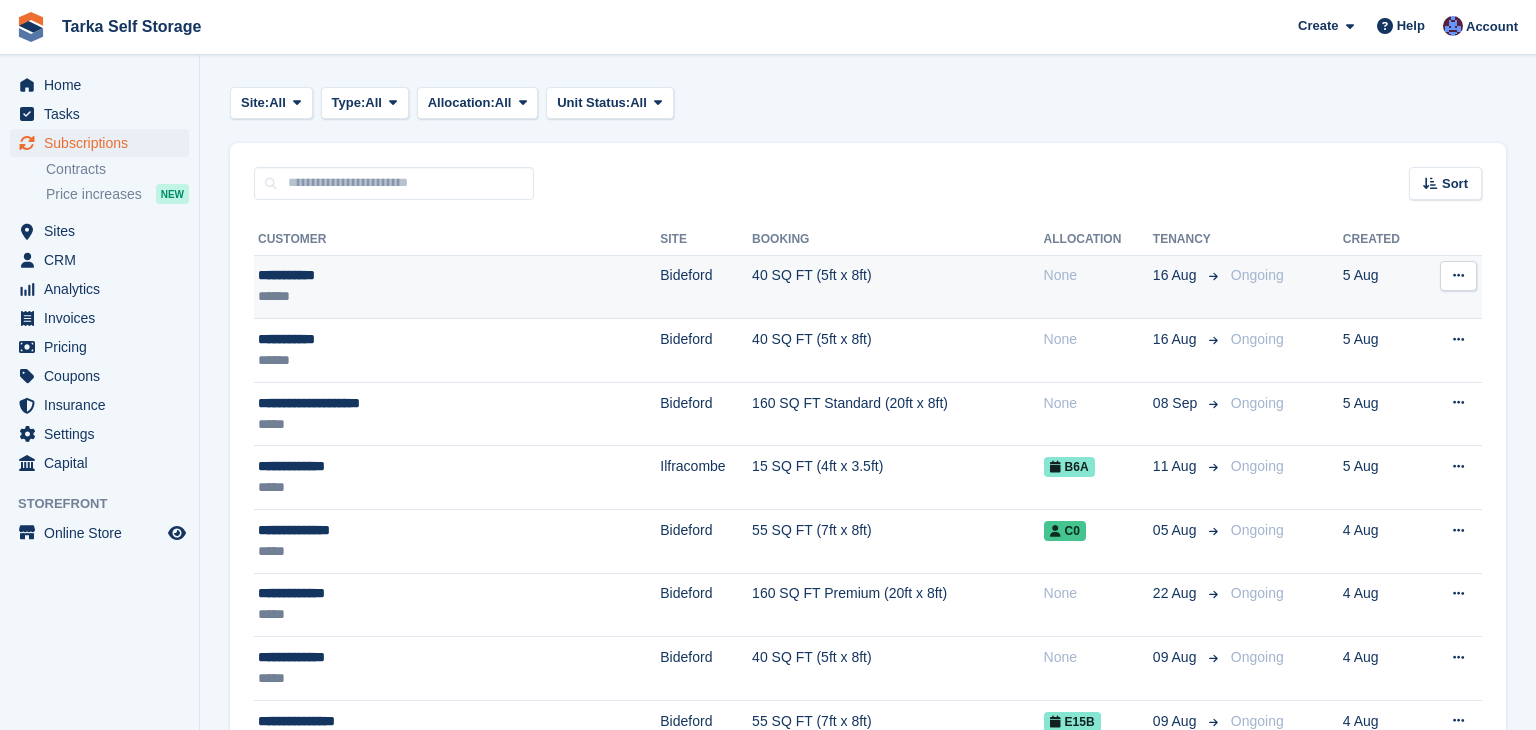 click on "40 SQ FT (5ft x 8ft)" at bounding box center [897, 287] 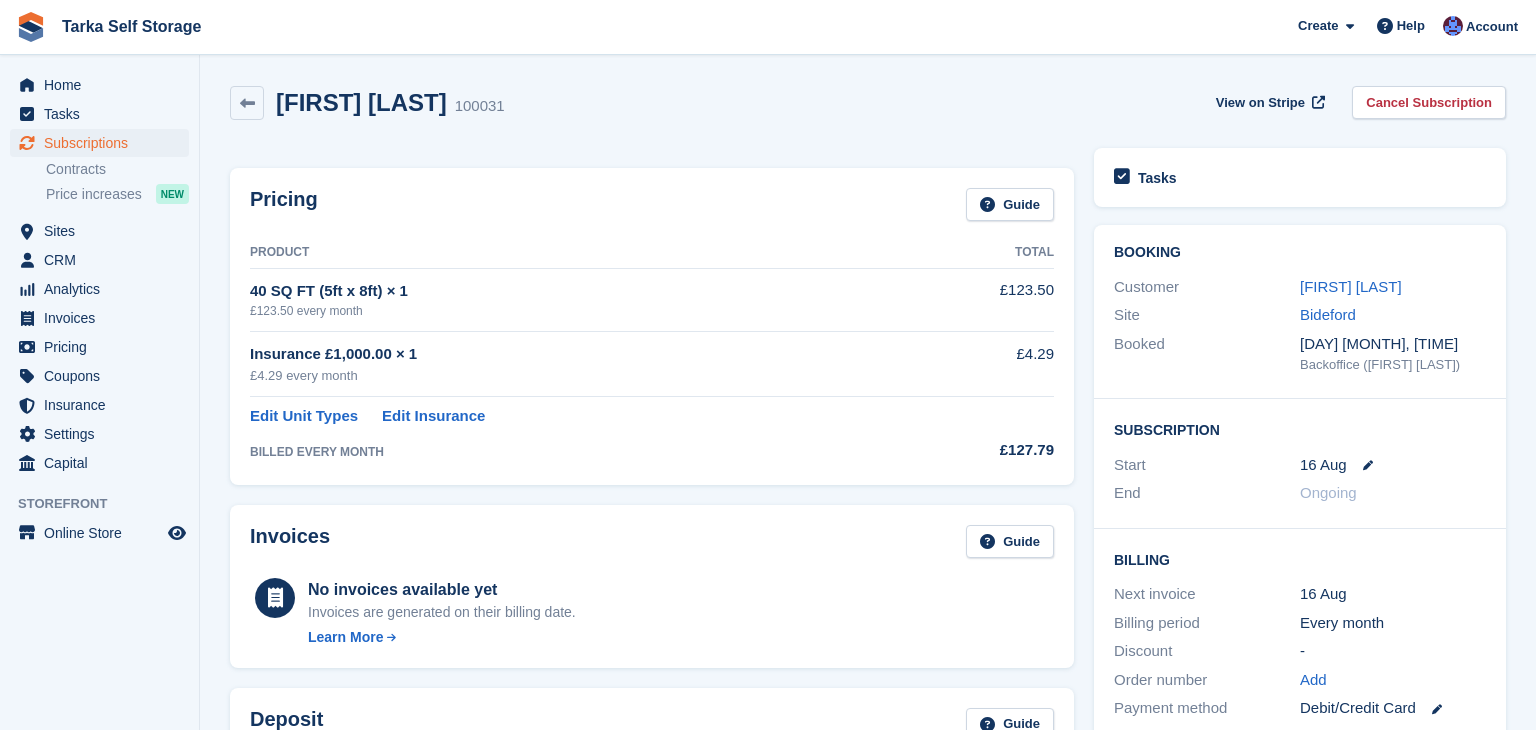 scroll, scrollTop: 0, scrollLeft: 0, axis: both 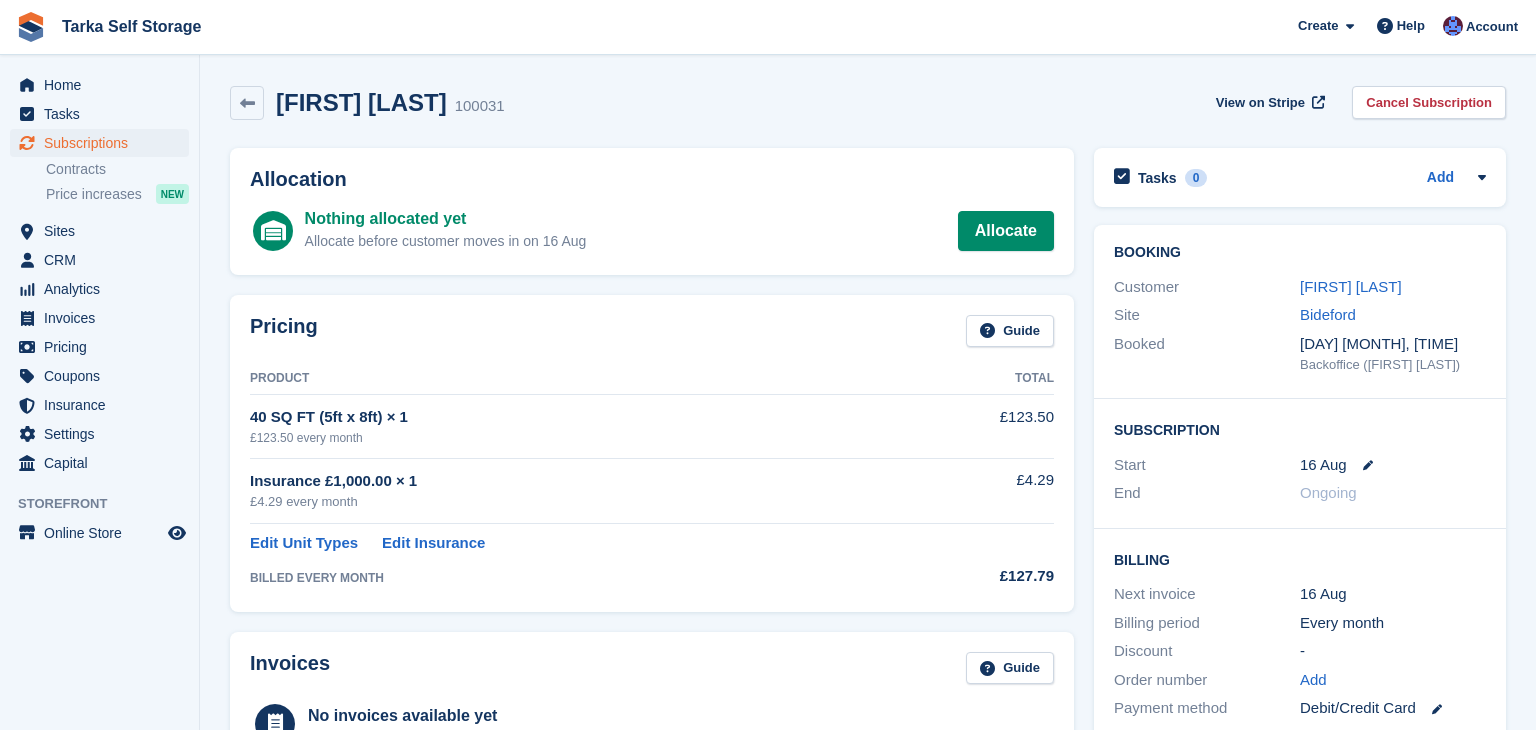 click on "[FIRST] [LAST]
[NUMBER]
View on Stripe
Cancel Subscription" at bounding box center [868, 103] 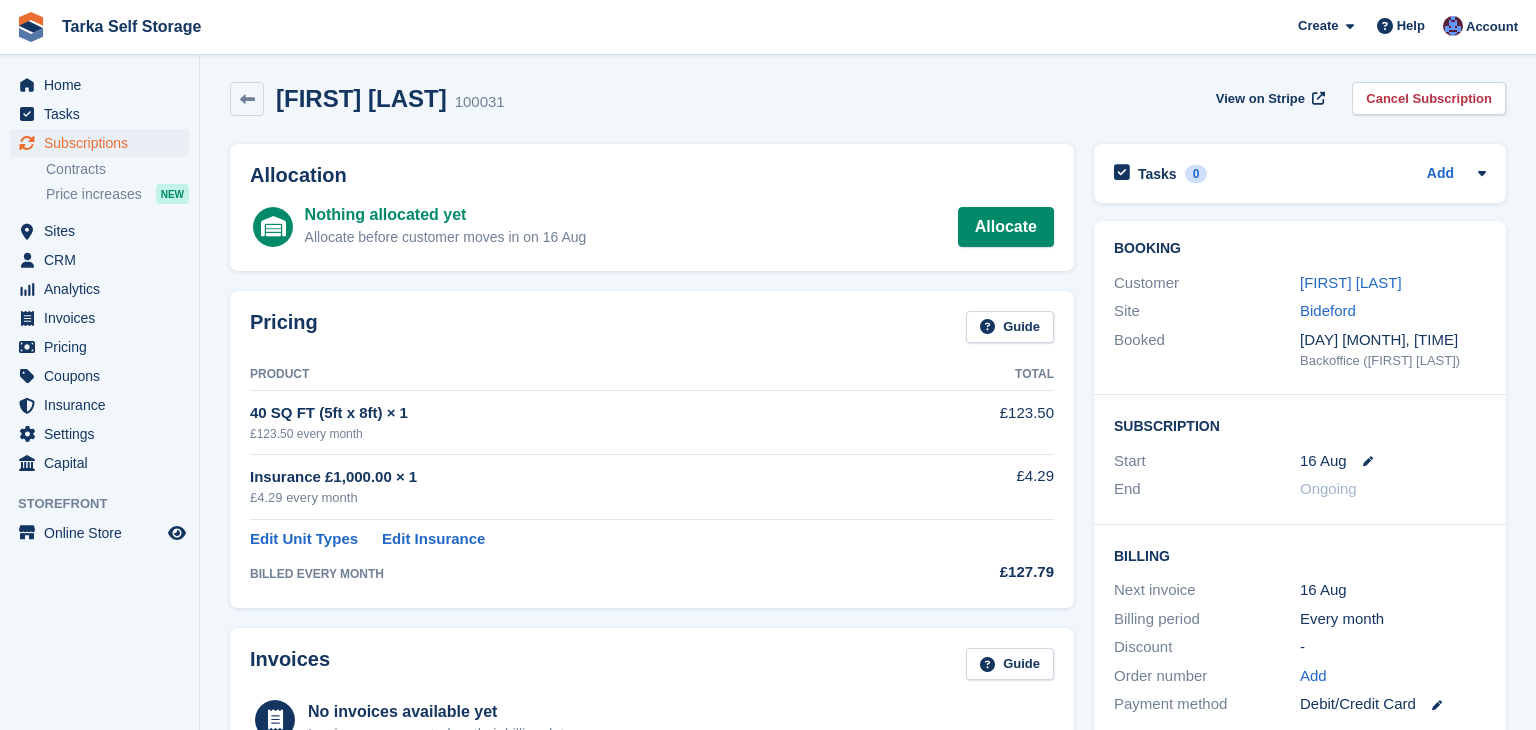 scroll, scrollTop: 0, scrollLeft: 0, axis: both 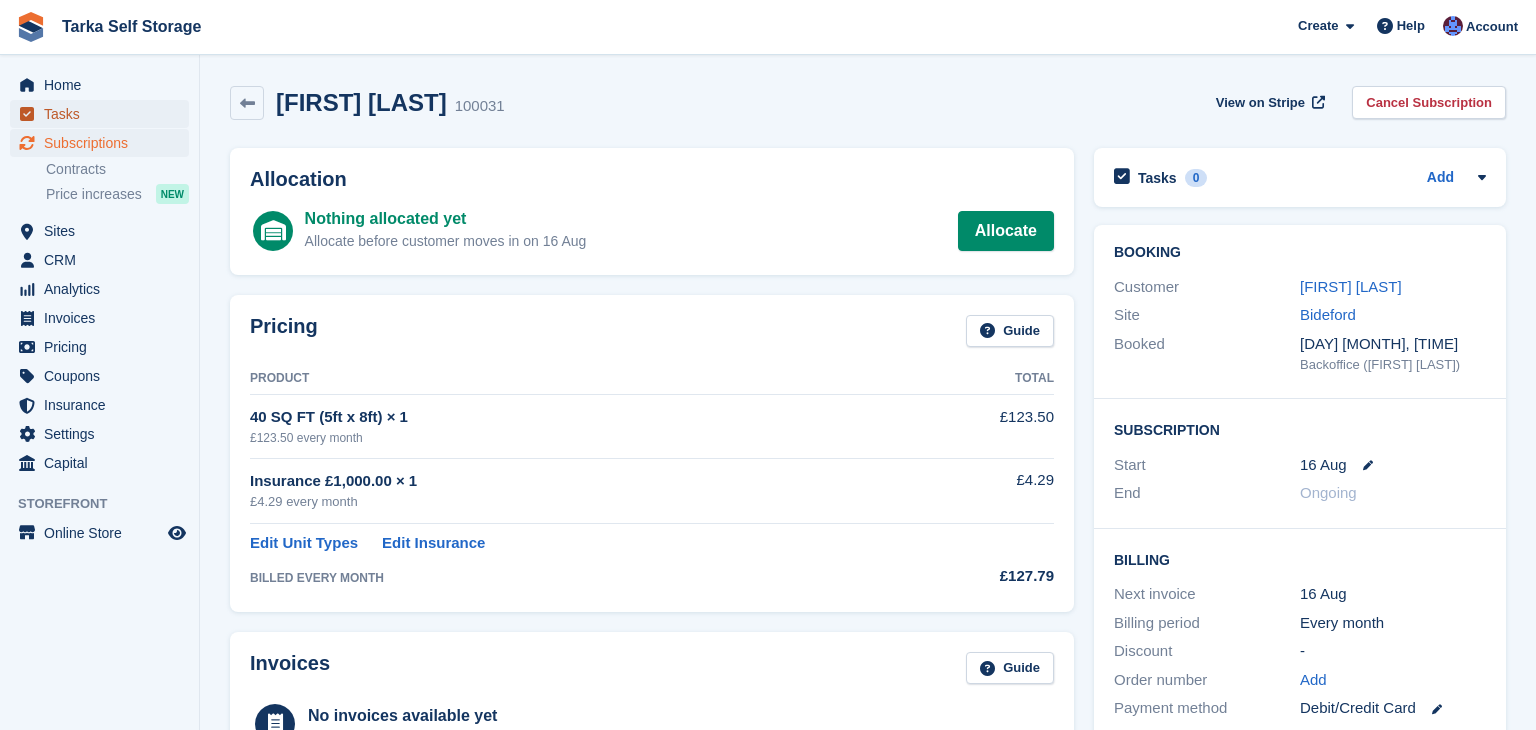 click on "Tasks" at bounding box center [104, 114] 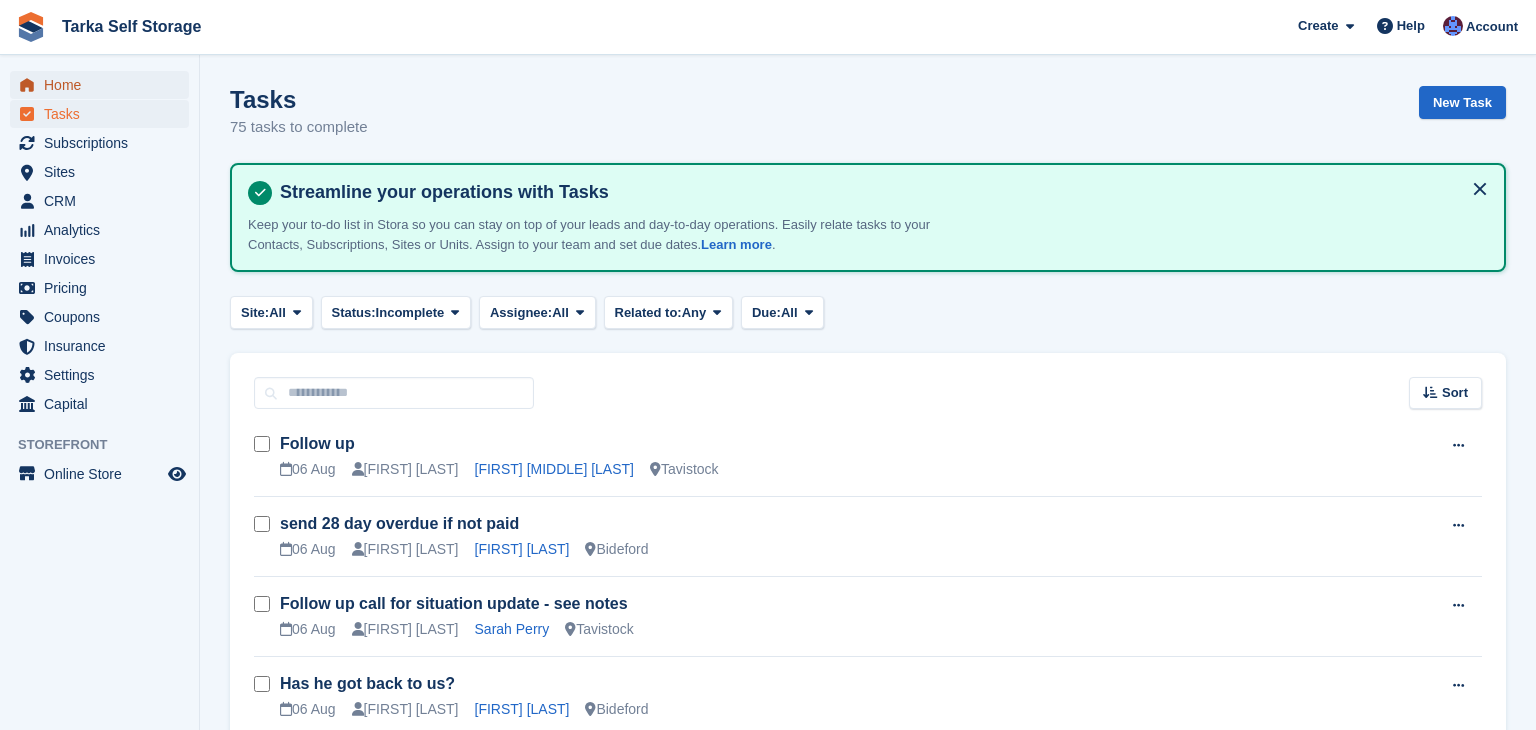 click on "Home" at bounding box center (104, 85) 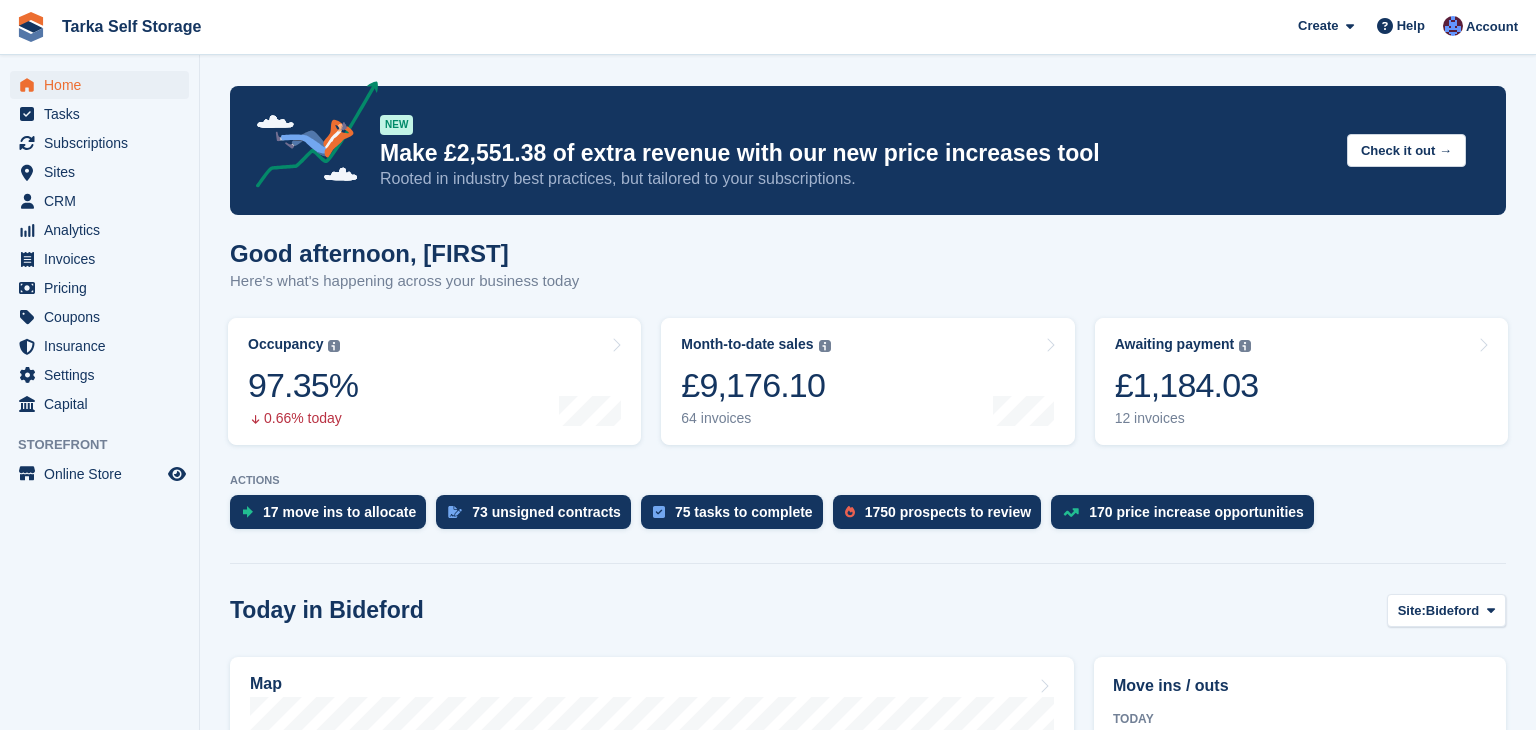 scroll, scrollTop: 0, scrollLeft: 0, axis: both 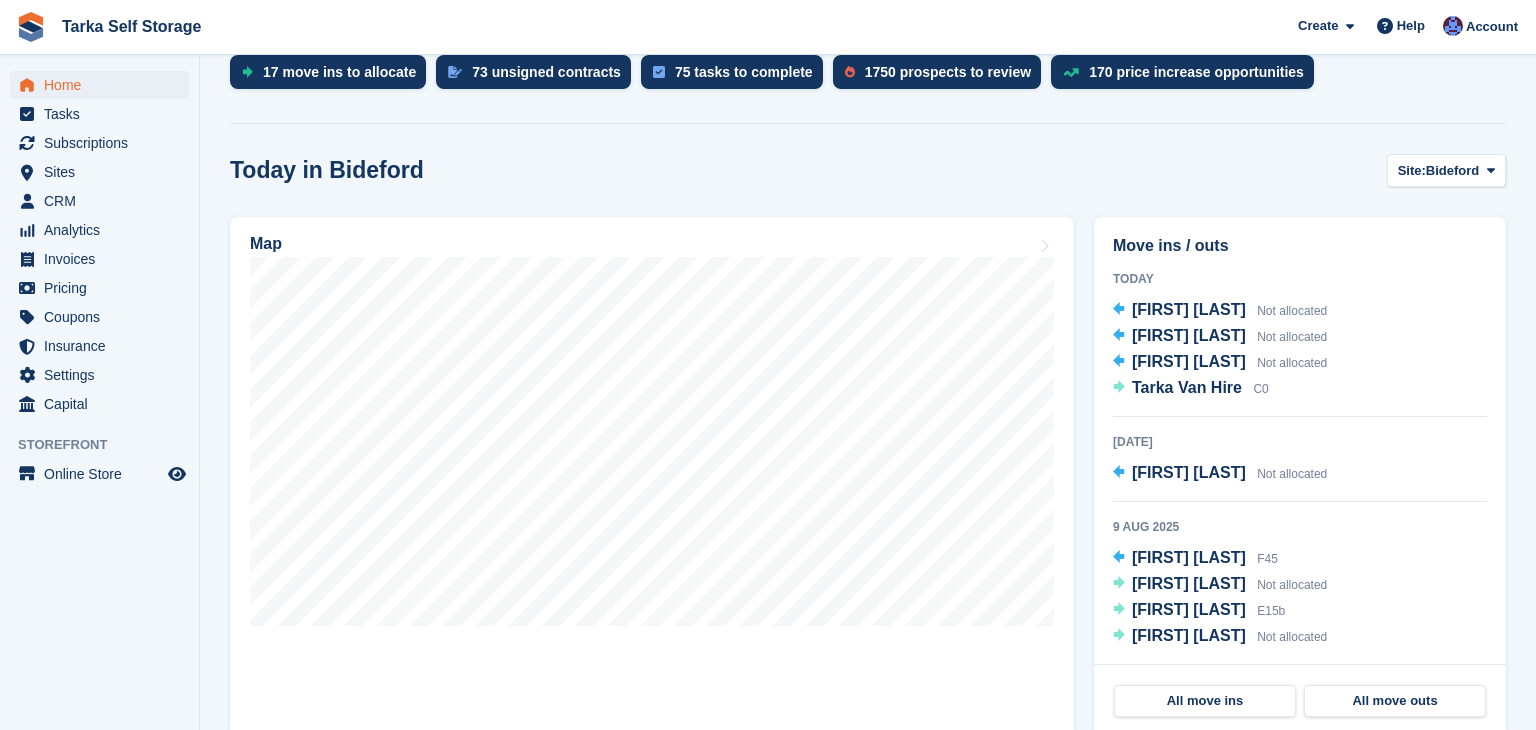 click on "Today
Pete Moyes
Not allocated
Donna Money
Not allocated
Heather Baguley
Not allocated
Tarka Van Hire
C0" at bounding box center [1300, 342] 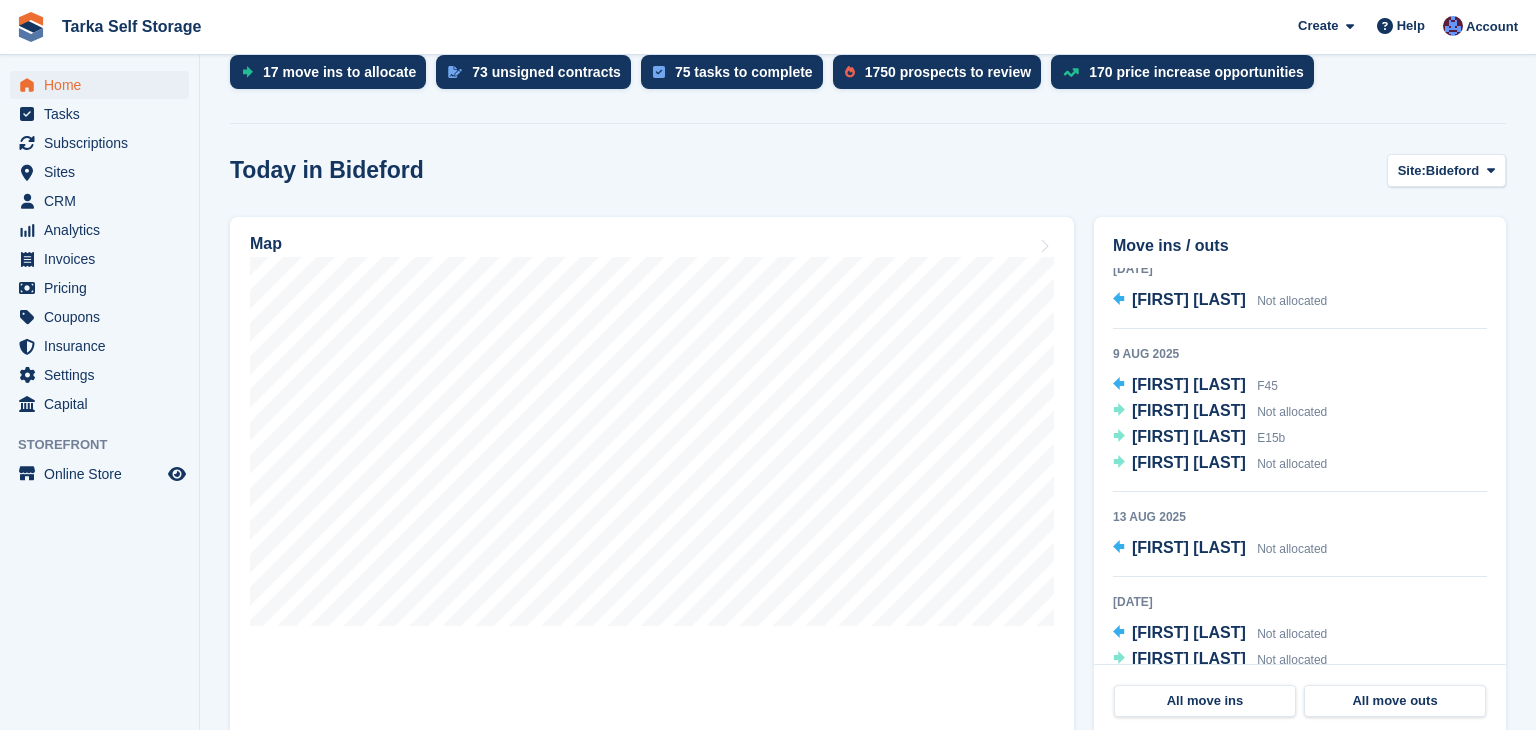 scroll, scrollTop: 3, scrollLeft: 0, axis: vertical 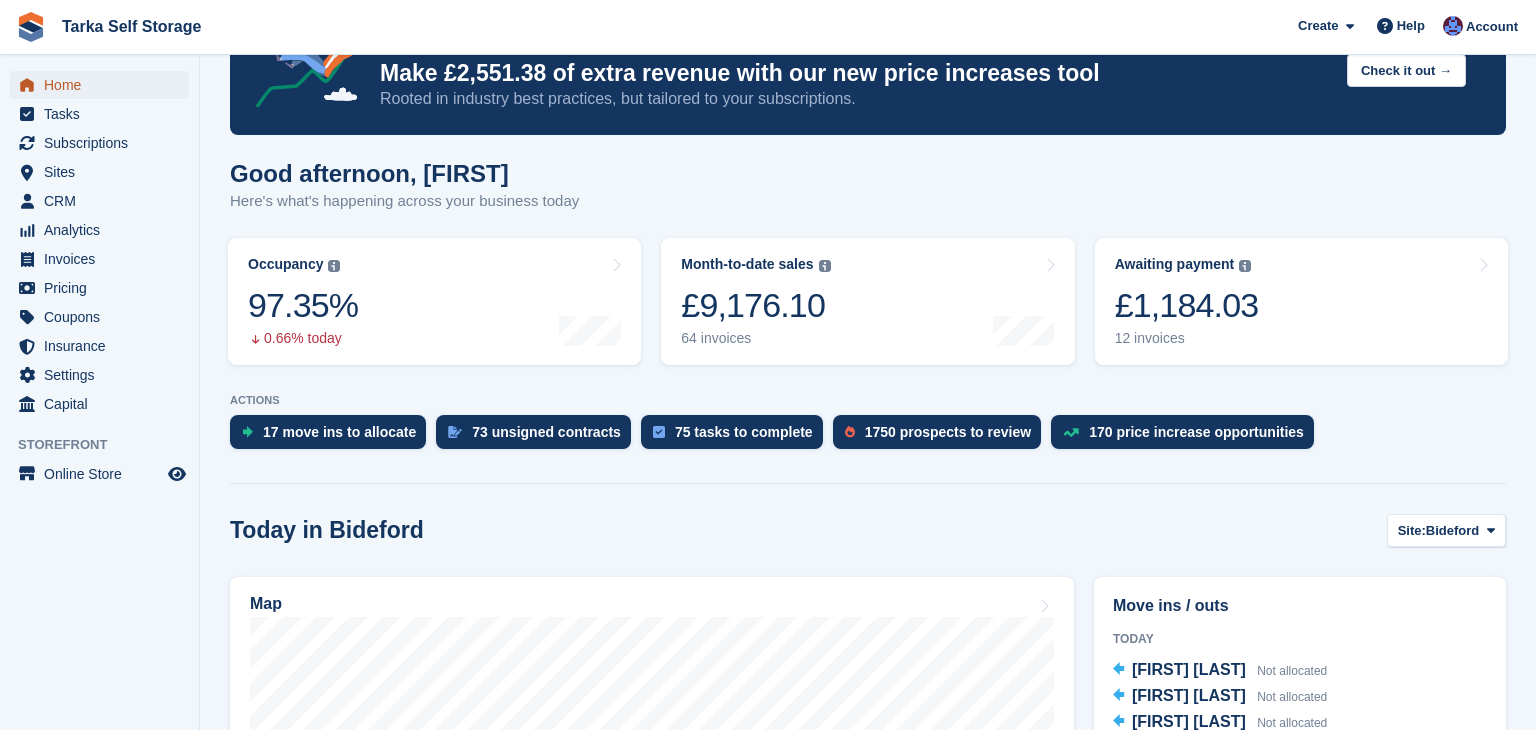 click on "Home" at bounding box center [104, 85] 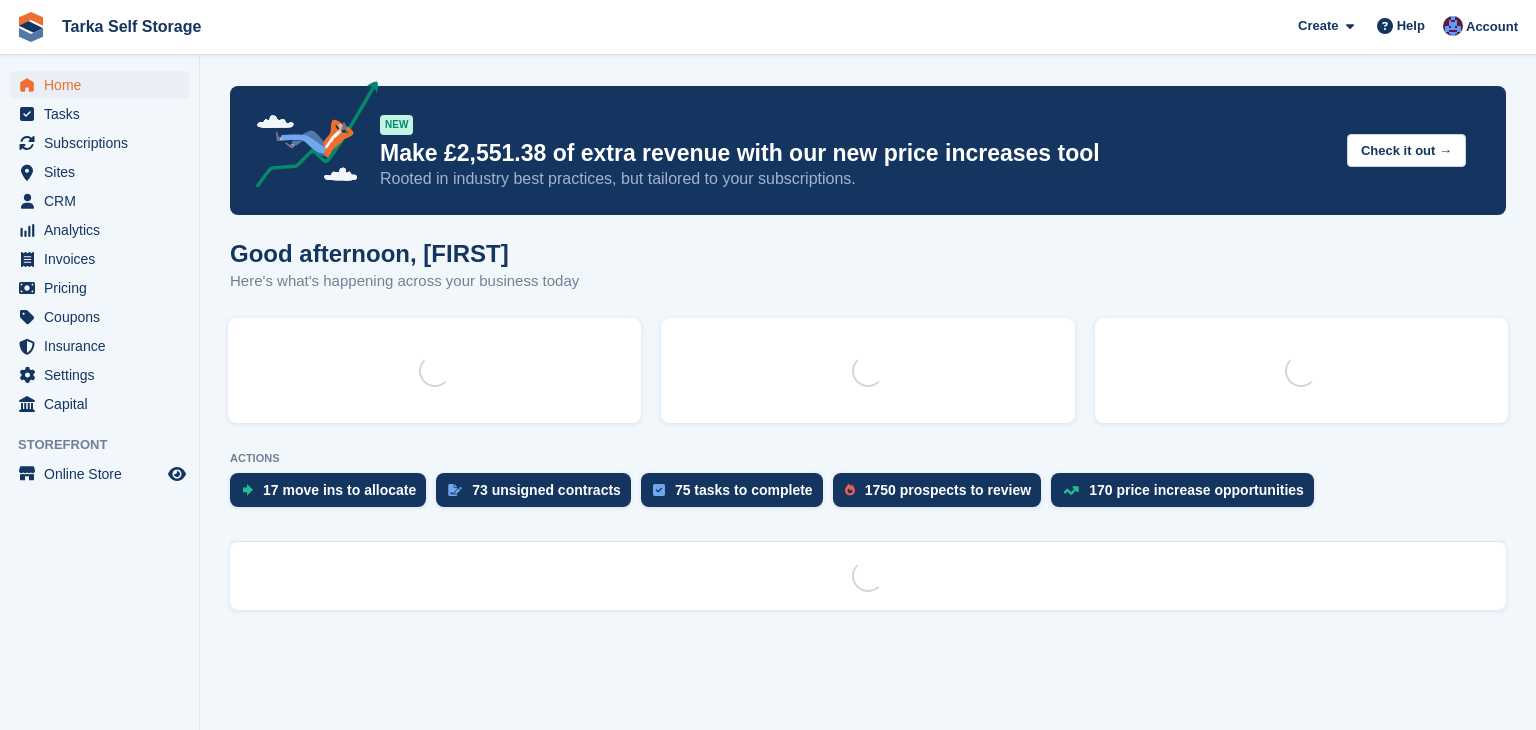 scroll, scrollTop: 0, scrollLeft: 0, axis: both 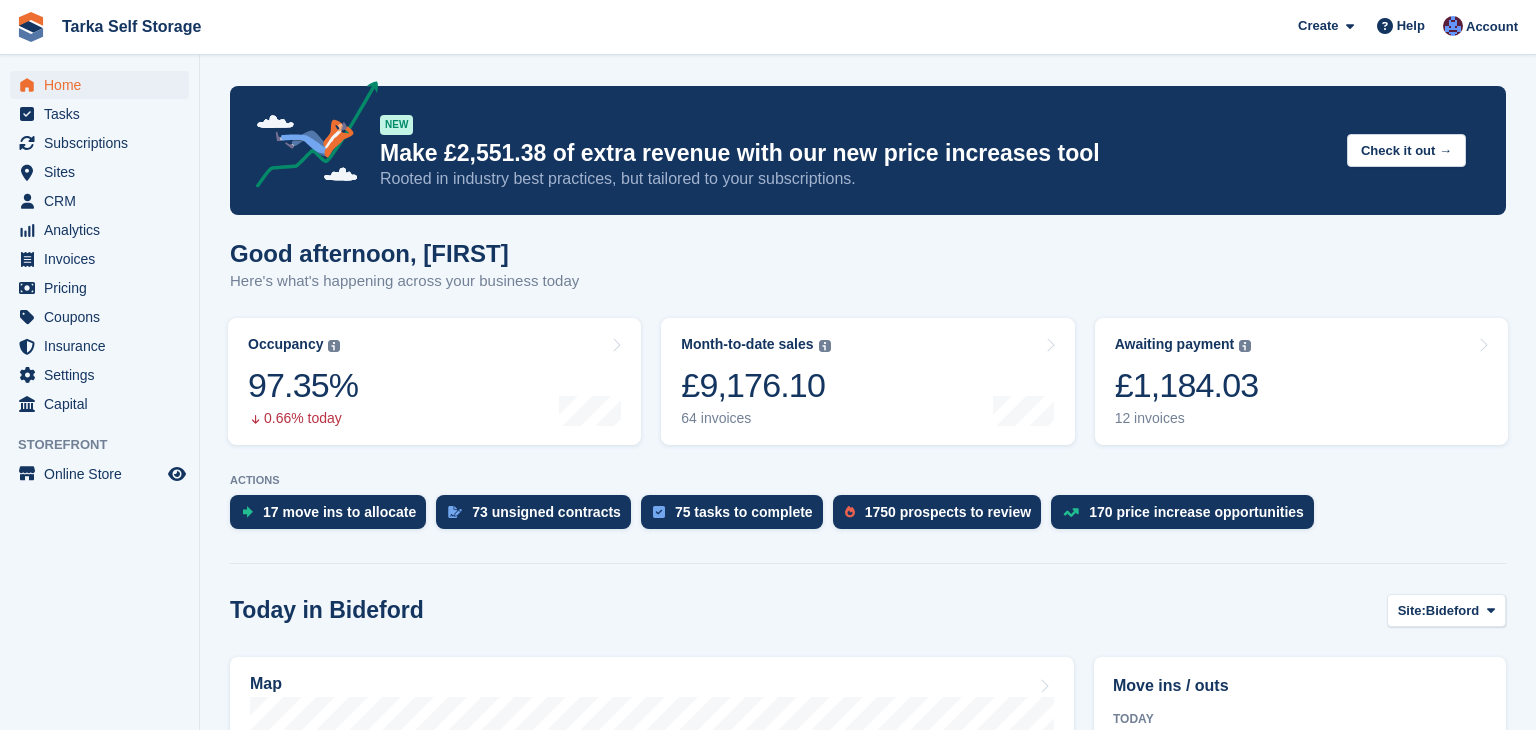 click on "17
move ins to allocate
73
unsigned contracts
75
tasks to complete
1750
prospects to review
170
price increase opportunities" at bounding box center (868, 517) 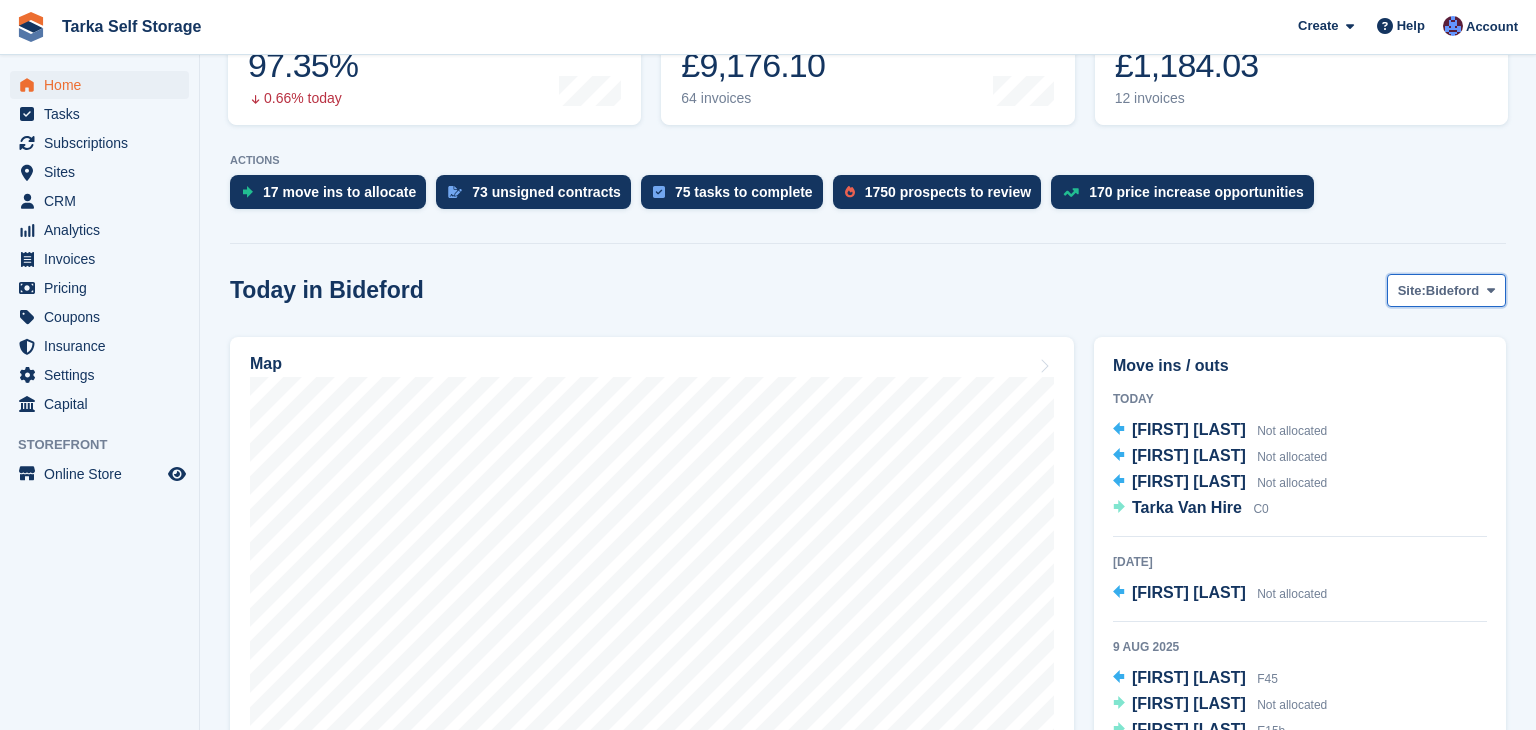 click on "Bideford" at bounding box center [1452, 291] 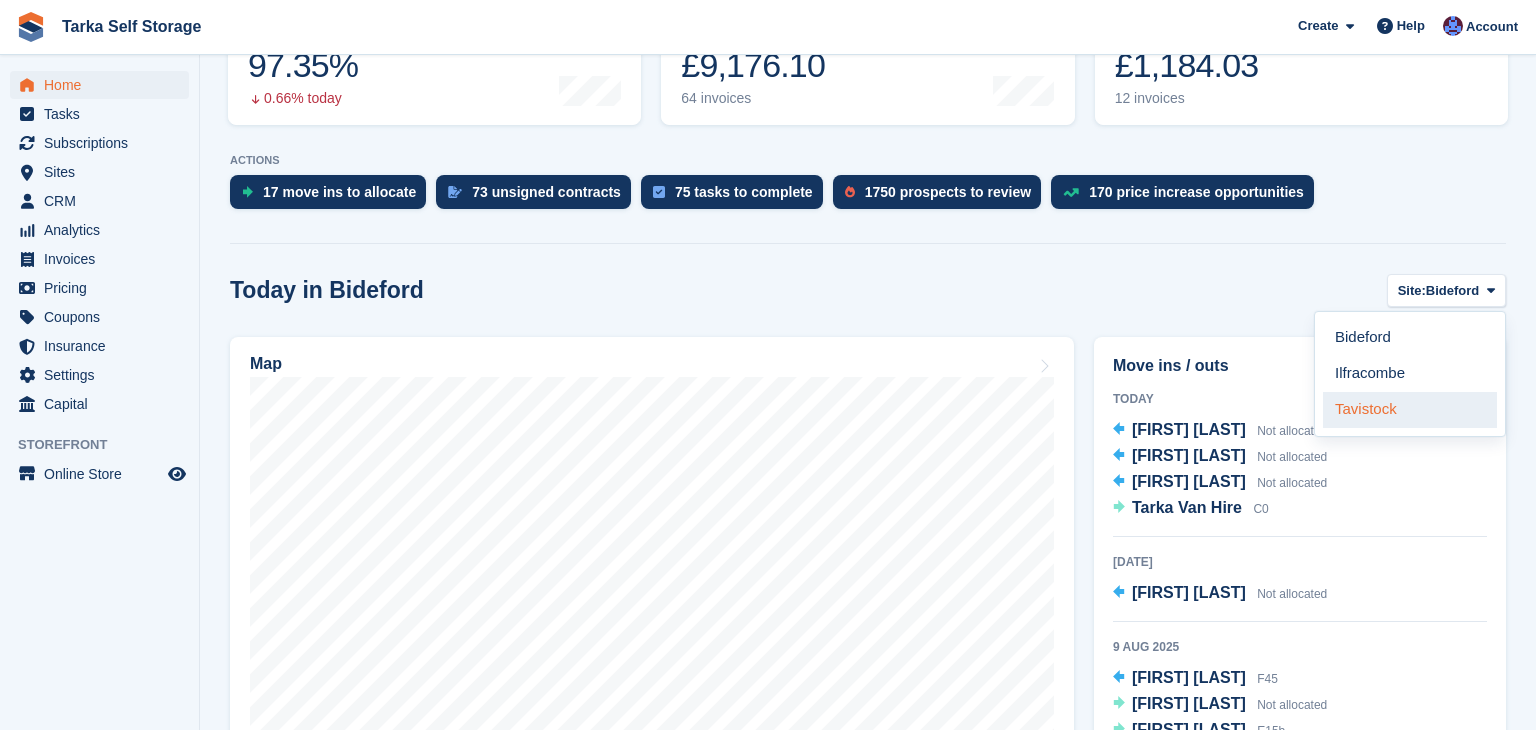 click on "Tavistock" at bounding box center (1410, 410) 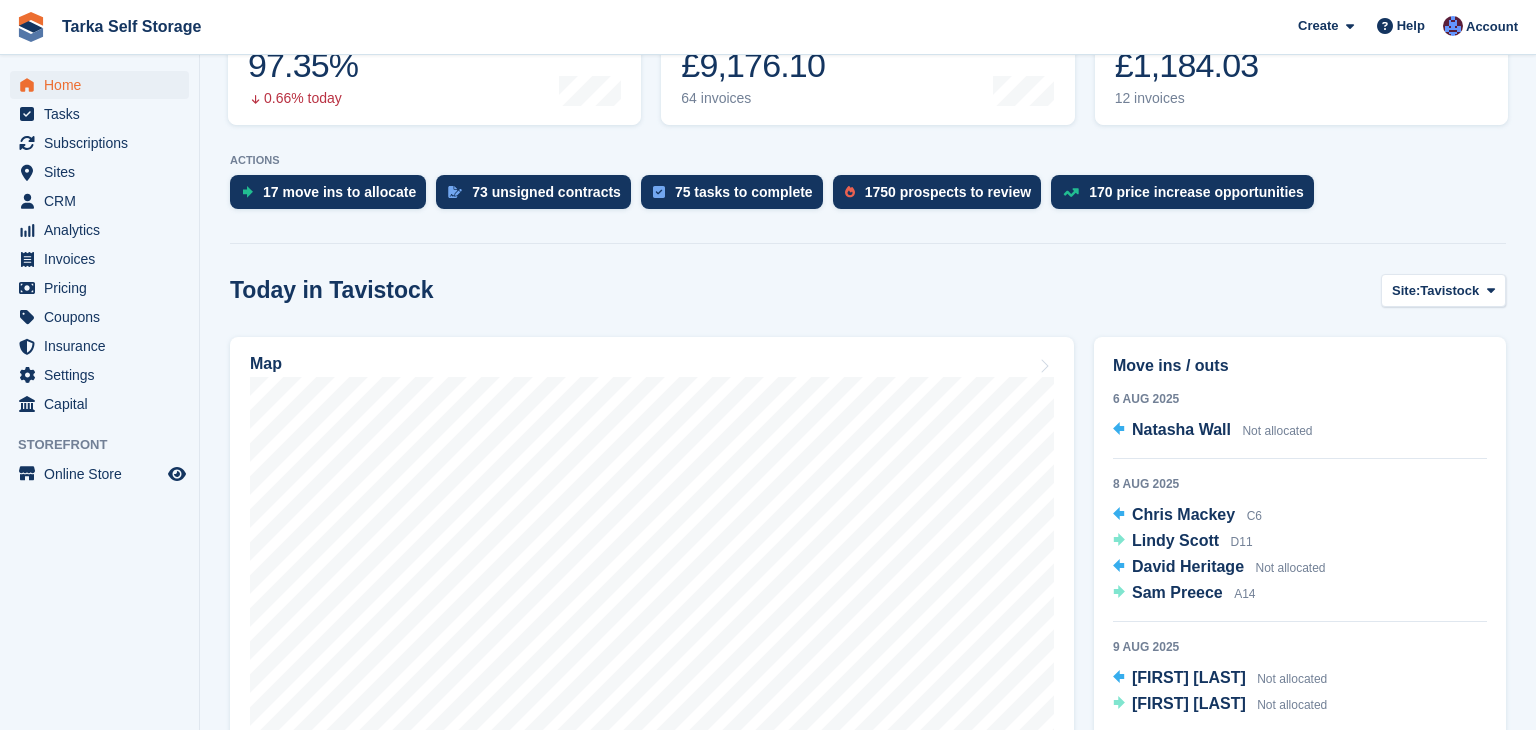 click on "Today in Tavistock
Site:
Tavistock
Bideford
Ilfracombe
Tavistock" at bounding box center (868, 290) 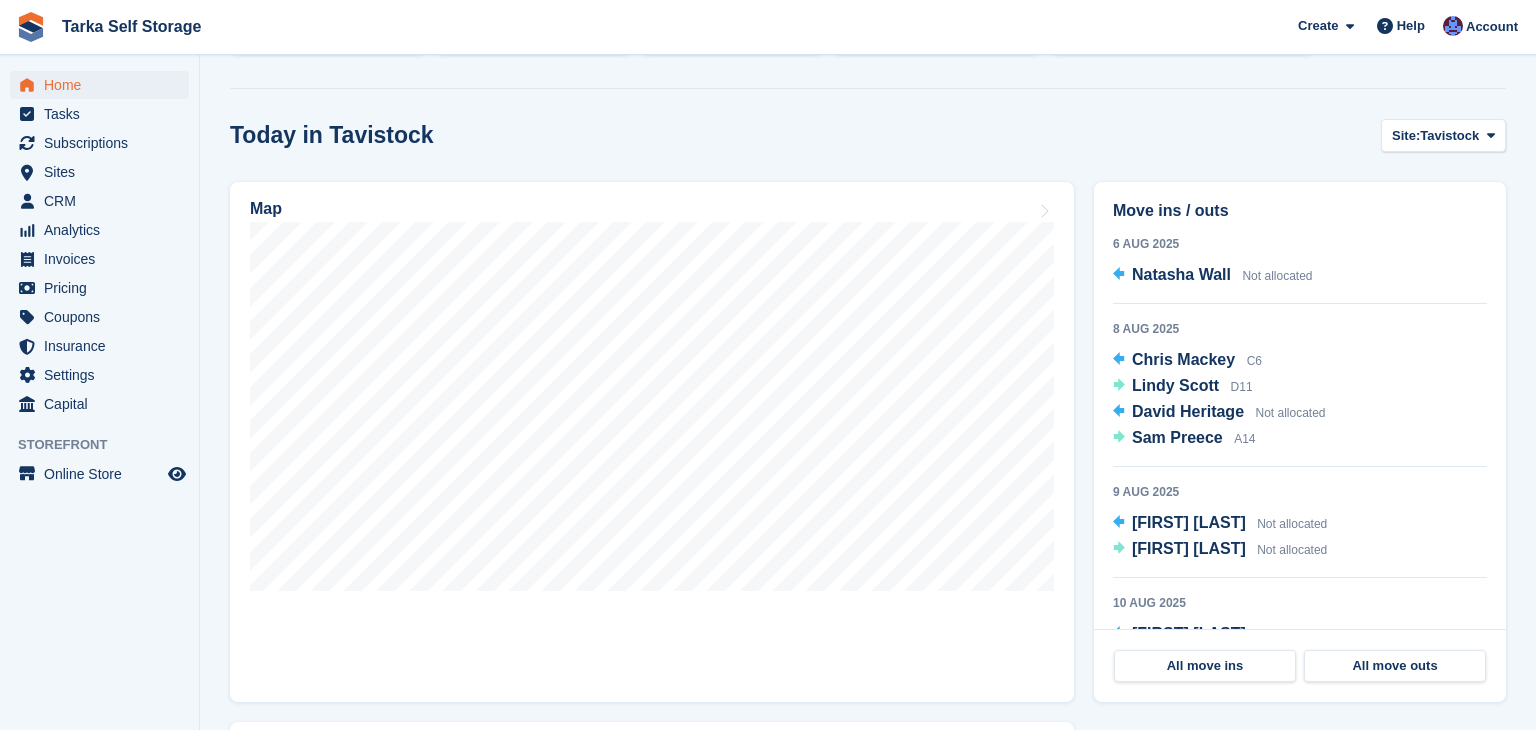 scroll, scrollTop: 480, scrollLeft: 0, axis: vertical 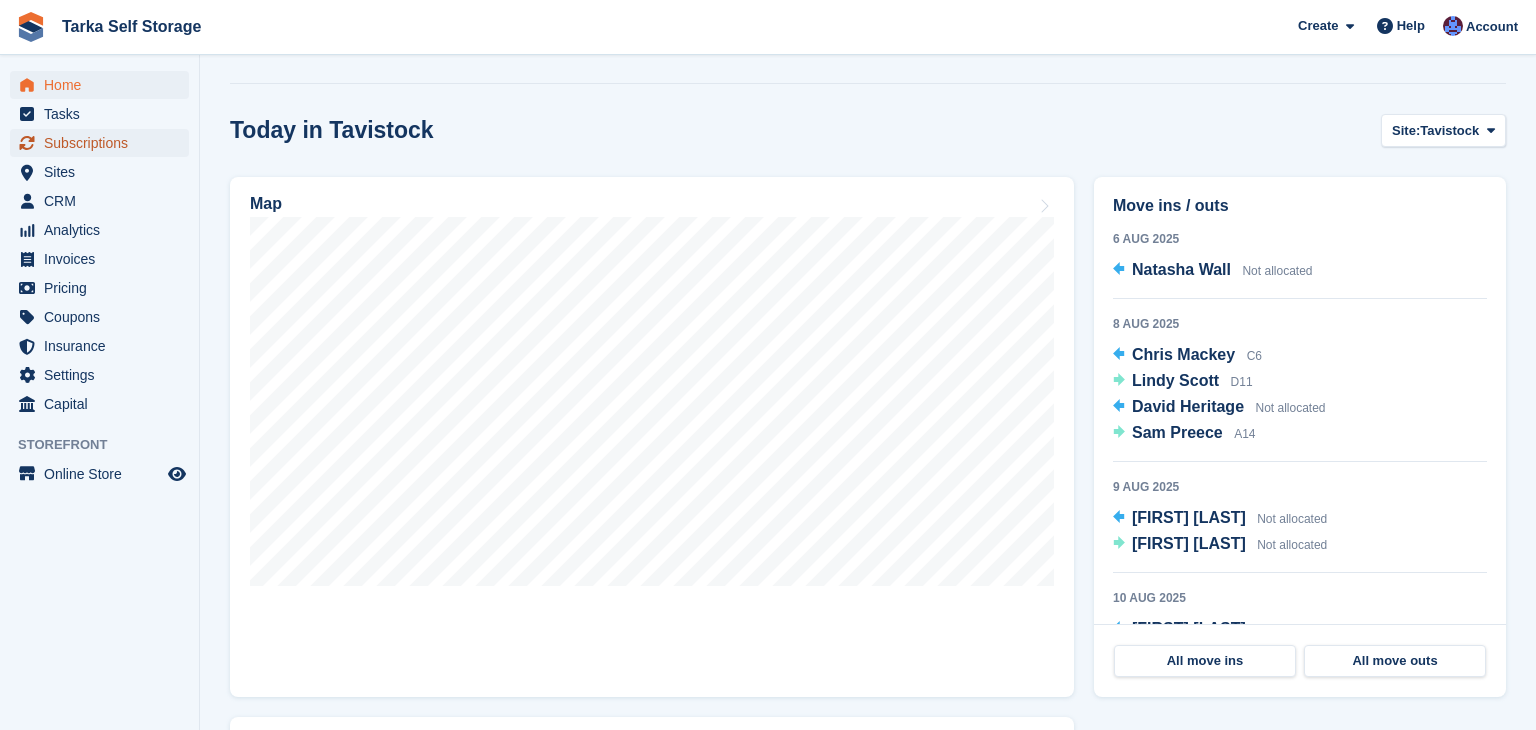 click on "Subscriptions" at bounding box center [104, 143] 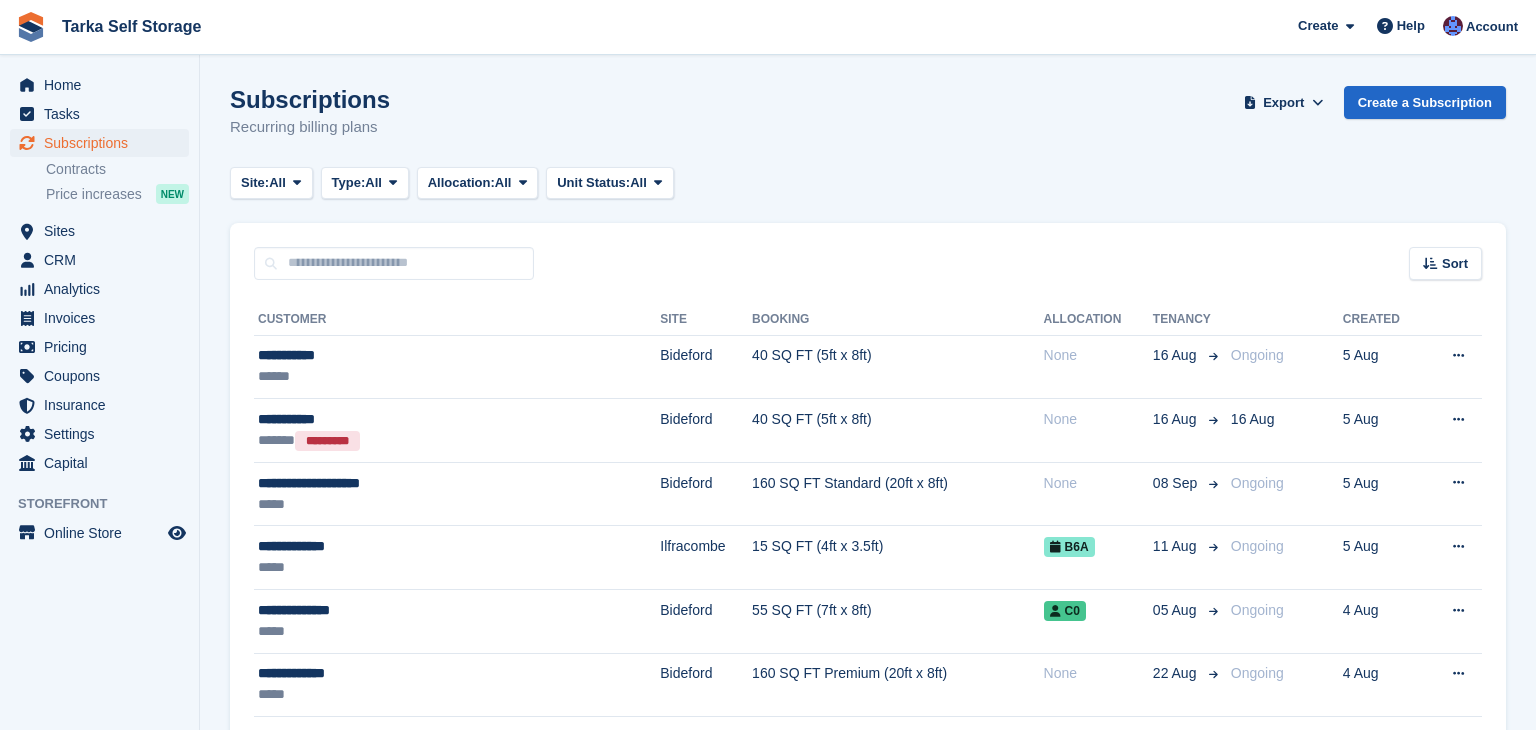 scroll, scrollTop: 0, scrollLeft: 0, axis: both 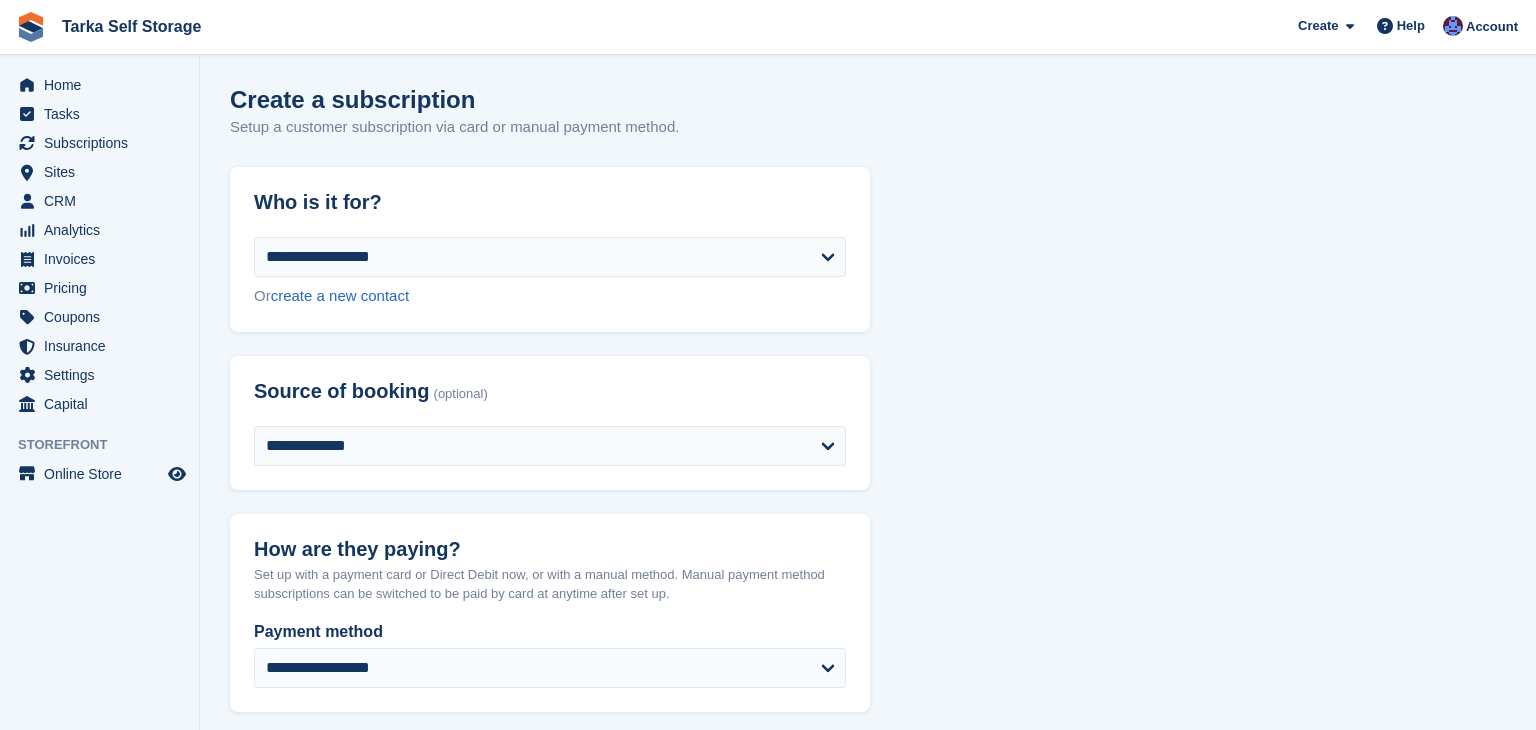 click on "**********" at bounding box center [868, 1495] 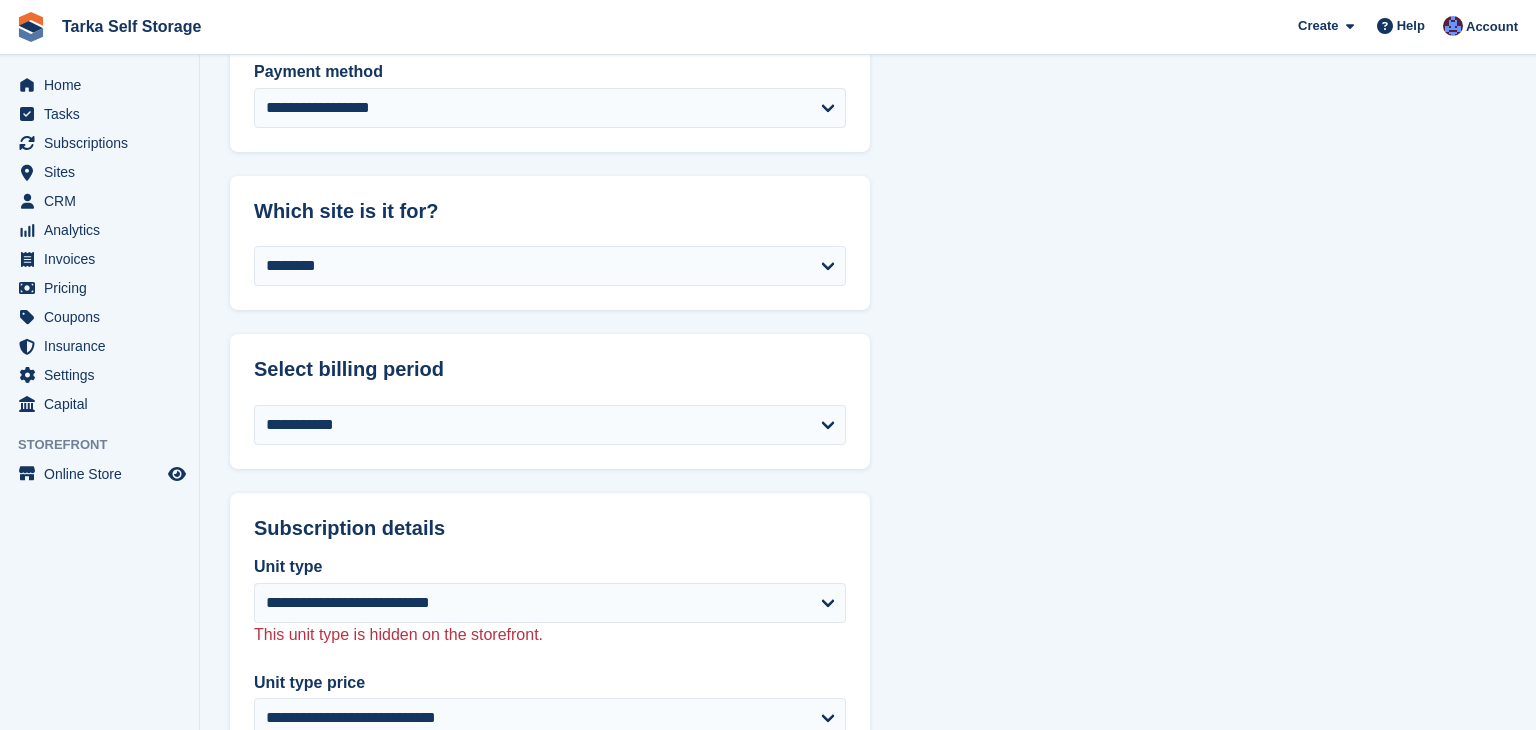 scroll, scrollTop: 560, scrollLeft: 0, axis: vertical 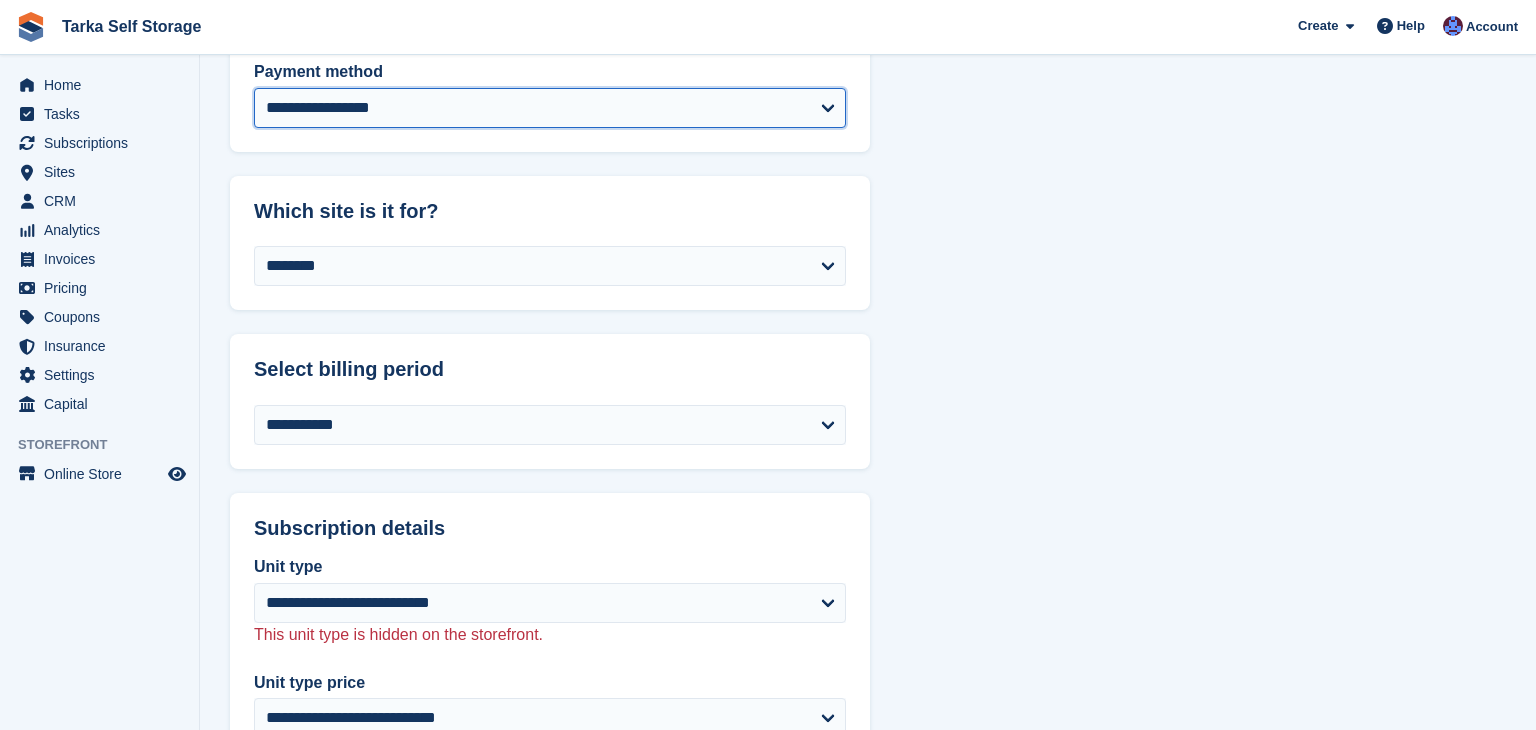 click on "**********" at bounding box center [550, 108] 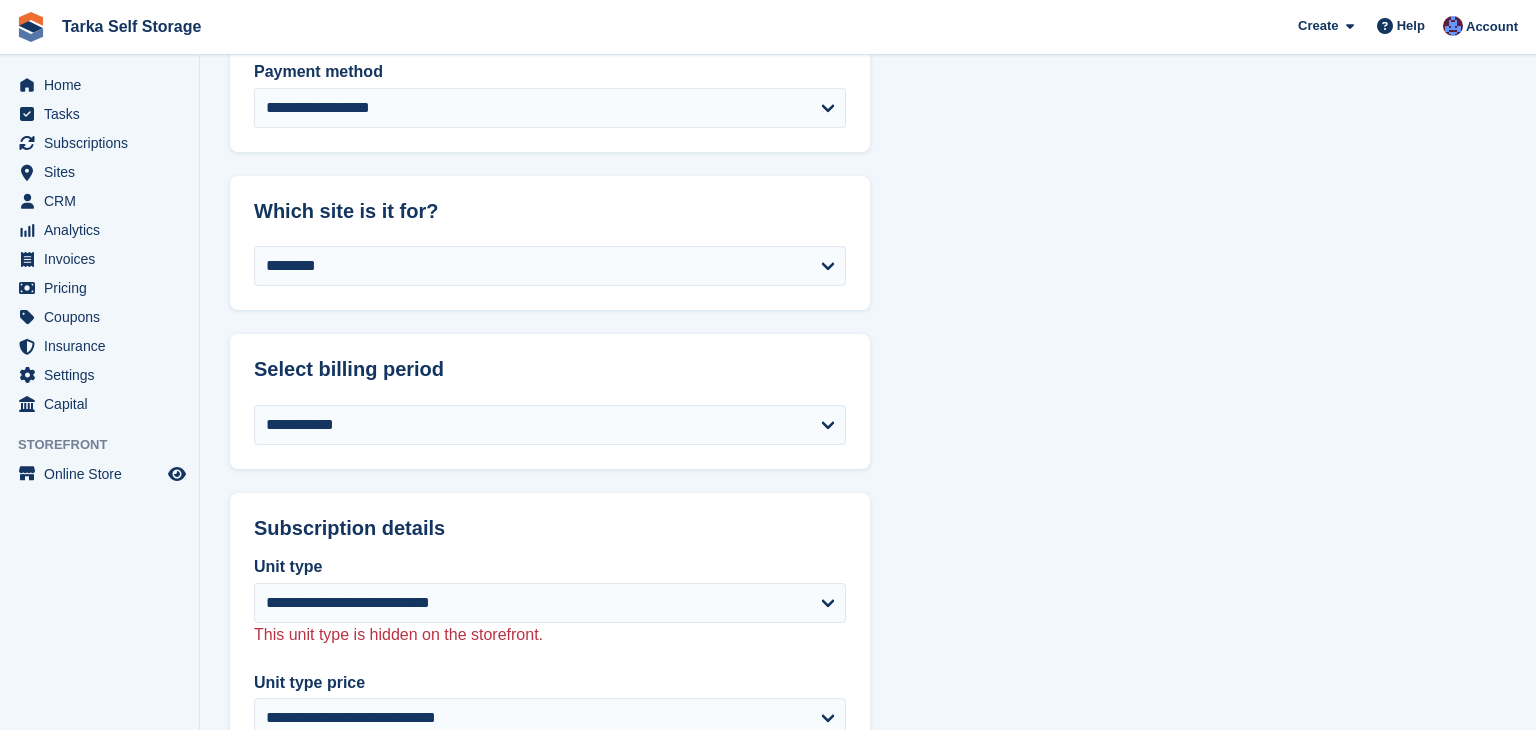 click on "**********" at bounding box center [868, 935] 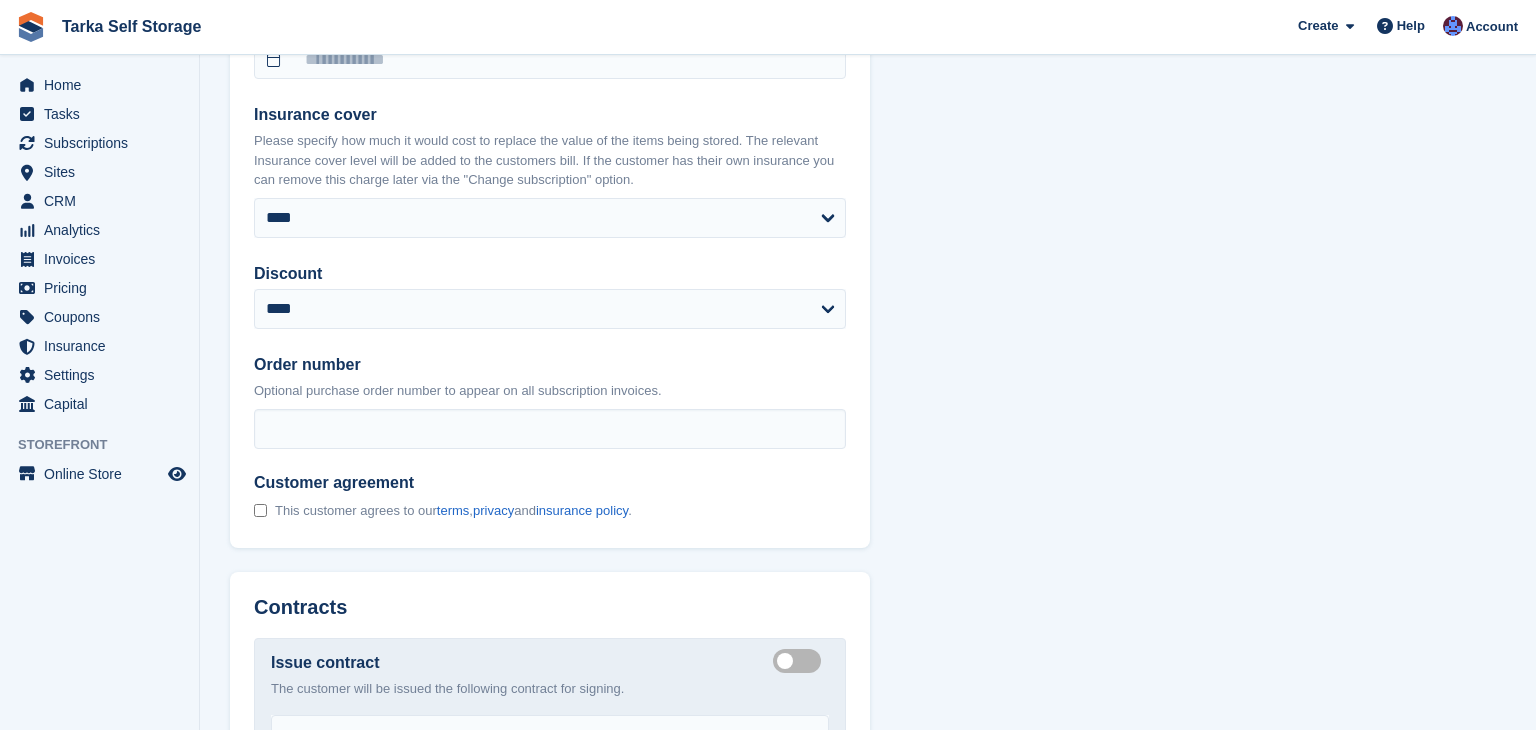 scroll, scrollTop: 1320, scrollLeft: 0, axis: vertical 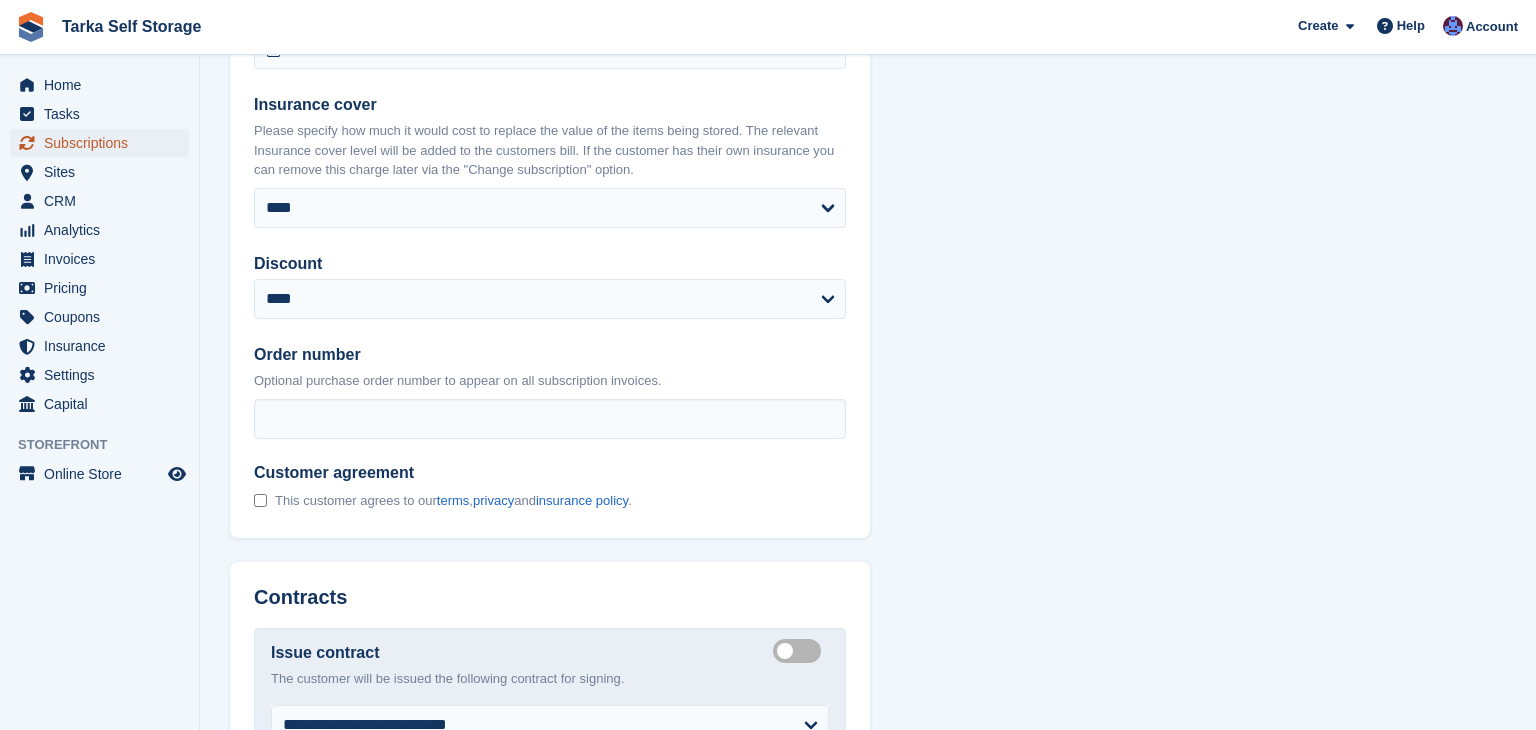 click on "Subscriptions" at bounding box center (104, 143) 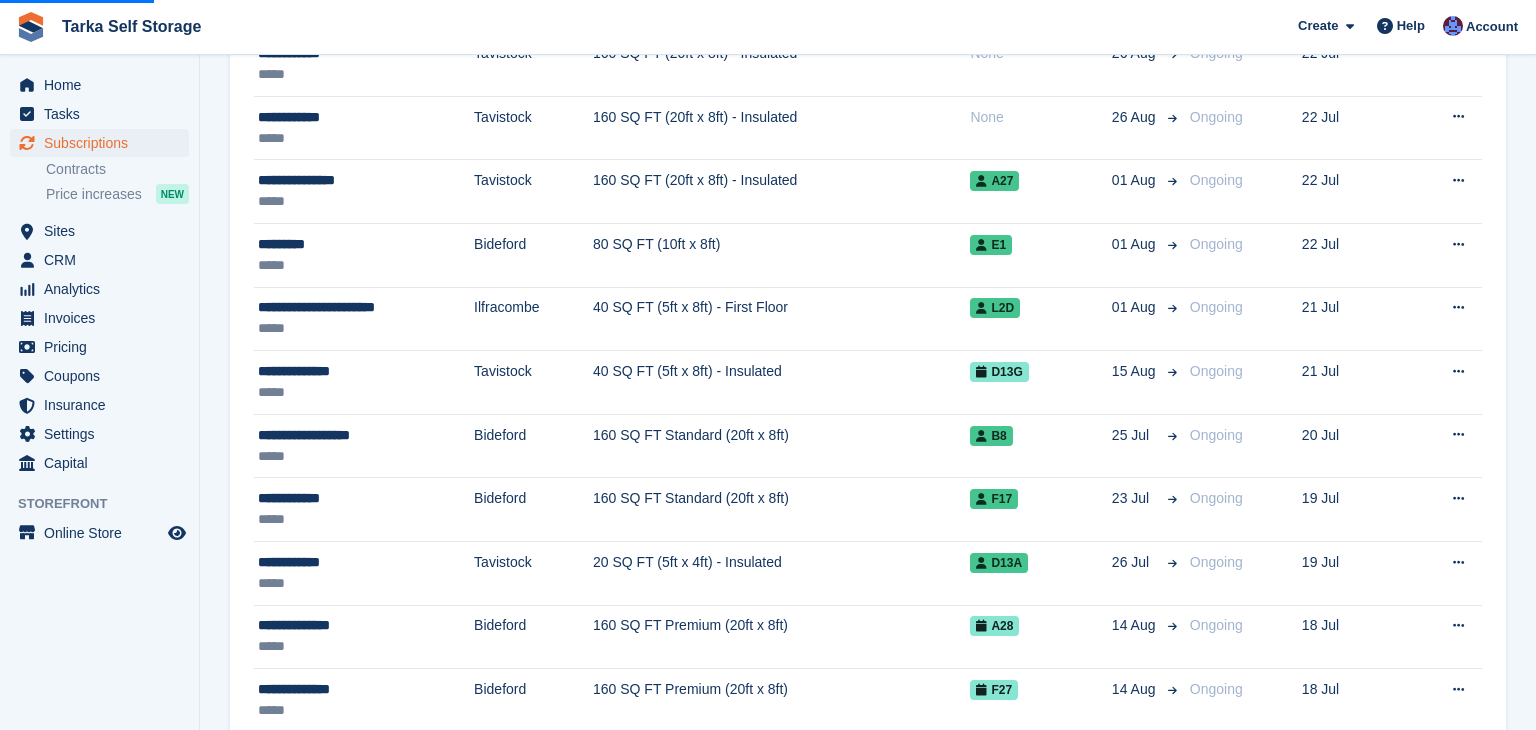 scroll, scrollTop: 0, scrollLeft: 0, axis: both 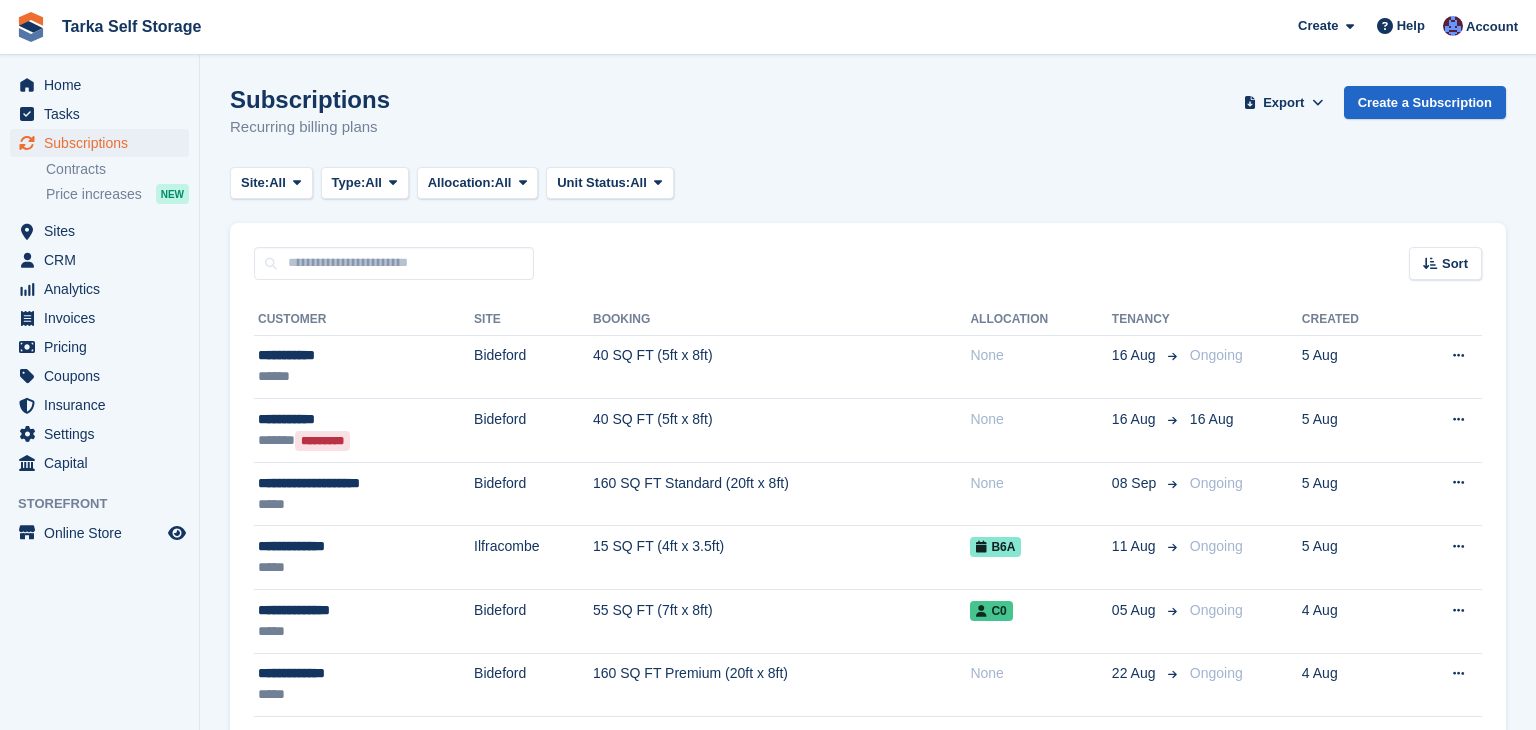 click on "Bideford" at bounding box center [533, 367] 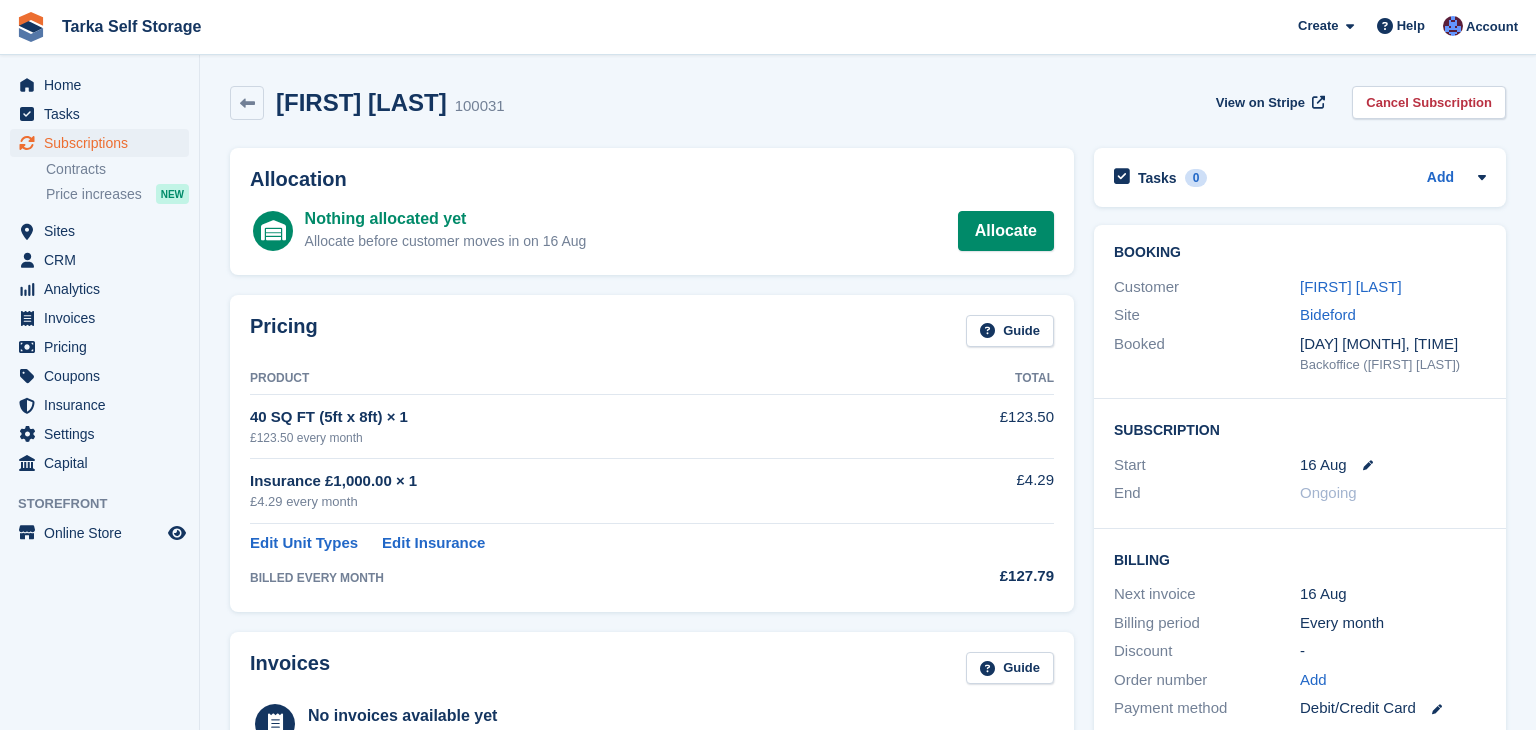 click on "[FIRST] [LAST]
[POSTAL_CODE]
View on Stripe
Cancel Subscription" at bounding box center [868, 103] 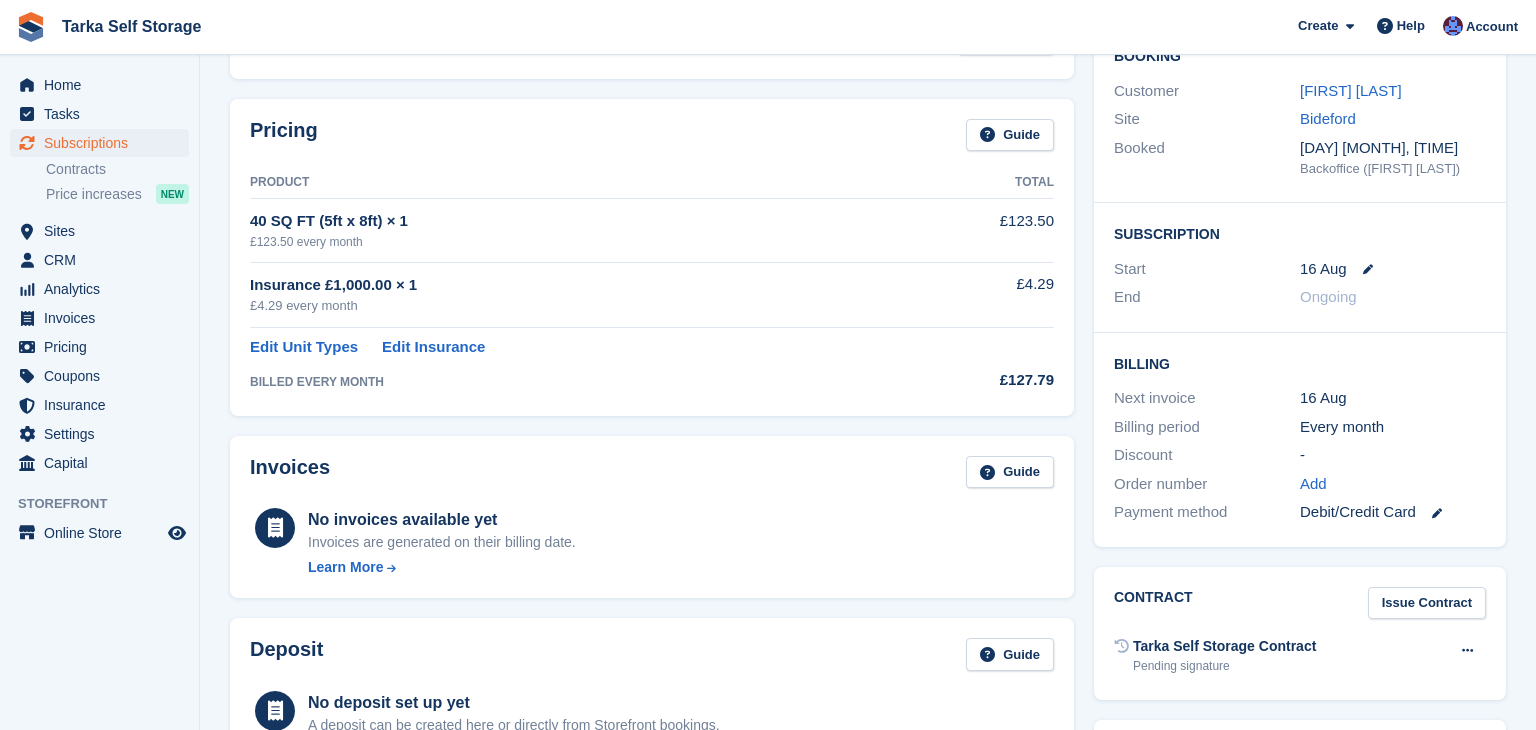 scroll, scrollTop: 200, scrollLeft: 0, axis: vertical 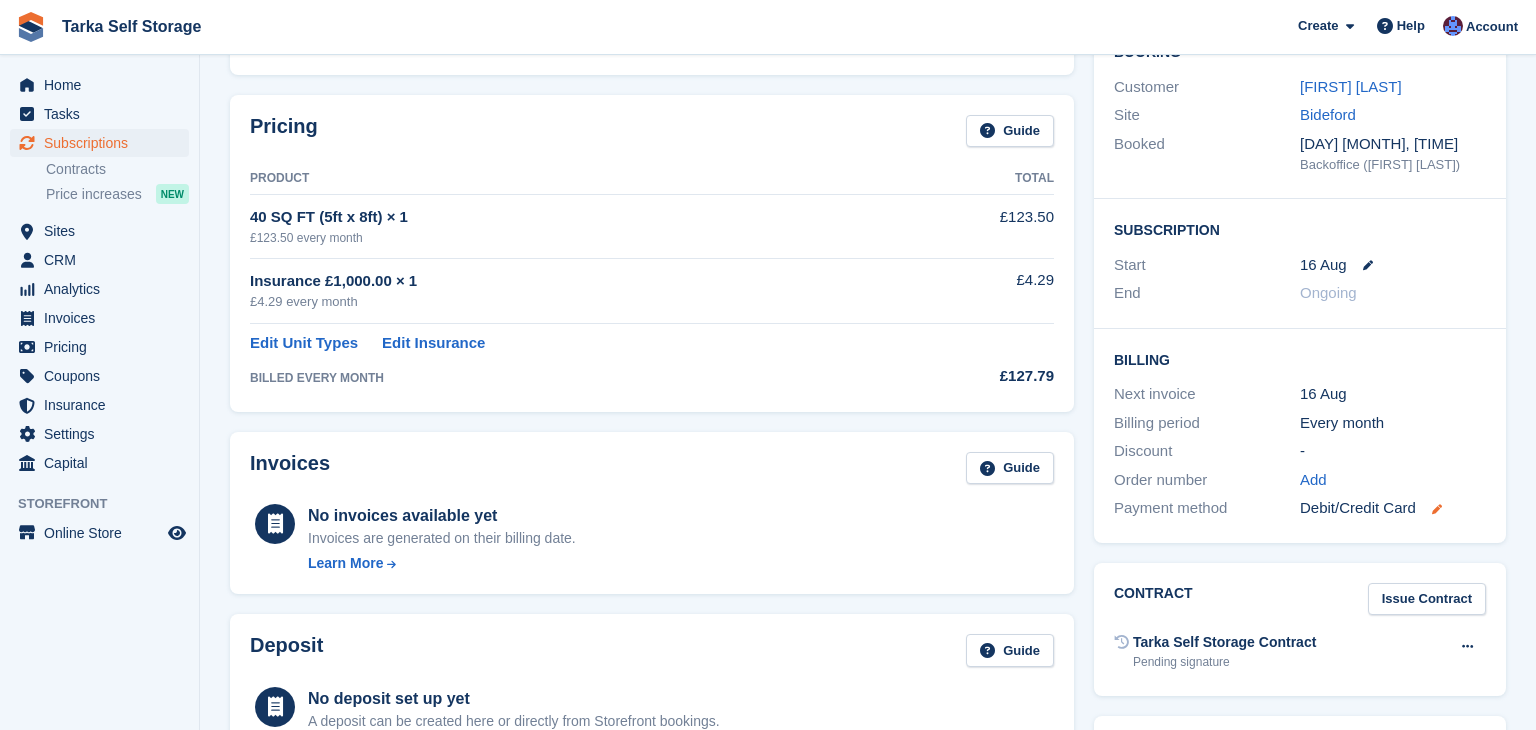click at bounding box center [1437, 509] 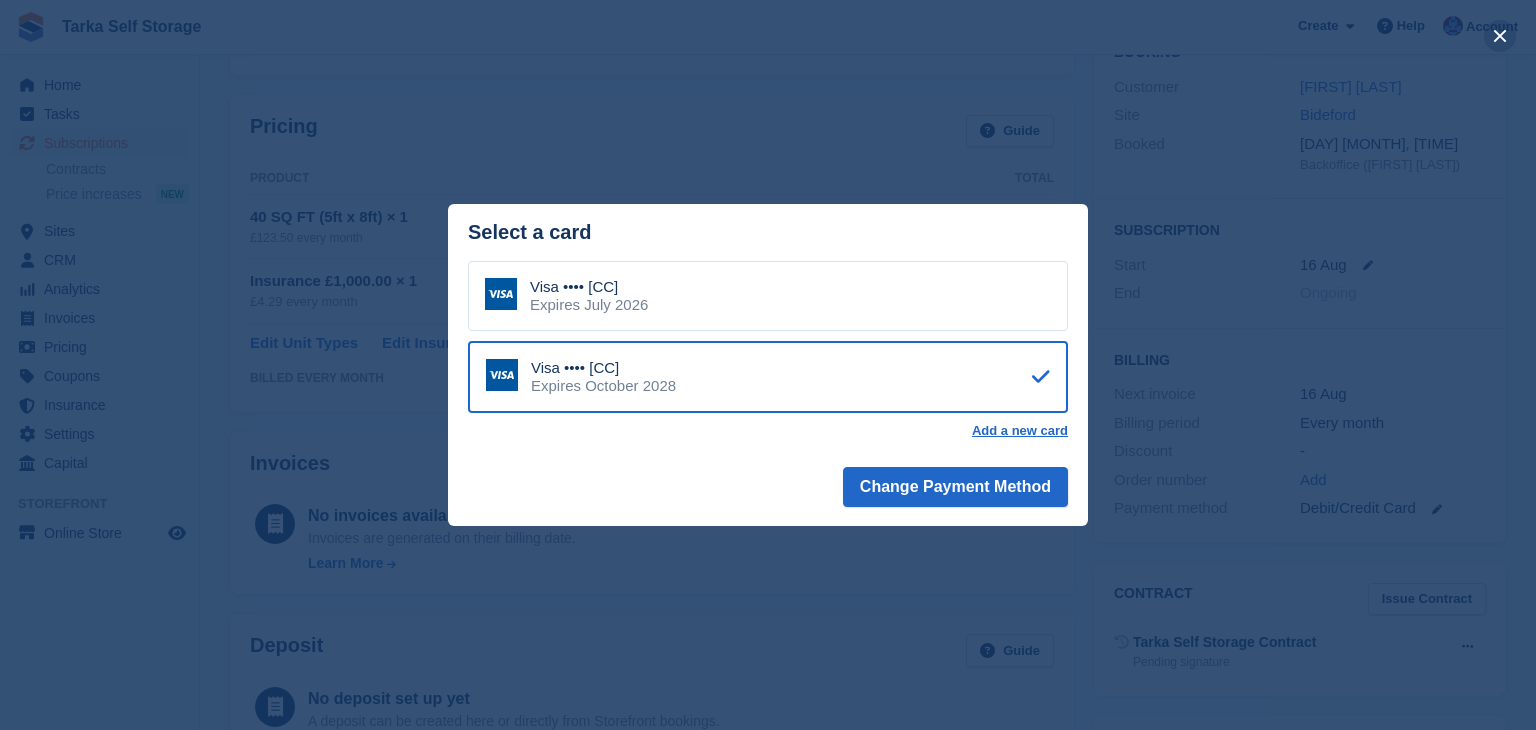 click at bounding box center [1500, 36] 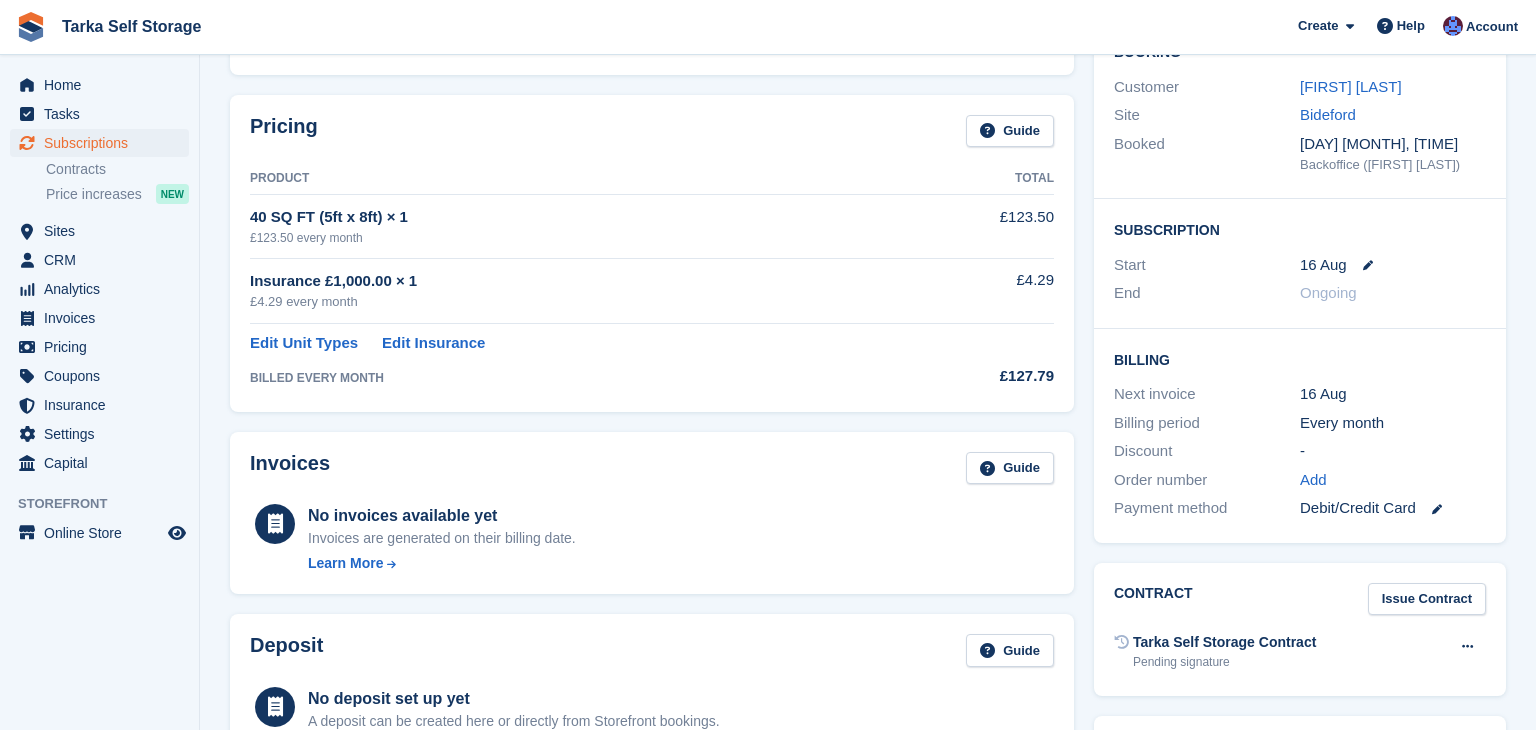 click on "Pricing
Guide
Product
Total
40 SQ FT (5ft x 8ft)  × 1
£123.50 every month
£123.50
Insurance £1,000.00 × 1
£4.29 every month
£4.29
Edit Unit Types
Edit Insurance
BILLED EVERY MONTH" at bounding box center [652, 253] 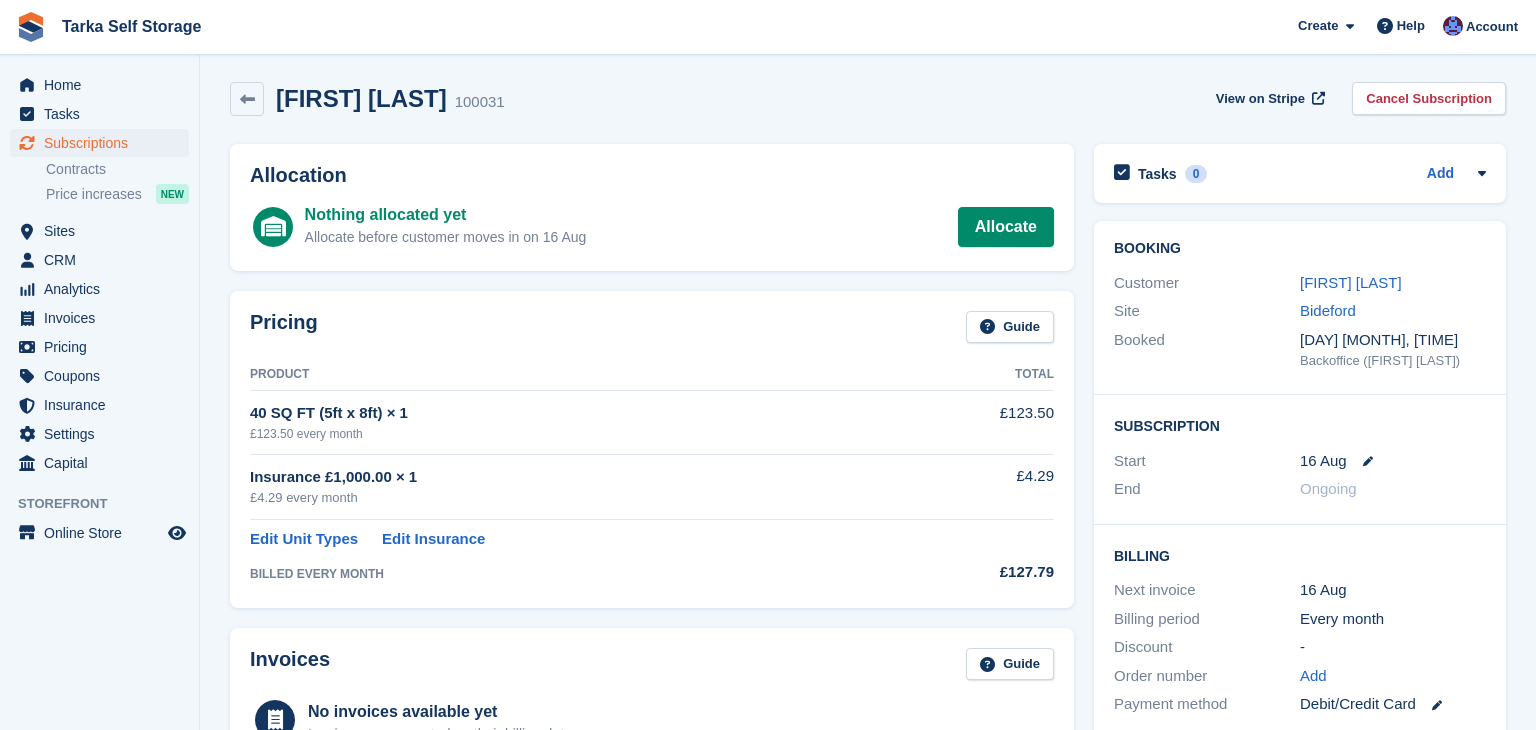 scroll, scrollTop: 0, scrollLeft: 0, axis: both 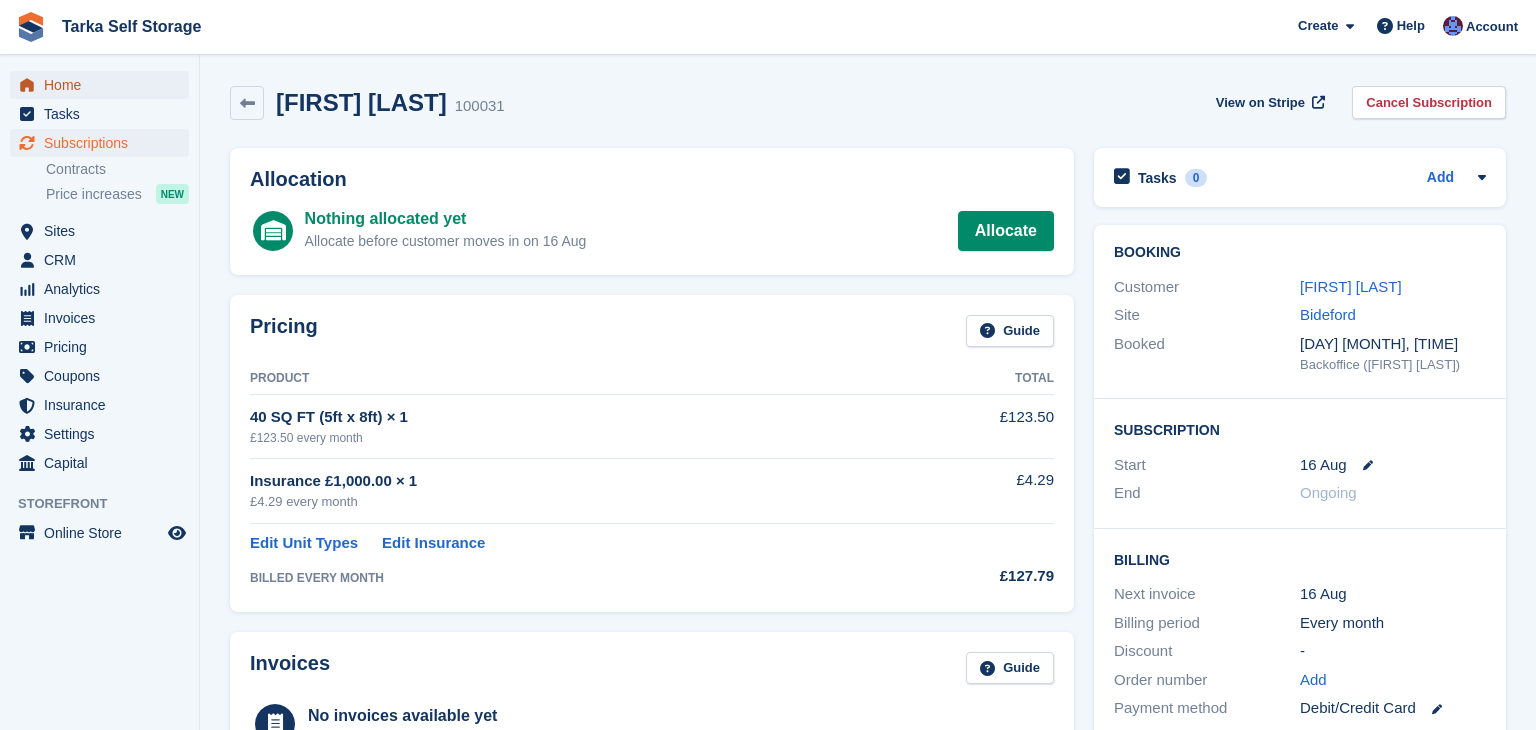click on "Home" at bounding box center (104, 85) 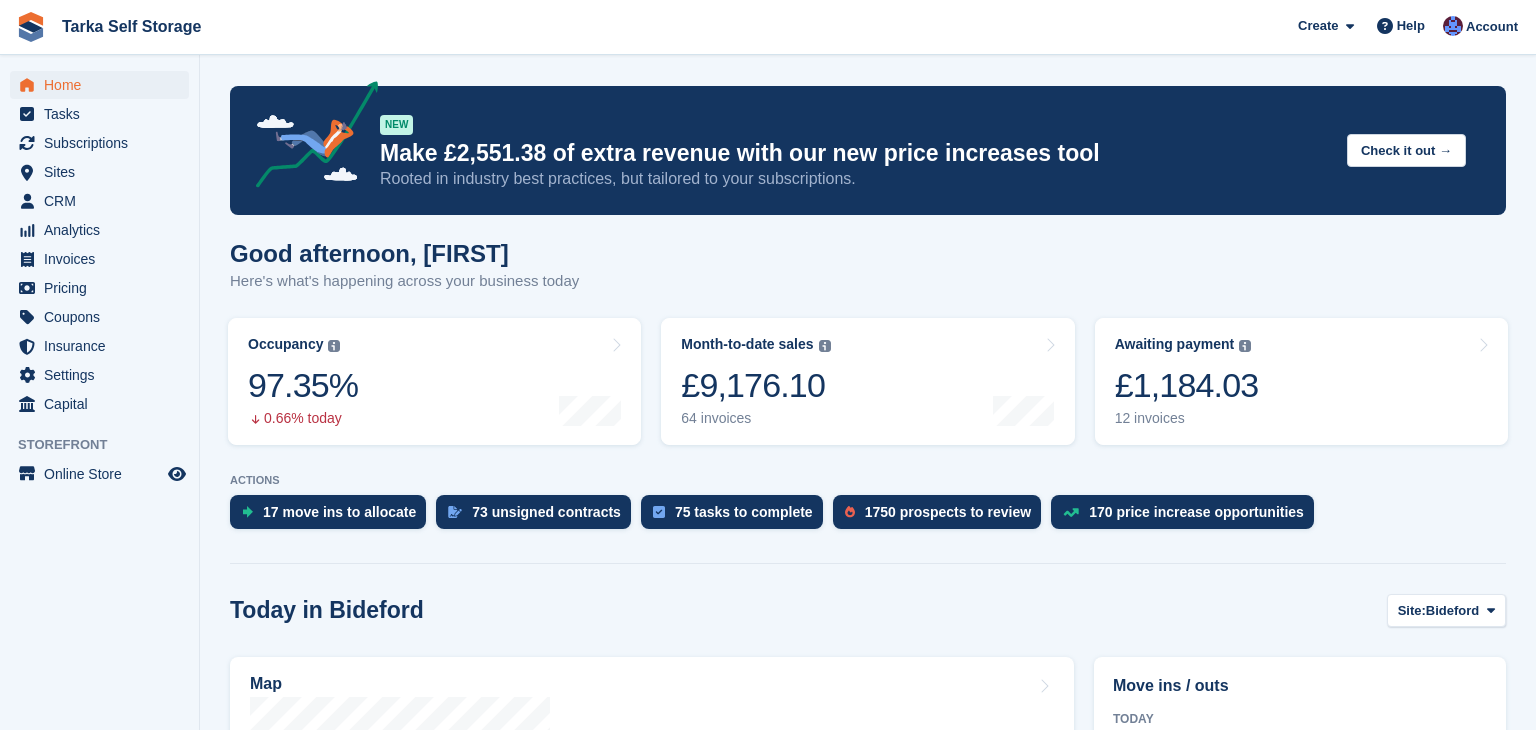 scroll, scrollTop: 0, scrollLeft: 0, axis: both 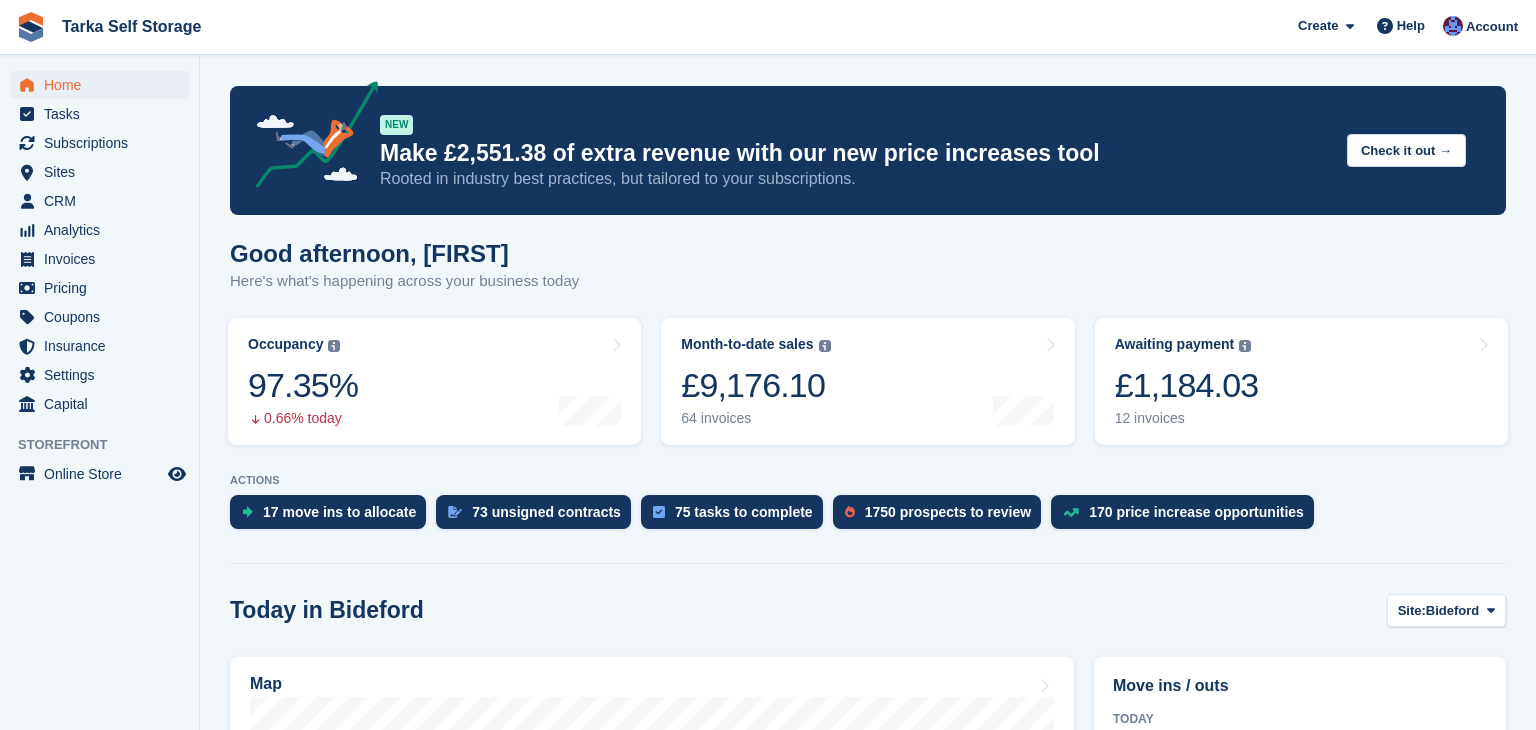 click on "Make £2,551.38 of extra revenue with our new price increases tool
Rooted in industry best practices, but tailored to your subscriptions.
Check it out →
Good afternoon, [FIRST]
Here's what's happening across your business today
Occupancy
The percentage of all currently allocated units in terms of area. Includes units with occupied, repo or overlocked status. Trendline shows changes across last 30 days.
97.35%
0.66% today" at bounding box center (868, 1051) 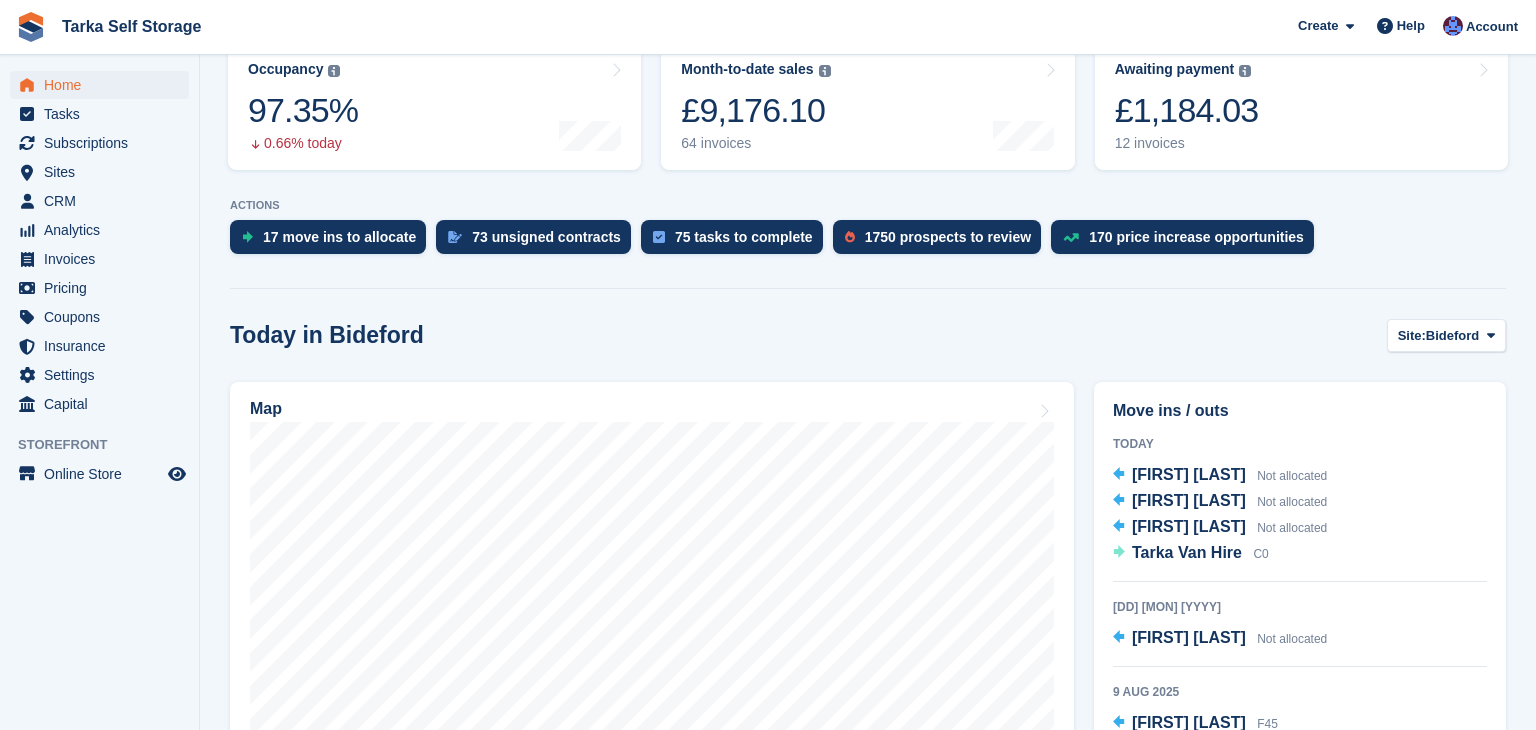 scroll, scrollTop: 280, scrollLeft: 0, axis: vertical 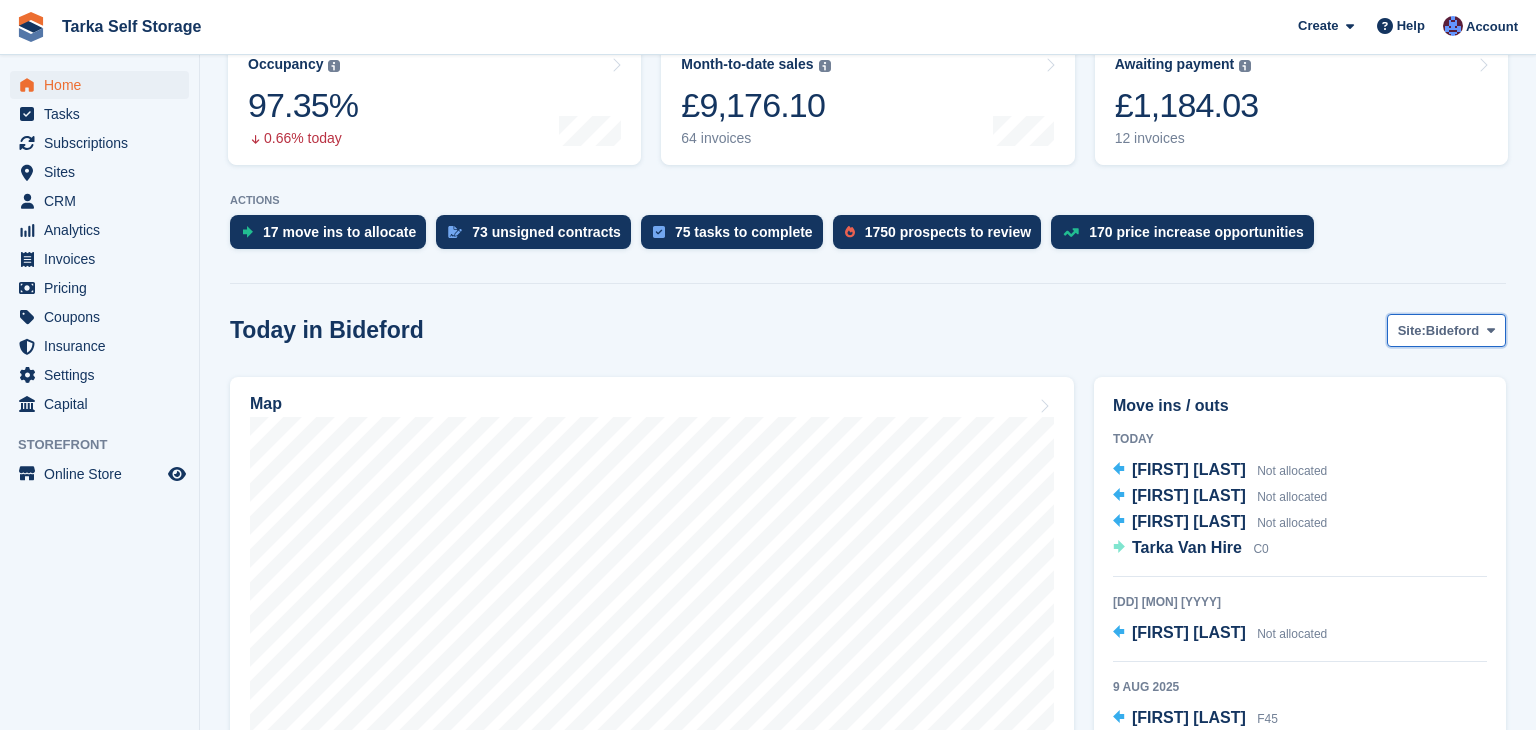 click on "Bideford" at bounding box center [1452, 331] 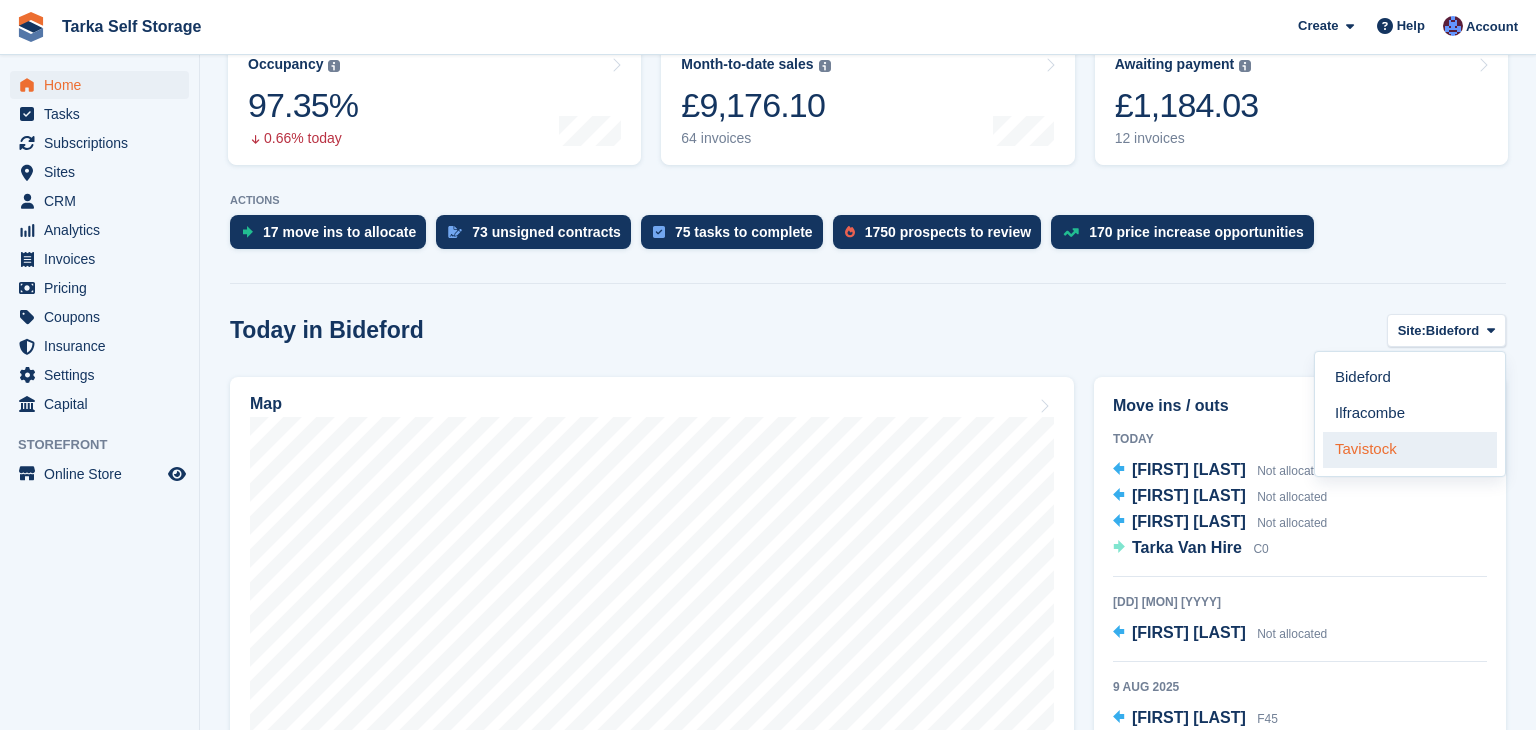 click on "Tavistock" at bounding box center (1410, 450) 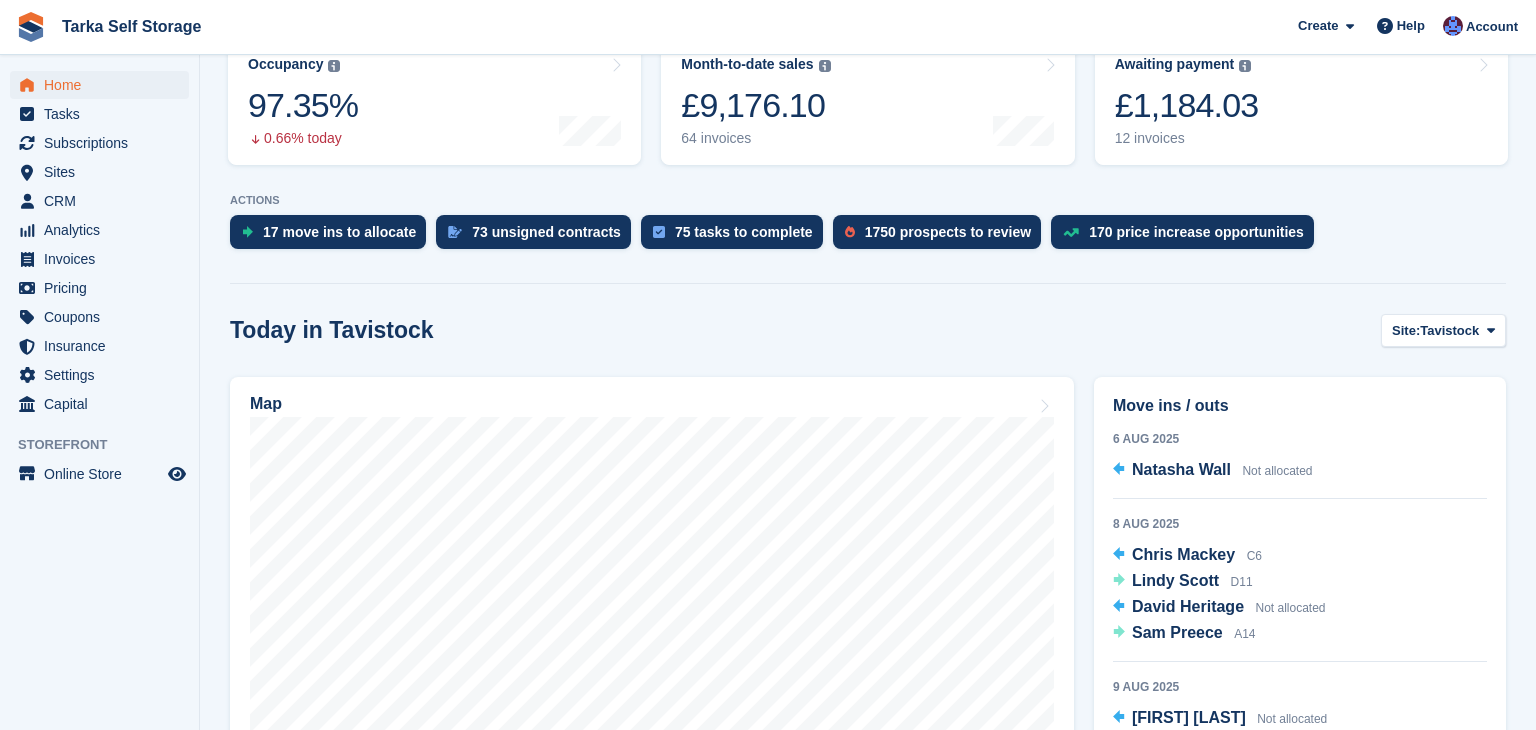 click on "Today in Tavistock
Site:
Tavistock
Bideford
Ilfracombe
Tavistock" at bounding box center (868, 330) 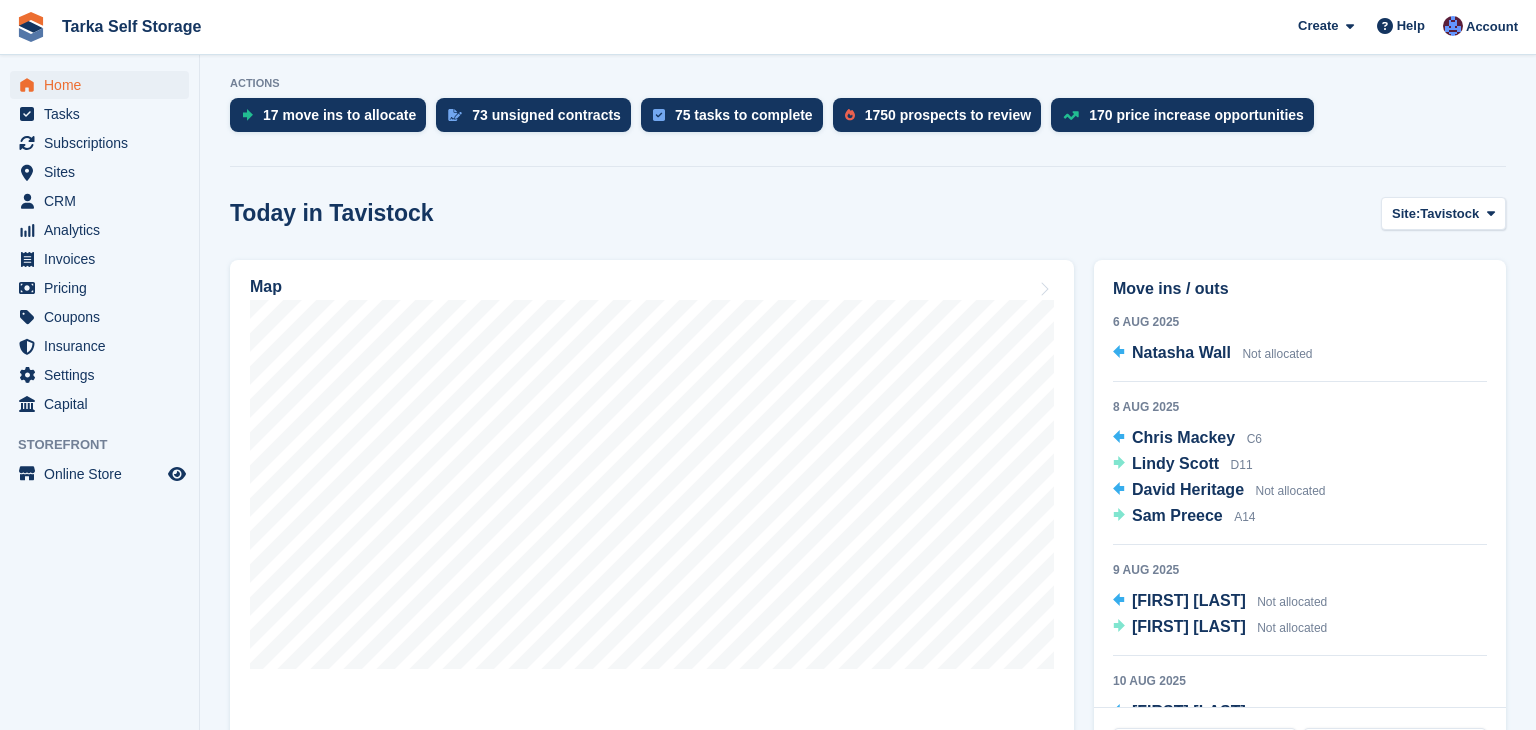 scroll, scrollTop: 400, scrollLeft: 0, axis: vertical 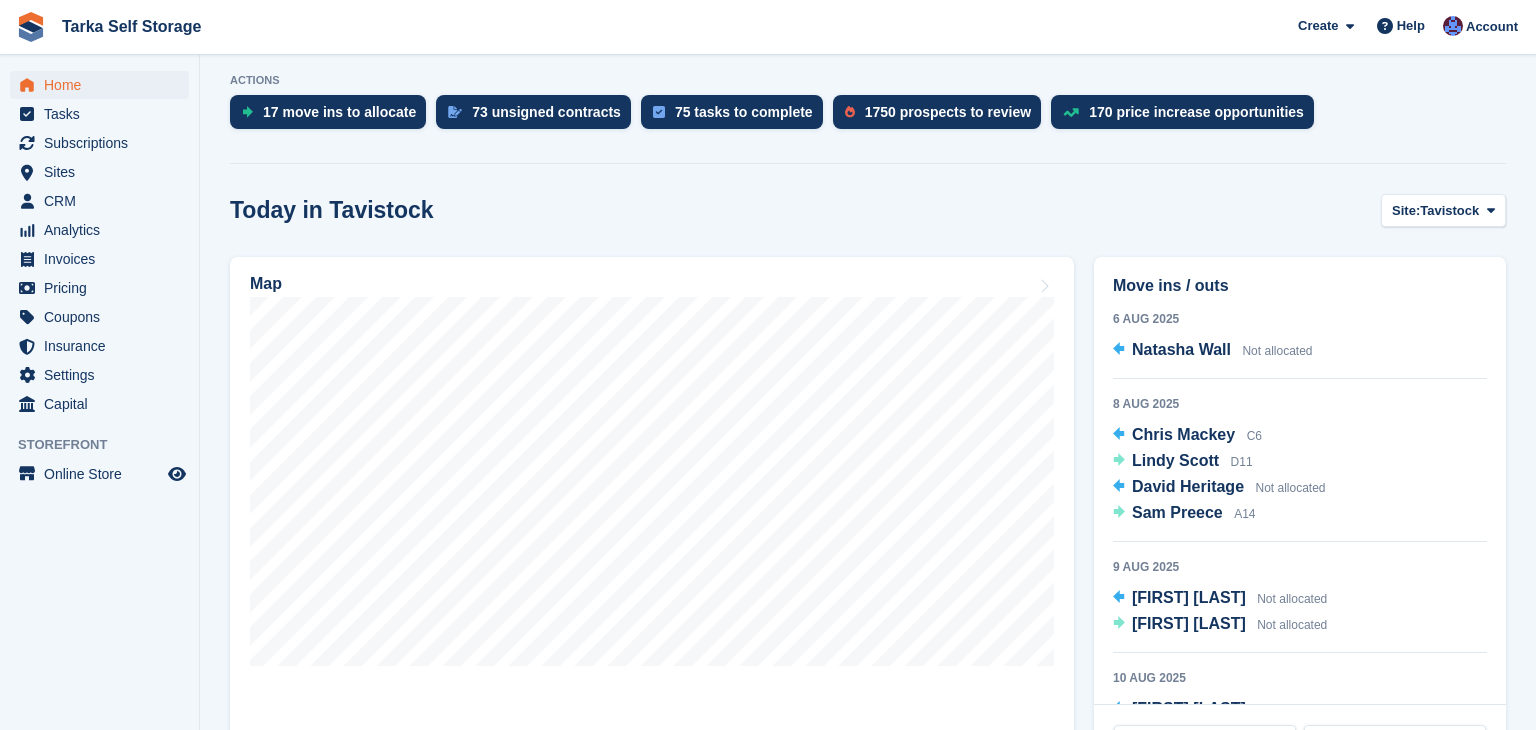 click on "6 Aug 2025
Natasha Wall
Not allocated" at bounding box center [1300, 343] 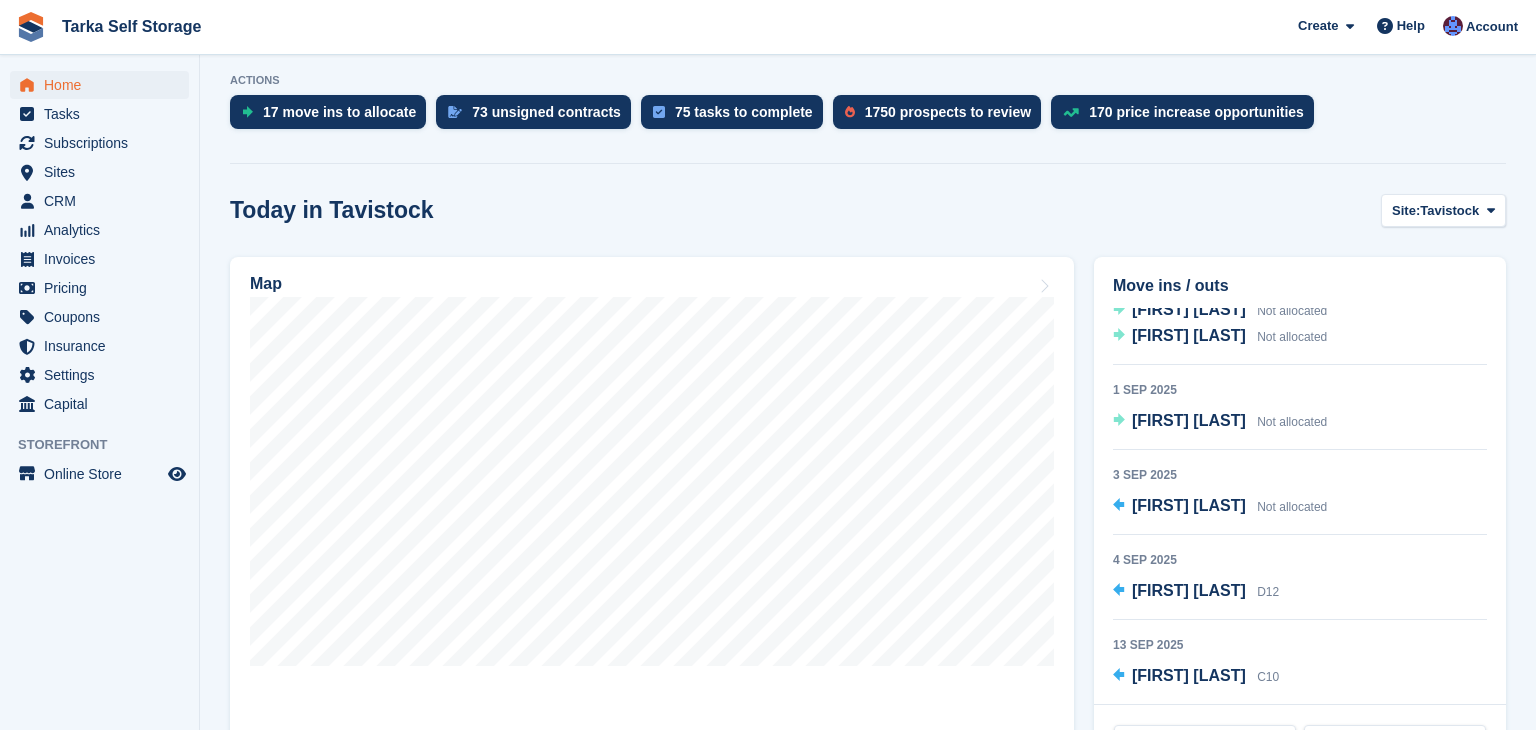 scroll, scrollTop: 1056, scrollLeft: 0, axis: vertical 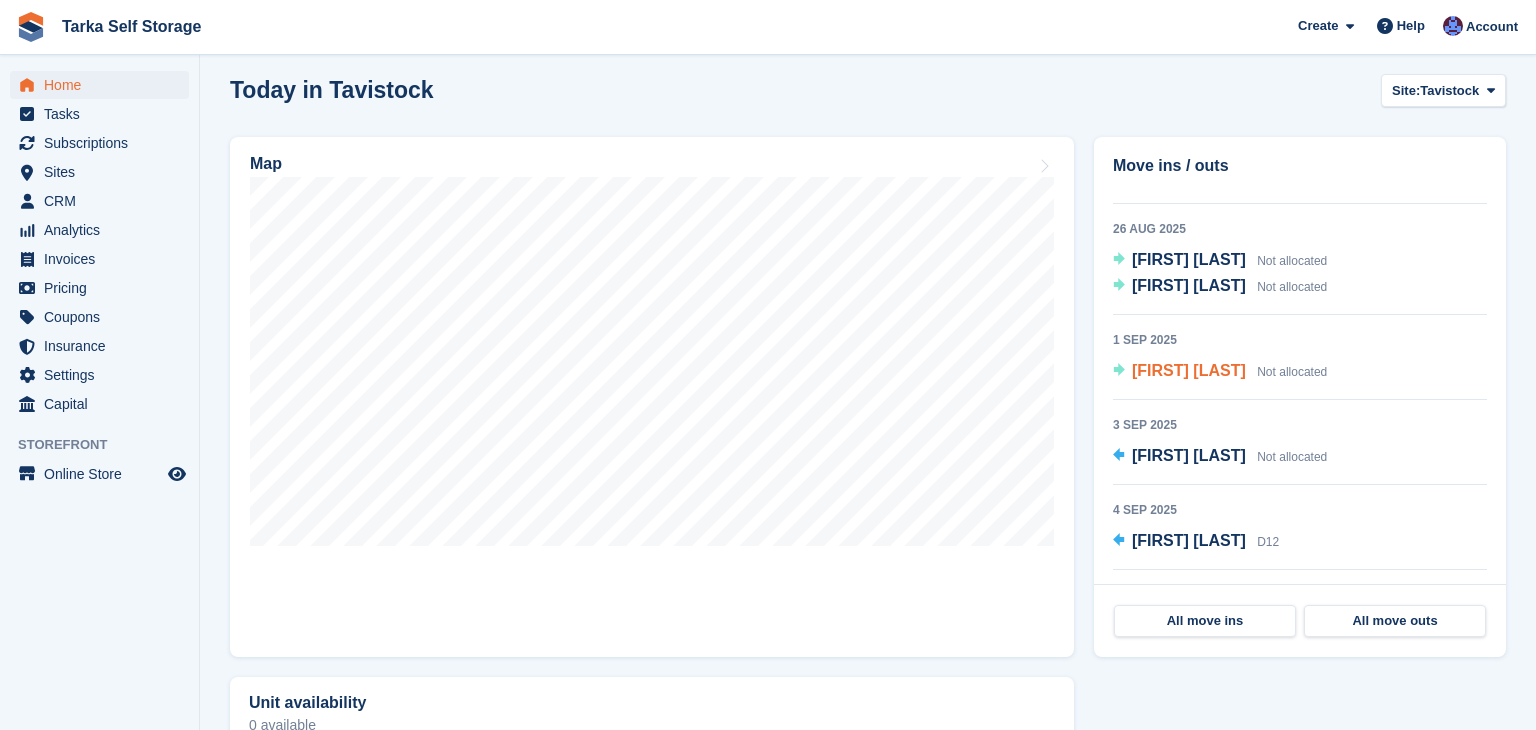 click on "[FIRST] [LAST]" at bounding box center (1189, 370) 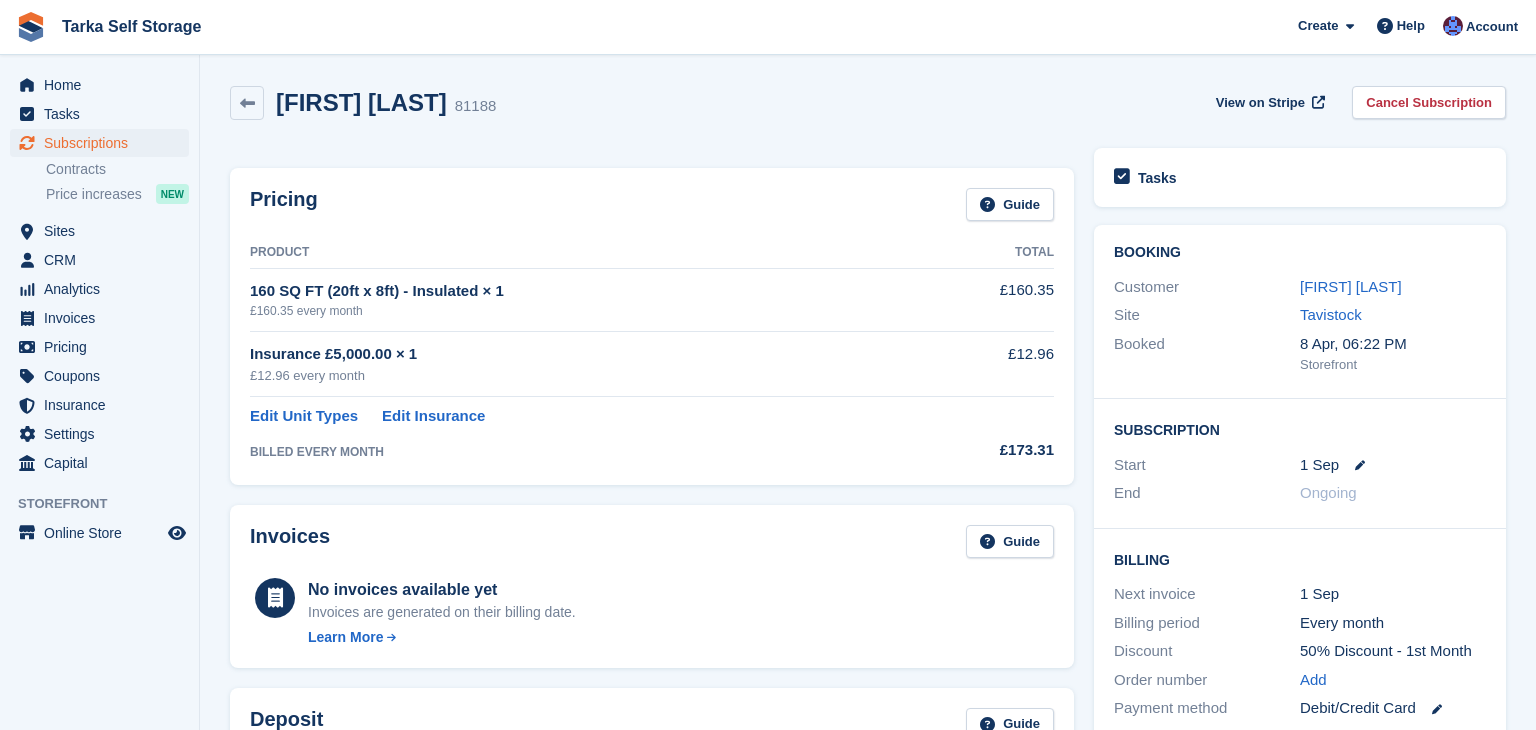 scroll, scrollTop: 0, scrollLeft: 0, axis: both 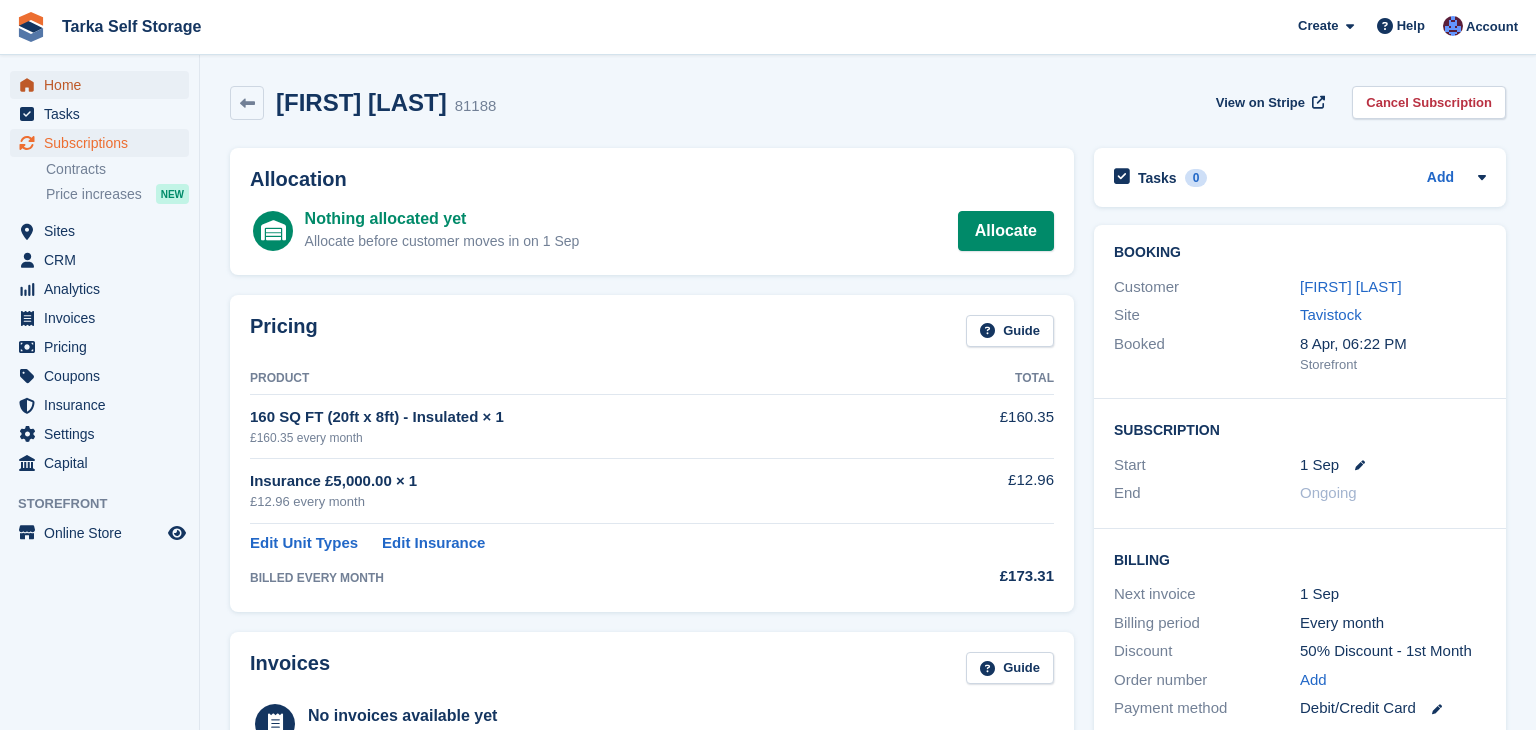 click on "Home" at bounding box center [104, 85] 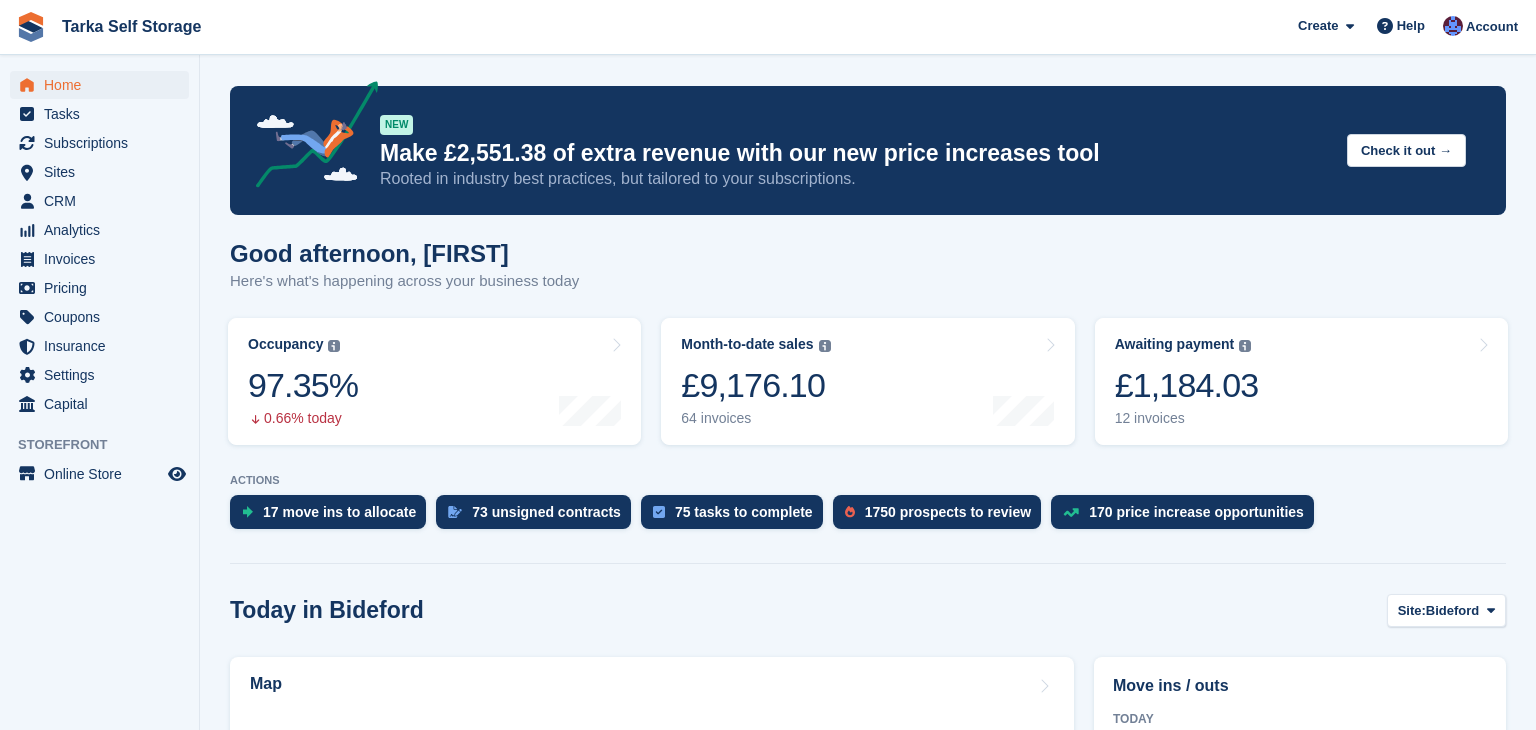 scroll, scrollTop: 0, scrollLeft: 0, axis: both 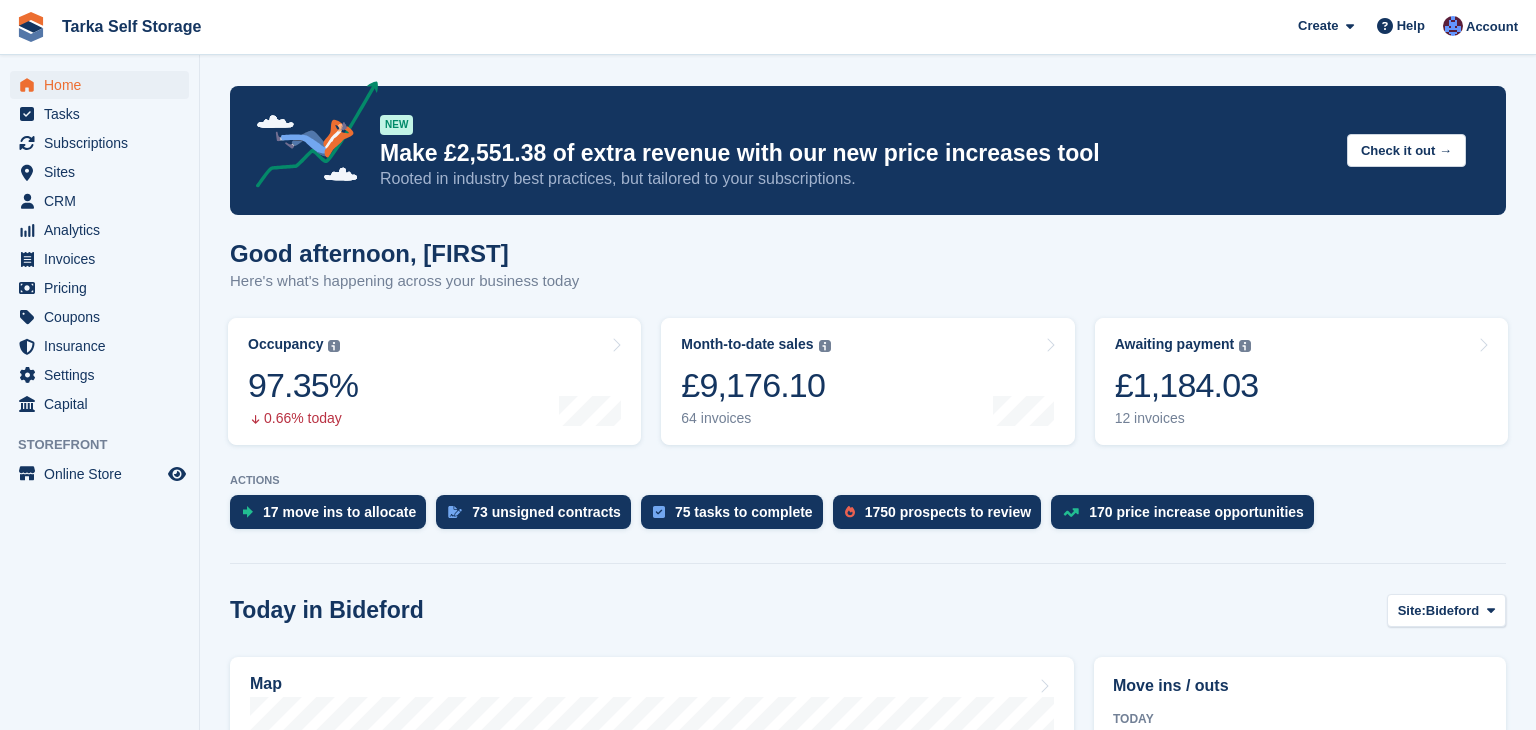click on "NEW
Make £2,551.38 of extra revenue with our new price increases tool
Rooted in industry best practices, but tailored to your subscriptions.
Check it out →
Good afternoon, [FIRST]
Here's what's happening across your business today
Occupancy
The percentage of all currently allocated units in terms of area. Includes units with occupied, repo or overlocked status. Trendline shows changes across last 30 days.
97.35%
0.66% today" at bounding box center [868, 1051] 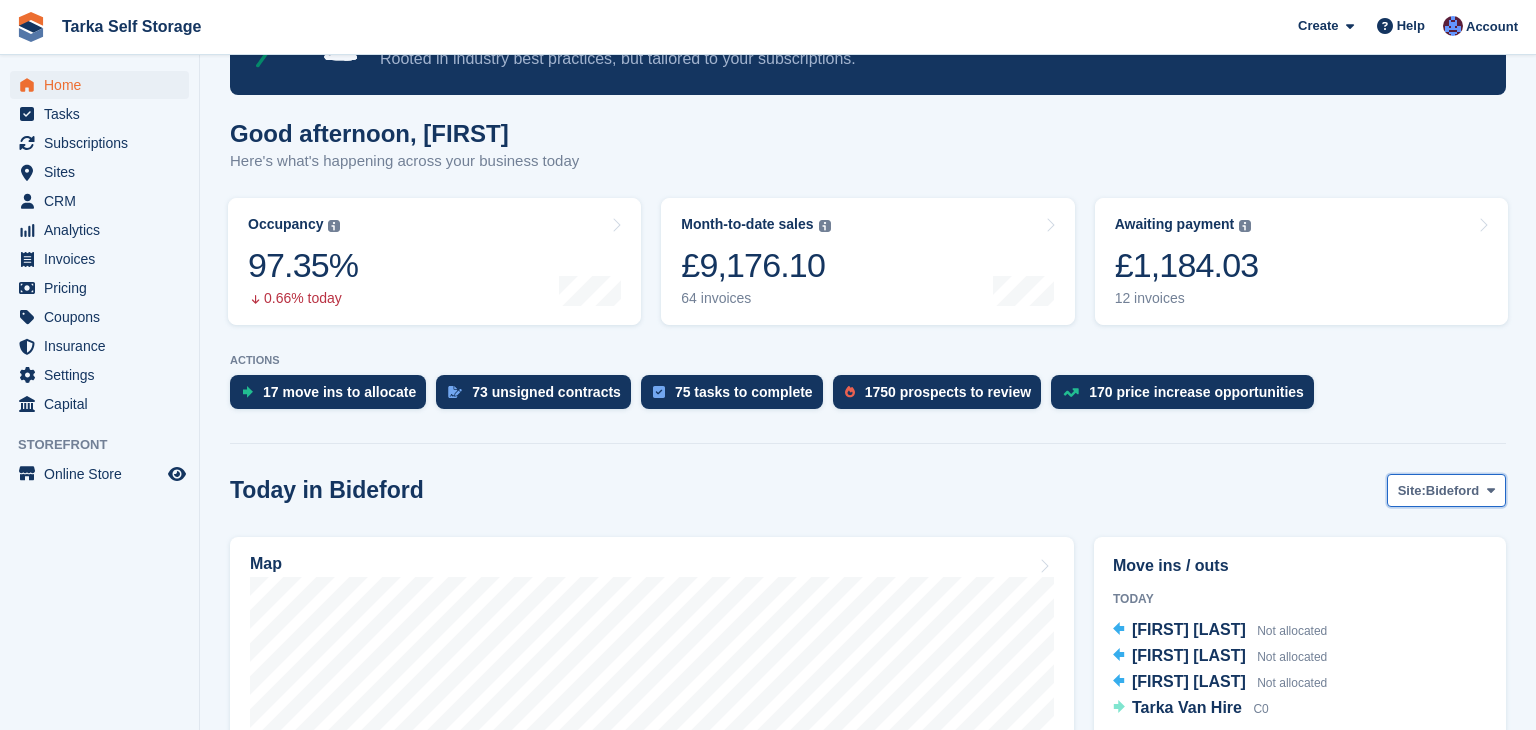 click on "Bideford" at bounding box center (1452, 491) 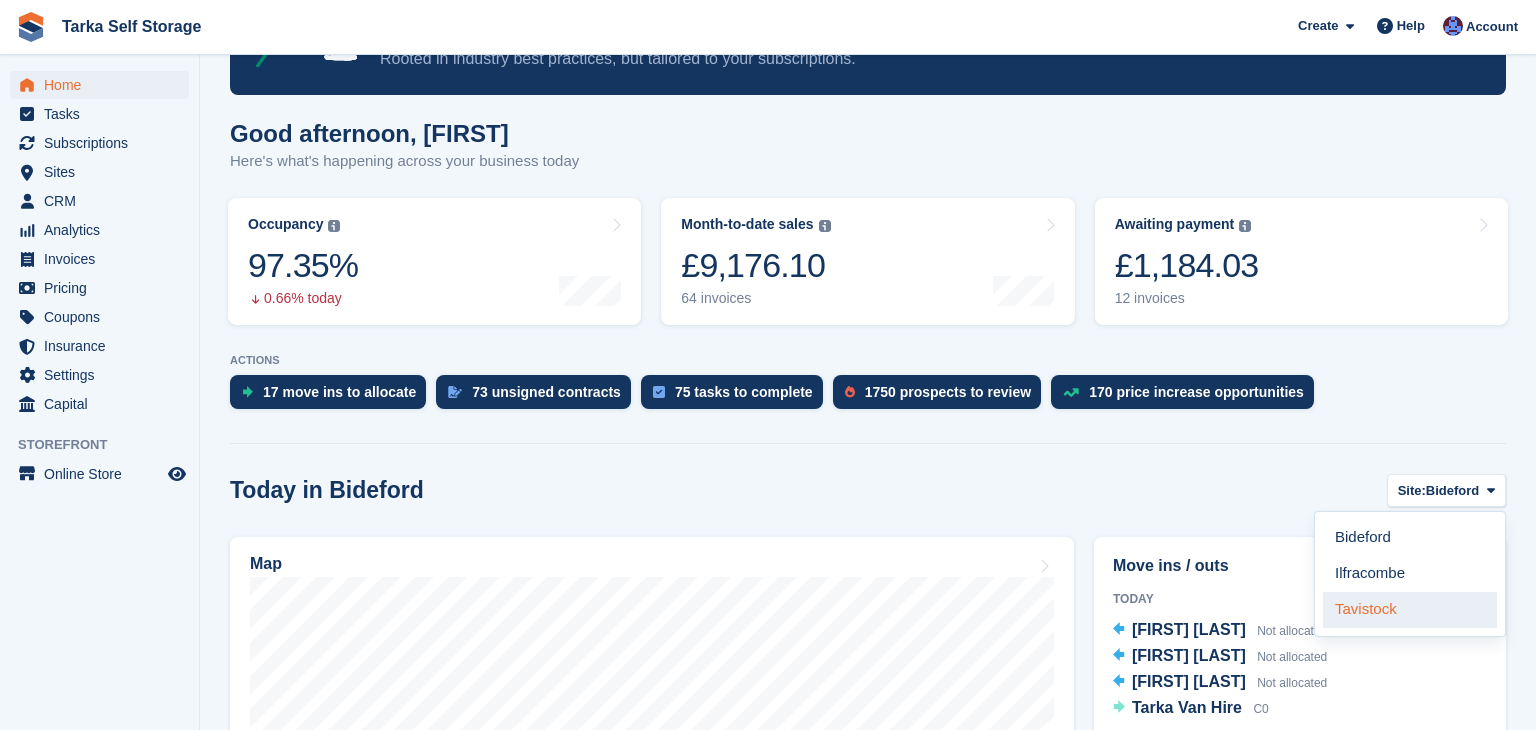click on "Tavistock" at bounding box center (1410, 610) 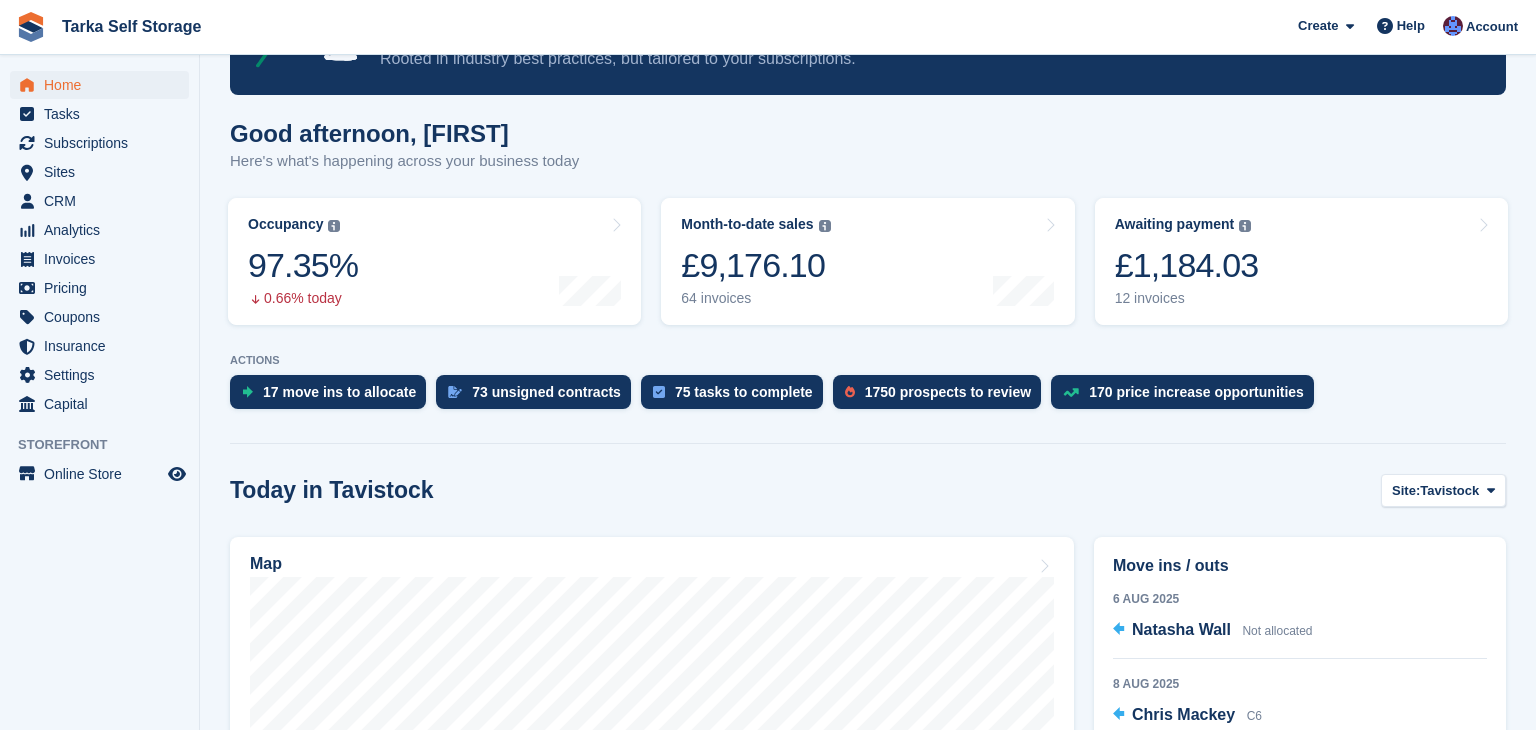 click on "NEW
Make £2,551.38 of extra revenue with our new price increases tool
Rooted in industry best practices, but tailored to your subscriptions.
Check it out →
Good afternoon, [FIRST]
Here's what's happening across your business today
Occupancy
The percentage of all currently allocated units in terms of area. Includes units with occupied, repo or overlocked status. Trendline shows changes across last 30 days.
97.35%
0.66% today" at bounding box center [868, 836] 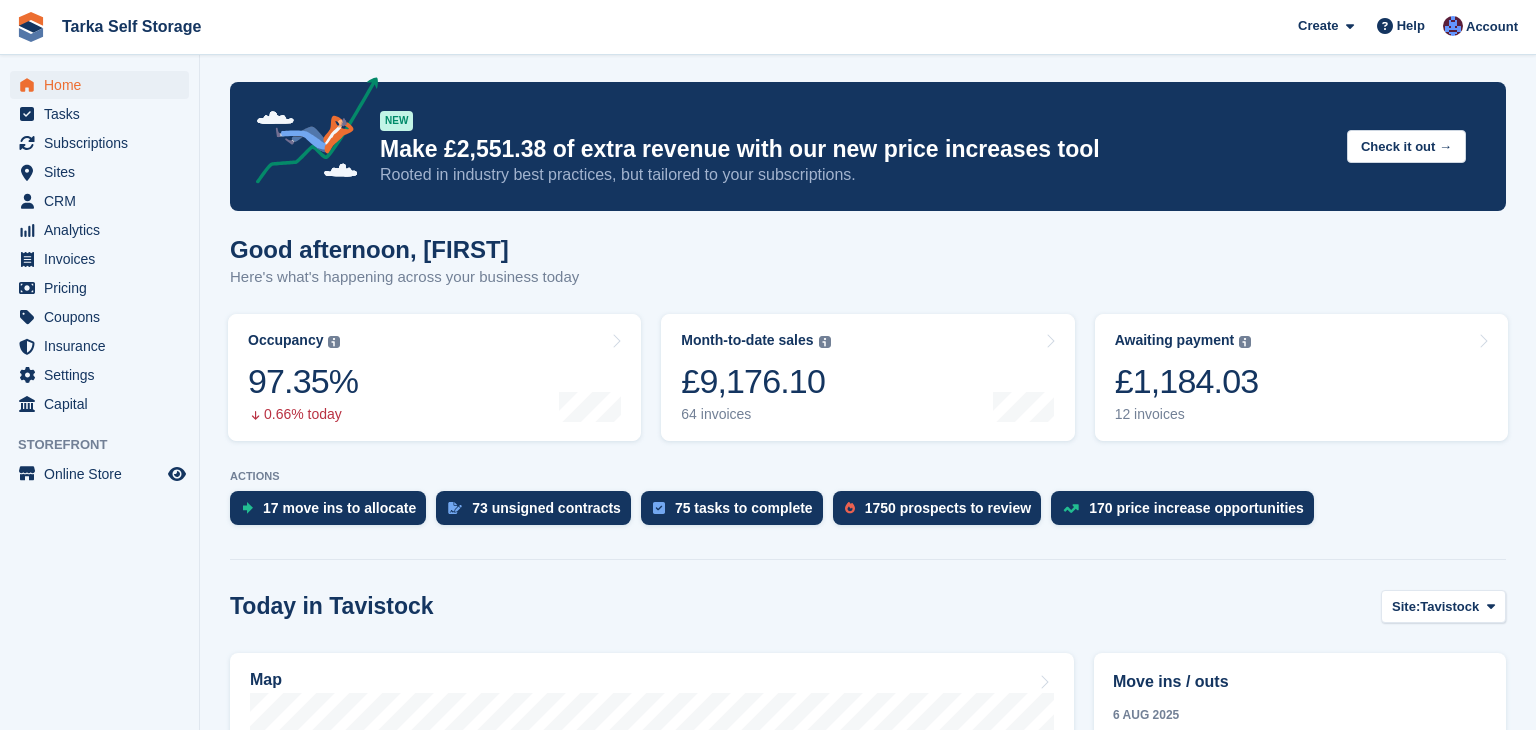scroll, scrollTop: 0, scrollLeft: 0, axis: both 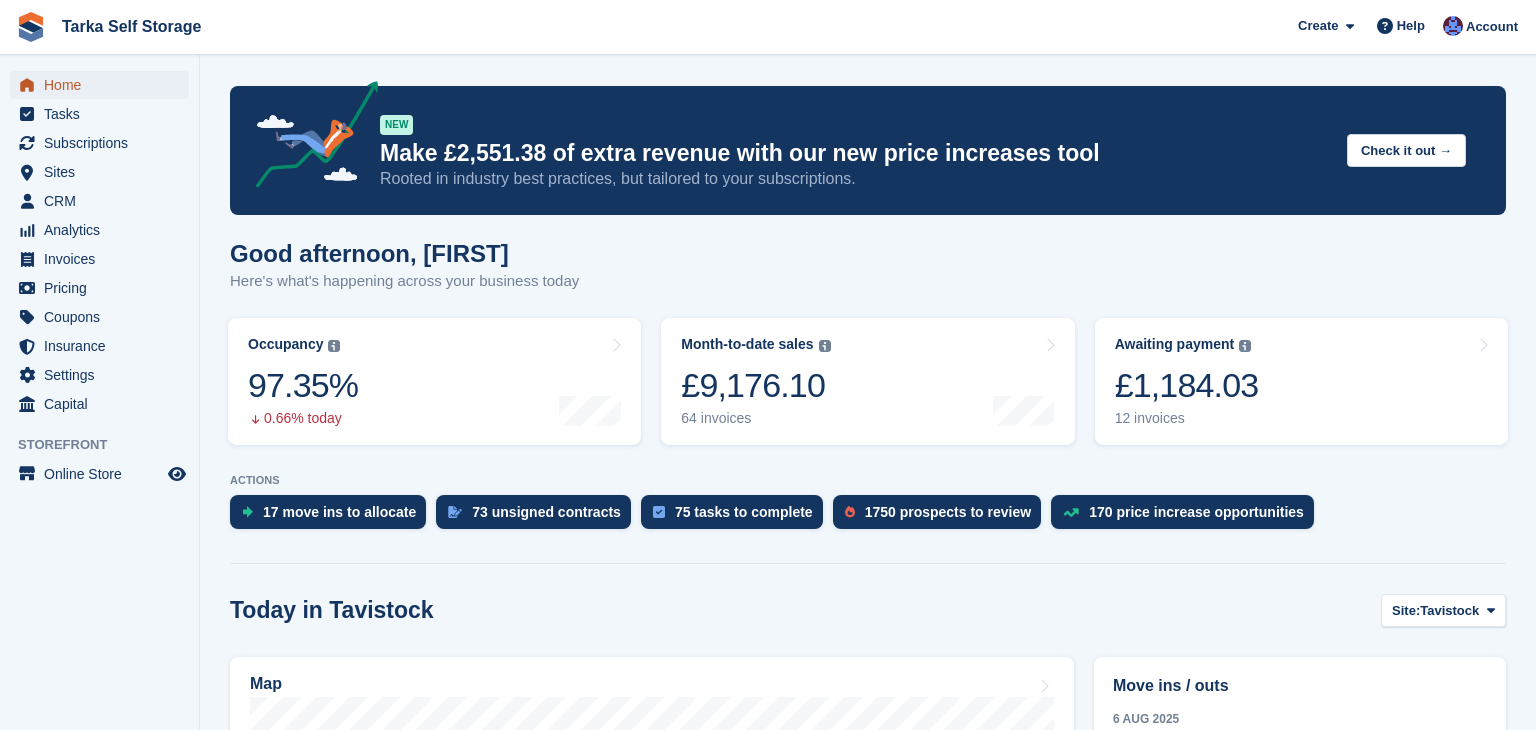 click on "Home" at bounding box center (104, 85) 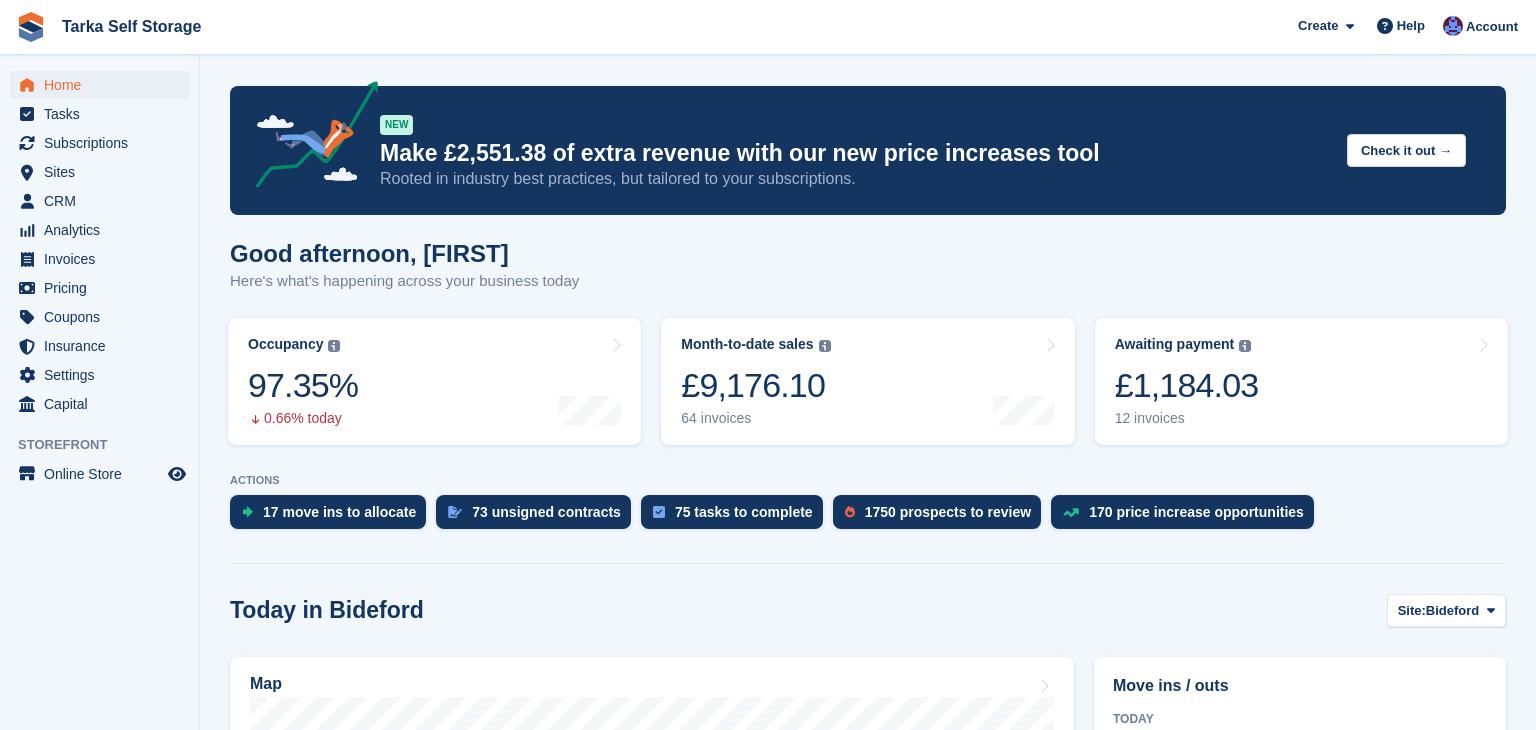 click on "NEW
Make £2,551.38 of extra revenue with our new price increases tool
Rooted in industry best practices, but tailored to your subscriptions.
Check it out →
Good afternoon, [FIRST]
Here's what's happening across your business today
Occupancy
The percentage of all currently allocated units in terms of area. Includes units with occupied, repo or overlocked status. Trendline shows changes across last 30 days.
97.35%
0.66% today" at bounding box center [868, 1051] 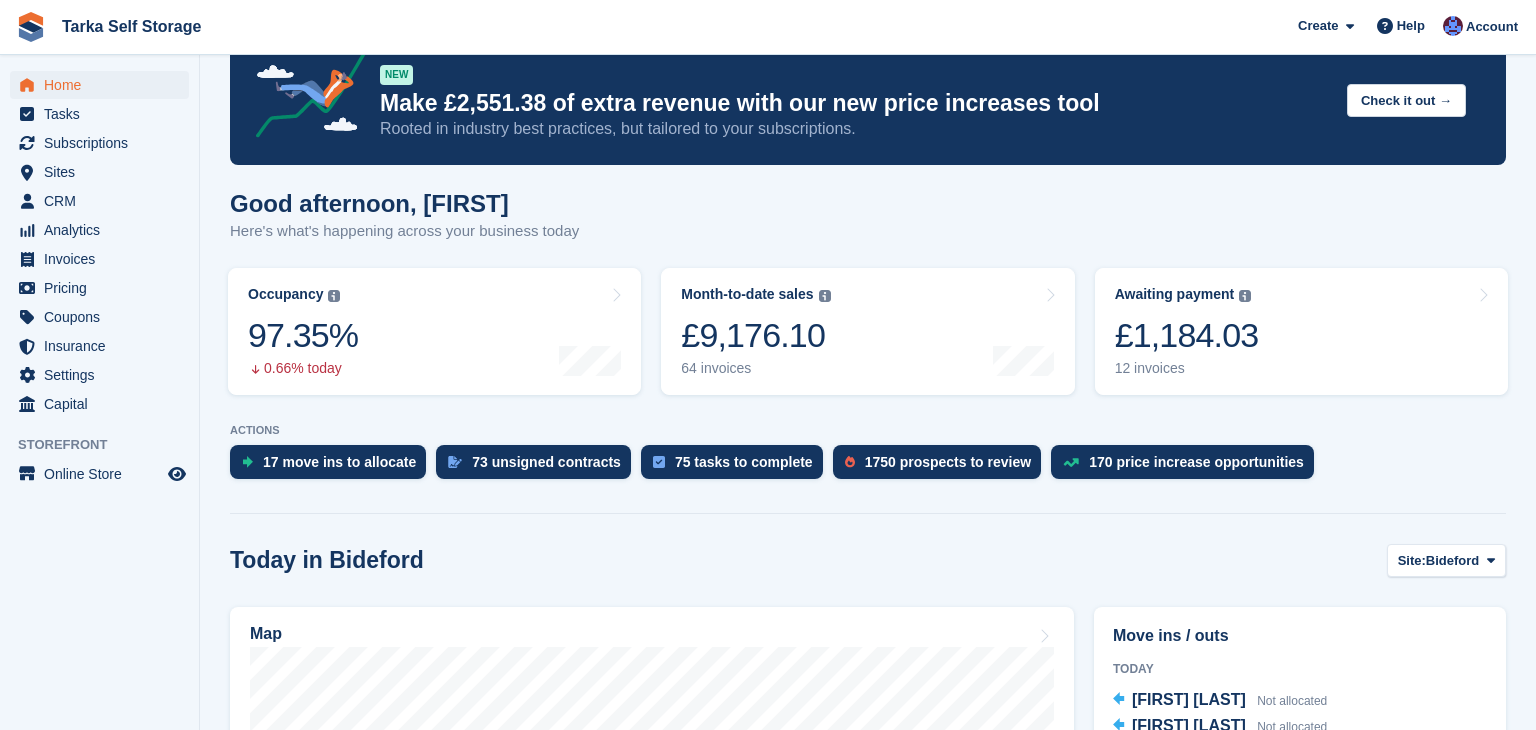 scroll, scrollTop: 0, scrollLeft: 0, axis: both 